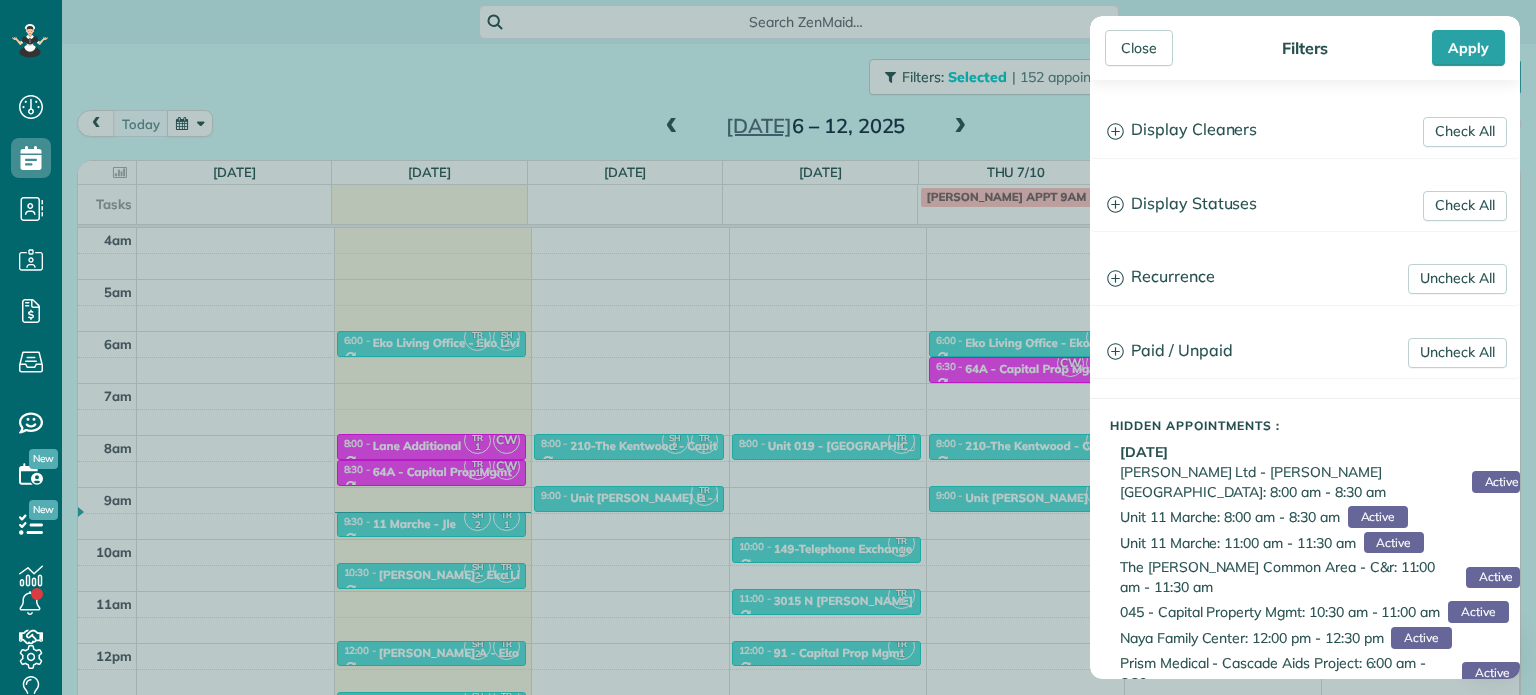 scroll, scrollTop: 0, scrollLeft: 0, axis: both 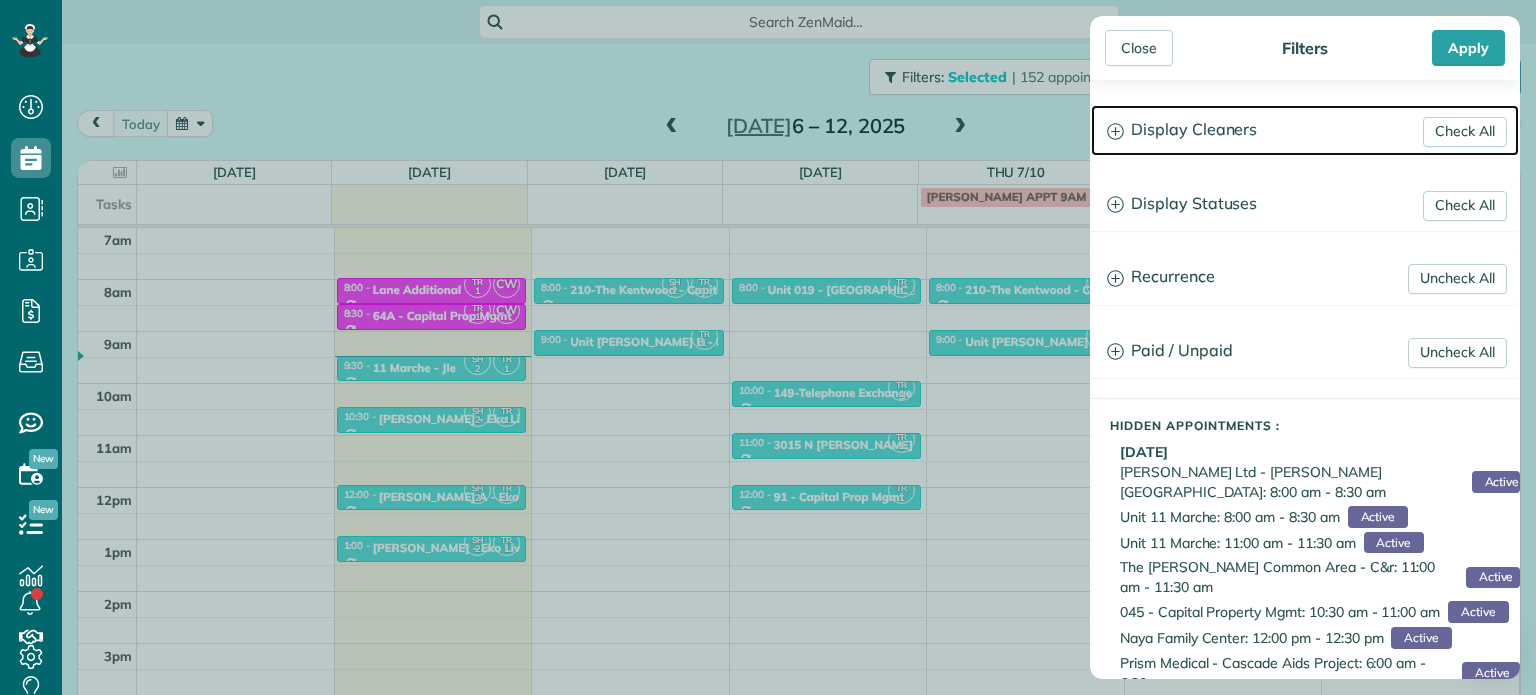 click on "Display Cleaners" at bounding box center (1305, 130) 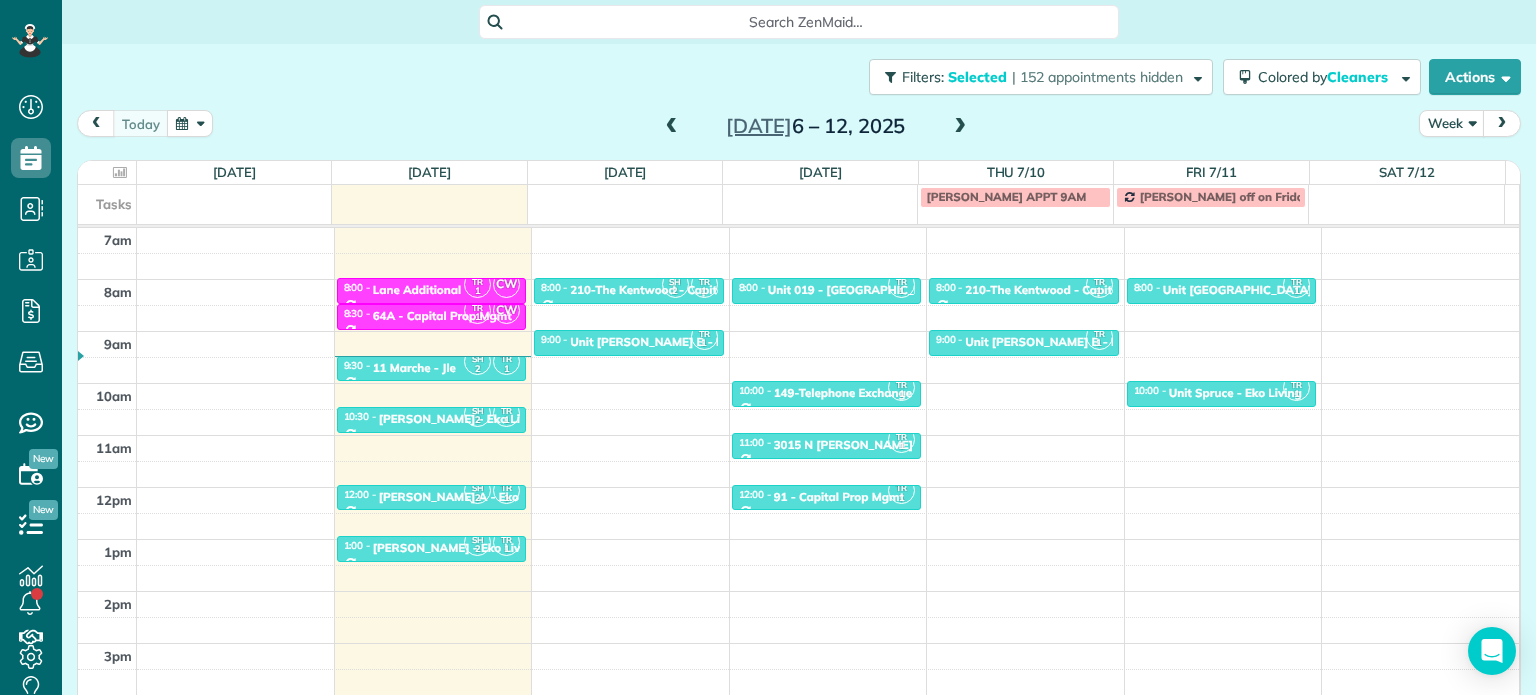click on "Close
Filters
Apply
Check All
Display Cleaners
Christina Wright-German
Brie Killary
Cassie Feliciano
Tawnya Reynolds
Mark Zollo
Matthew Hatcher
Tony Middleton" at bounding box center [768, 347] 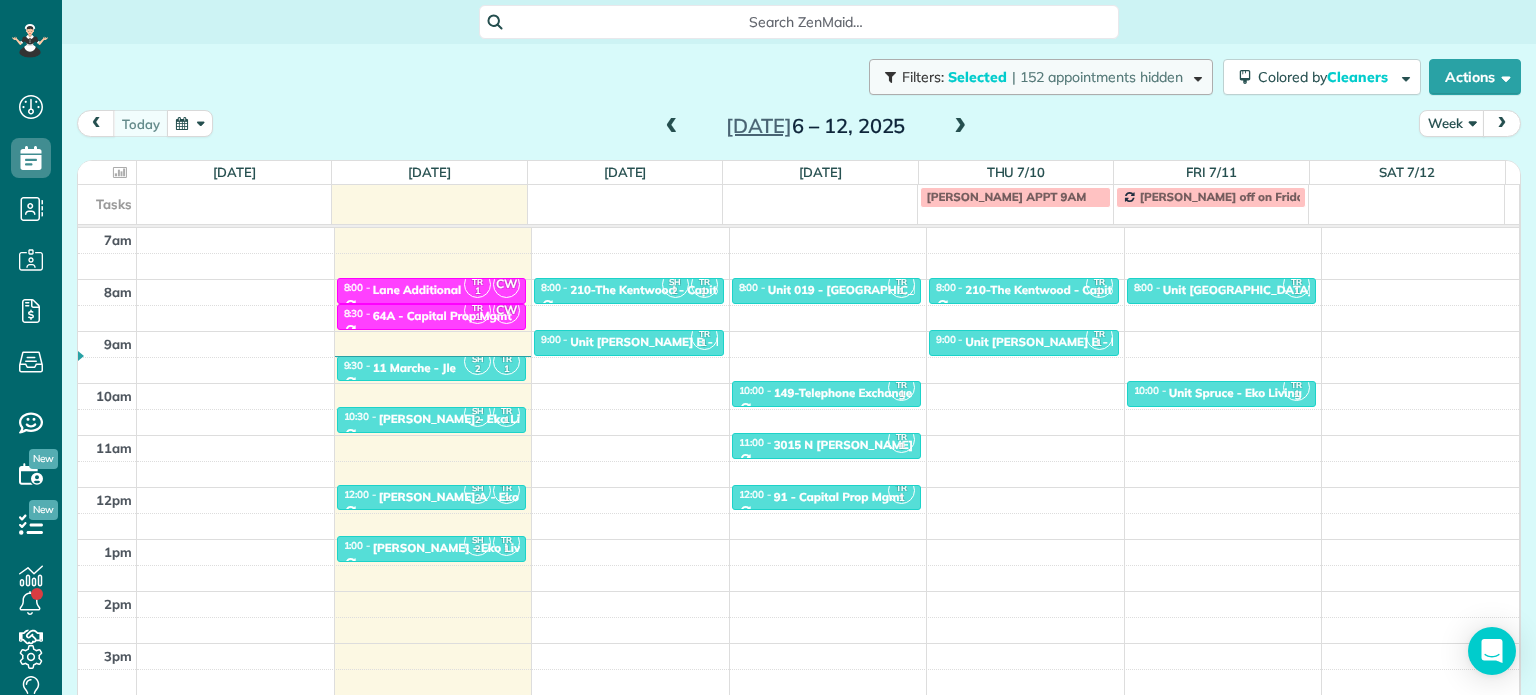 click on "|  152 appointments hidden" at bounding box center (1097, 77) 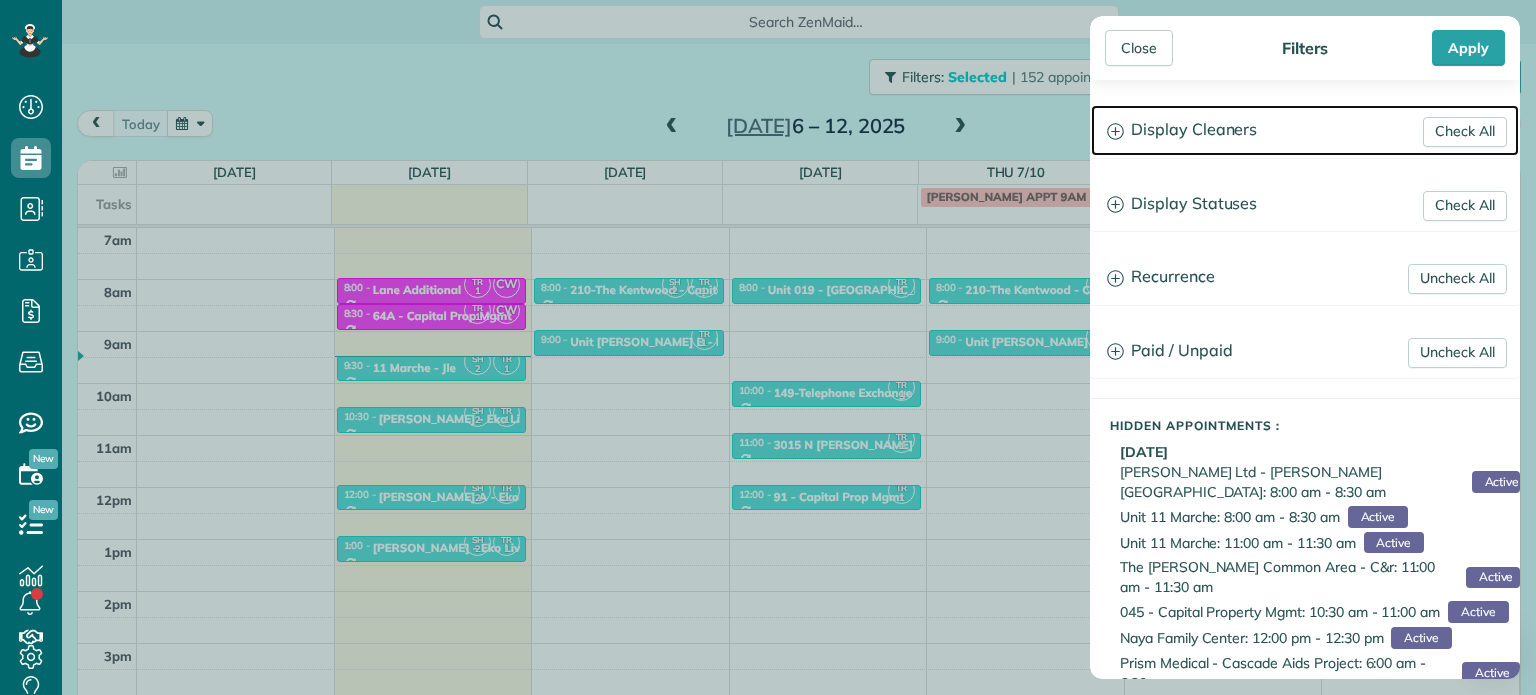 click on "Display Cleaners" at bounding box center [1305, 130] 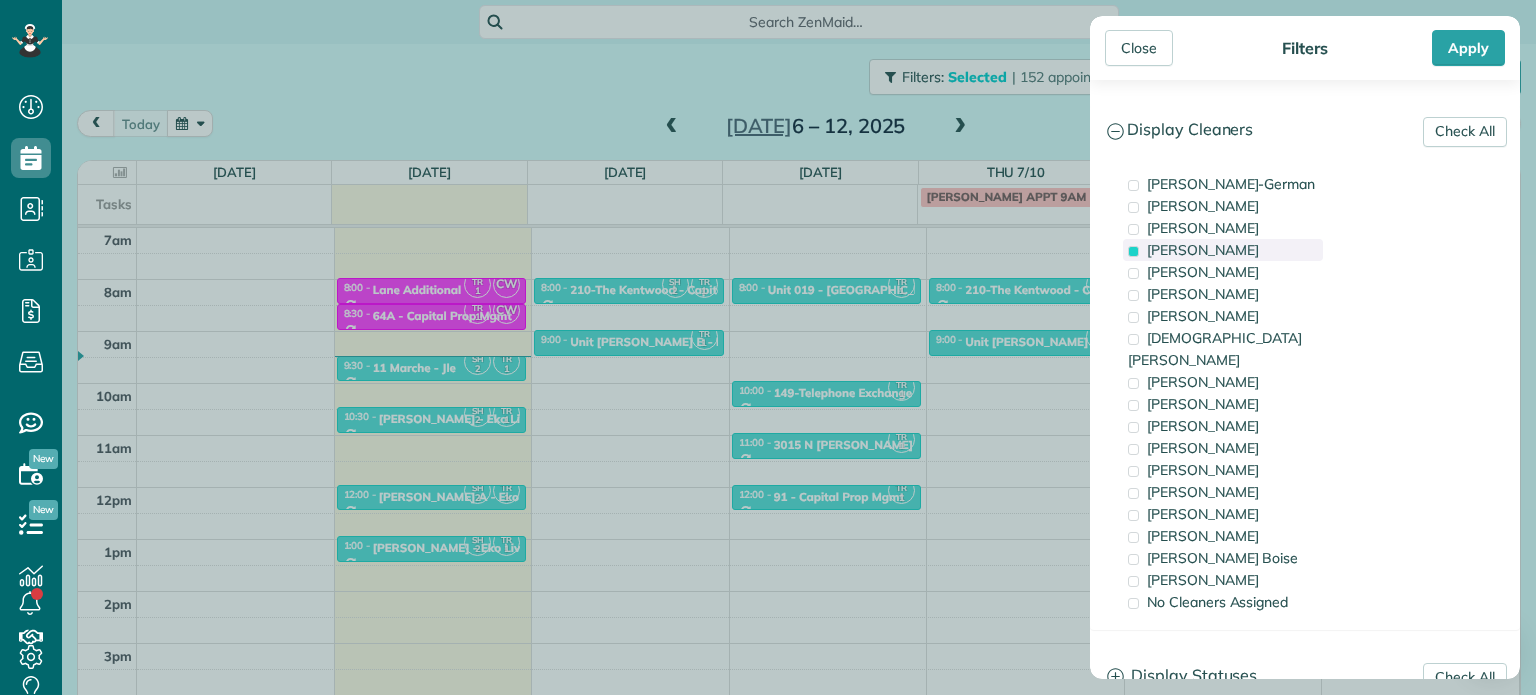 click on "Tawnya Reynolds" at bounding box center [1203, 250] 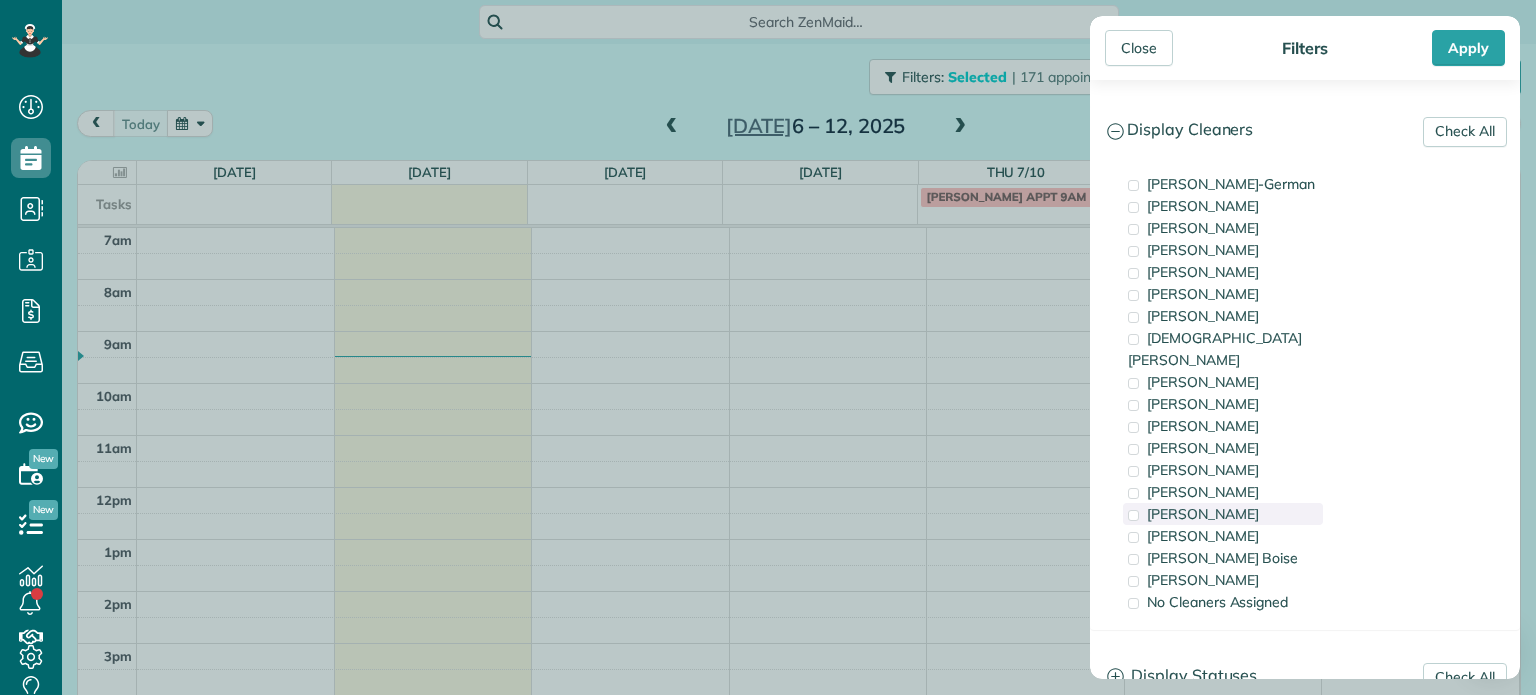 click on "Tammi Rue" at bounding box center [1223, 514] 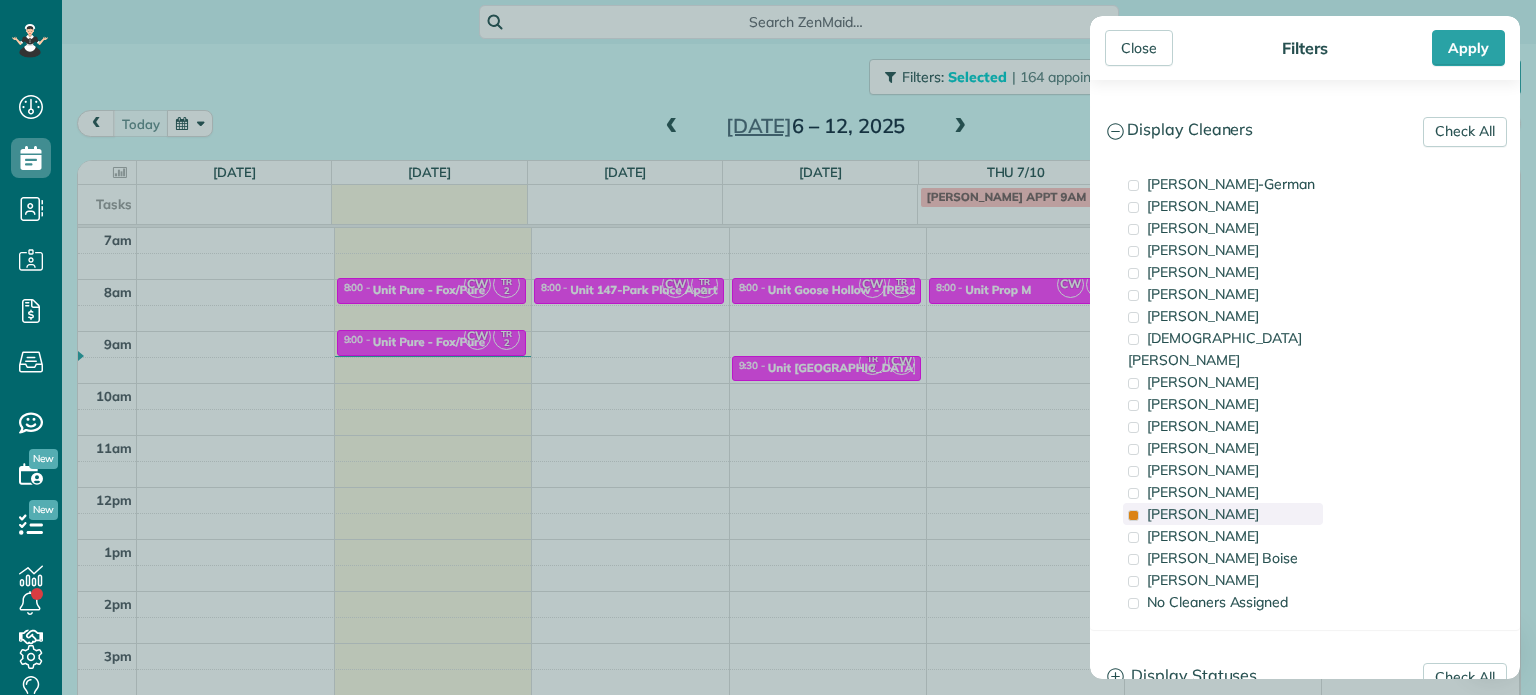 click on "Tammi Rue" at bounding box center [1223, 514] 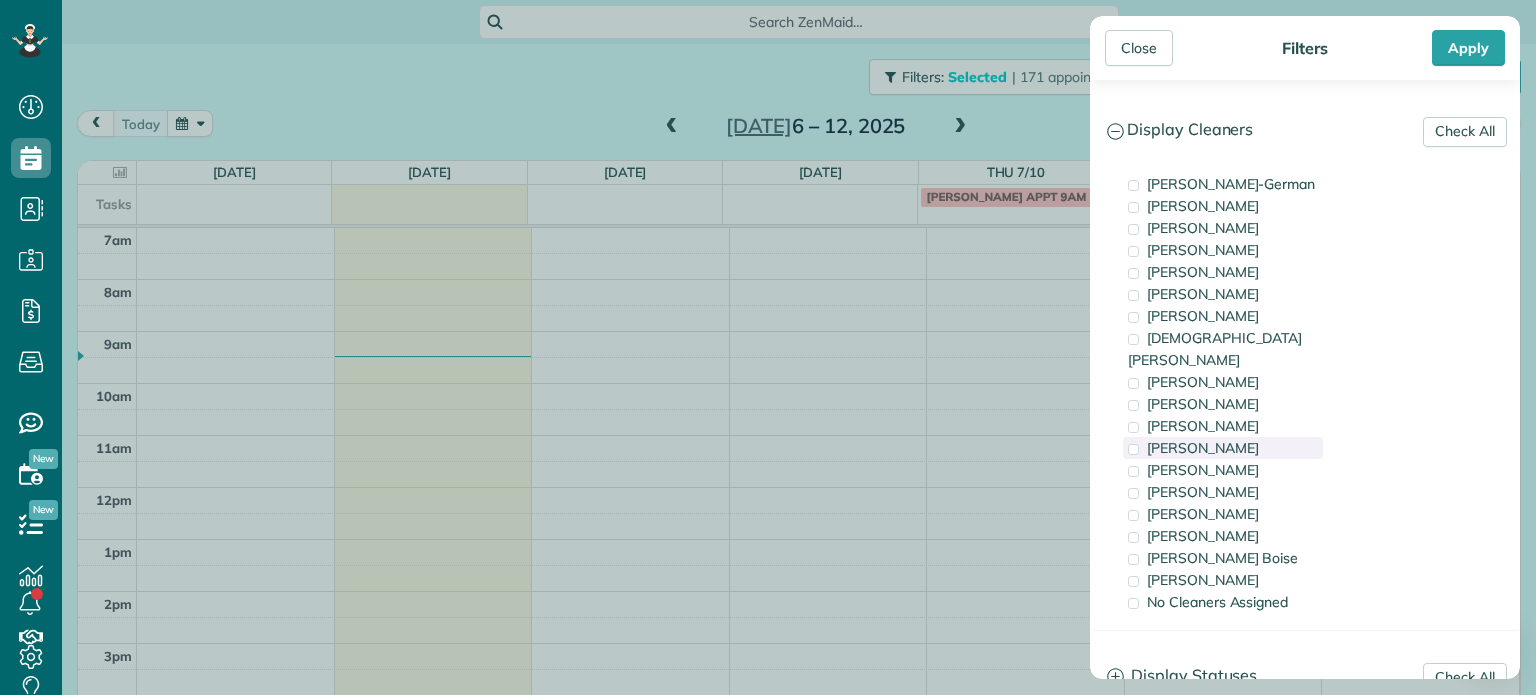 click on "Cyndi Holm" at bounding box center (1223, 448) 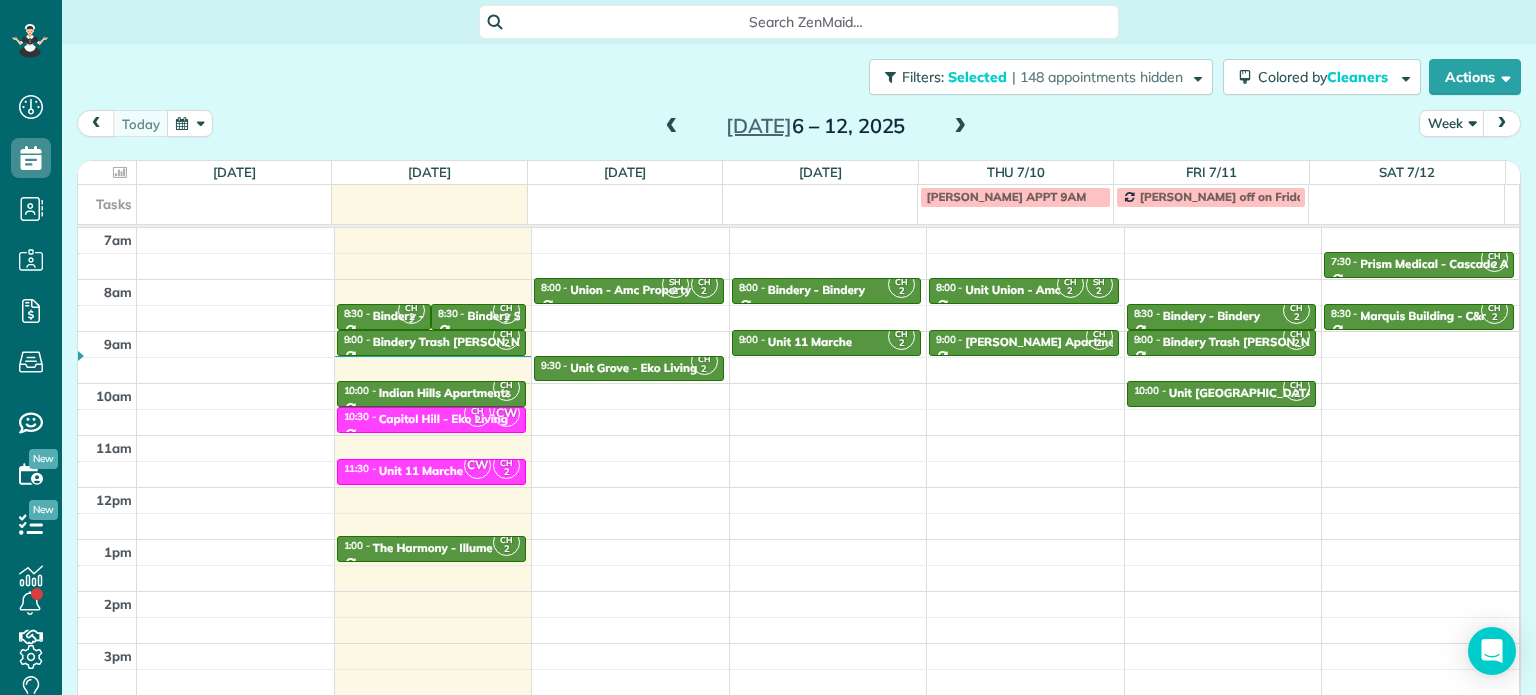 click on "Close
Filters
Apply
Check All
Display Cleaners
Christina Wright-German
Brie Killary
Cassie Feliciano
Tawnya Reynolds
Mark Zollo
Matthew Hatcher
Tony Middleton" at bounding box center (768, 347) 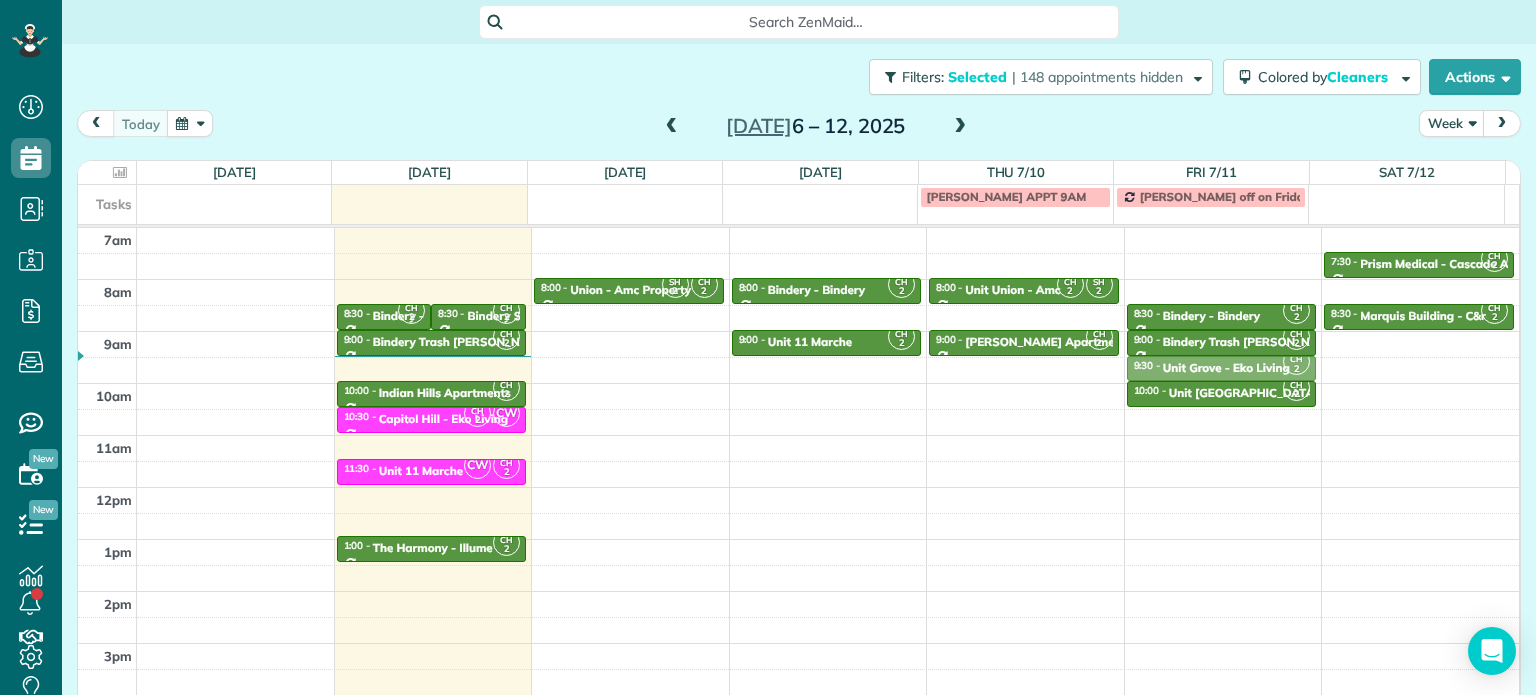 drag, startPoint x: 650, startPoint y: 367, endPoint x: 1243, endPoint y: 373, distance: 593.03033 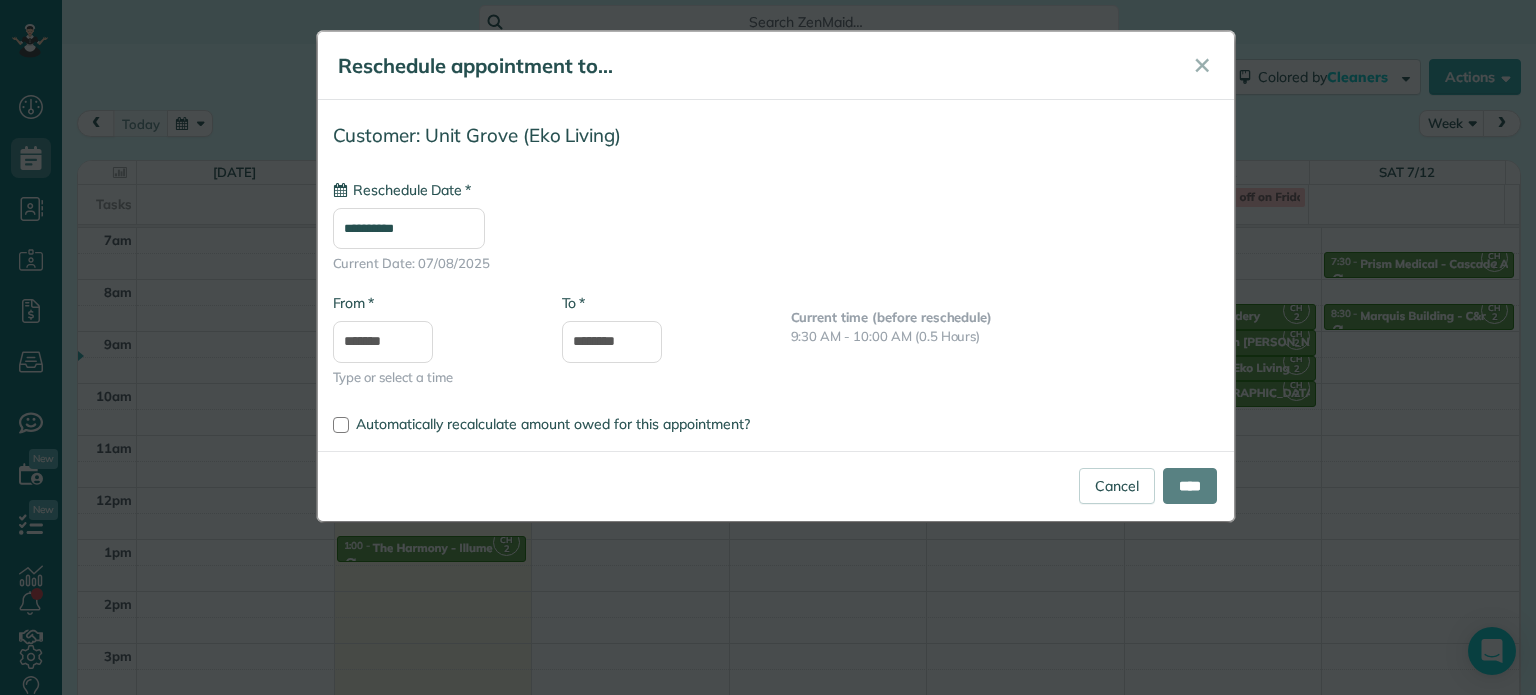 type on "**********" 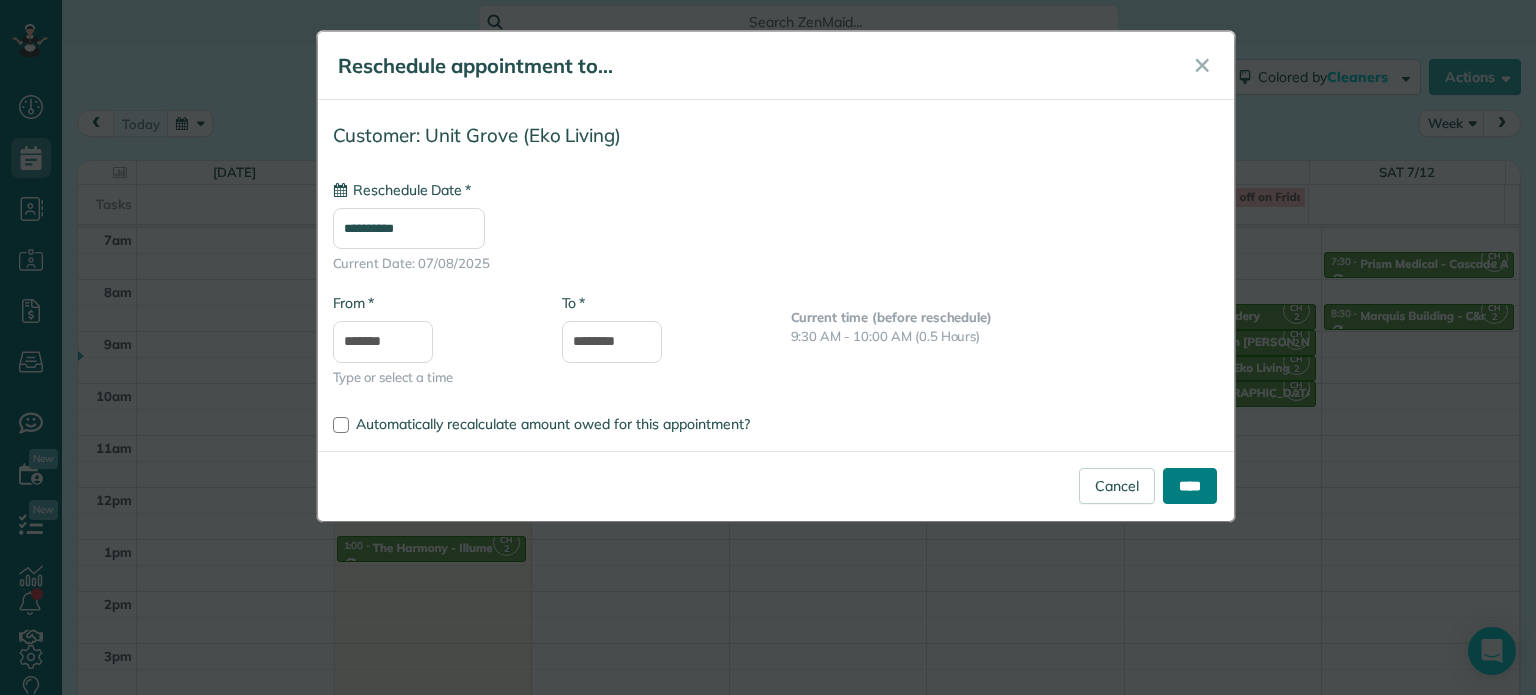 click on "****" at bounding box center [1190, 486] 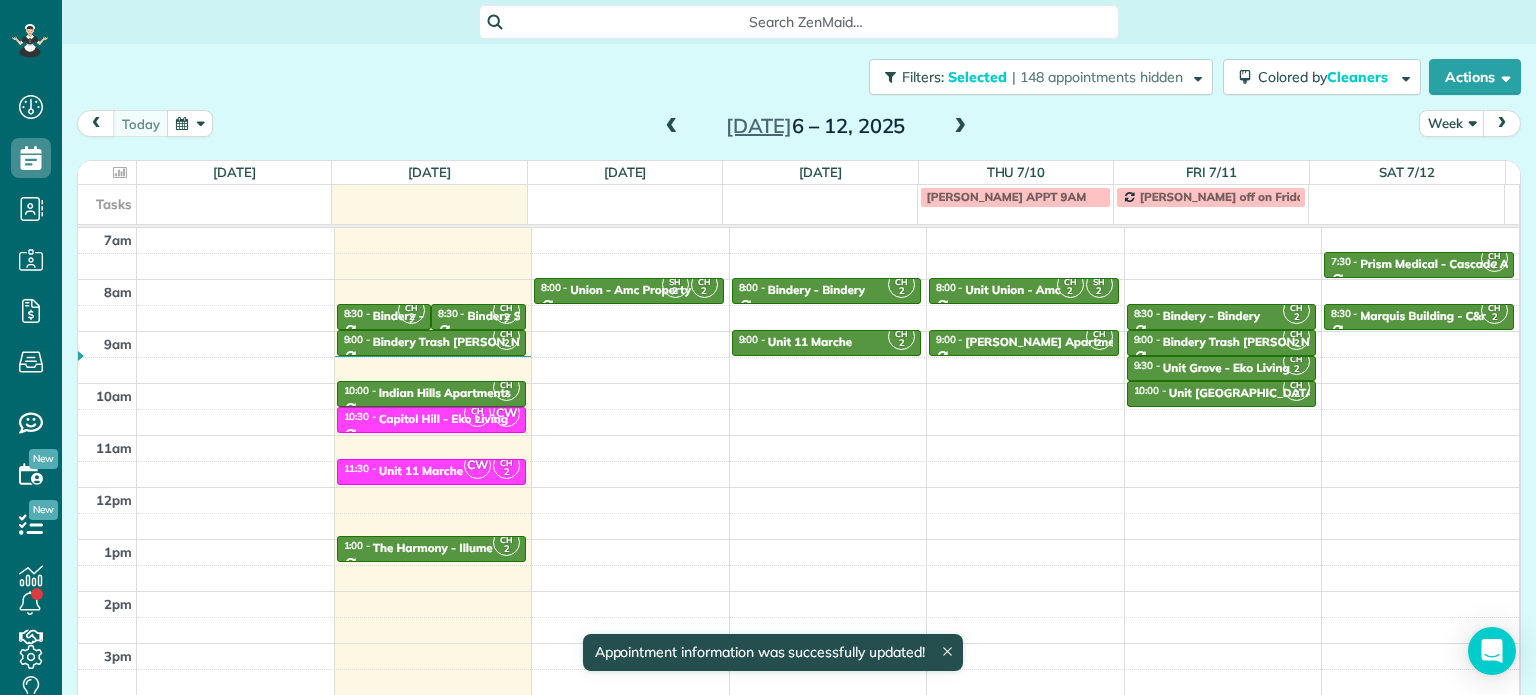 click on "Search ZenMaid…" at bounding box center [799, 22] 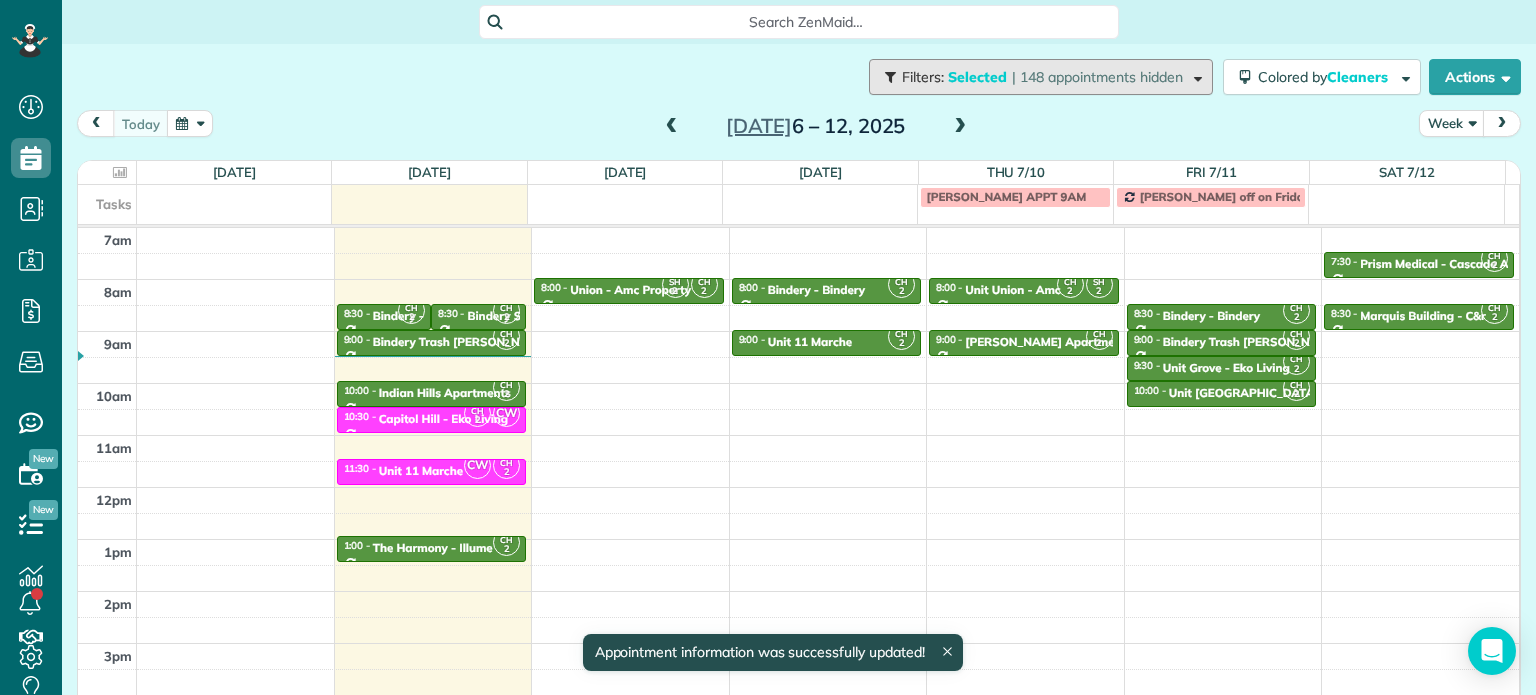 click on "|  148 appointments hidden" at bounding box center (1097, 77) 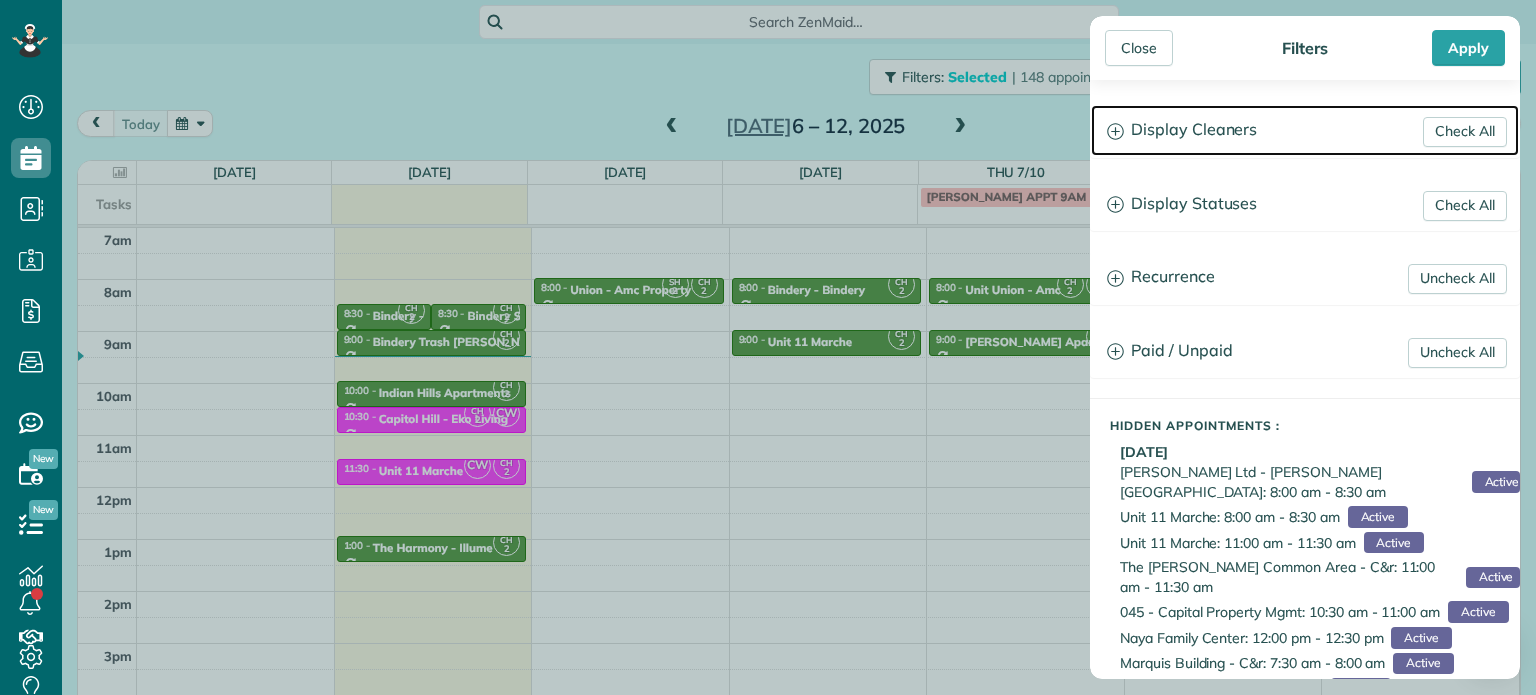 click on "Display Cleaners" at bounding box center (1305, 130) 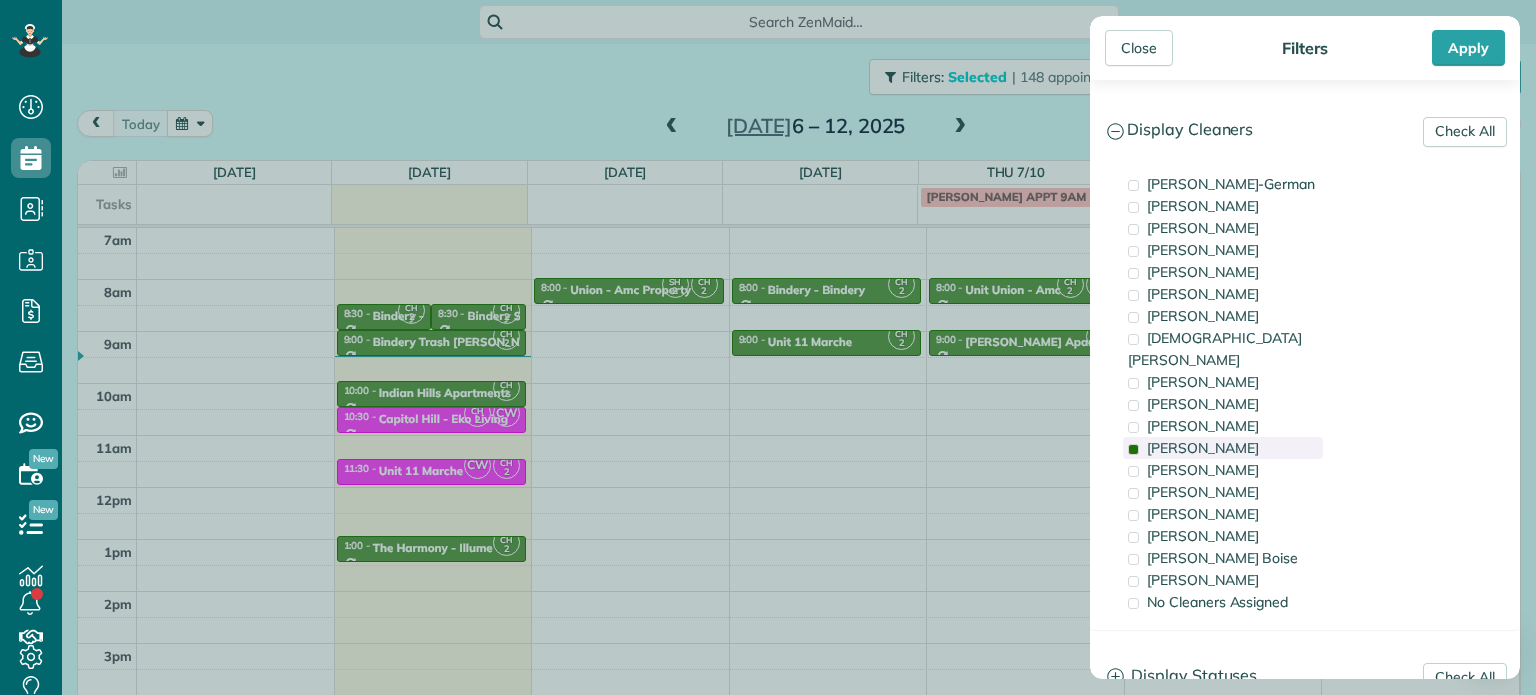 click on "Cyndi Holm" at bounding box center (1223, 448) 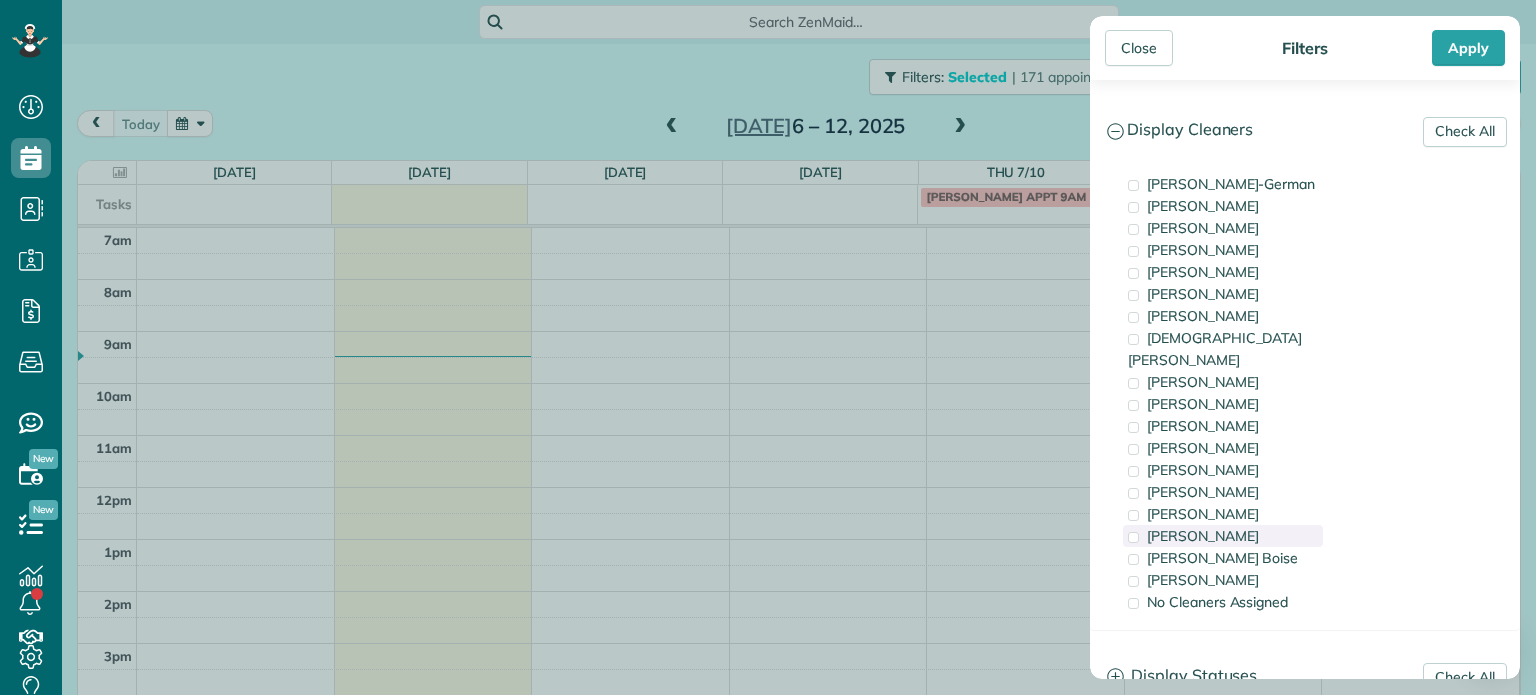 click on "Meralda Harris" at bounding box center (1203, 536) 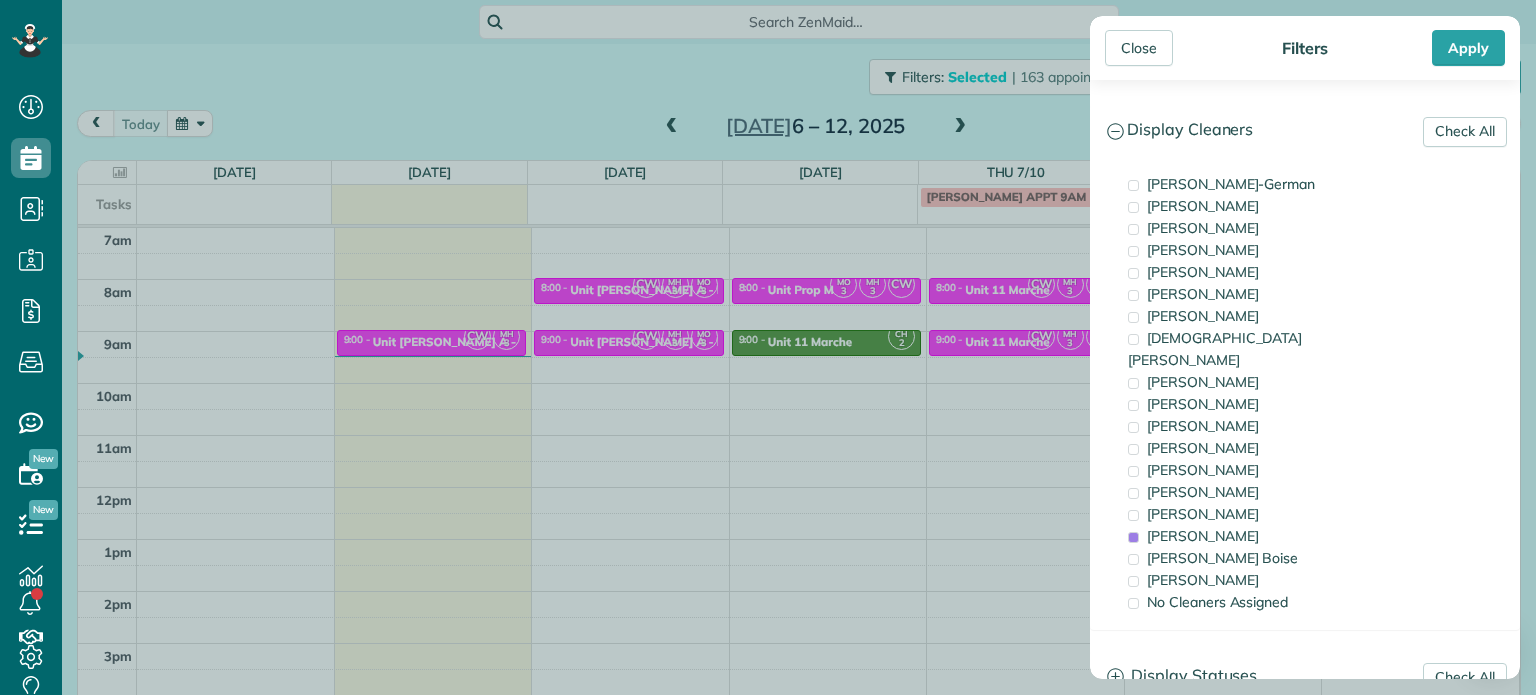 click on "Close
Filters
Apply
Check All
Display Cleaners
Christina Wright-German
Brie Killary
Cassie Feliciano
Tawnya Reynolds
Mark Zollo
Matthew Hatcher
Tony Middleton" at bounding box center [768, 347] 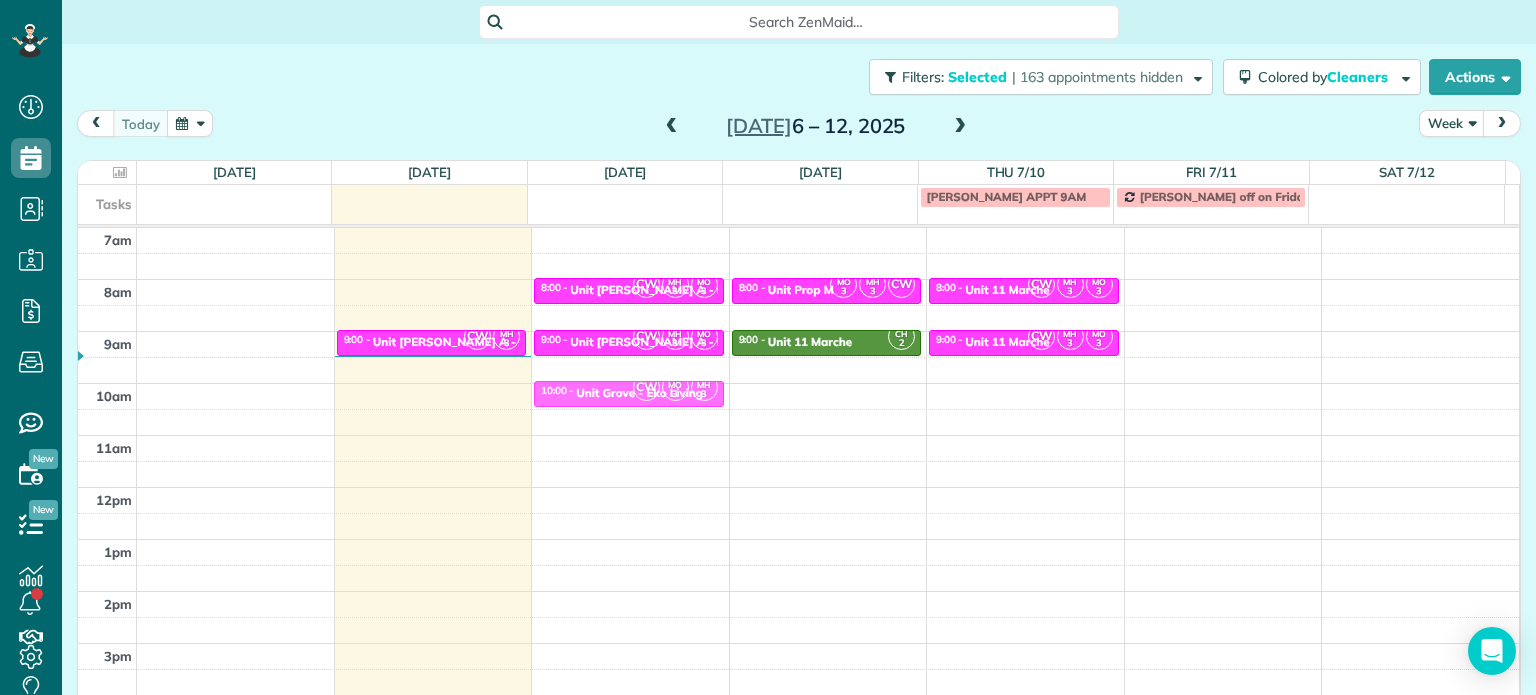 drag, startPoint x: 1198, startPoint y: 342, endPoint x: 696, endPoint y: 398, distance: 505.11386 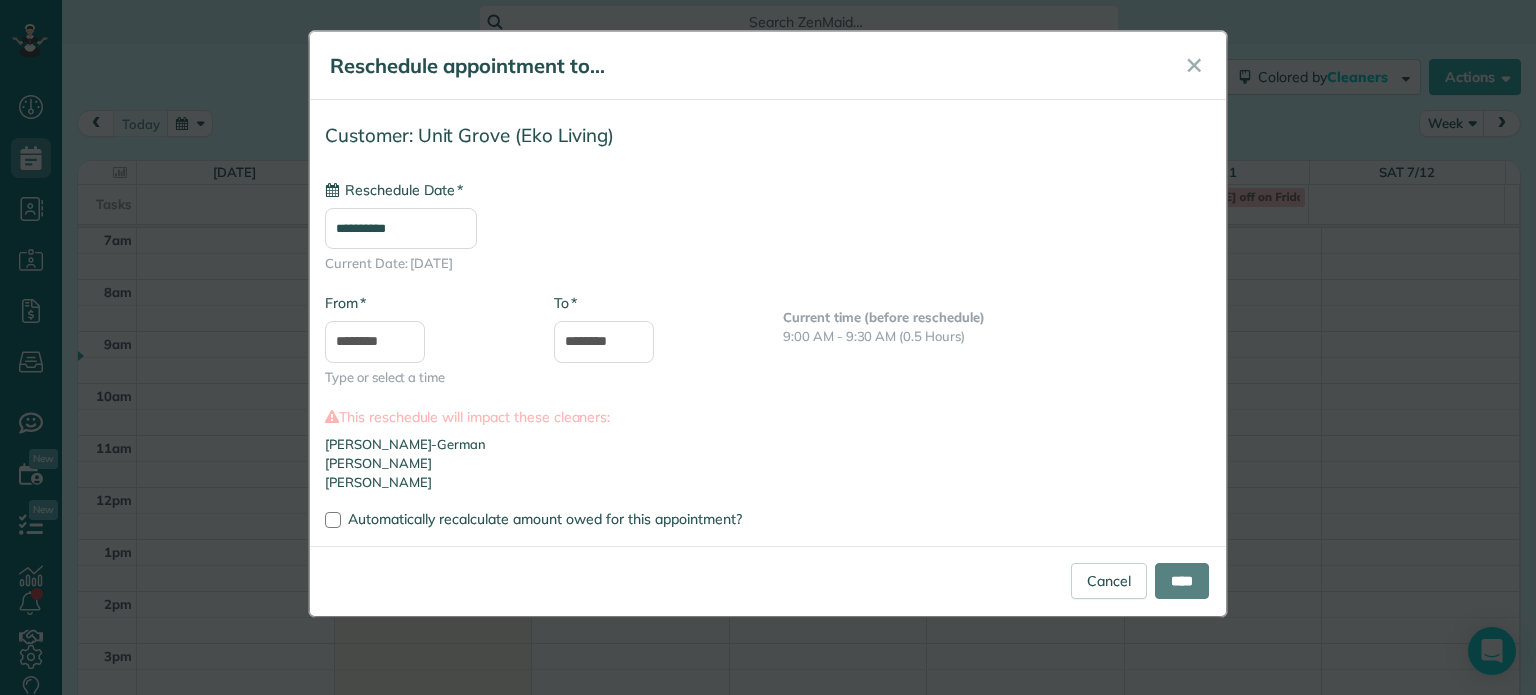 type on "**********" 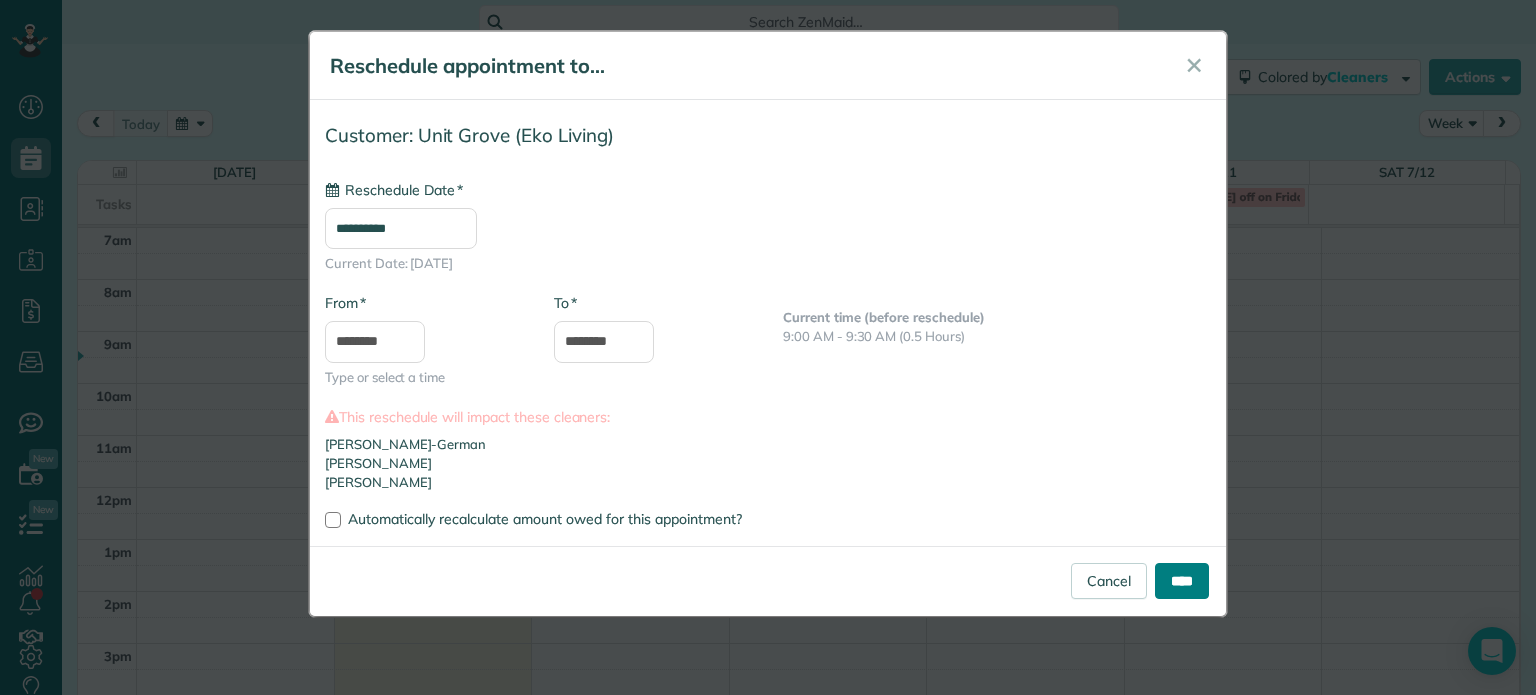 click on "****" at bounding box center [1182, 581] 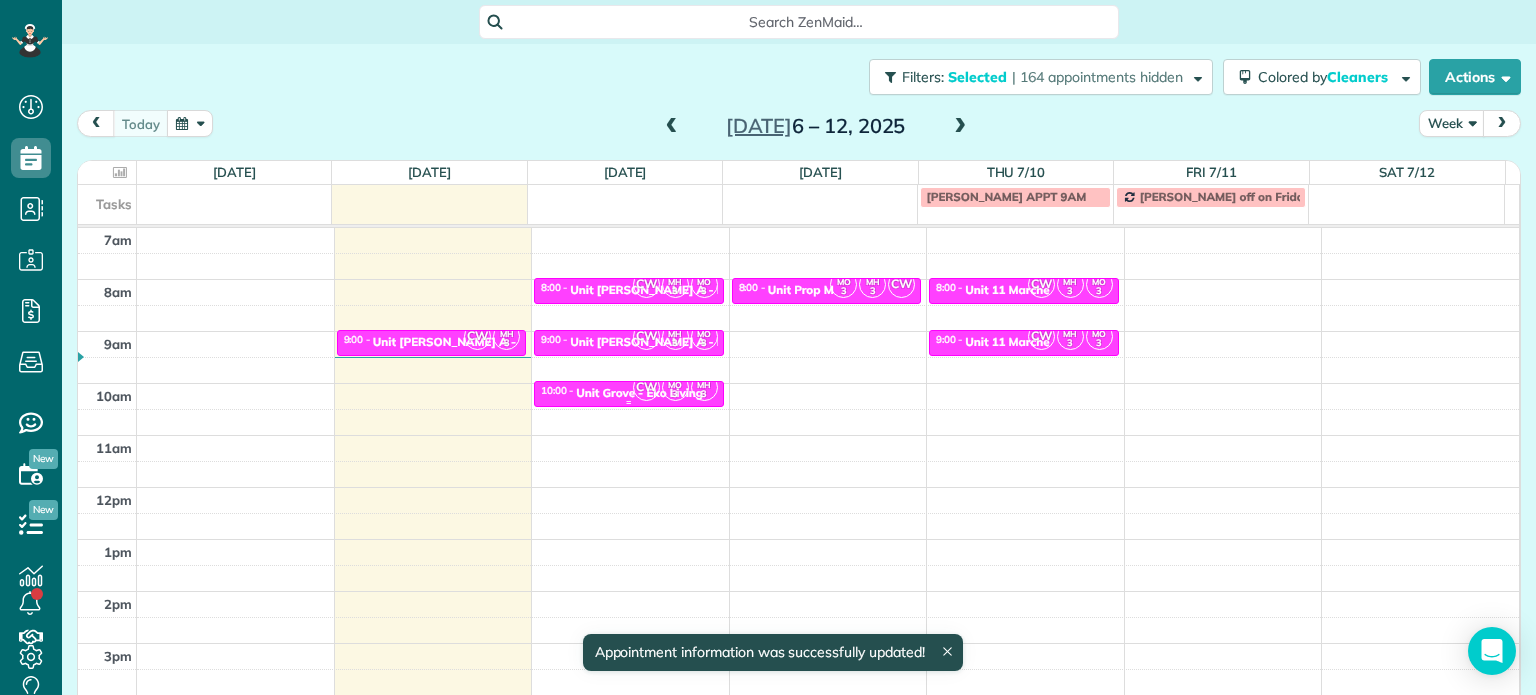 click on "CW MO 3 MH 3" at bounding box center (675, 387) 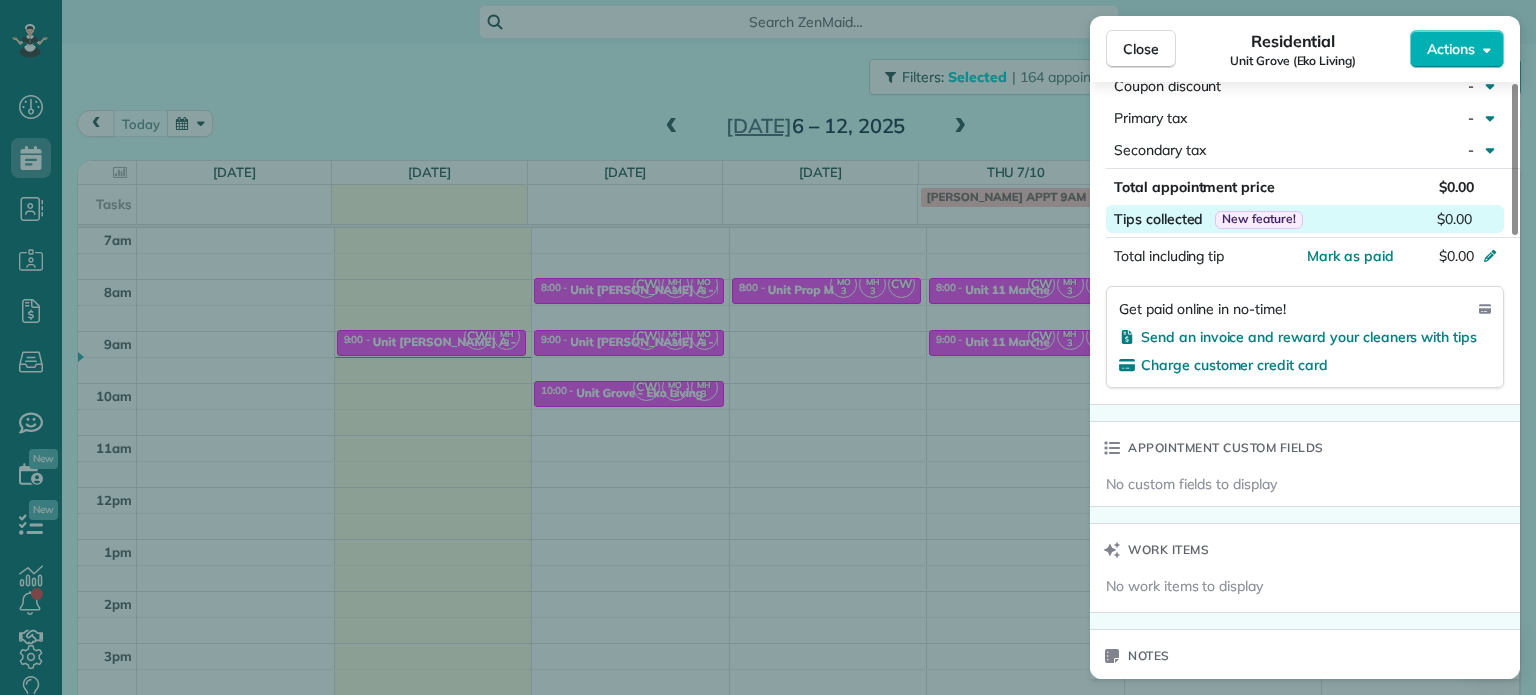 scroll, scrollTop: 1400, scrollLeft: 0, axis: vertical 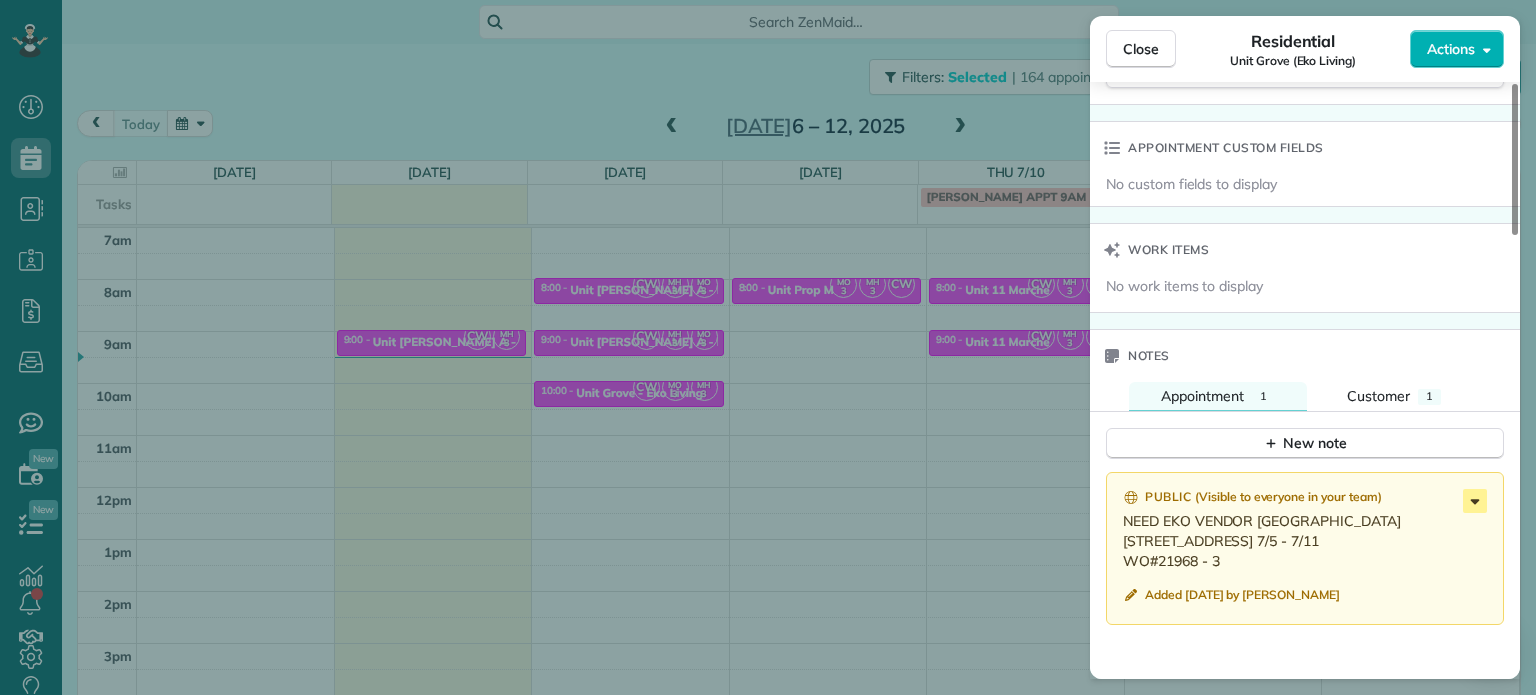 click 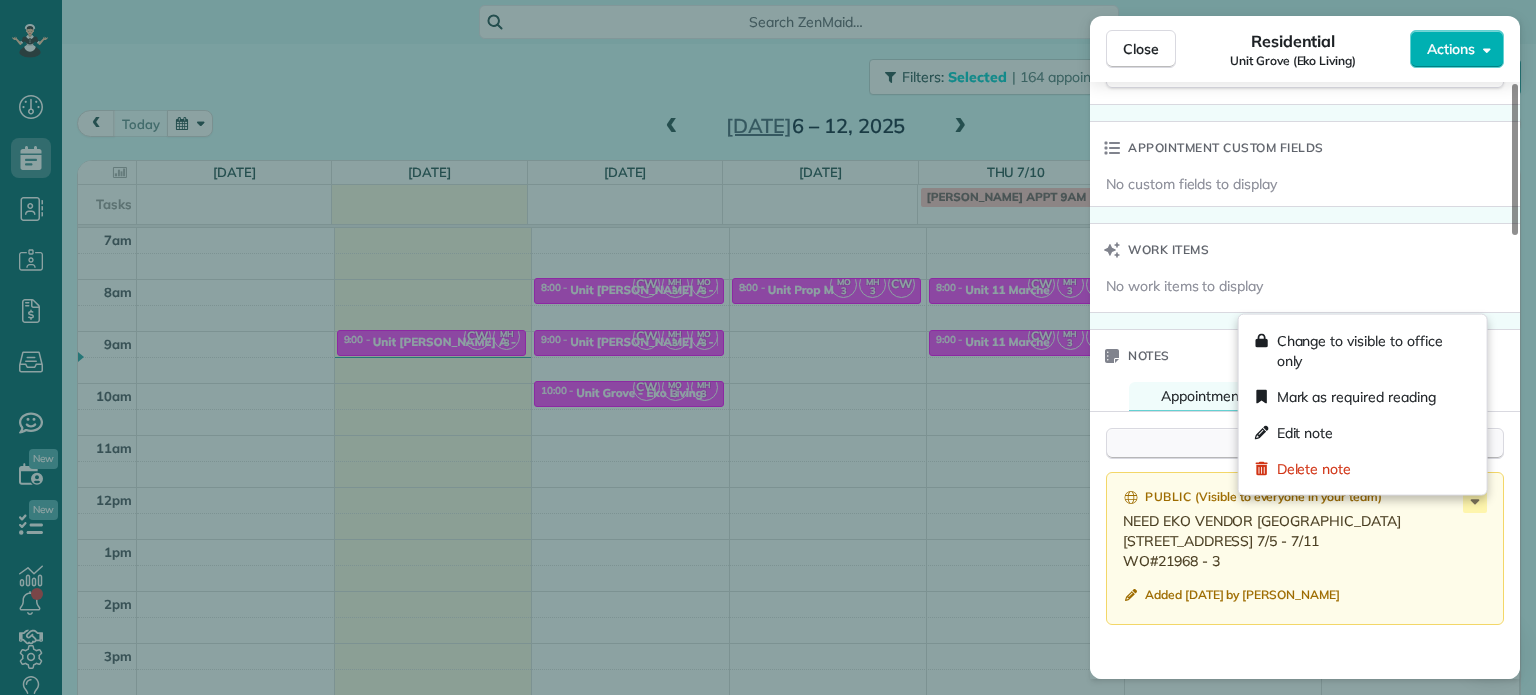 click on "Edit note" at bounding box center (1363, 433) 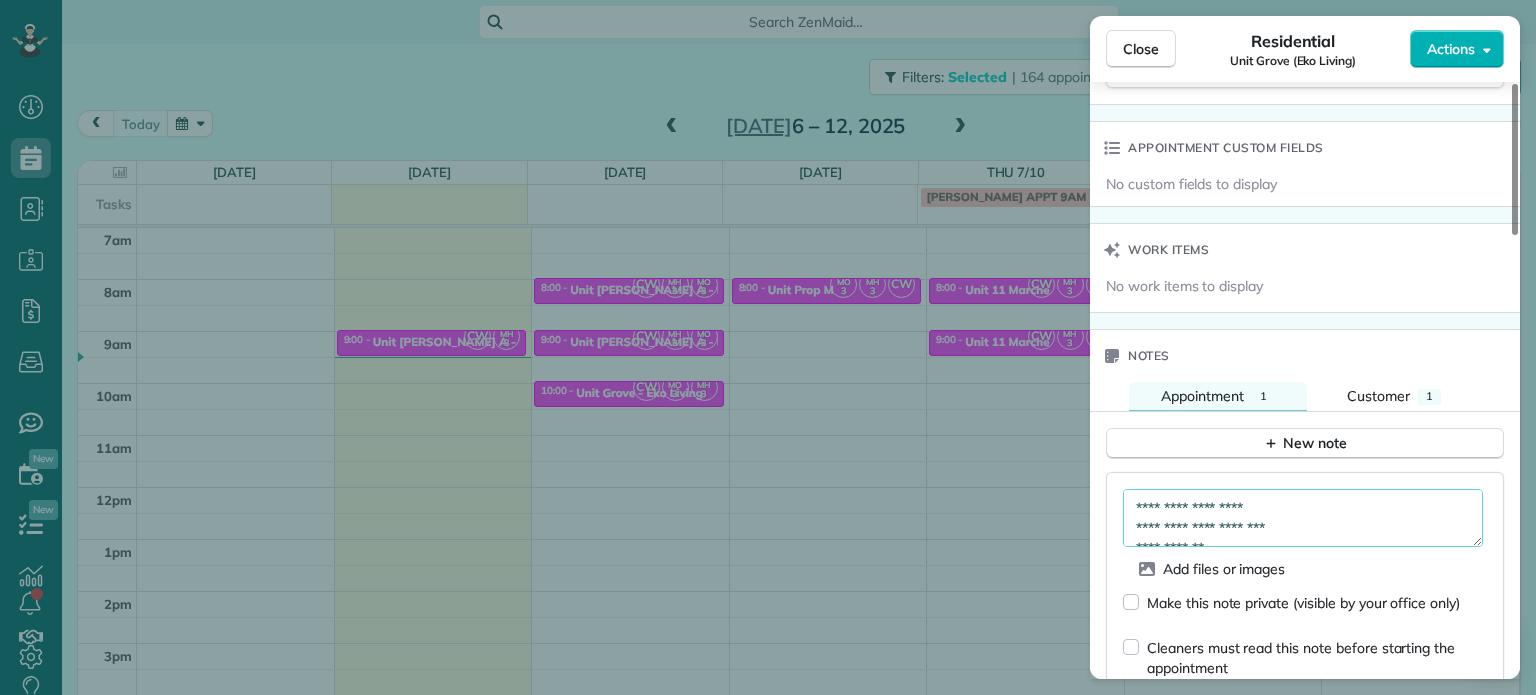 click on "**********" at bounding box center (1303, 518) 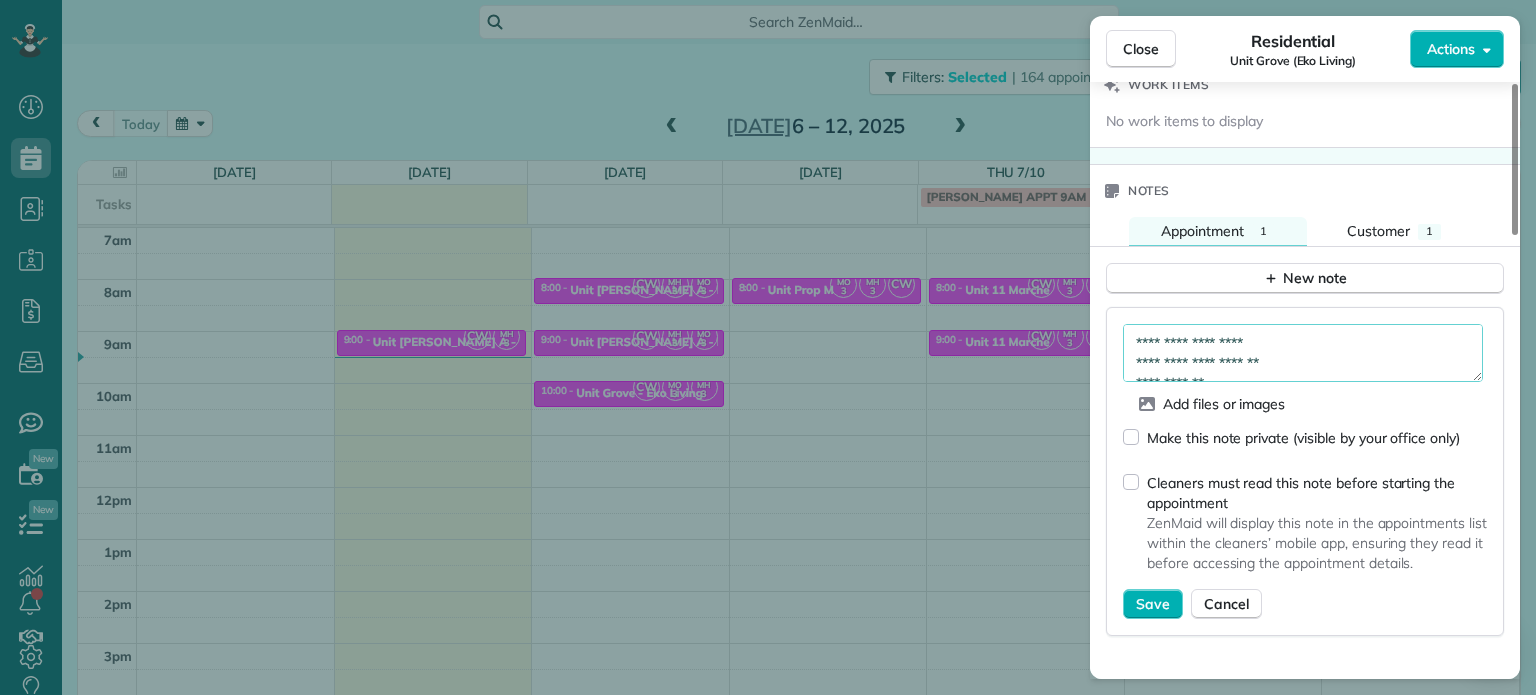 scroll, scrollTop: 1600, scrollLeft: 0, axis: vertical 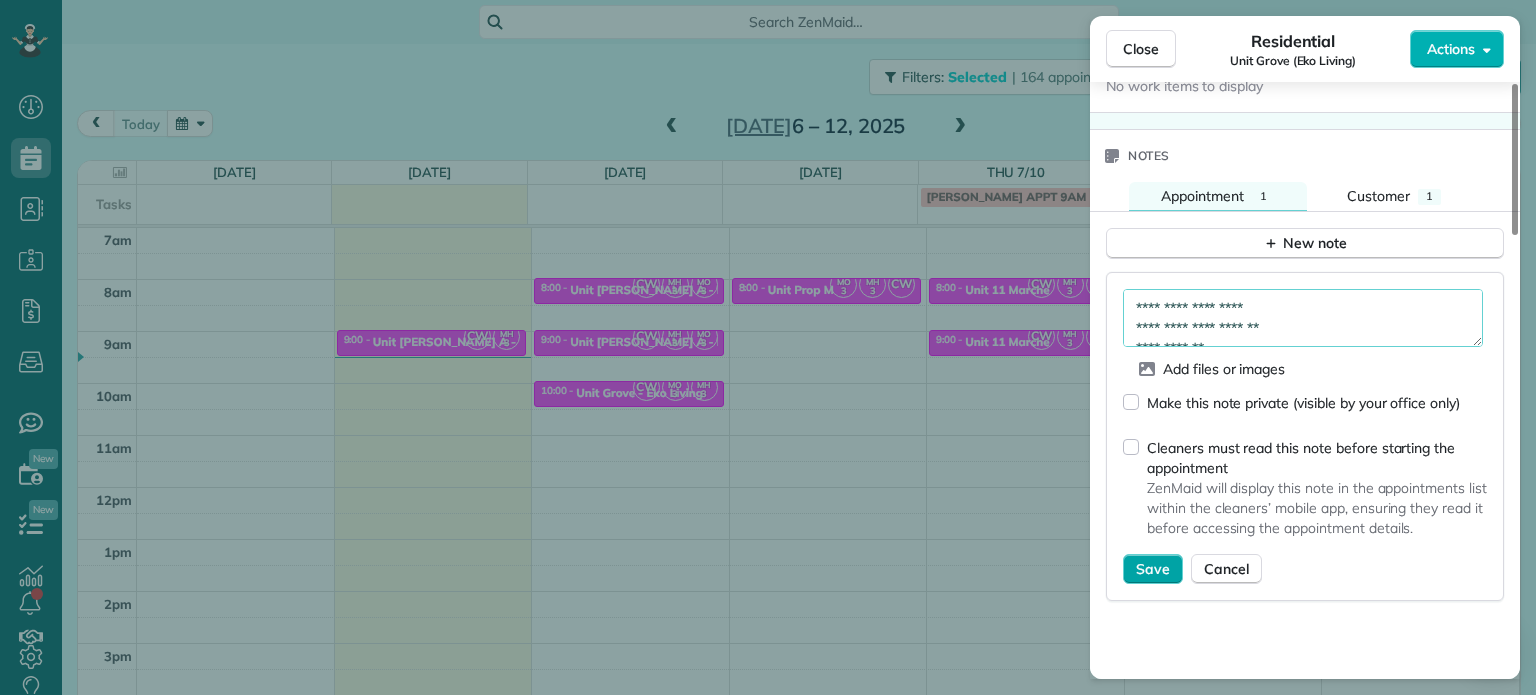 type on "**********" 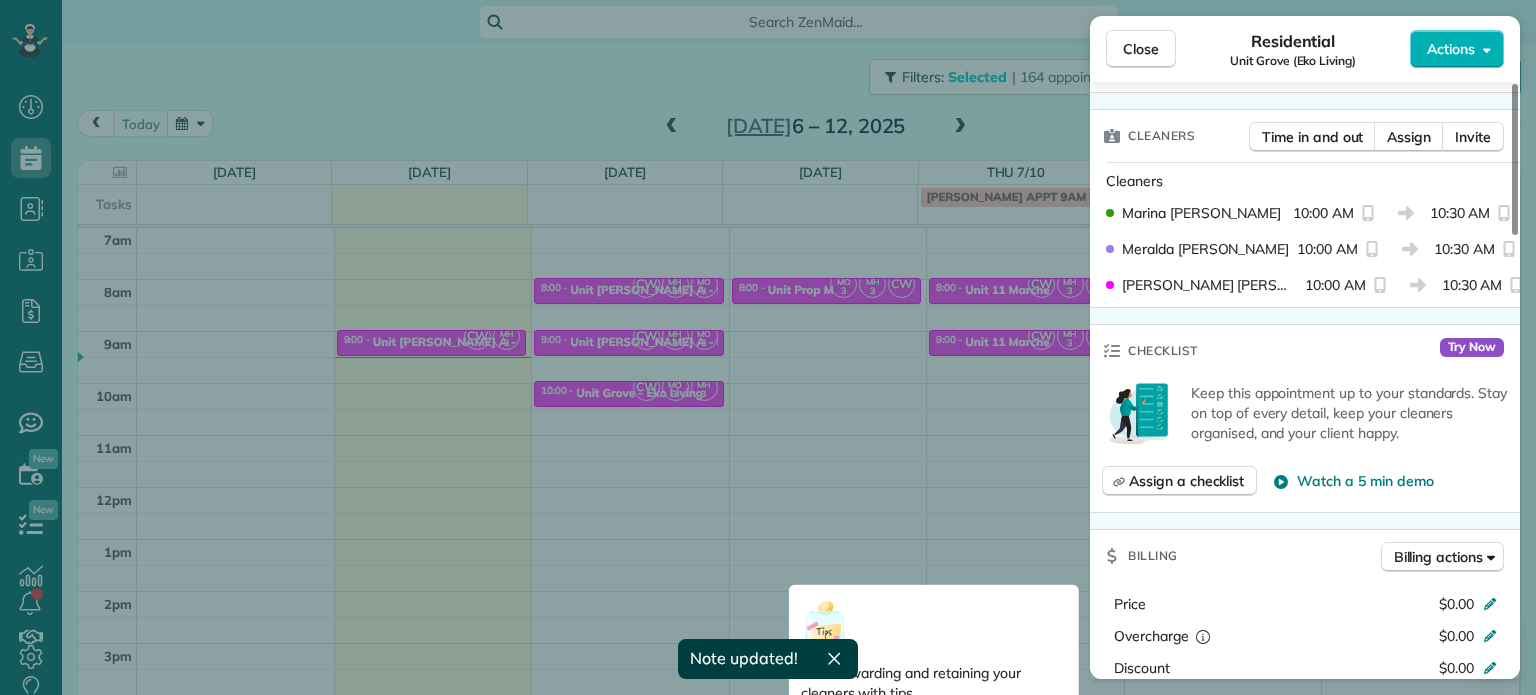 scroll, scrollTop: 400, scrollLeft: 0, axis: vertical 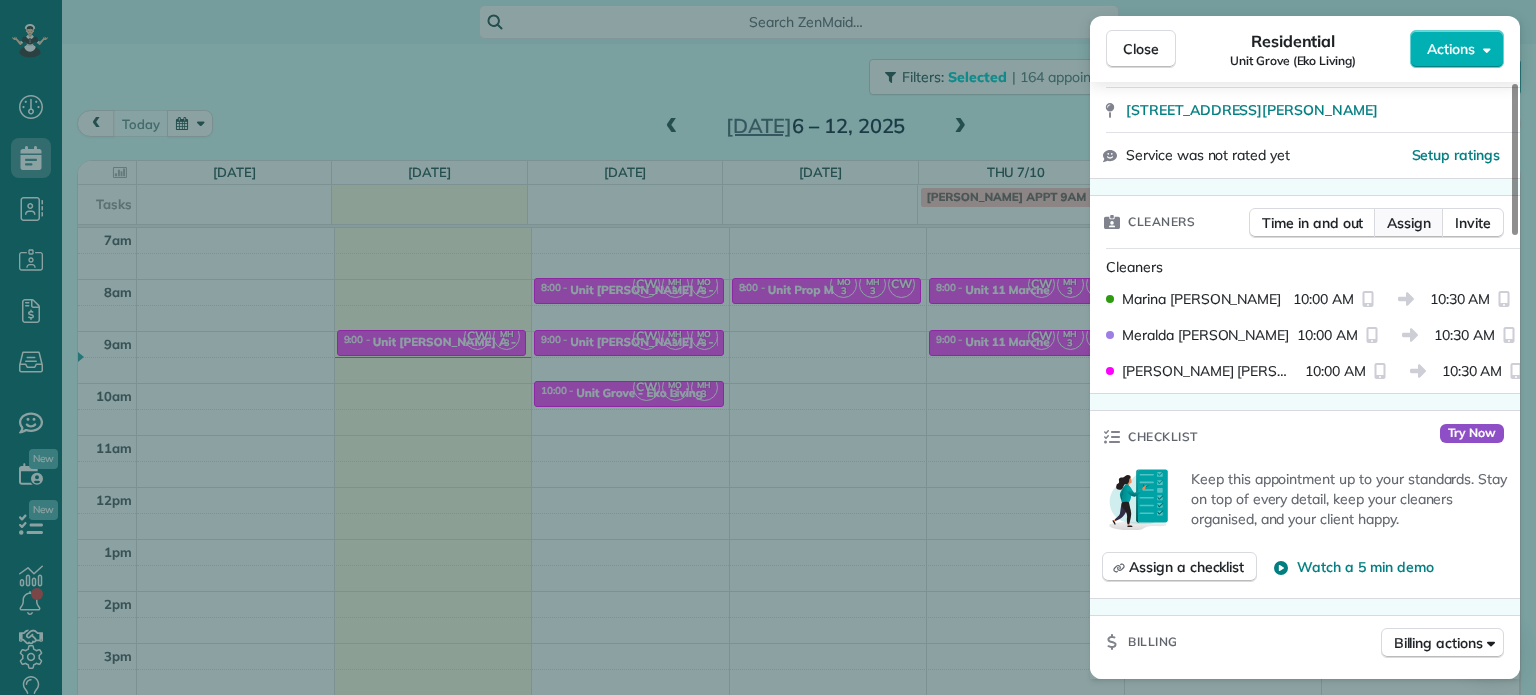 click on "Assign" at bounding box center (1409, 223) 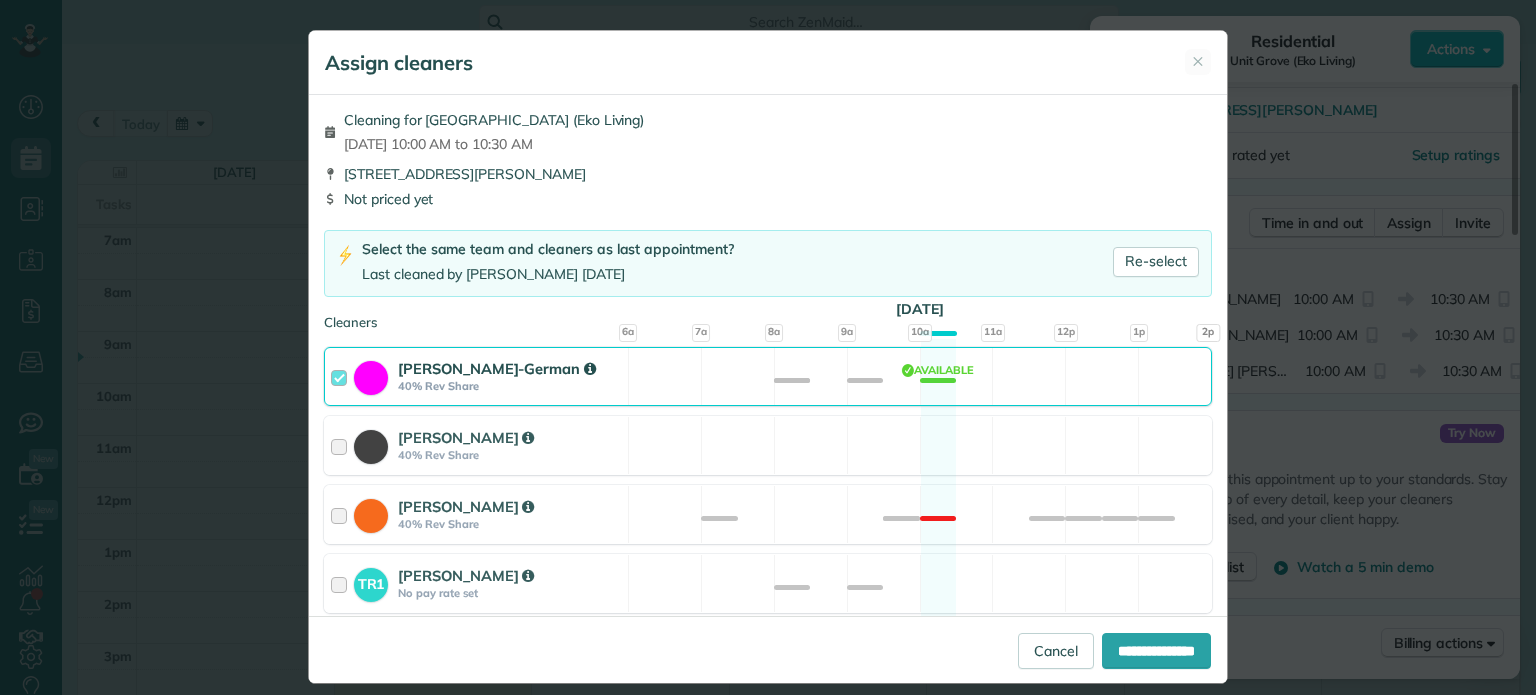 click on "Christina Wright-German
40% Rev Share
Available" at bounding box center [768, 376] 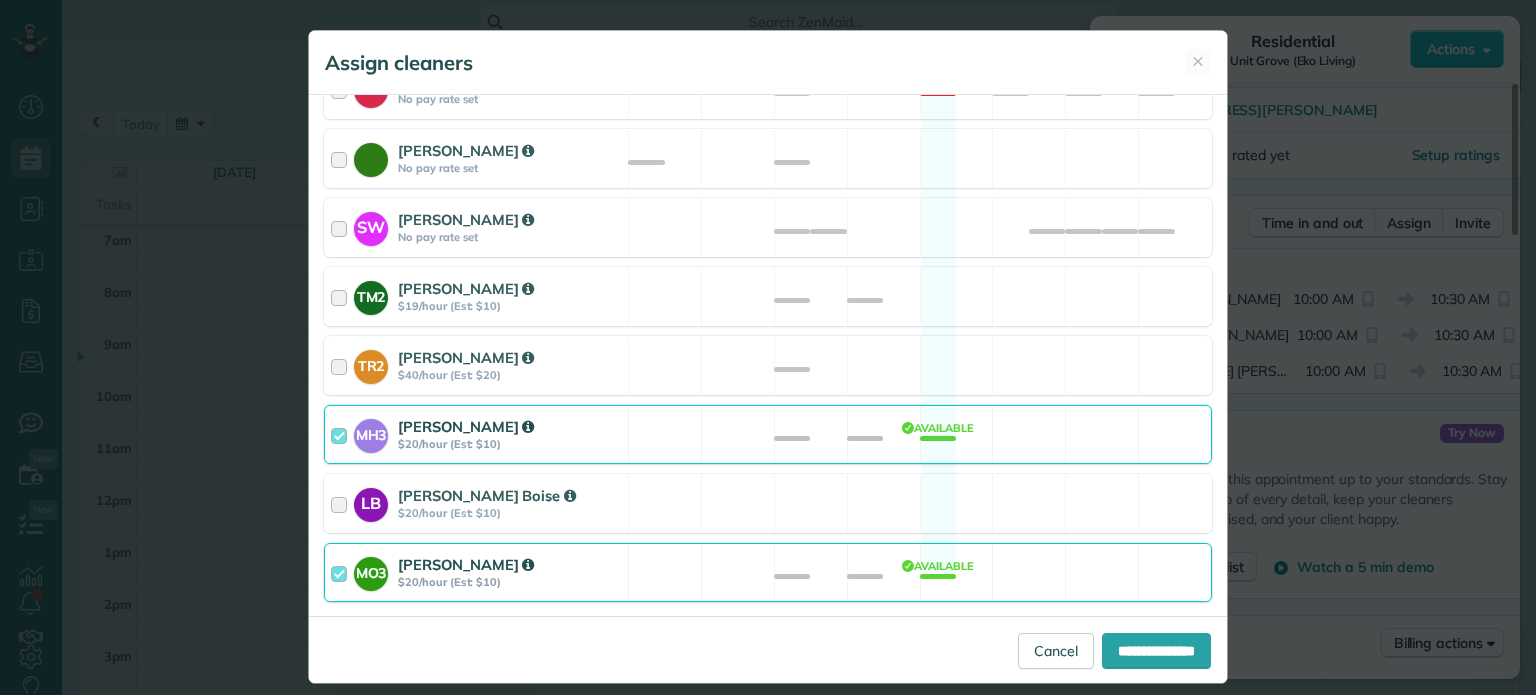 scroll, scrollTop: 1004, scrollLeft: 0, axis: vertical 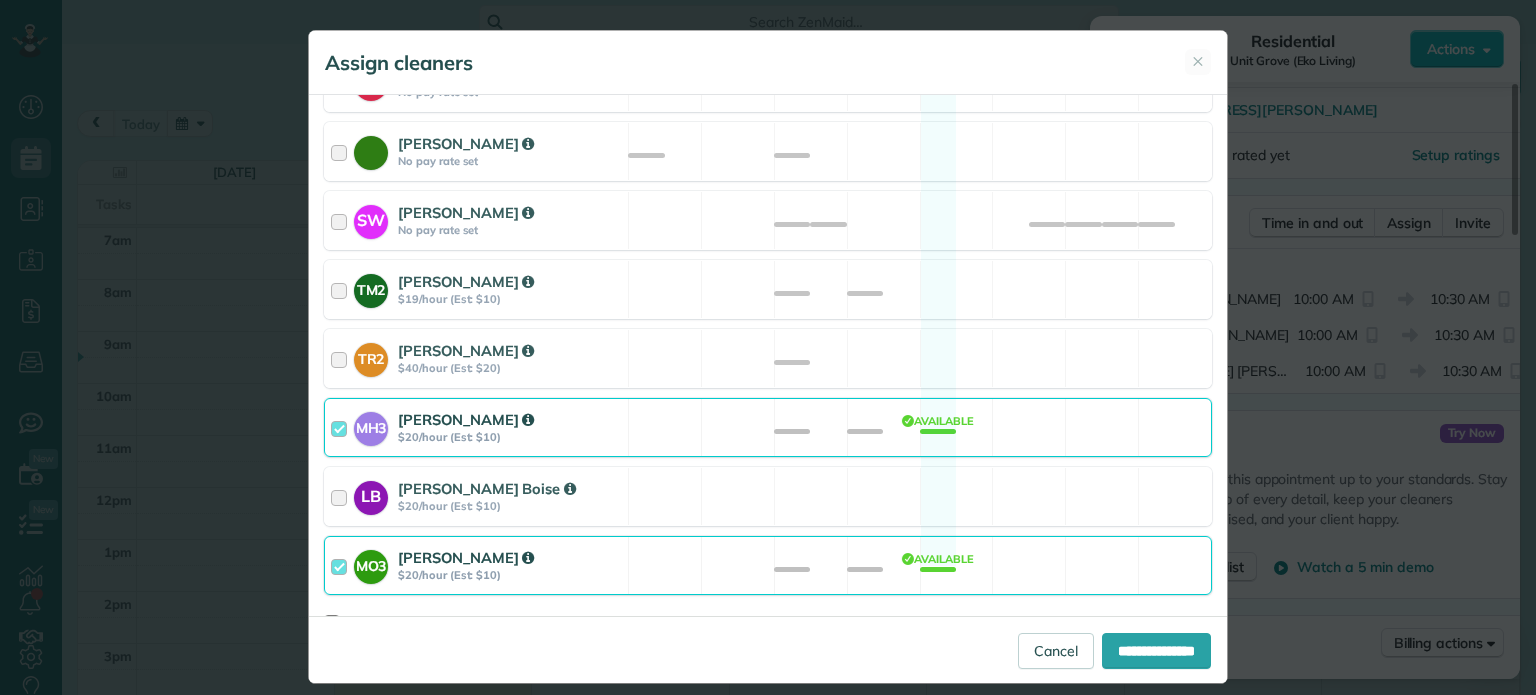 drag, startPoint x: 988, startPoint y: 410, endPoint x: 989, endPoint y: 431, distance: 21.023796 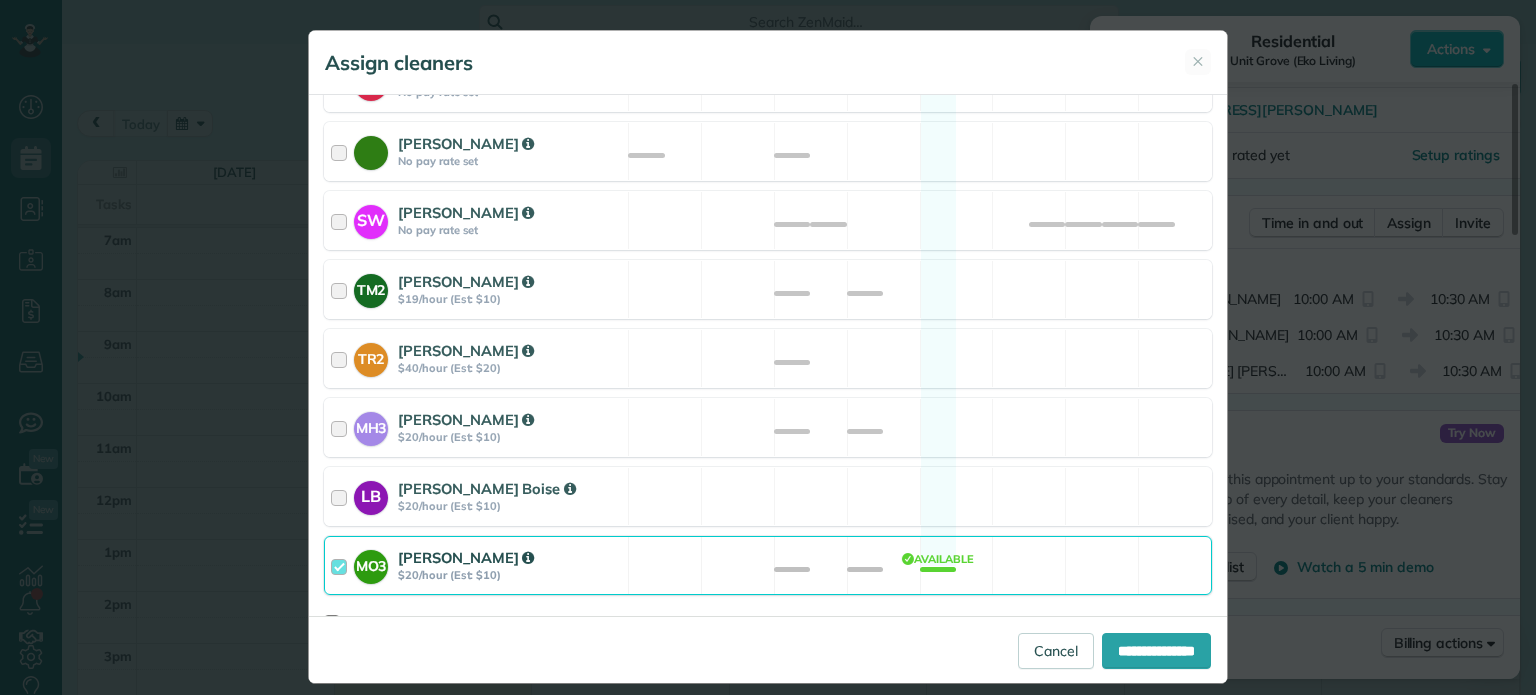 click on "MO3
Marina Ostertag
$20/hour (Est: $10)
Available" at bounding box center (768, 565) 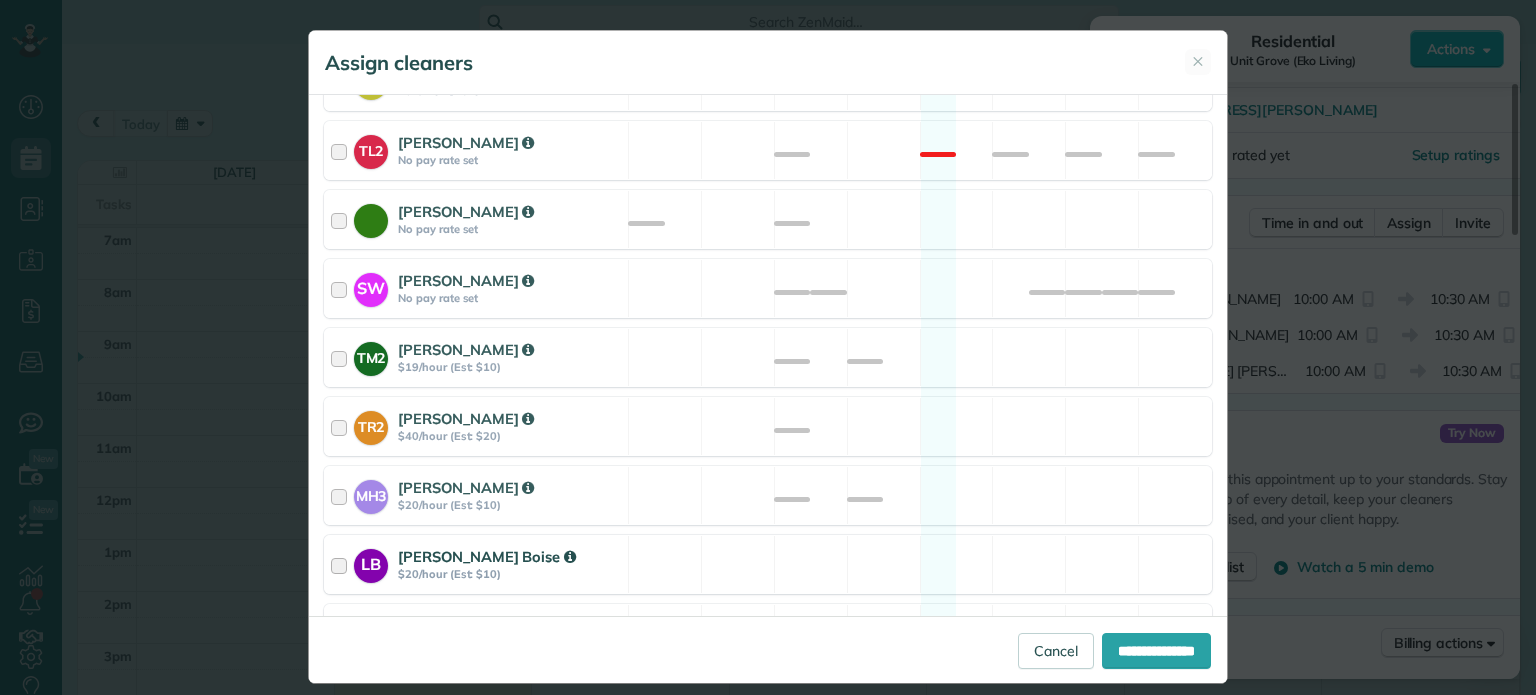scroll, scrollTop: 804, scrollLeft: 0, axis: vertical 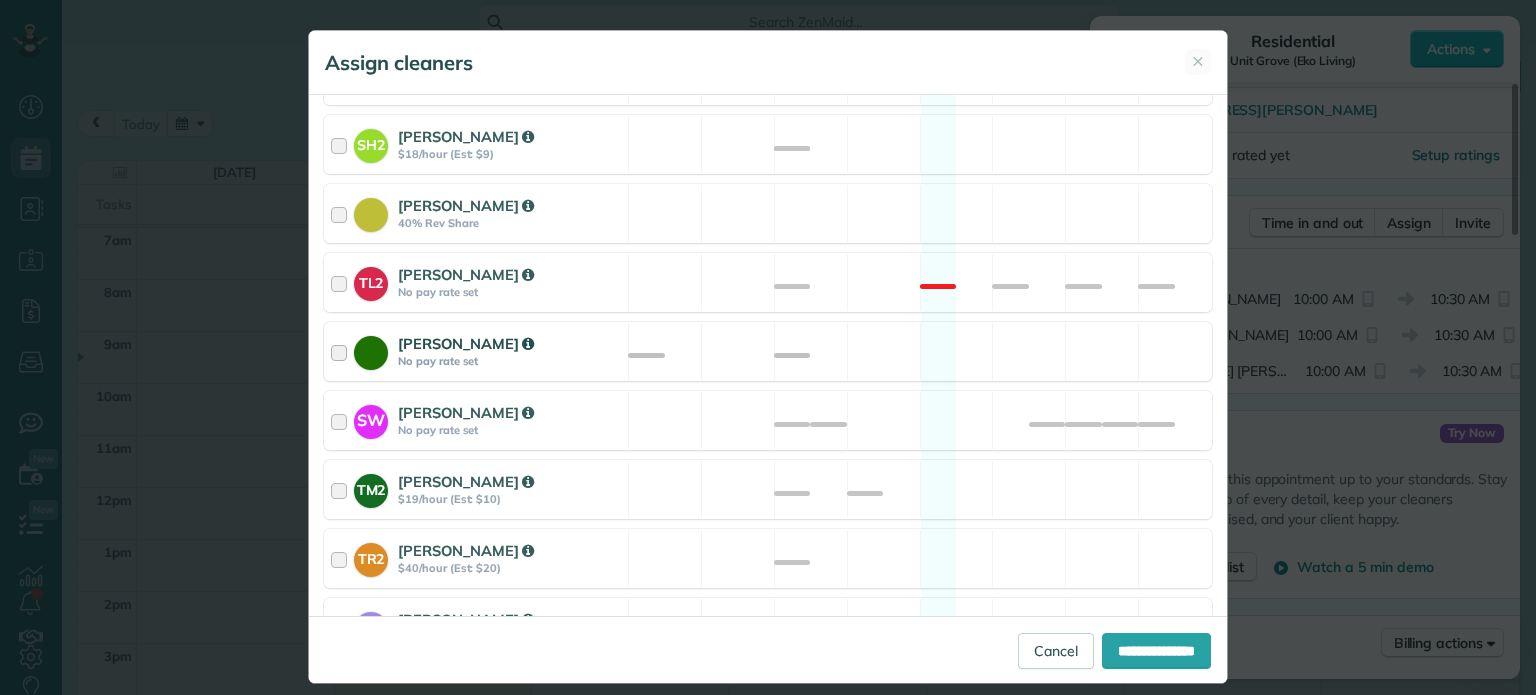 click on "Cyndi Holm
No pay rate set
Available" at bounding box center (768, 351) 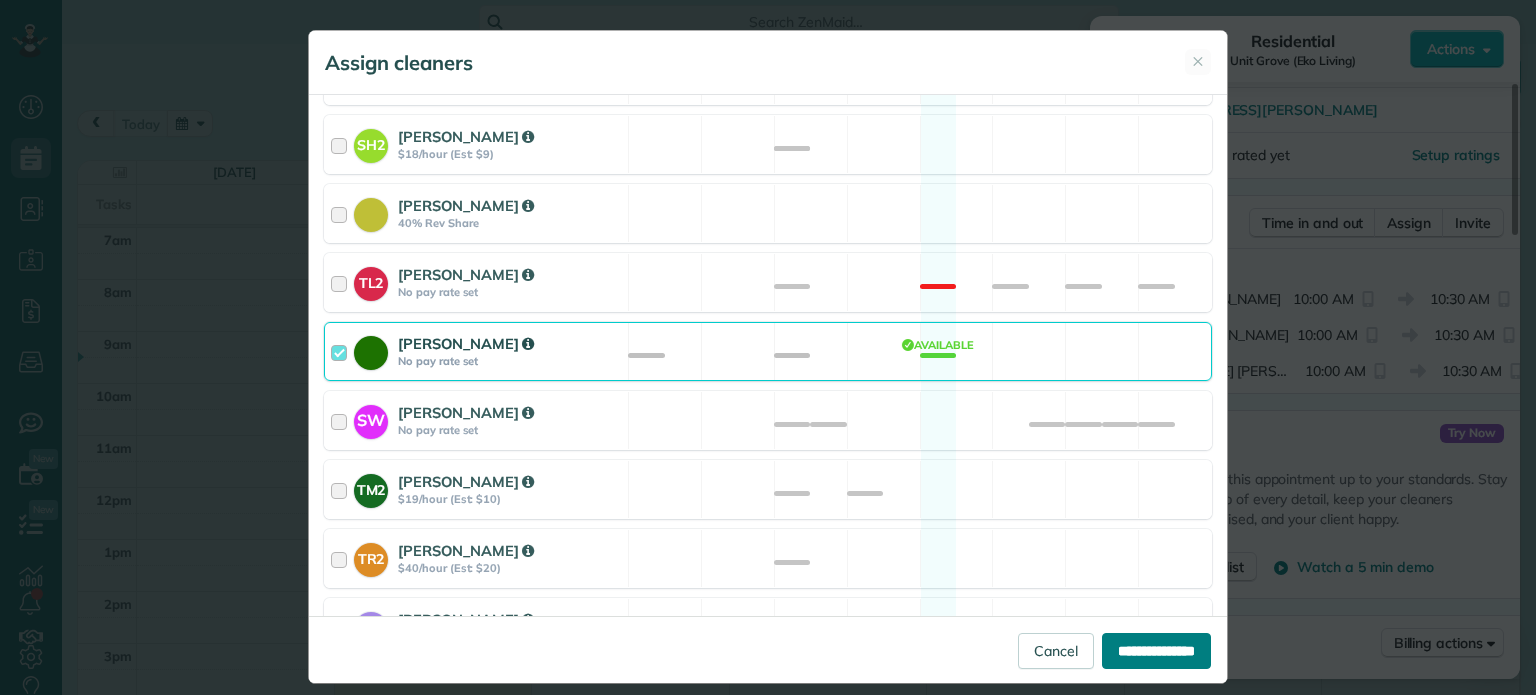click on "**********" at bounding box center (1156, 651) 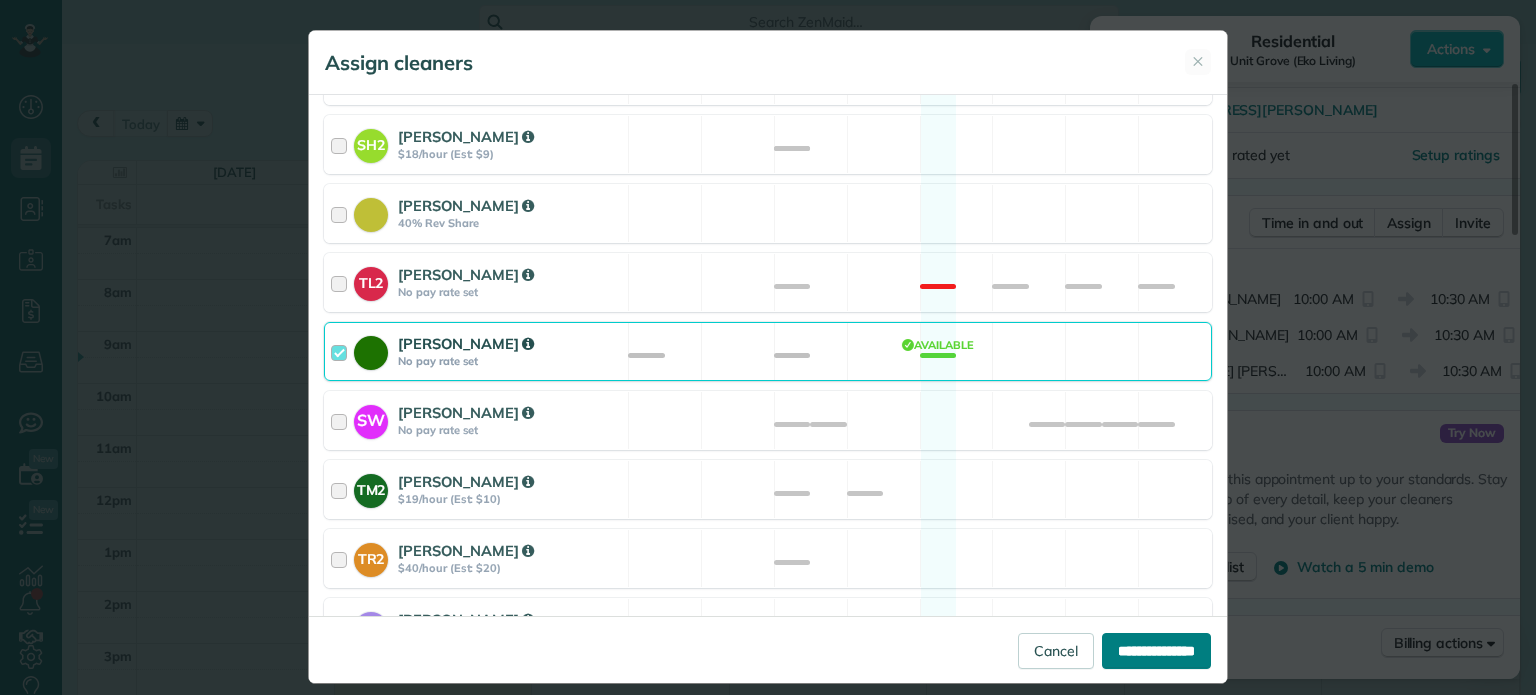 type on "**********" 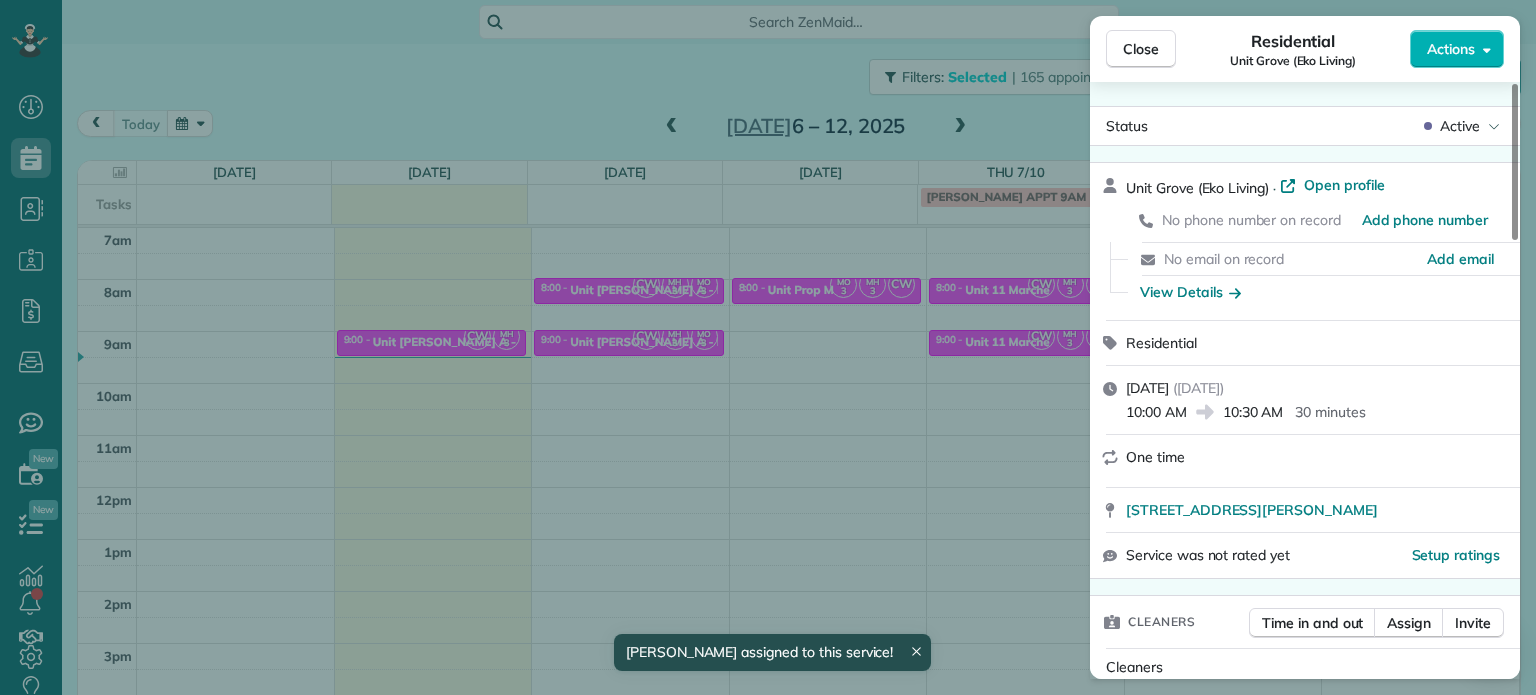 click on "Close Residential Unit Grove (Eko Living) Actions Status Active Unit Grove (Eko Living) · Open profile No phone number on record Add phone number No email on record Add email View Details Residential Tuesday, July 08, 2025 ( tomorrow ) 10:00 AM 10:30 AM 30 minutes One time 2220 Northwest Pettygrove Street Portland OR 97210 Service was not rated yet Setup ratings Cleaners Time in and out Assign Invite Cleaners Cyndi   Holm 10:00 AM 10:30 AM Checklist Try Now Keep this appointment up to your standards. Stay on top of every detail, keep your cleaners organised, and your client happy. Assign a checklist Watch a 5 min demo Billing Billing actions Price $0.00 Overcharge $0.00 Discount $0.00 Coupon discount - Primary tax - Secondary tax - Total appointment price $0.00 Tips collected New feature! $0.00 Mark as paid Total including tip $0.00 Get paid online in no-time! Send an invoice and reward your cleaners with tips Charge customer credit card Appointment custom fields No custom fields to display Work items Notes" at bounding box center [768, 347] 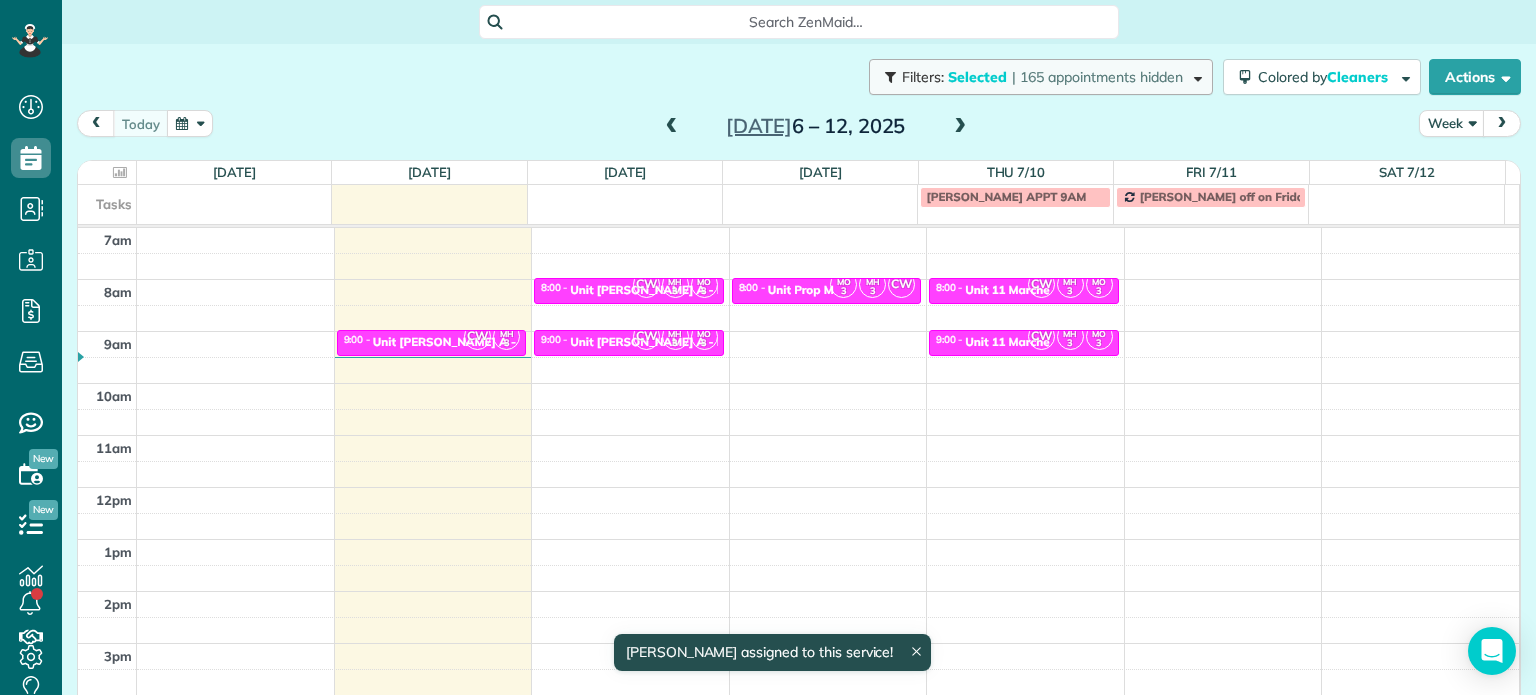 click on "|  165 appointments hidden" at bounding box center [1097, 77] 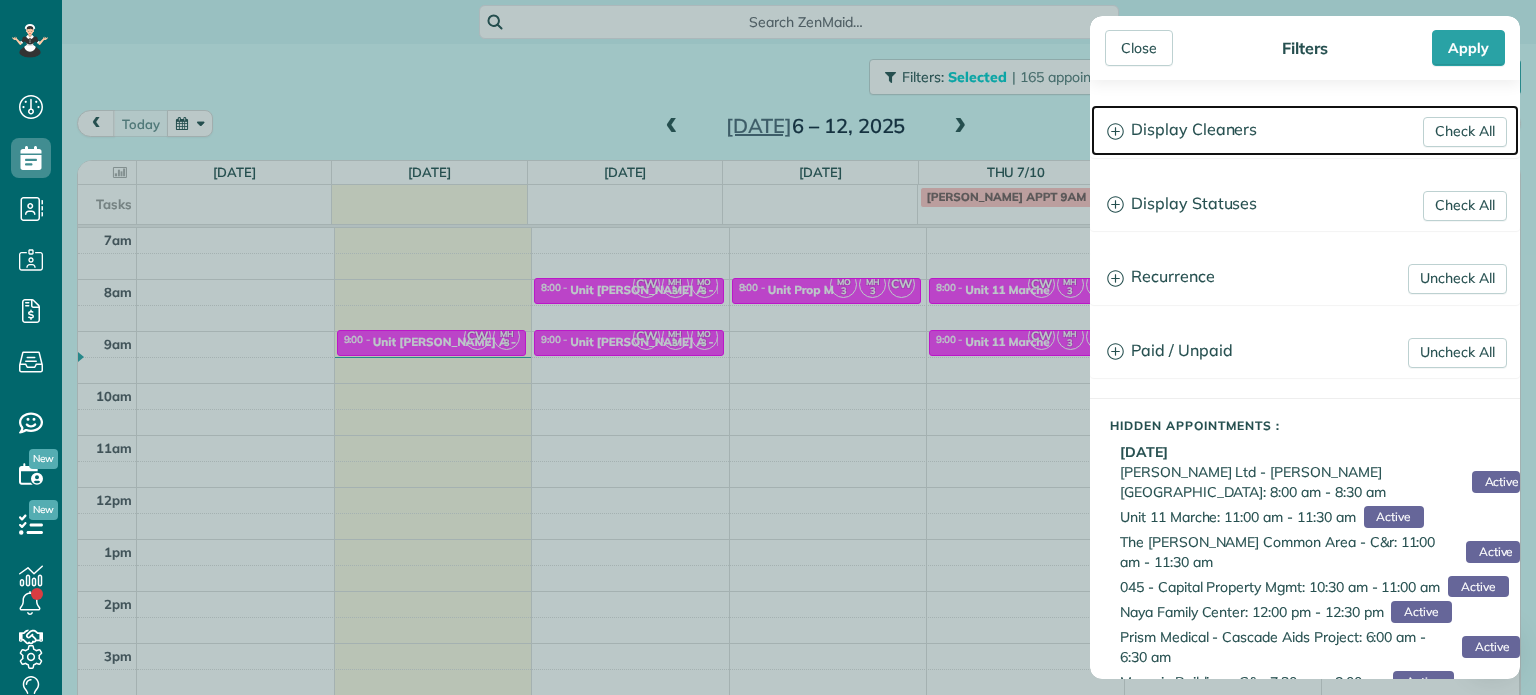 click on "Display Cleaners" at bounding box center (1305, 130) 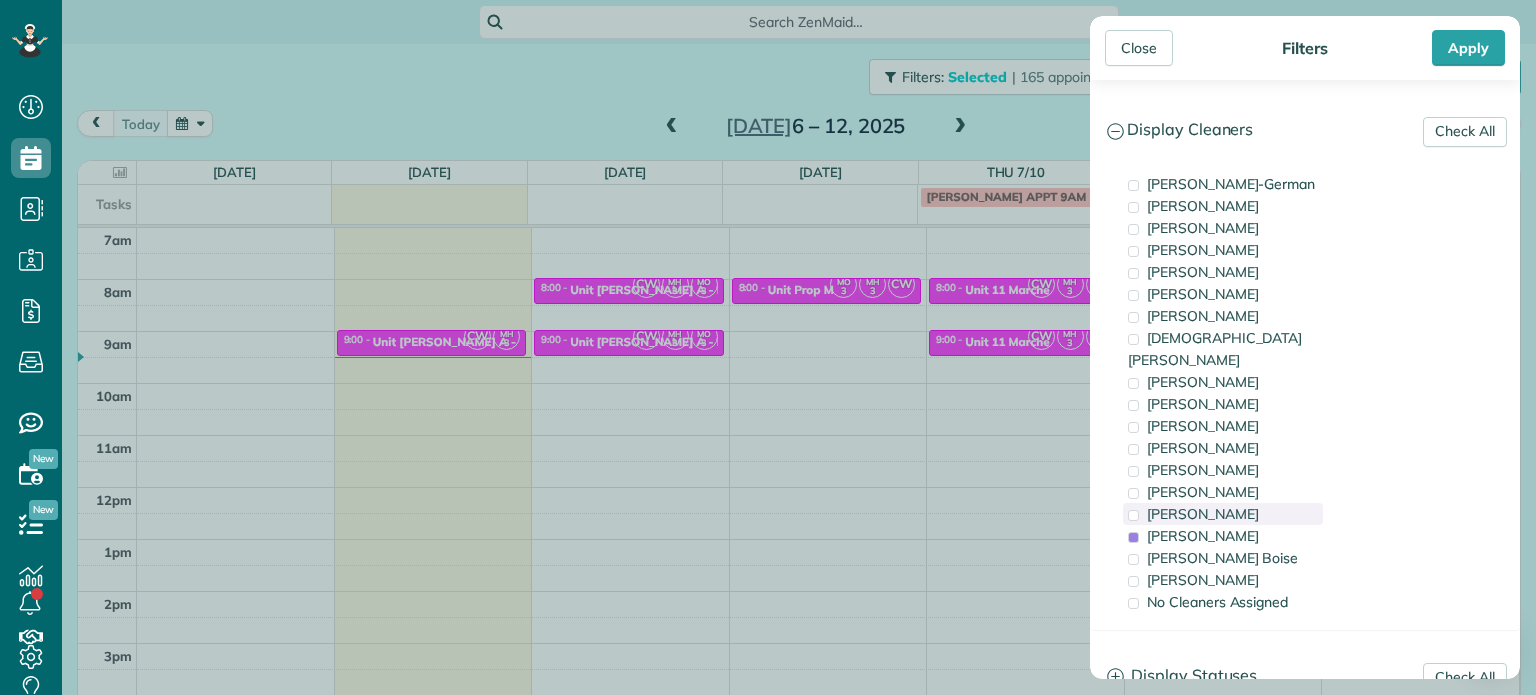 click on "Tammi Rue" at bounding box center [1203, 514] 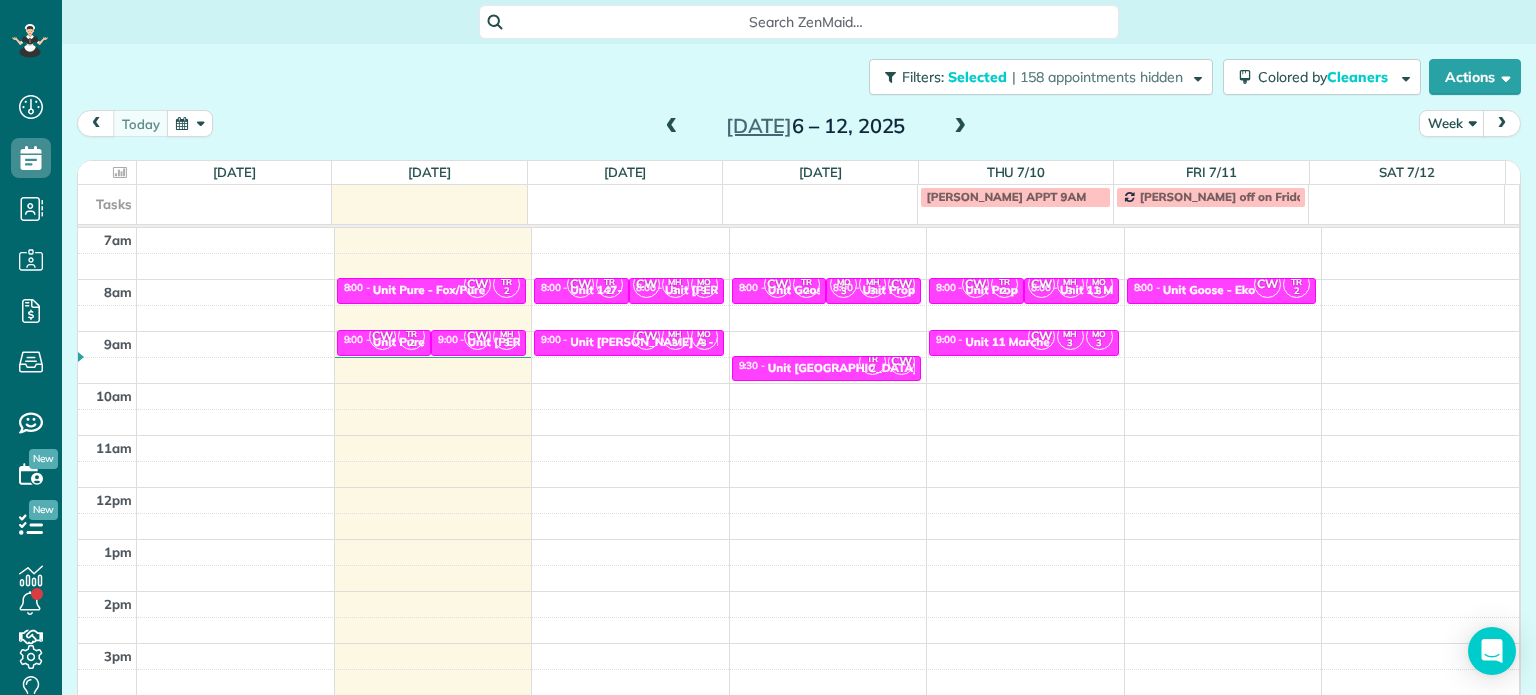 click on "Close
Filters
Apply
Check All
Display Cleaners
Christina Wright-German
Brie Killary
Cassie Feliciano
Tawnya Reynolds
Mark Zollo
Matthew Hatcher
Tony Middleton" at bounding box center (768, 347) 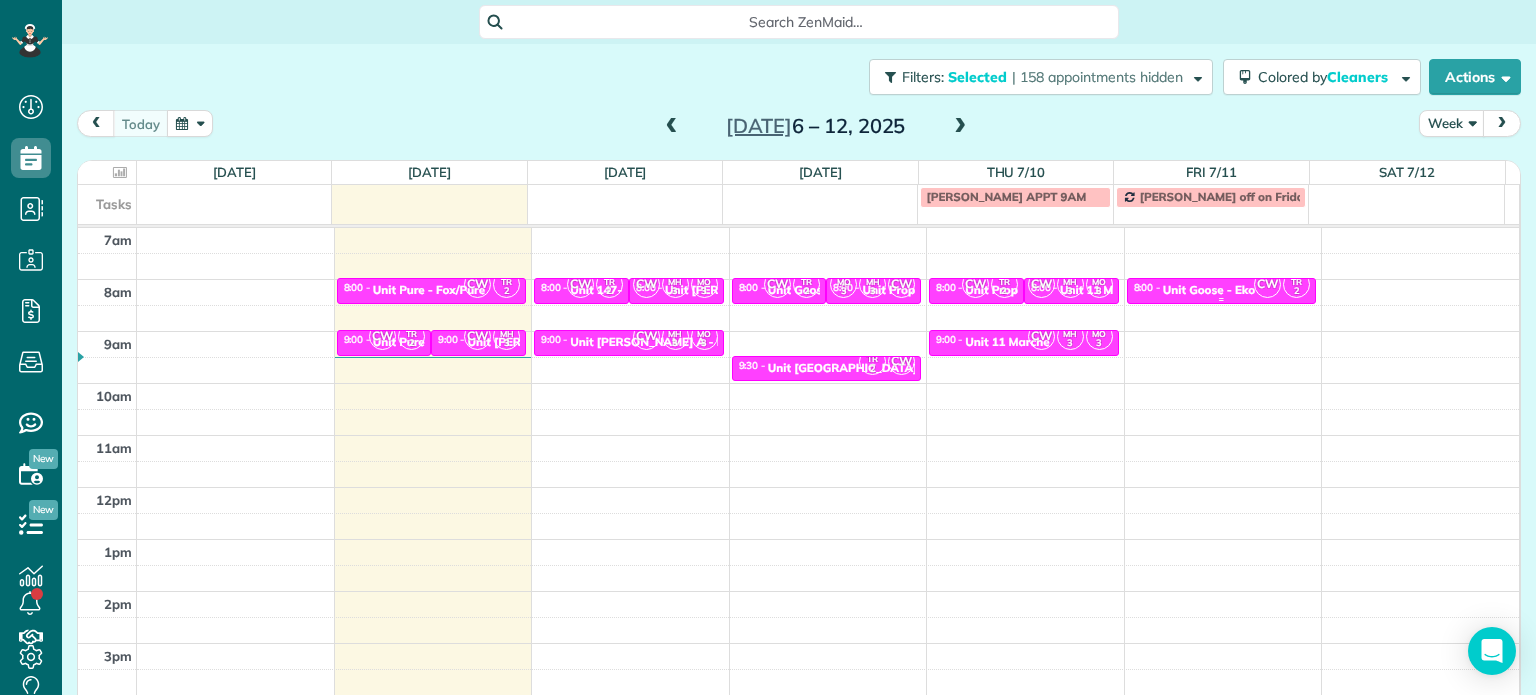 click on "Unit Goose - Eko" at bounding box center [1209, 290] 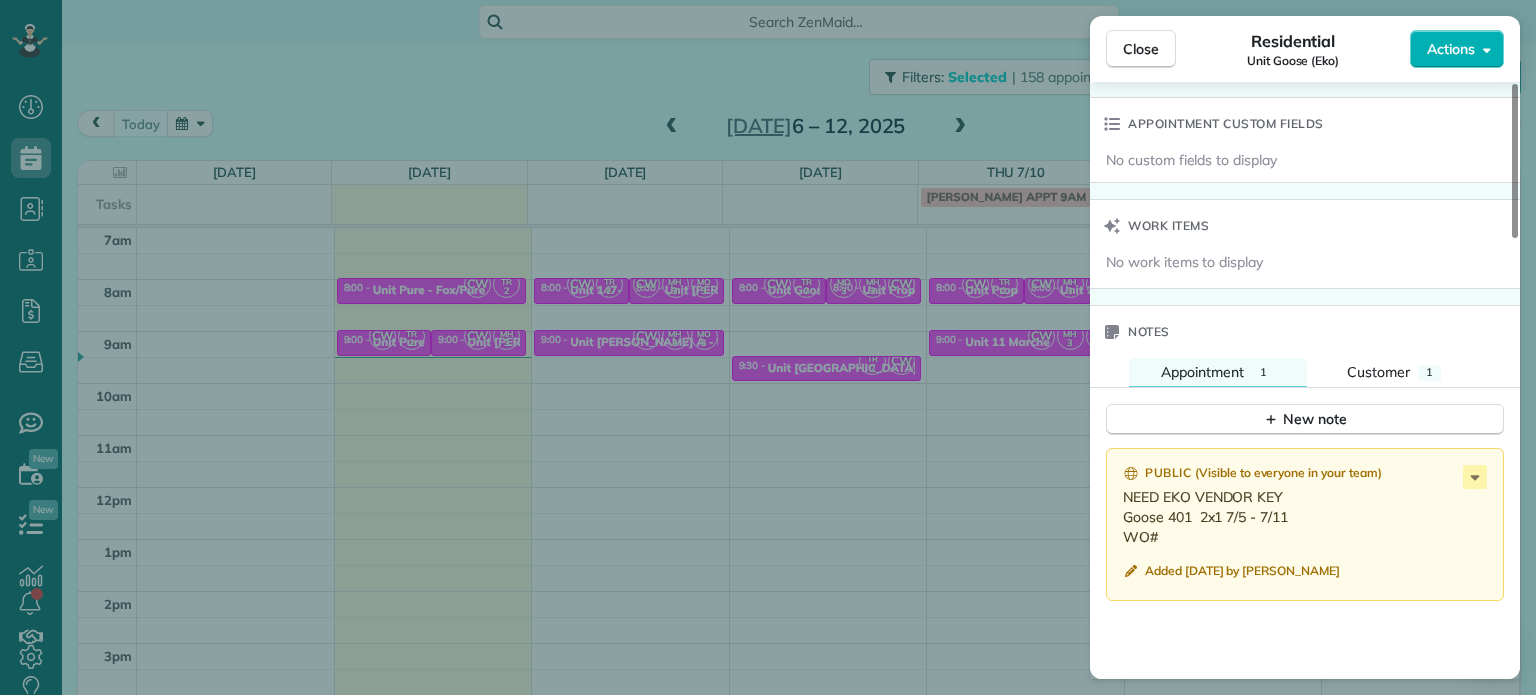 scroll, scrollTop: 1400, scrollLeft: 0, axis: vertical 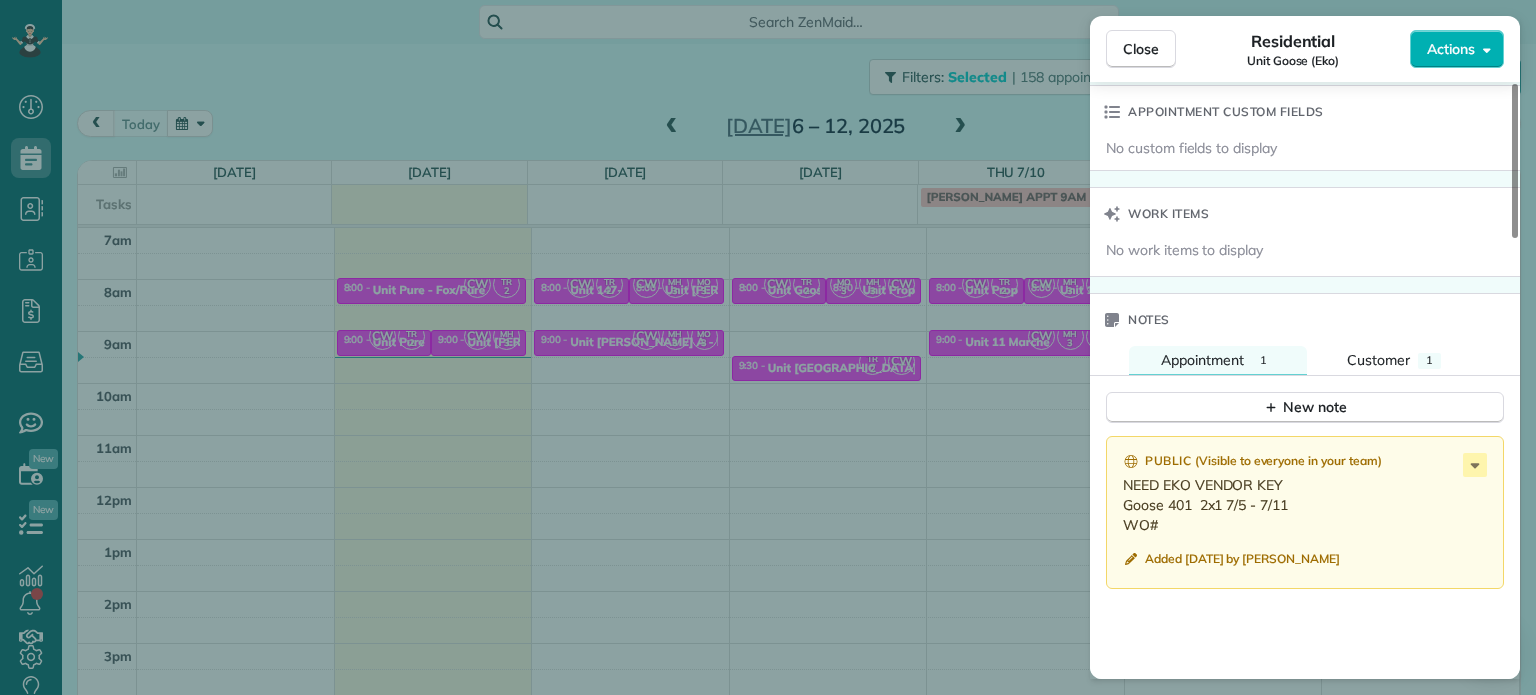 click on "Close Residential Unit Goose (Eko) Actions Status Active Unit Goose (Eko) · Open profile No phone number on record Add phone number No email on record Add email View Details Residential Friday, July 11, 2025 ( in 4 days ) 8:00 AM 8:30 AM 30 minutes One time 1415 Southwest Columbia Street Portland OR 97201 Service was not rated yet Setup ratings Cleaners Time in and out Assign Invite Cleaners Tammi   Rue 8:00 AM 8:30 AM Christina   Wright-German 8:00 AM 8:30 AM Checklist Try Now Keep this appointment up to your standards. Stay on top of every detail, keep your cleaners organised, and your client happy. Assign a checklist Watch a 5 min demo Billing Billing actions Price $0.00 Overcharge $0.00 Discount $0.00 Coupon discount - Primary tax - Secondary tax - Total appointment price $0.00 Tips collected New feature! $0.00 Mark as paid Total including tip $0.00 Get paid online in no-time! Send an invoice and reward your cleaners with tips Charge customer credit card Appointment custom fields Work items Notes 1 1 ( )" at bounding box center (768, 347) 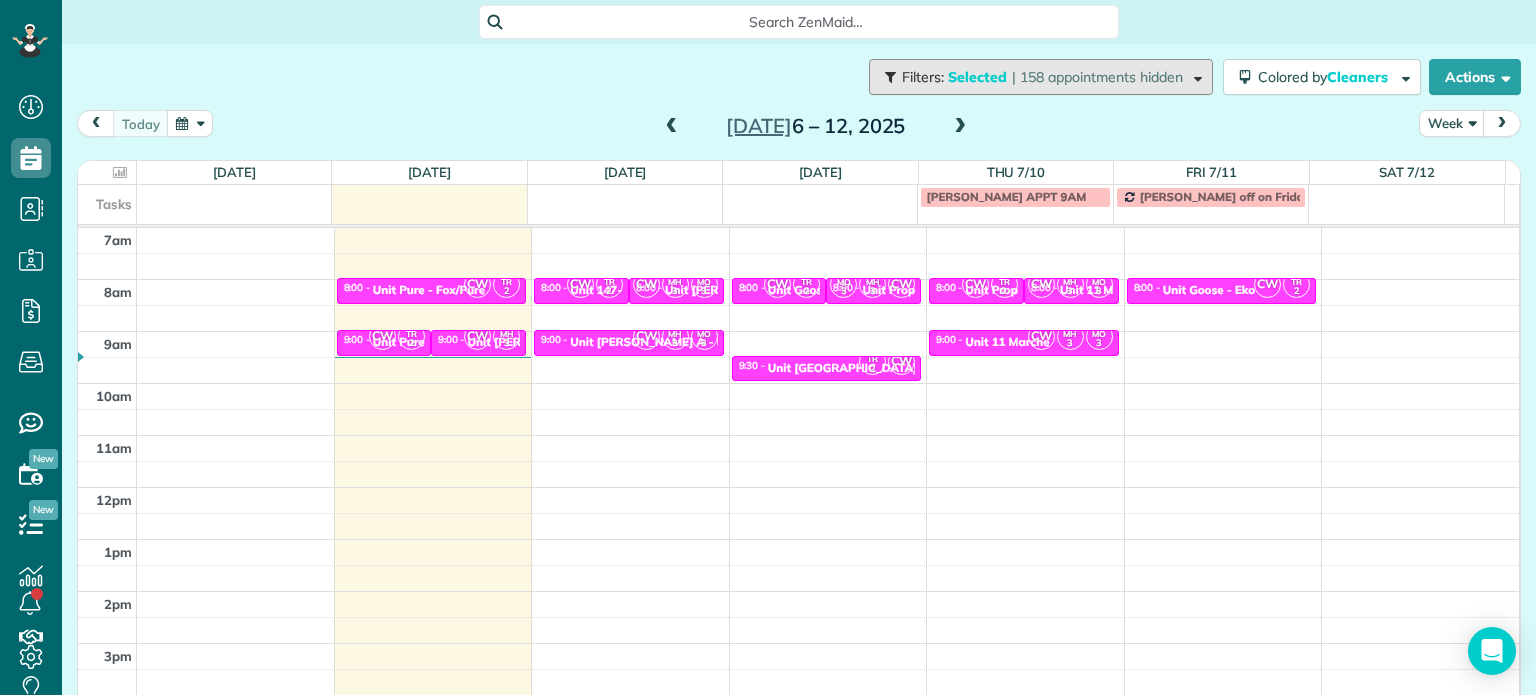 click on "|  158 appointments hidden" at bounding box center (1097, 77) 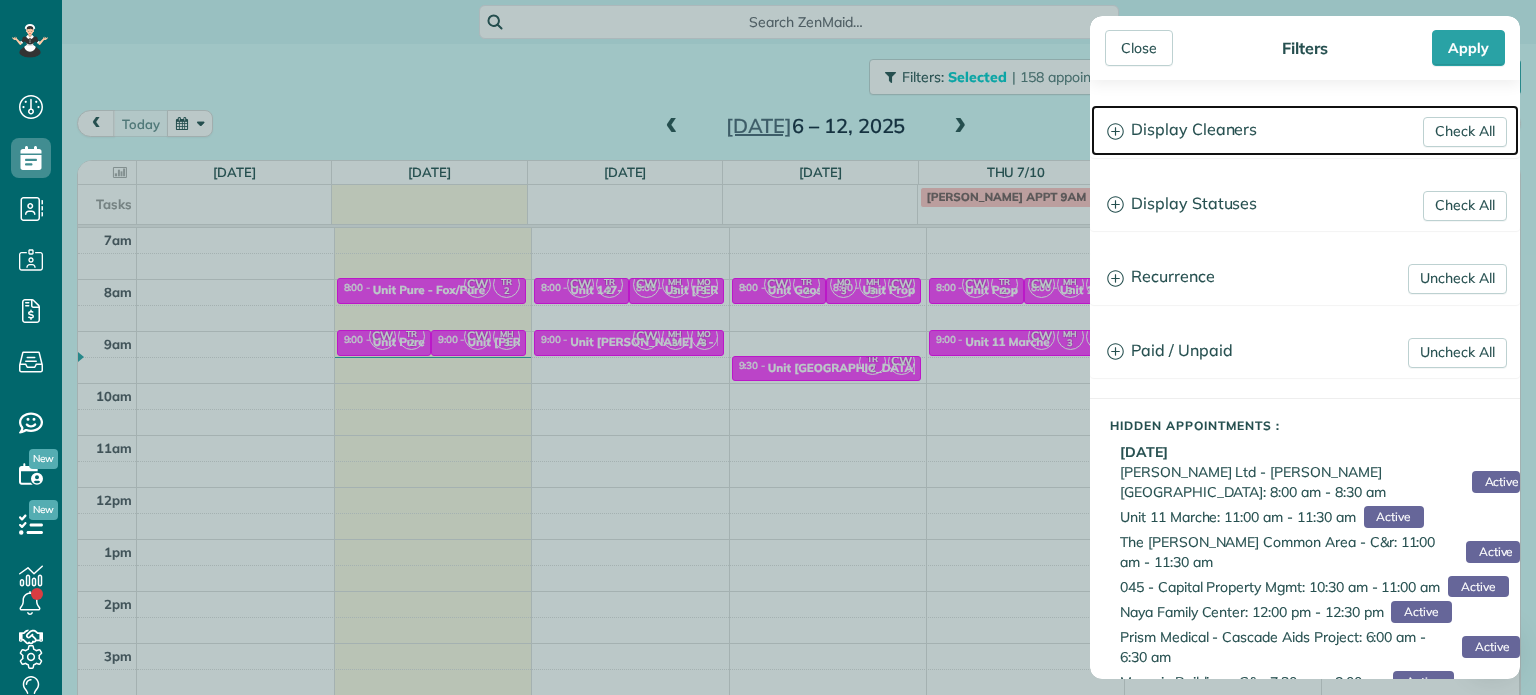 click on "Display Cleaners" at bounding box center [1305, 130] 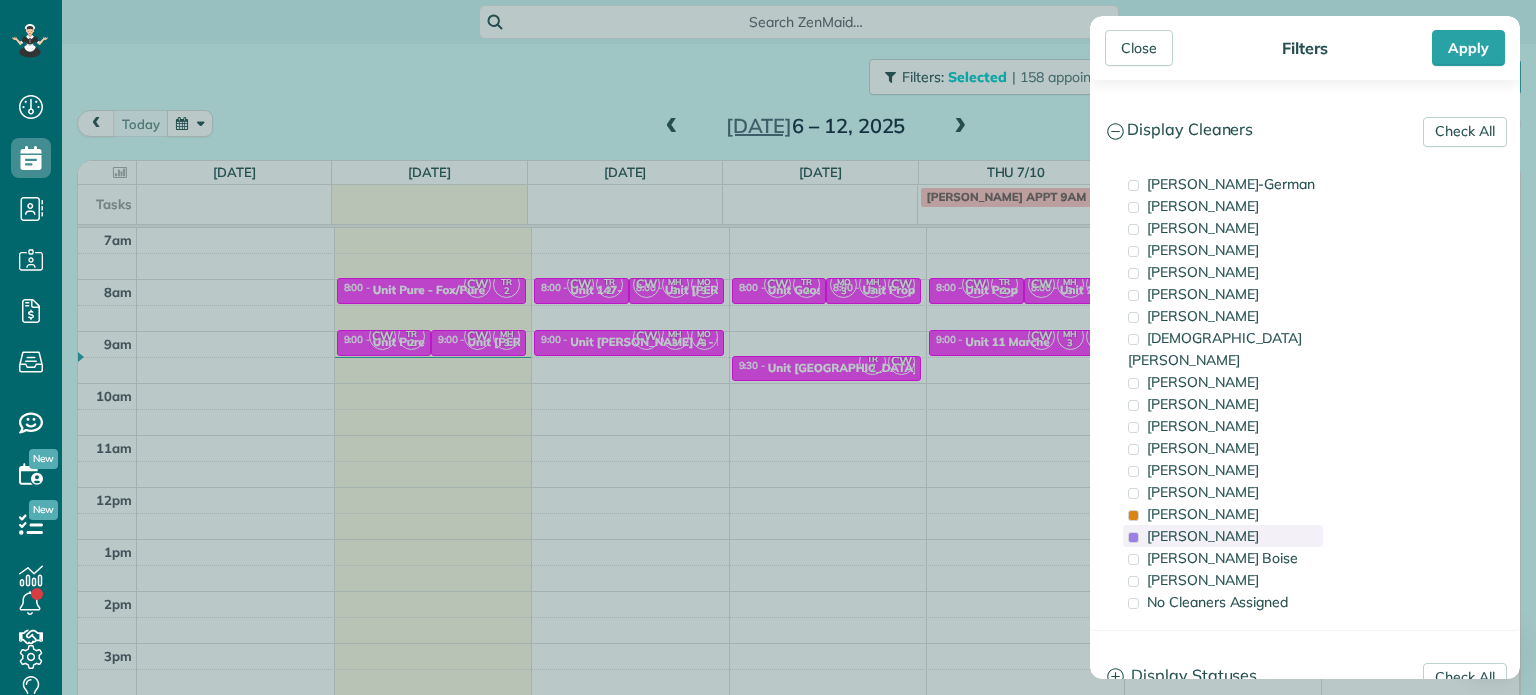 click on "Meralda Harris" at bounding box center (1223, 536) 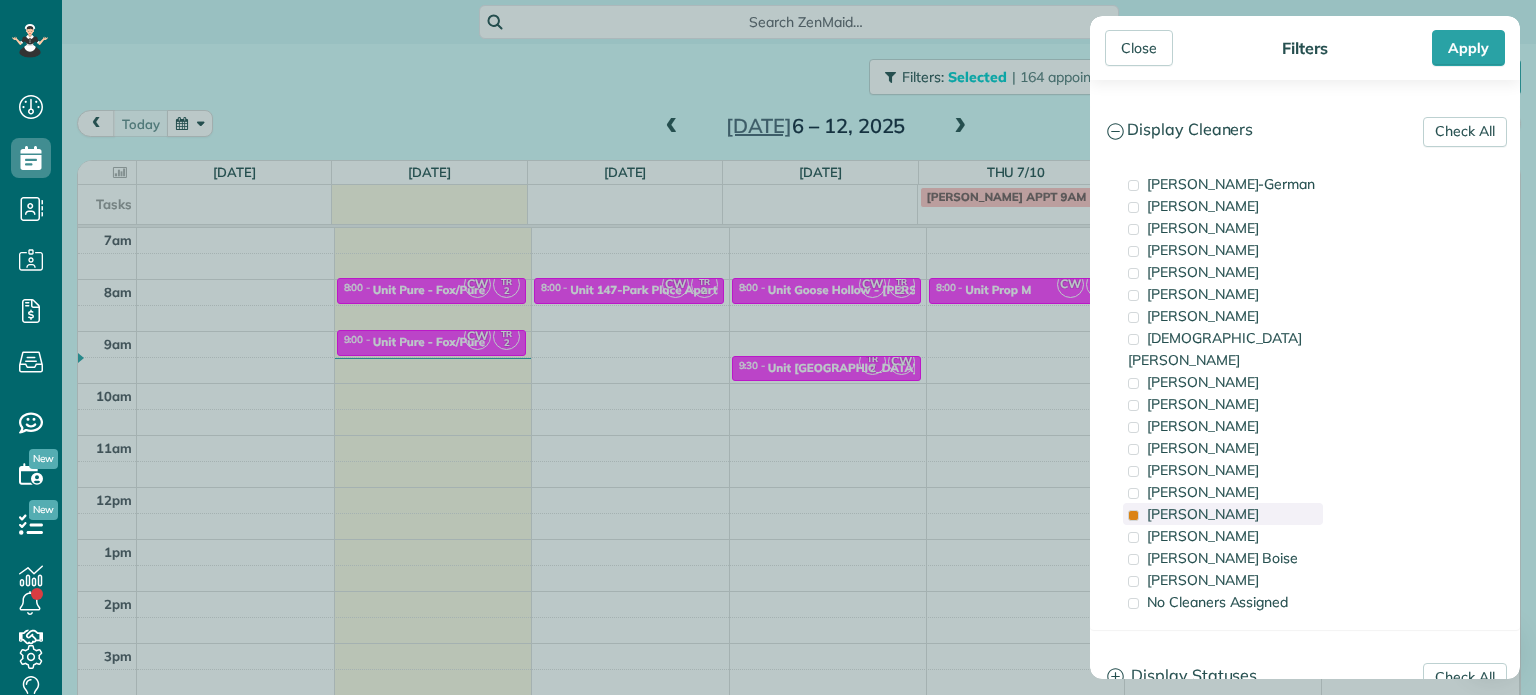 click on "Tammi Rue" at bounding box center (1223, 514) 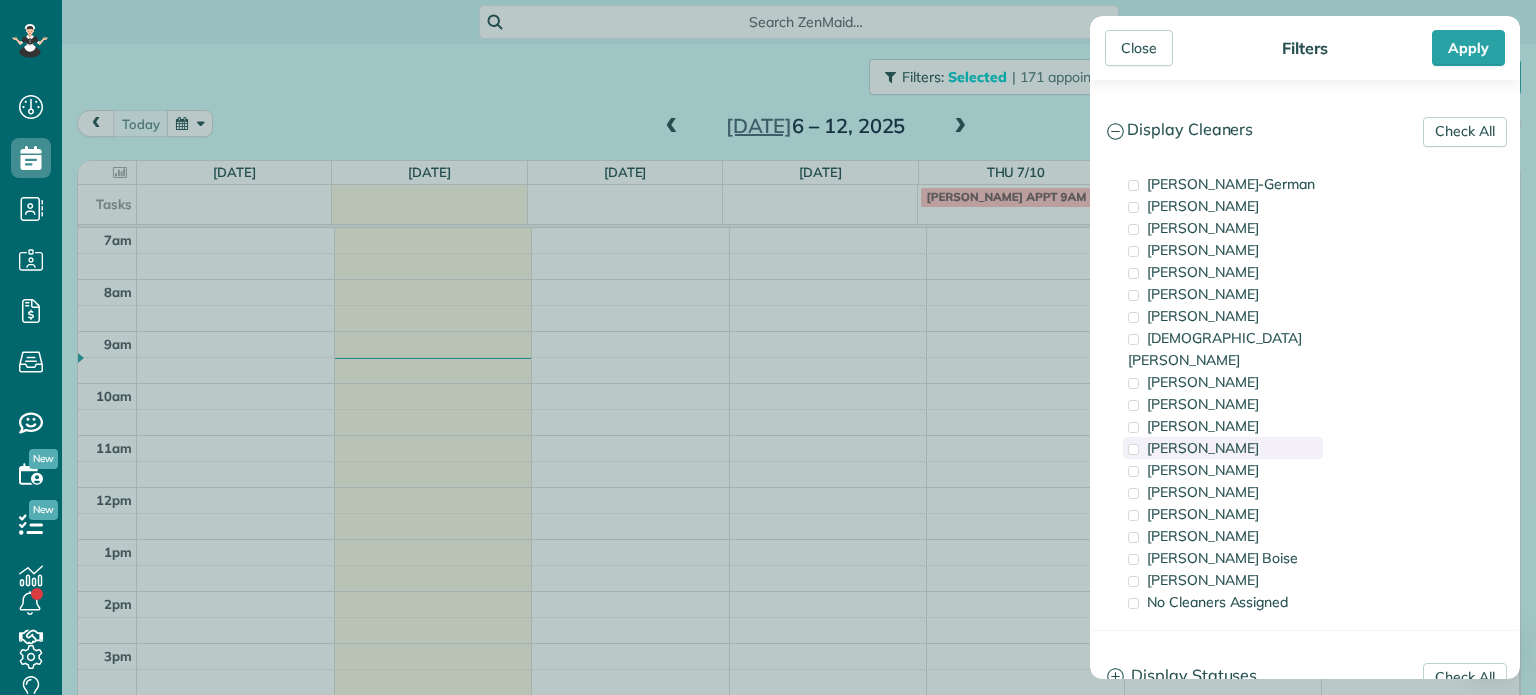 click on "Cyndi Holm" at bounding box center (1223, 448) 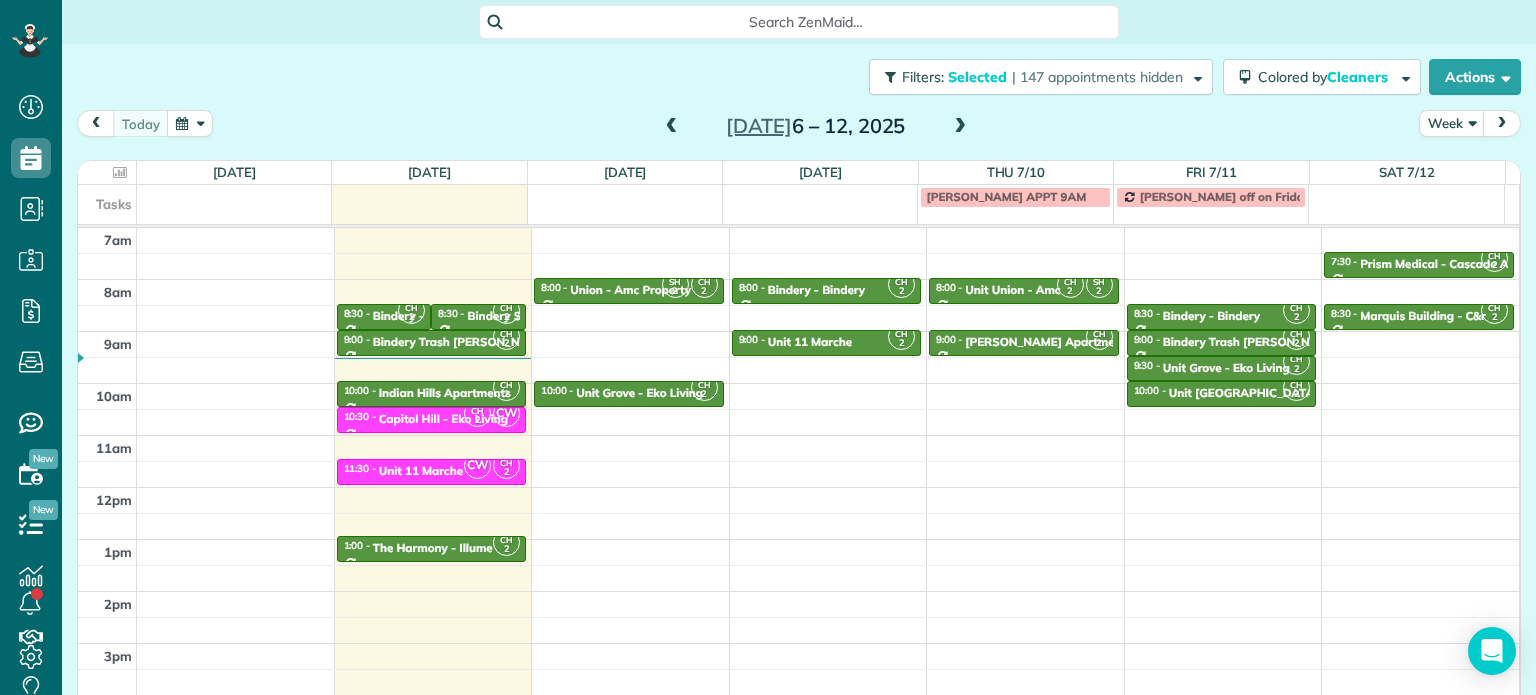 click on "Close
Filters
Apply
Check All
Display Cleaners
Christina Wright-German
Brie Killary
Cassie Feliciano
Tawnya Reynolds
Mark Zollo
Matthew Hatcher
Tony Middleton" at bounding box center (768, 347) 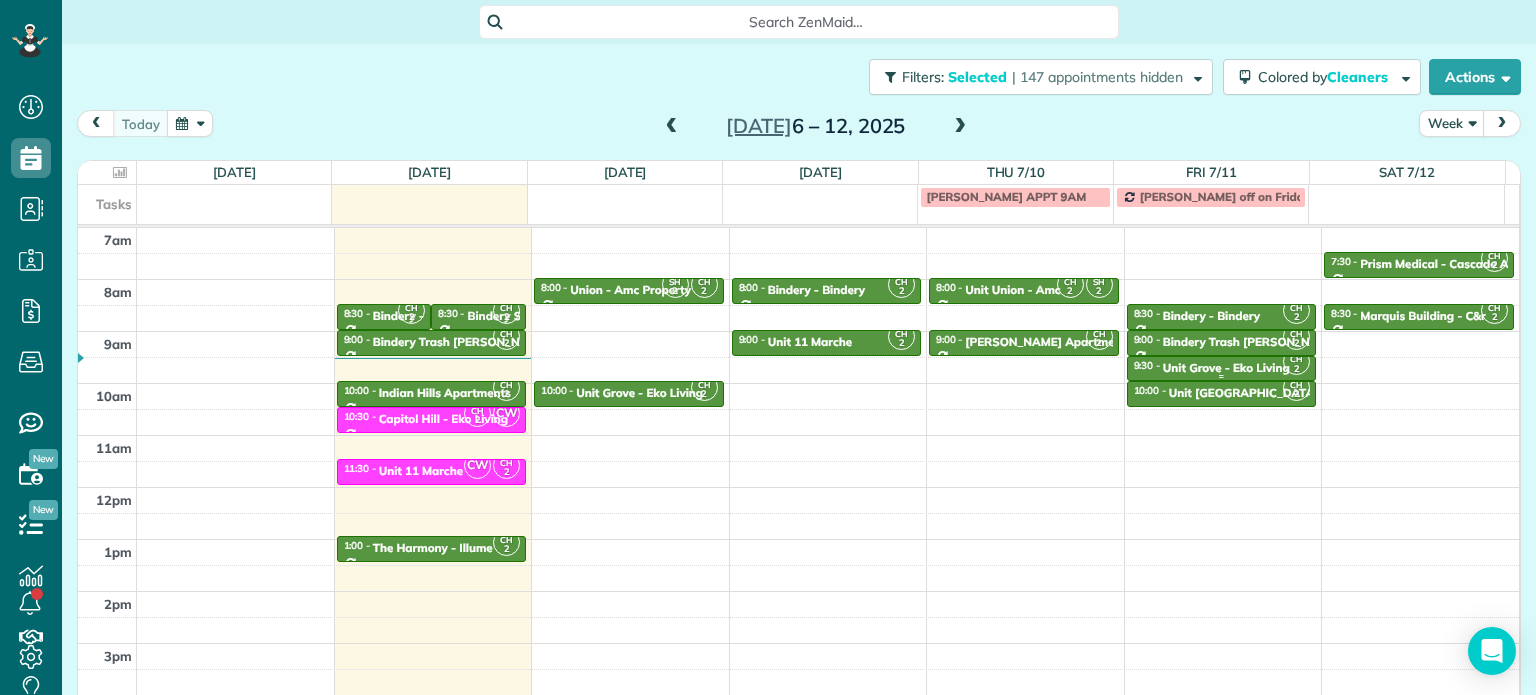click on "Unit Grove - Eko Living" at bounding box center (1226, 368) 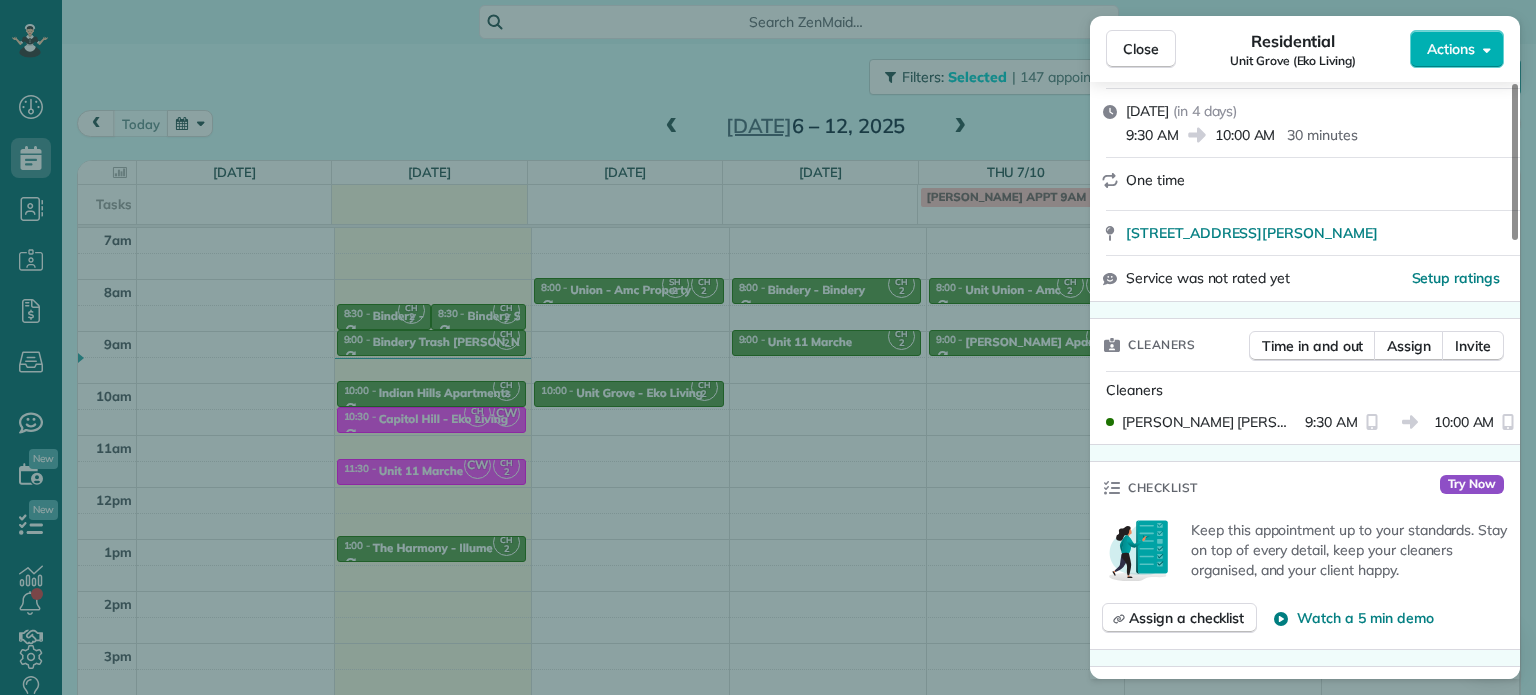 scroll, scrollTop: 300, scrollLeft: 0, axis: vertical 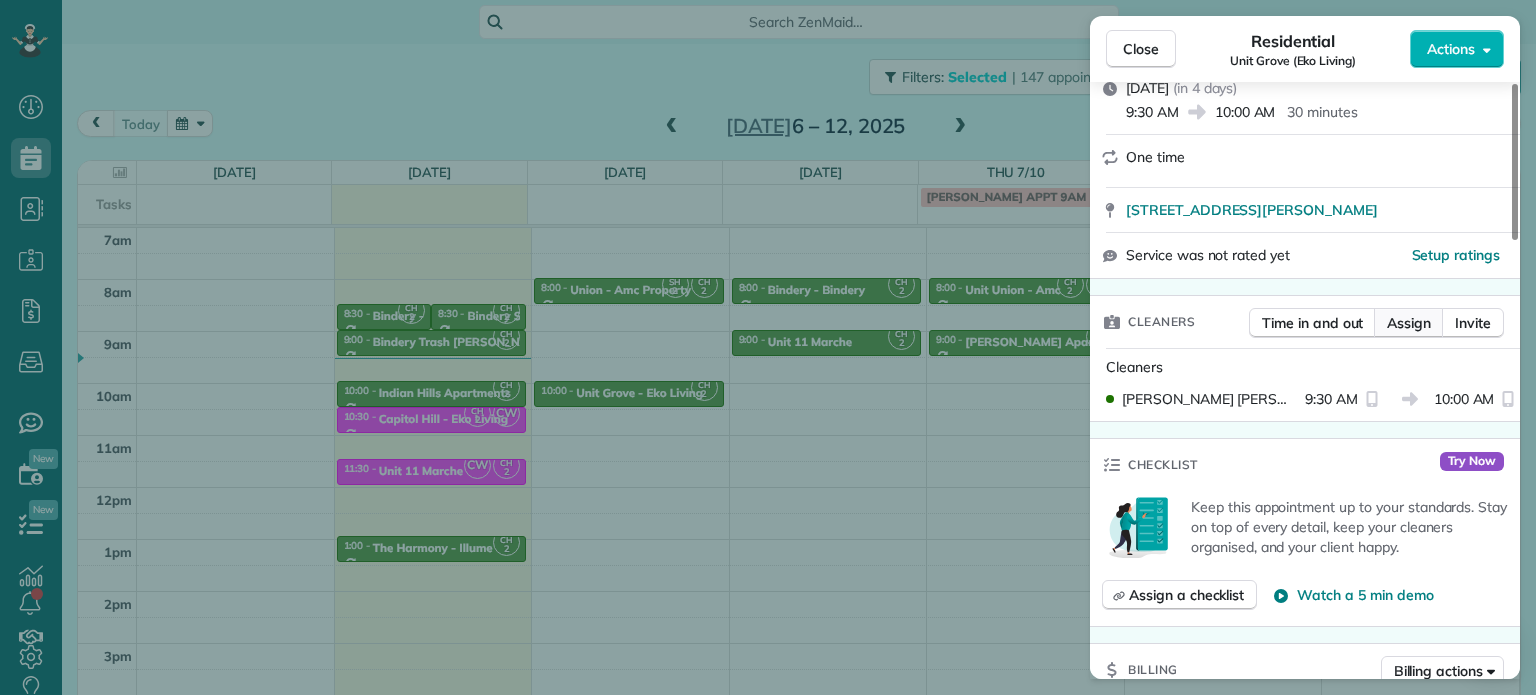 click on "Assign" at bounding box center (1409, 323) 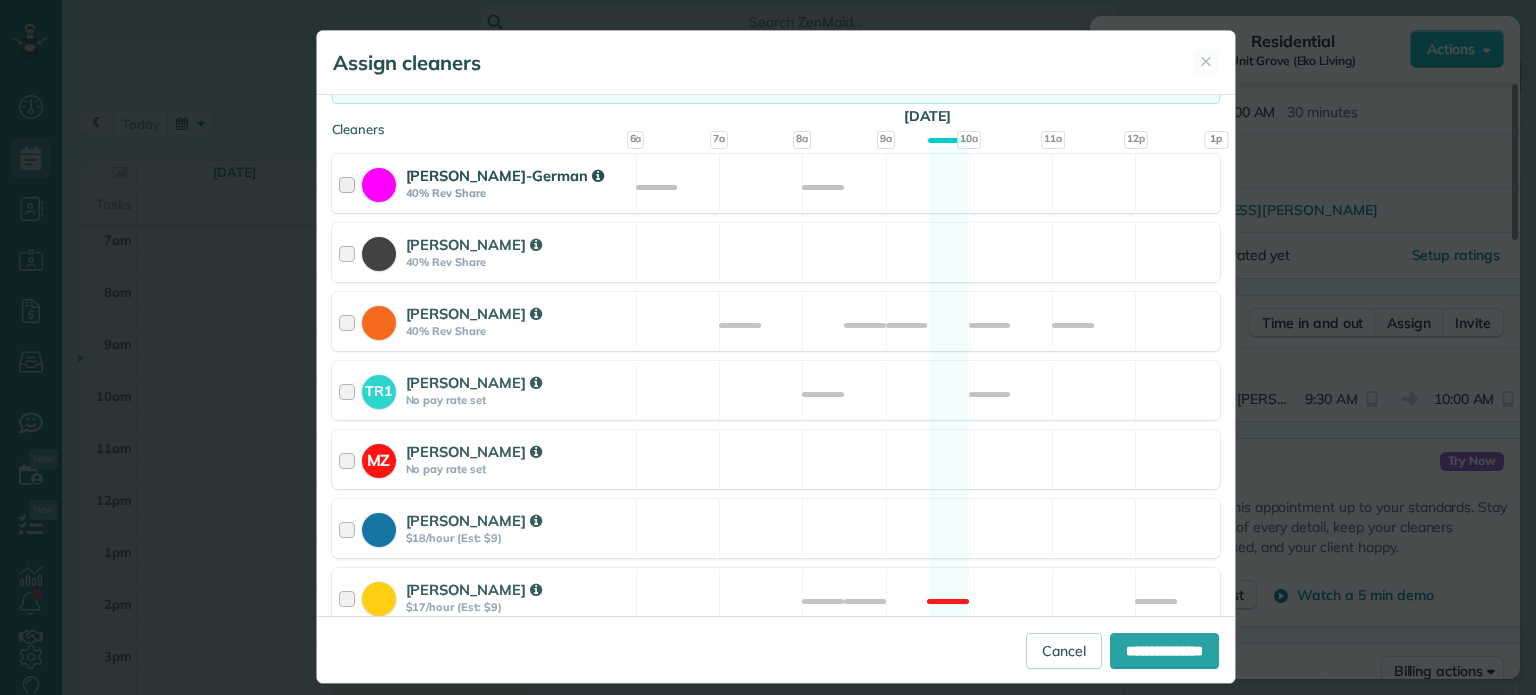 scroll, scrollTop: 200, scrollLeft: 0, axis: vertical 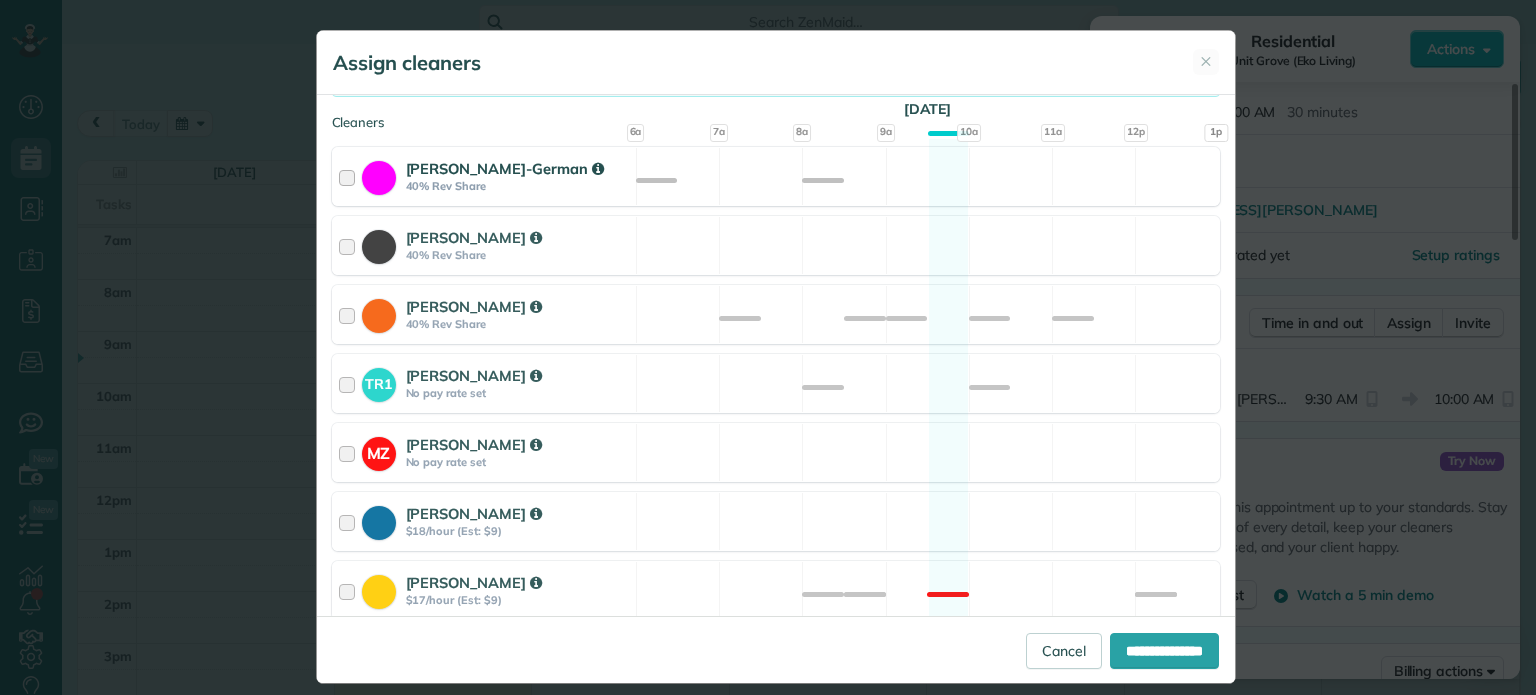 click on "Christina Wright-German
40% Rev Share
Available" at bounding box center [776, 176] 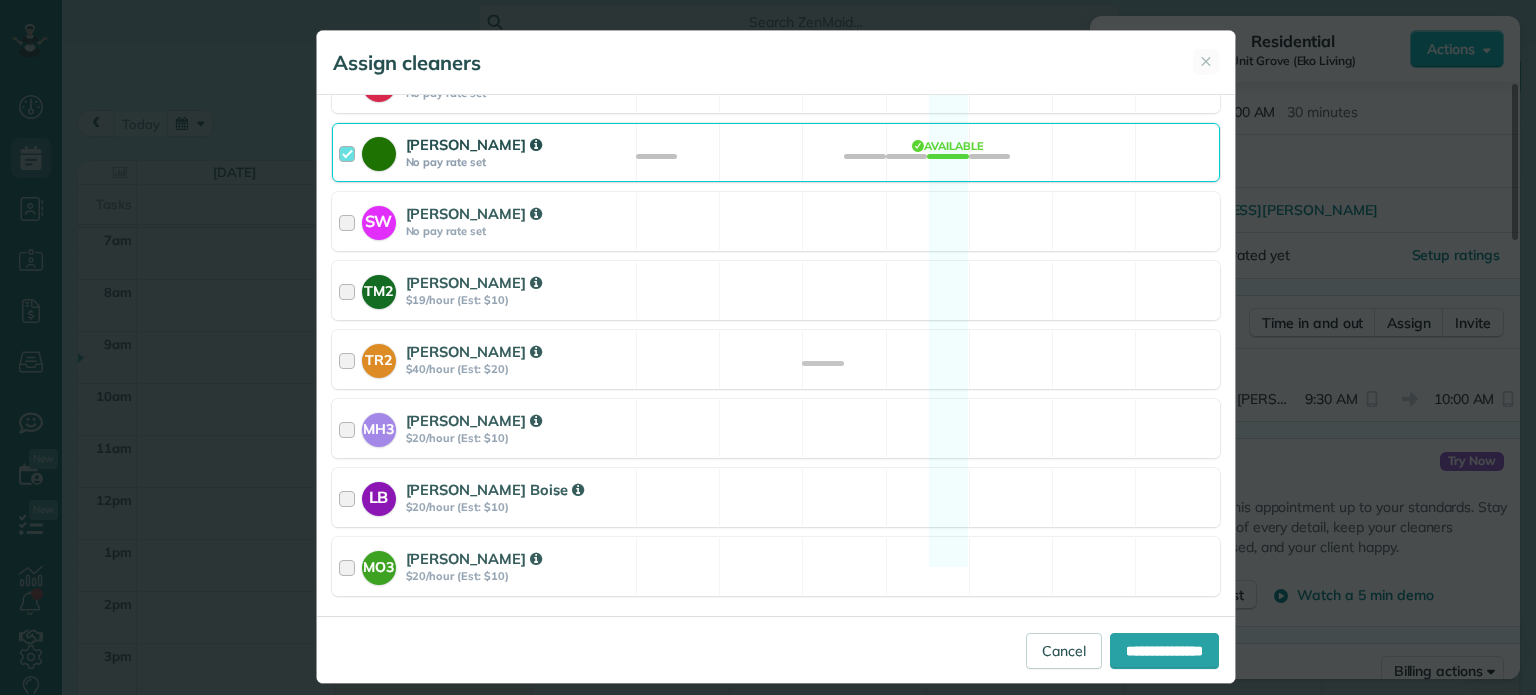 scroll, scrollTop: 1004, scrollLeft: 0, axis: vertical 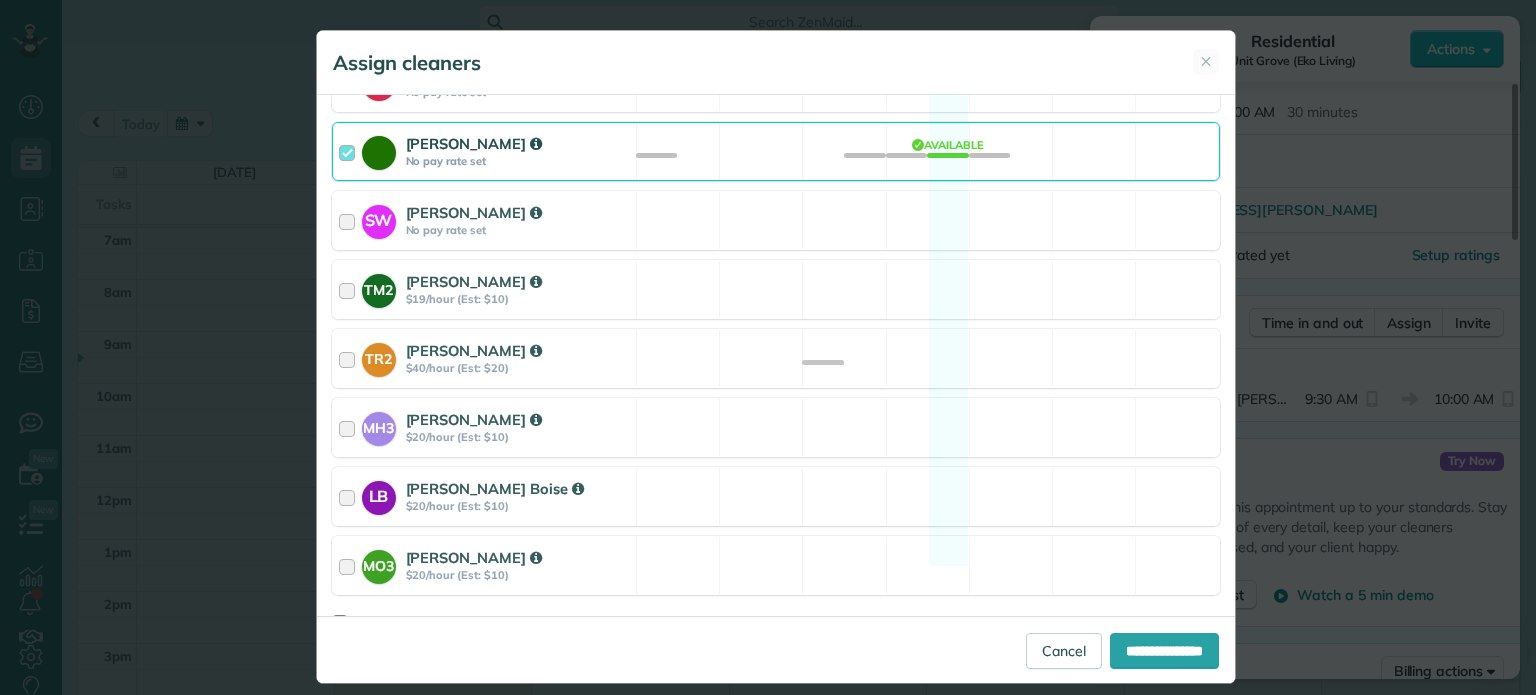 click on "Cyndi Holm
No pay rate set
Available" at bounding box center [776, 151] 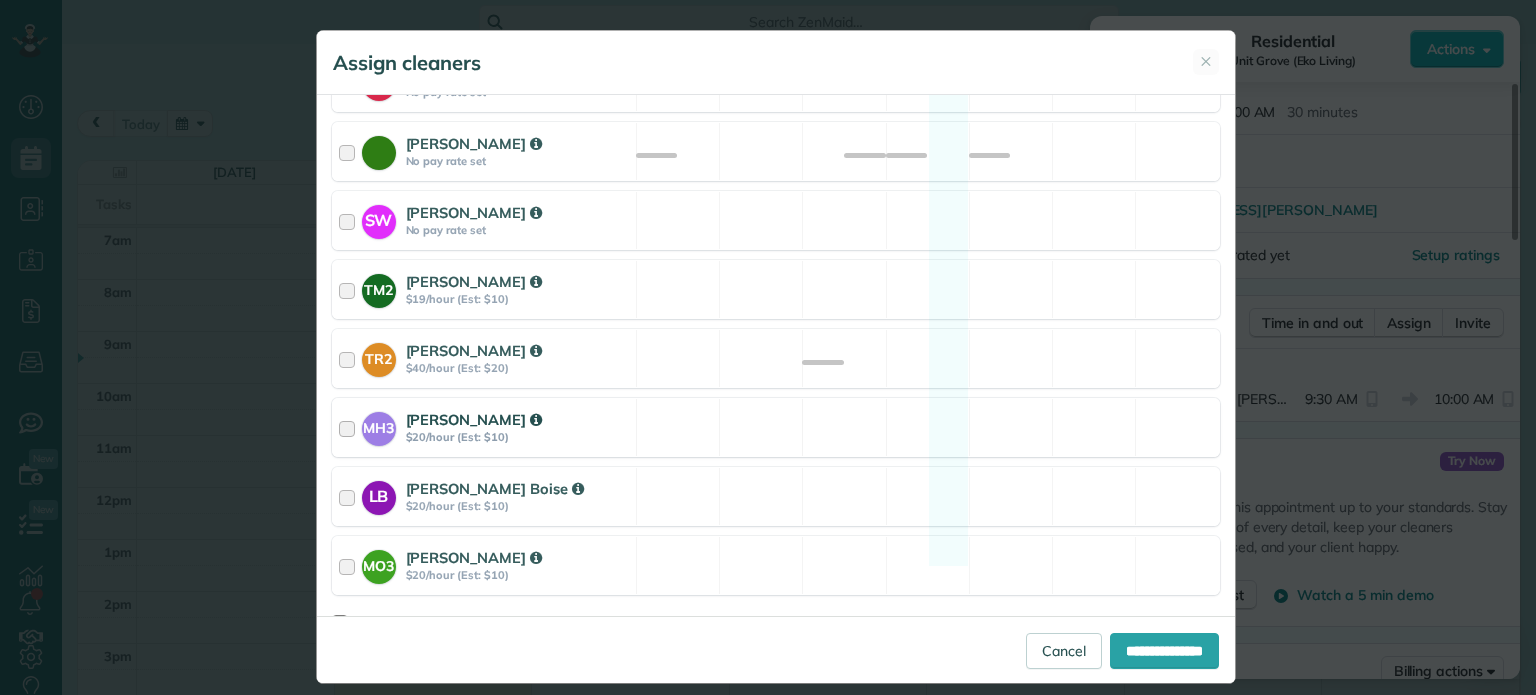click on "MH3
Meralda Harris
$20/hour (Est: $10)
Available" at bounding box center [776, 427] 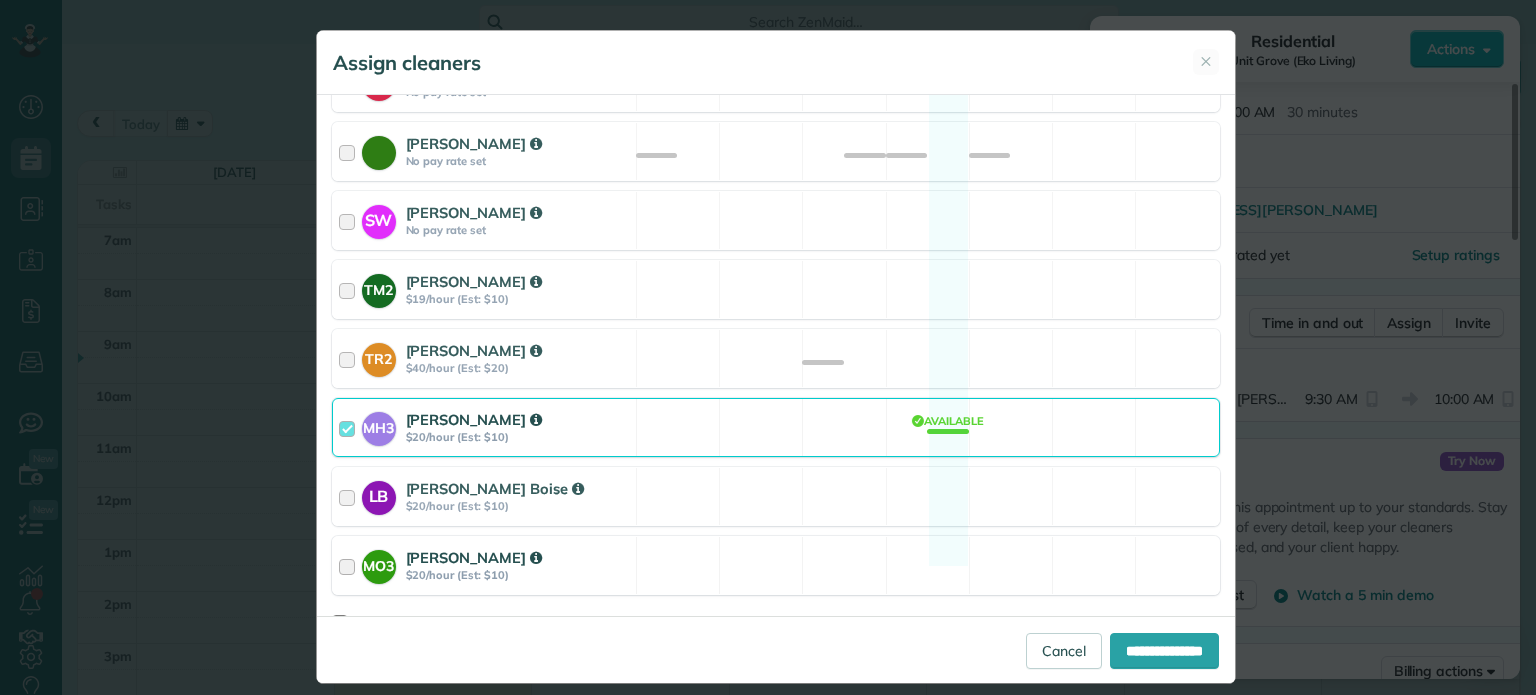 click on "MO3
Marina Ostertag
$20/hour (Est: $10)
Available" at bounding box center (776, 565) 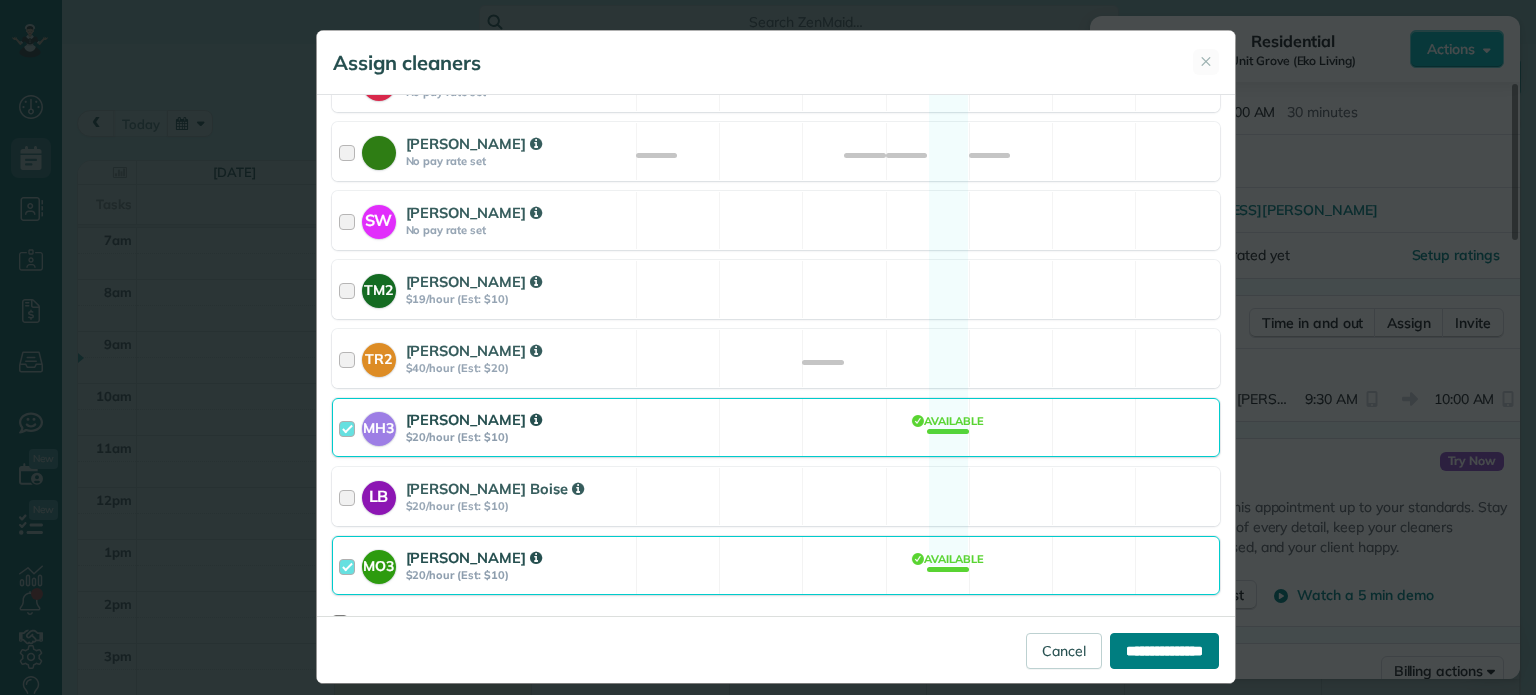 click on "**********" at bounding box center [1164, 651] 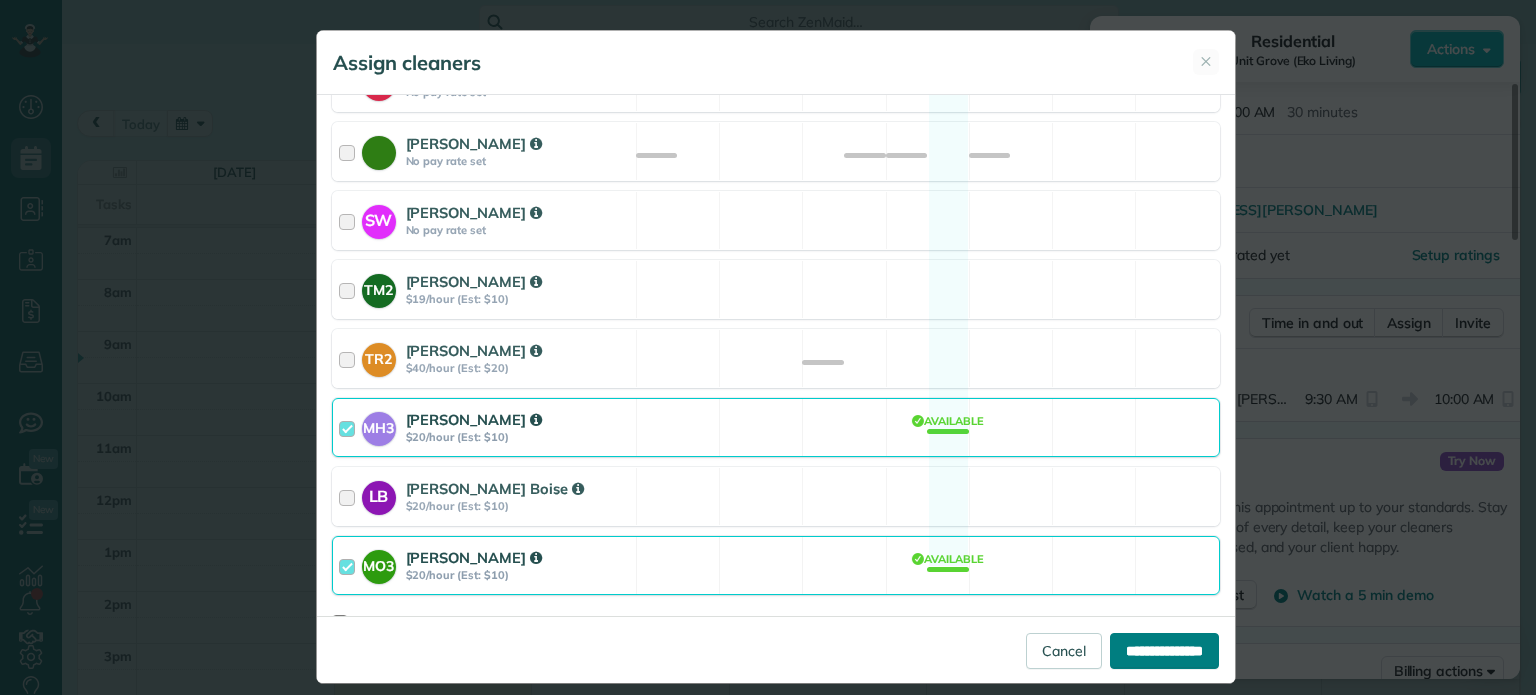 type on "**********" 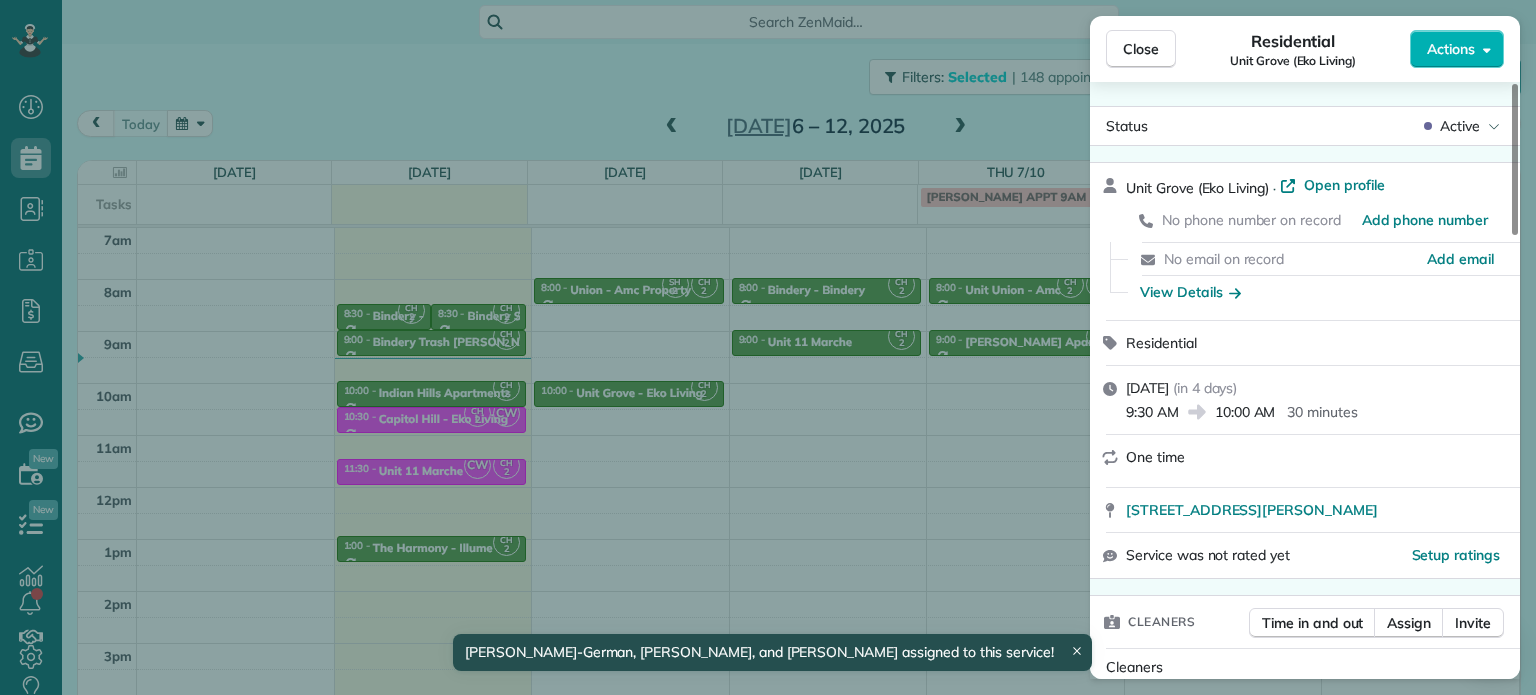 click on "Close Residential Unit Grove (Eko Living) Actions Status Active Unit Grove (Eko Living) · Open profile No phone number on record Add phone number No email on record Add email View Details Residential Friday, July 11, 2025 ( in 4 days ) 9:30 AM 10:00 AM 30 minutes One time 2220 Northwest Pettygrove Street Portland OR 97210 Service was not rated yet Setup ratings Cleaners Time in and out Assign Invite Cleaners Marina   Ostertag 9:30 AM 10:00 AM Meralda   Harris 9:30 AM 10:00 AM Christina   Wright-German 9:30 AM 10:00 AM Checklist Try Now Keep this appointment up to your standards. Stay on top of every detail, keep your cleaners organised, and your client happy. Assign a checklist Watch a 5 min demo Billing Billing actions Price $0.00 Overcharge $0.00 Discount $0.00 Coupon discount - Primary tax - Secondary tax - Total appointment price $0.00 Tips collected New feature! $0.00 Mark as paid Total including tip $0.00 Get paid online in no-time! Send an invoice and reward your cleaners with tips Work items Notes 1" at bounding box center (768, 347) 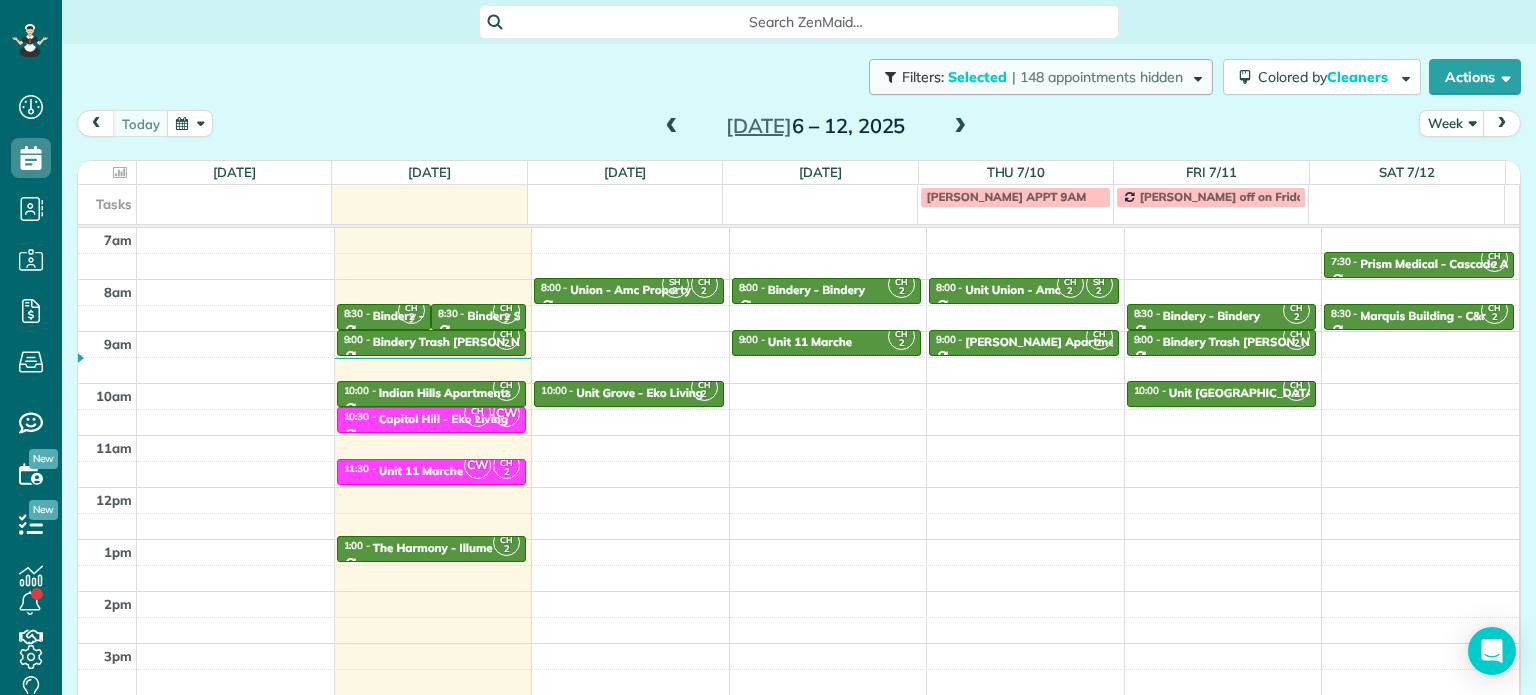 click on "|  148 appointments hidden" at bounding box center [1097, 77] 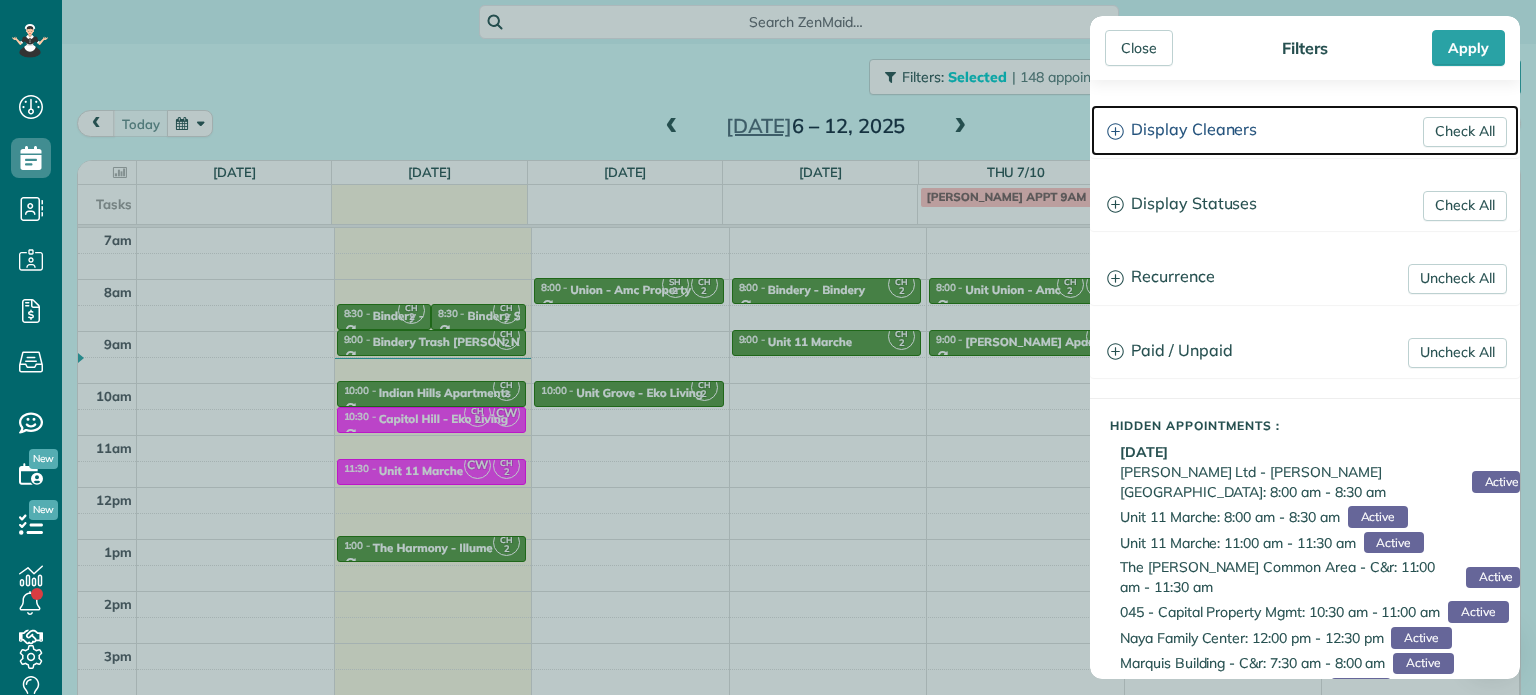 click on "Display Cleaners" at bounding box center [1305, 130] 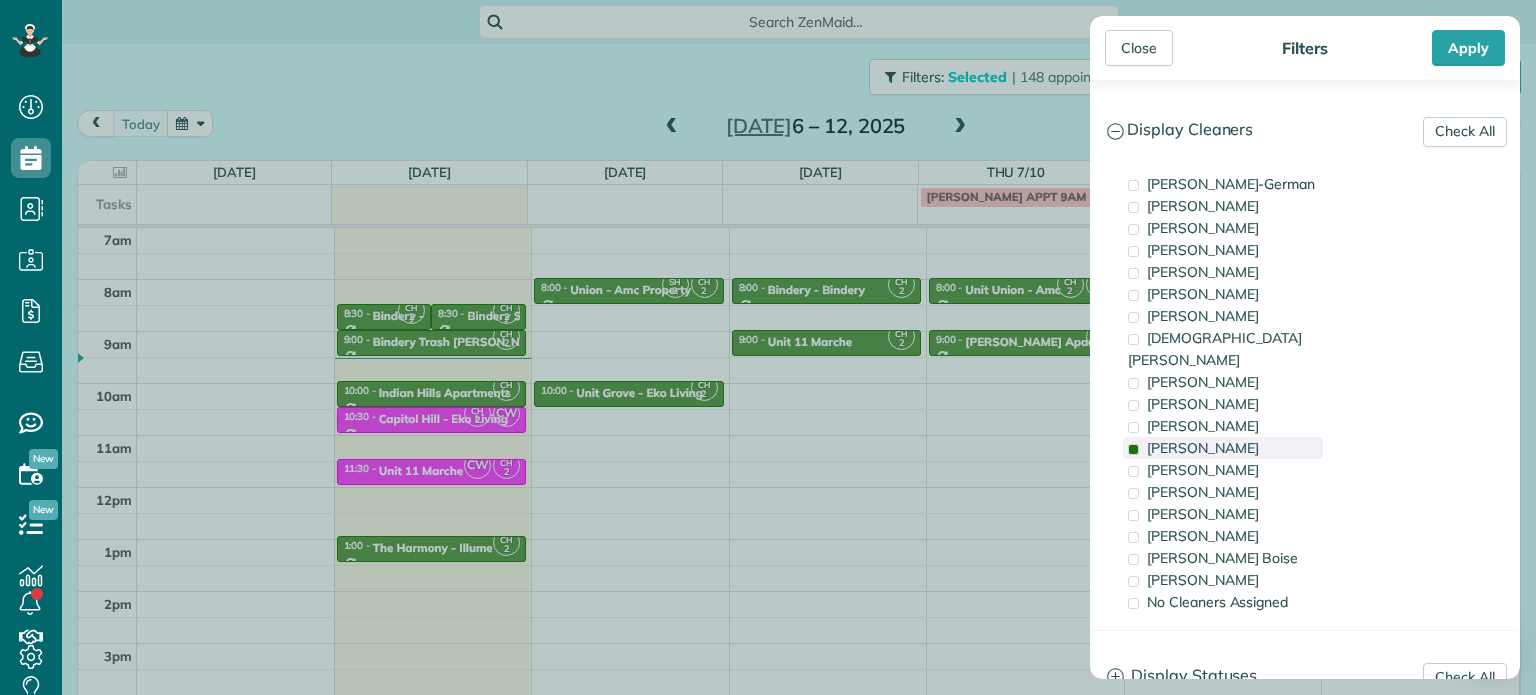 click on "[PERSON_NAME]" at bounding box center [1203, 448] 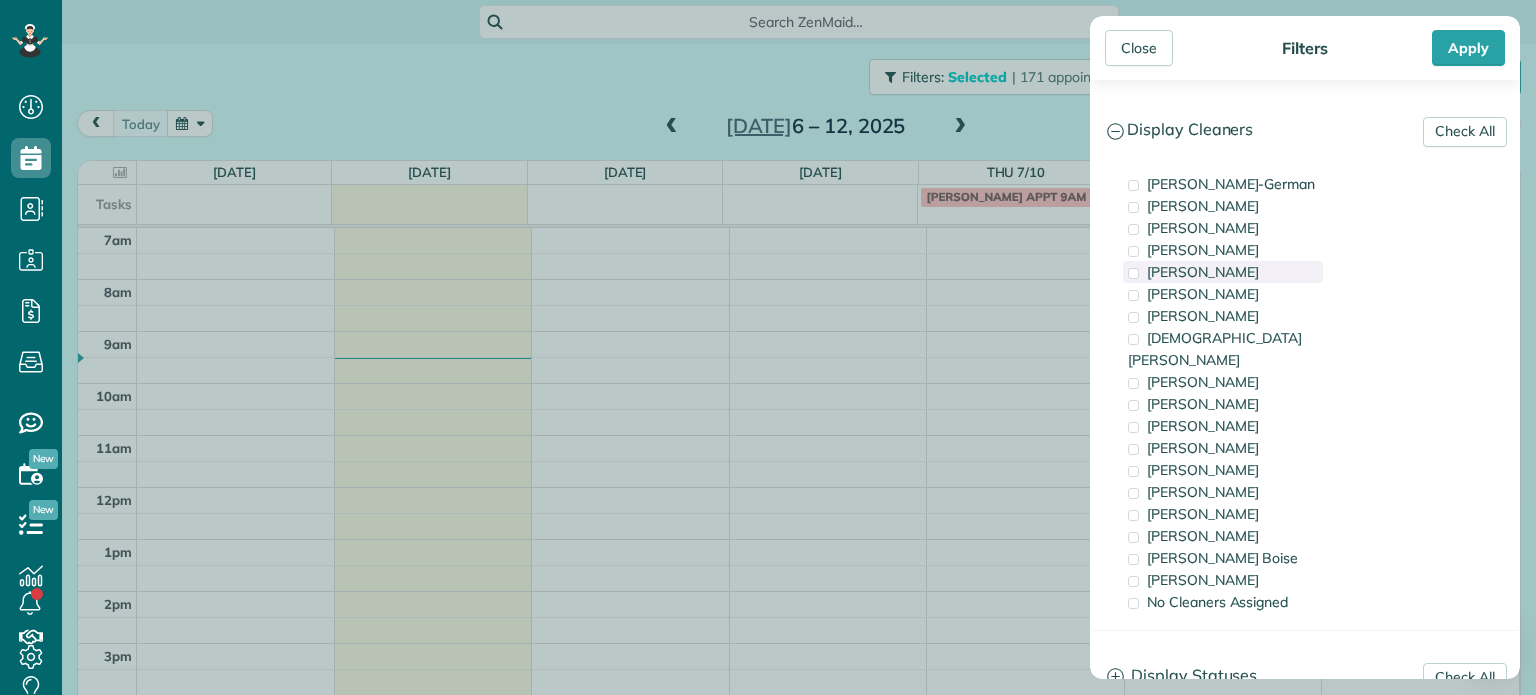 click on "[PERSON_NAME]" at bounding box center [1223, 272] 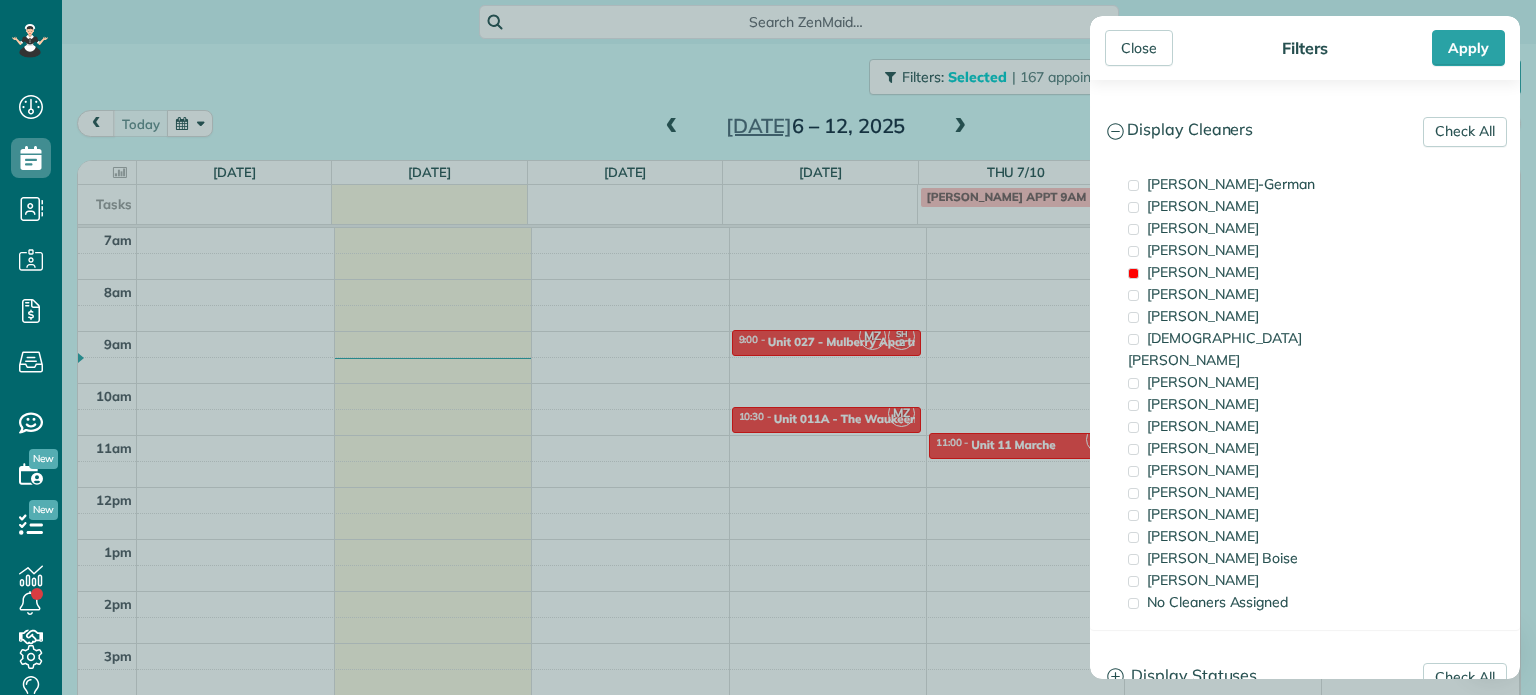 click on "Close
Filters
Apply
Check All
Display Cleaners
Christina Wright-German
Brie Killary
Cassie Feliciano
Tawnya Reynolds
Mark Zollo
Matthew Hatcher
Tony Middleton" at bounding box center [768, 347] 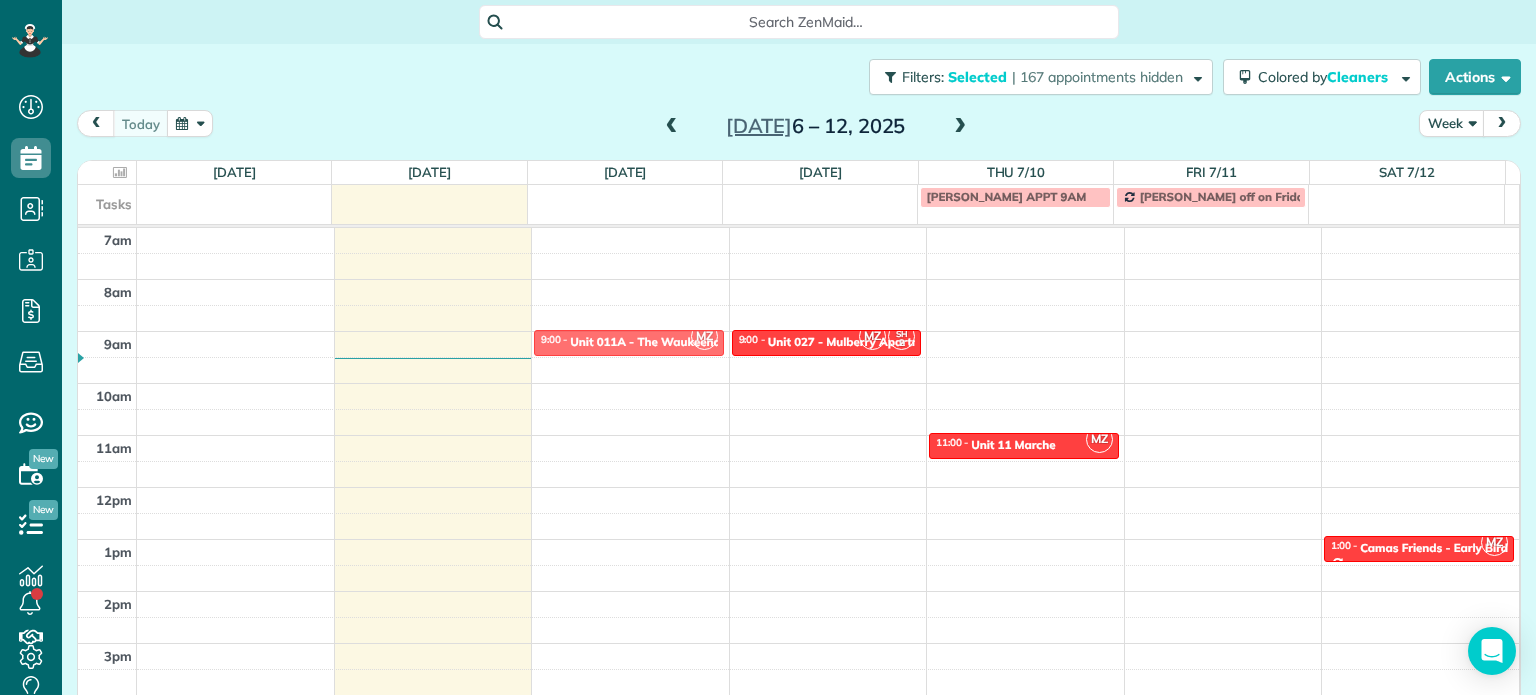 drag, startPoint x: 824, startPoint y: 413, endPoint x: 691, endPoint y: 335, distance: 154.18495 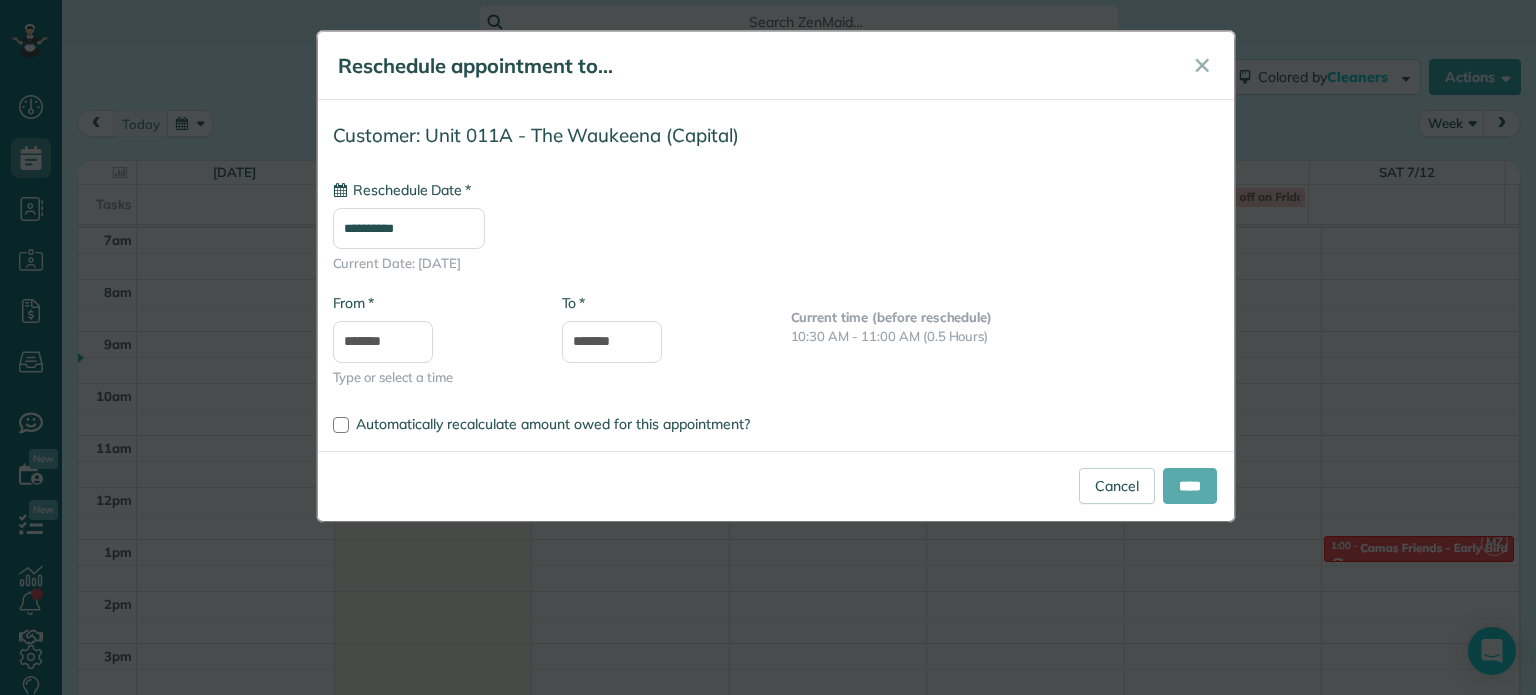 type on "**********" 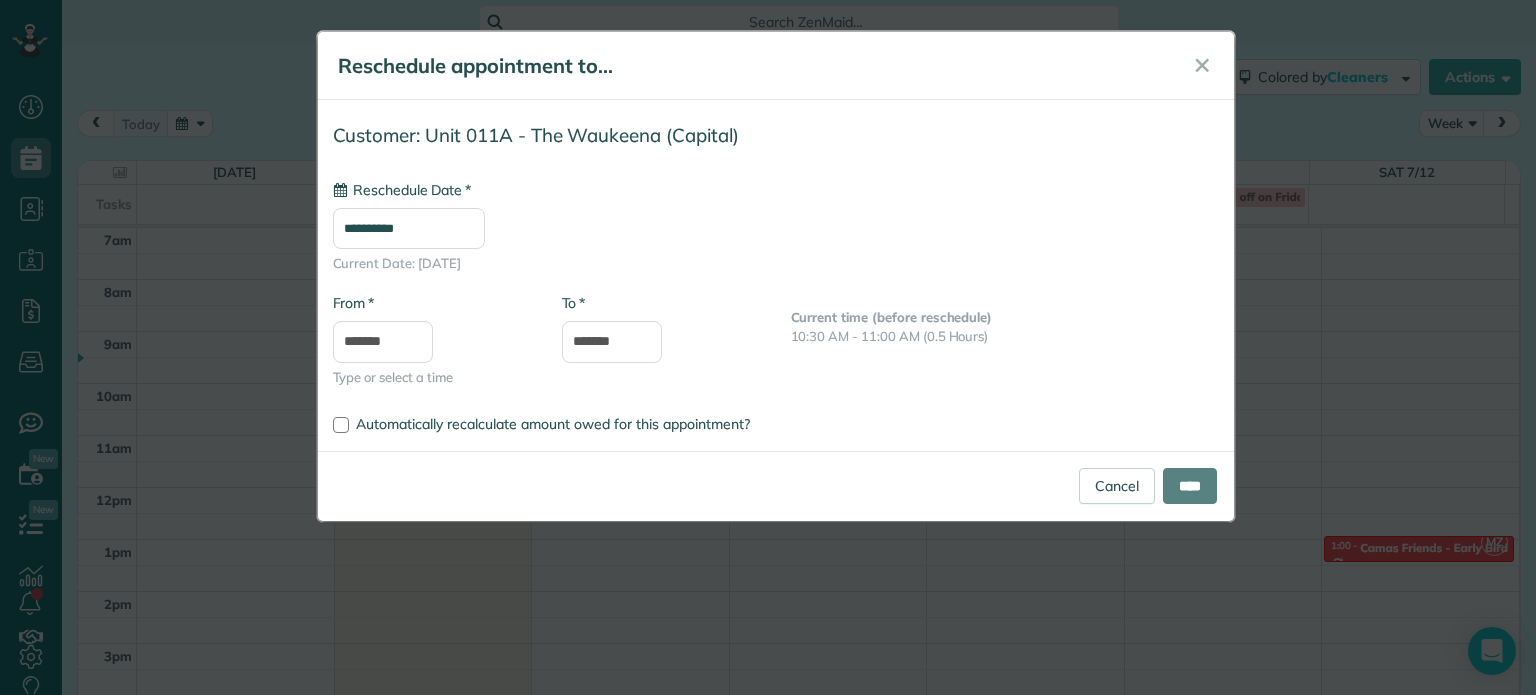 click on "****" at bounding box center (1190, 486) 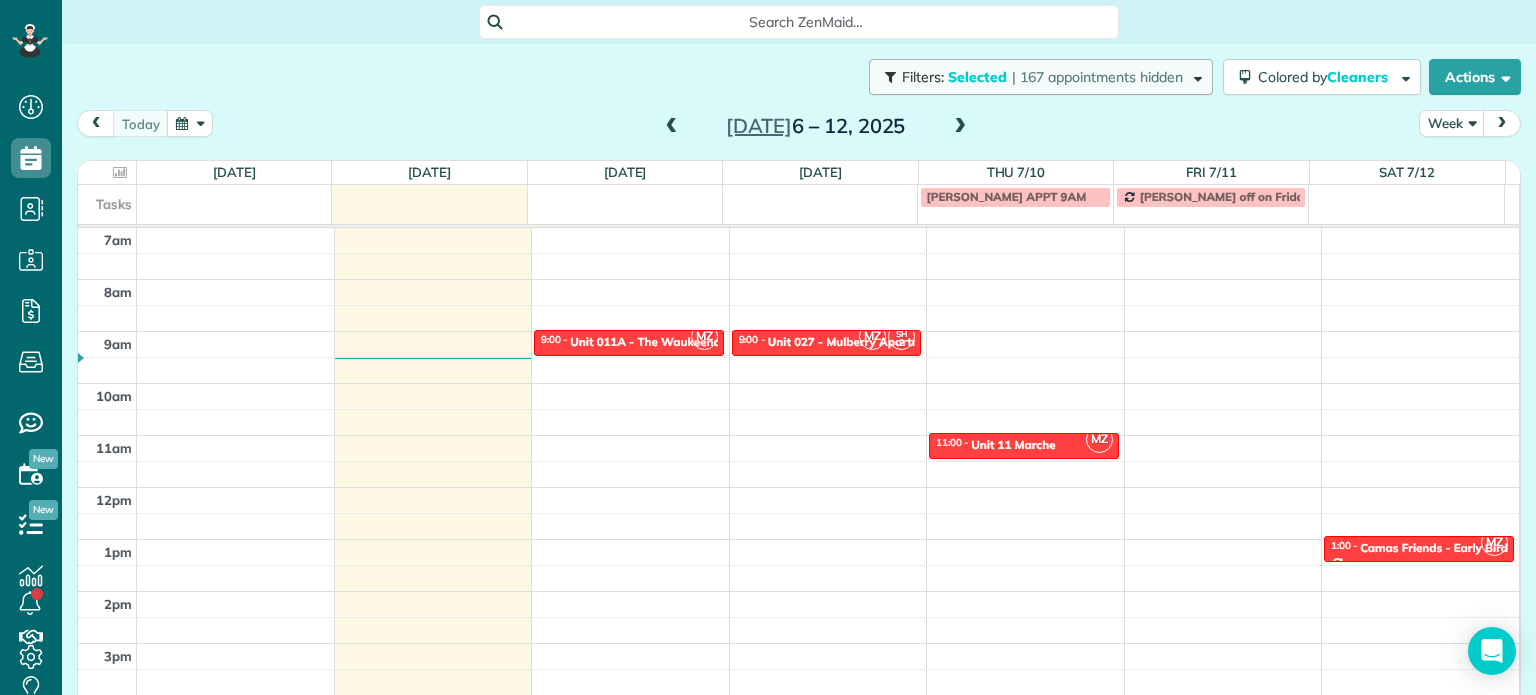 click on "|  167 appointments hidden" at bounding box center [1097, 77] 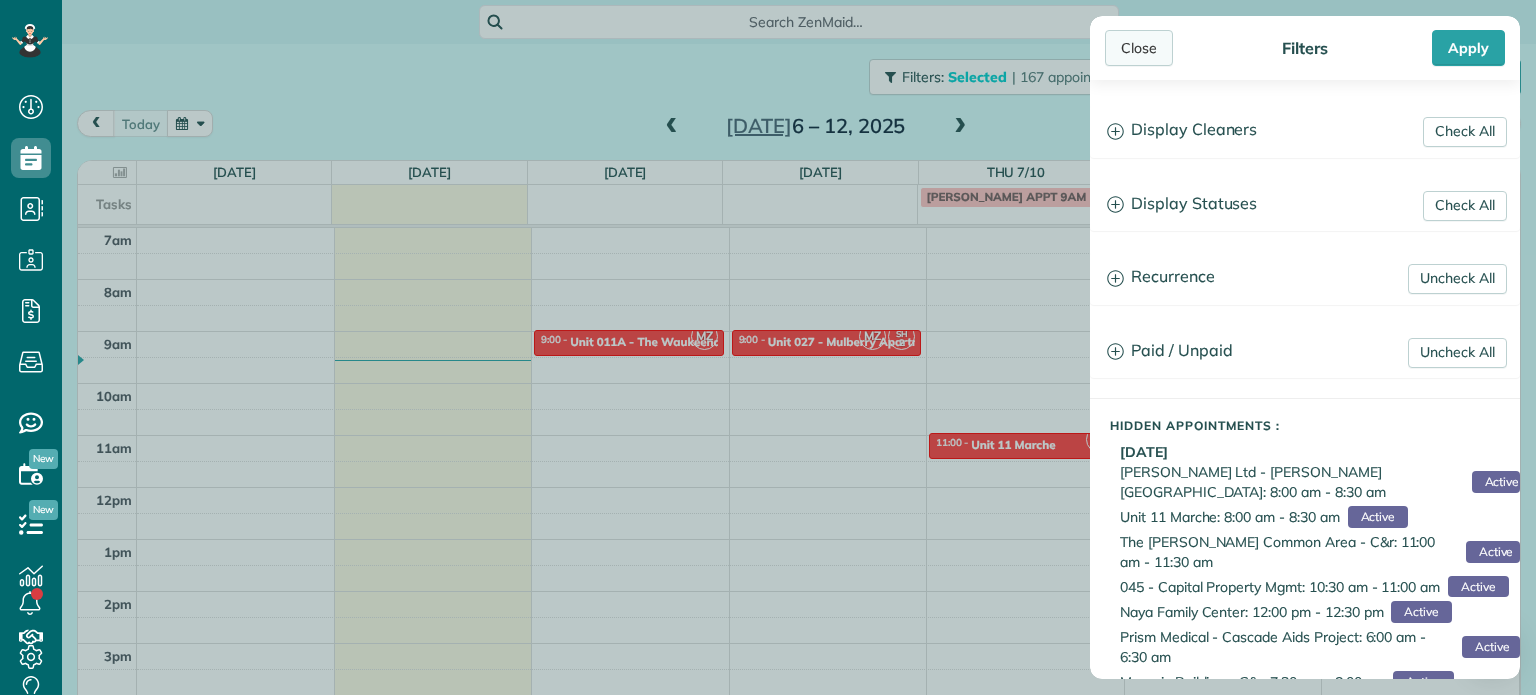 click on "Close" at bounding box center (1139, 48) 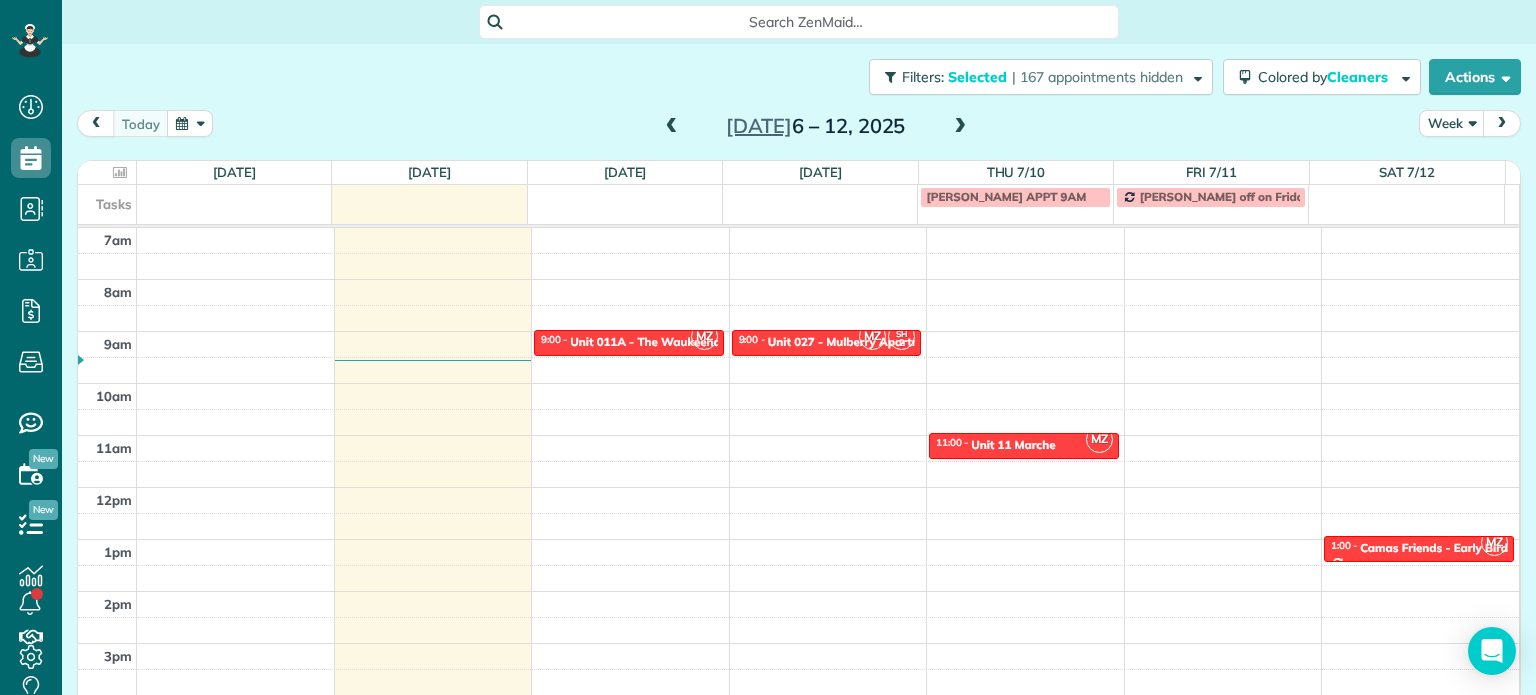 click at bounding box center (960, 127) 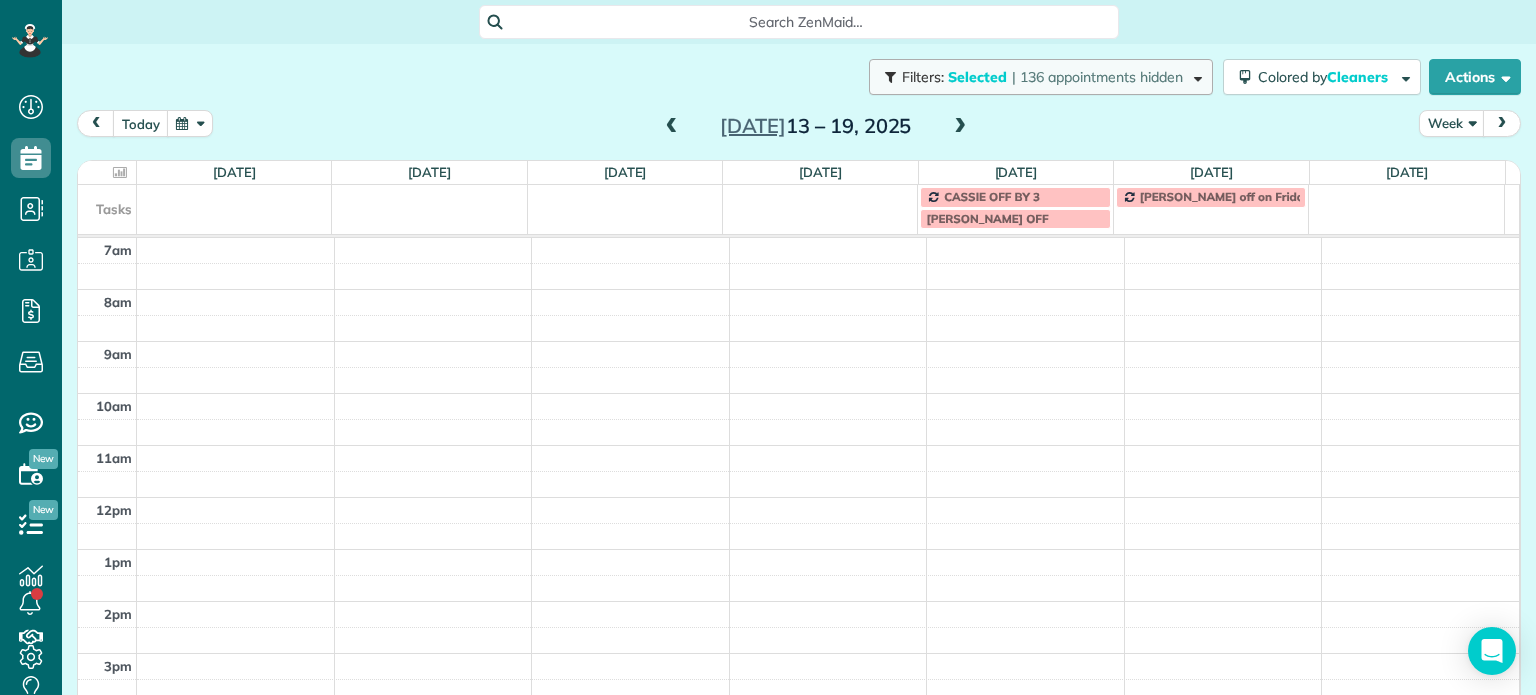 click on "Selected" at bounding box center [978, 77] 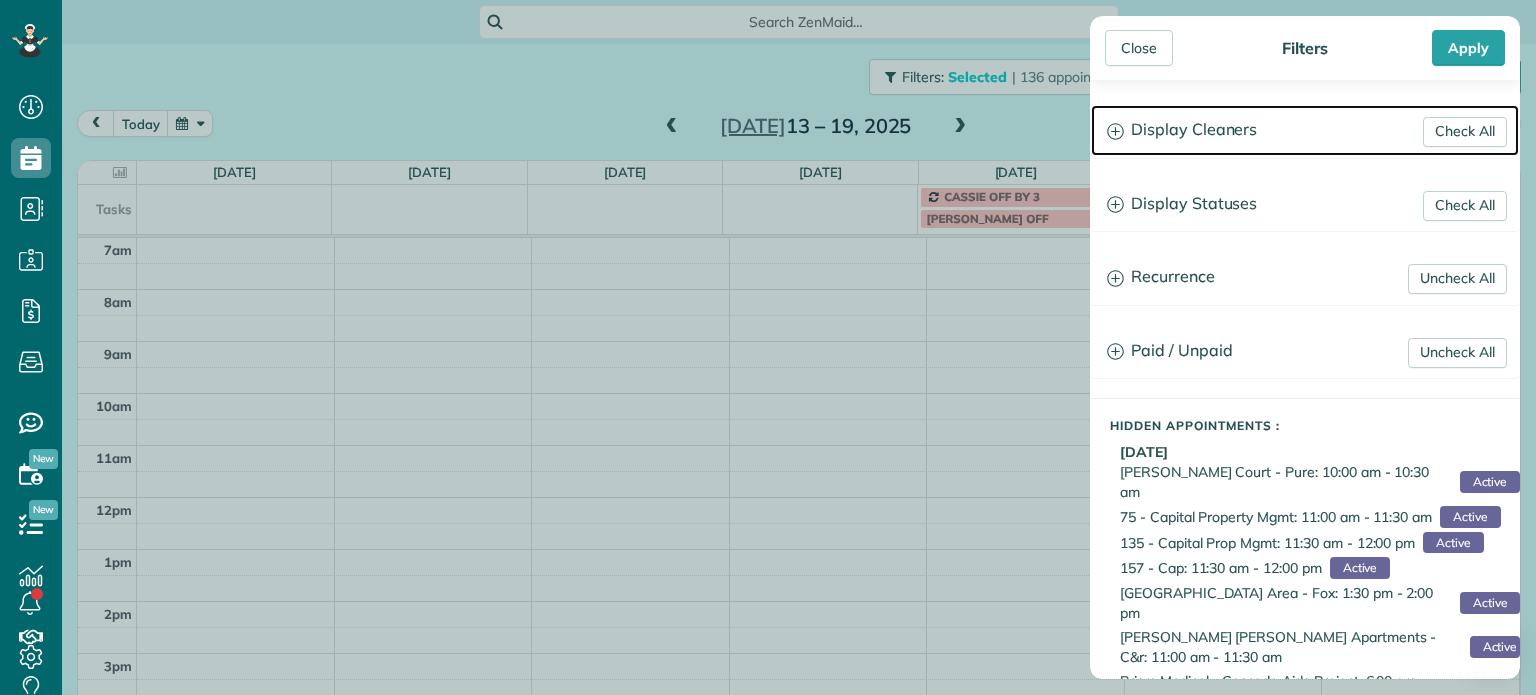 click on "Display Cleaners" at bounding box center (1305, 130) 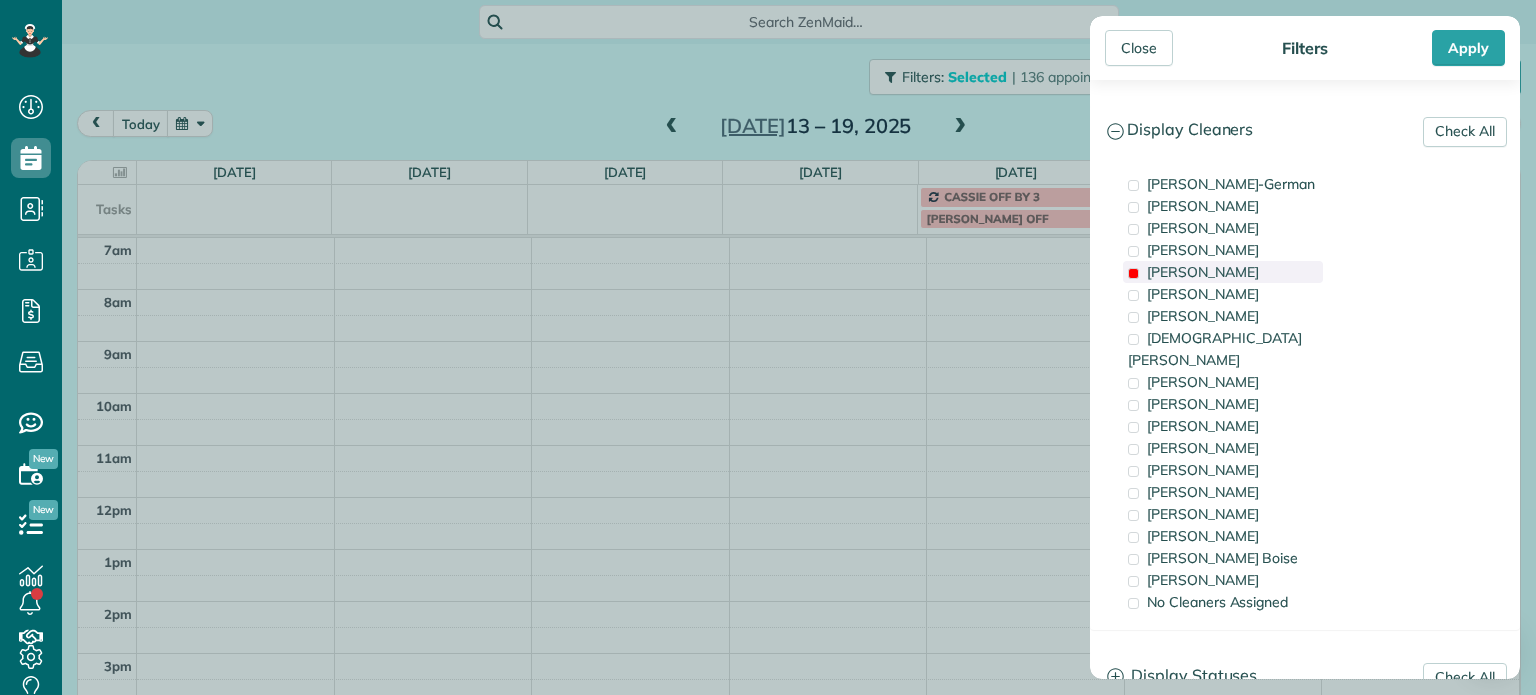 click on "[PERSON_NAME]" at bounding box center (1223, 272) 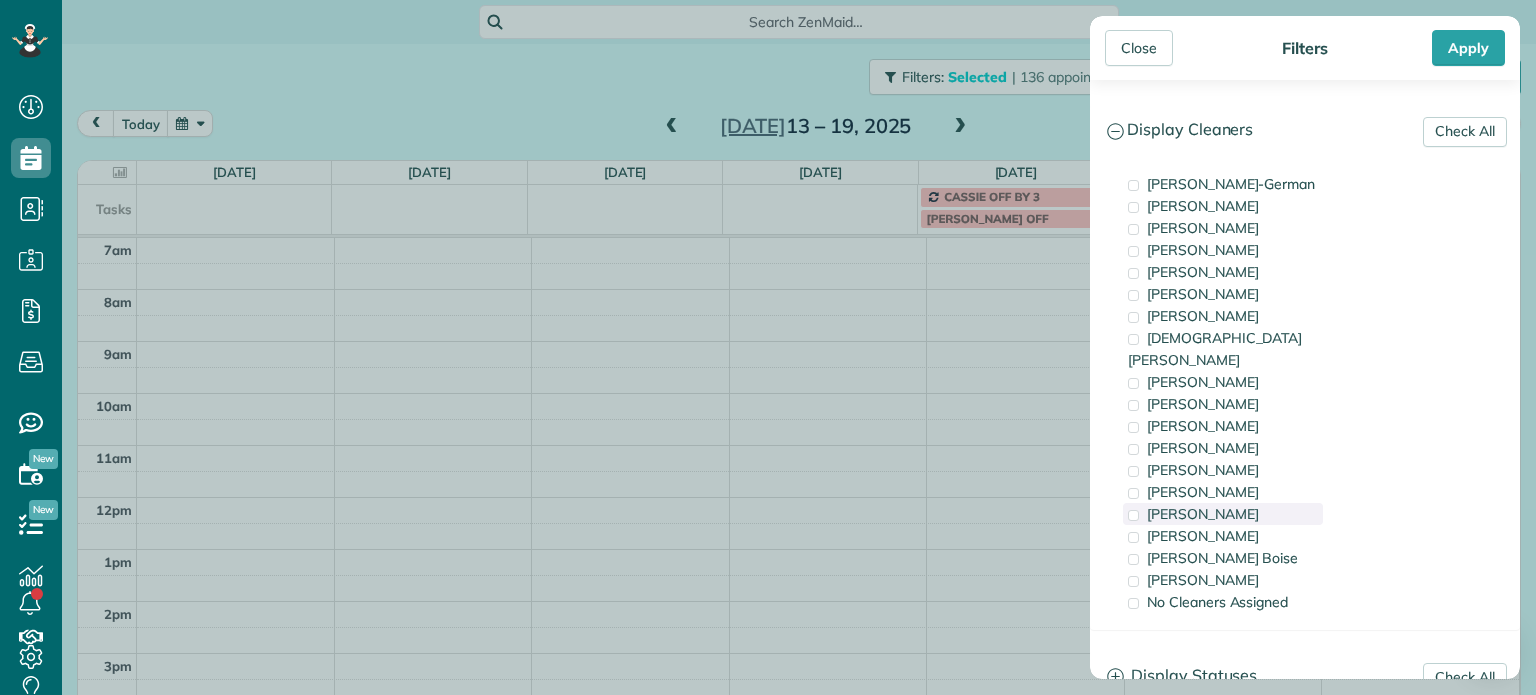 click on "[PERSON_NAME]" at bounding box center (1203, 514) 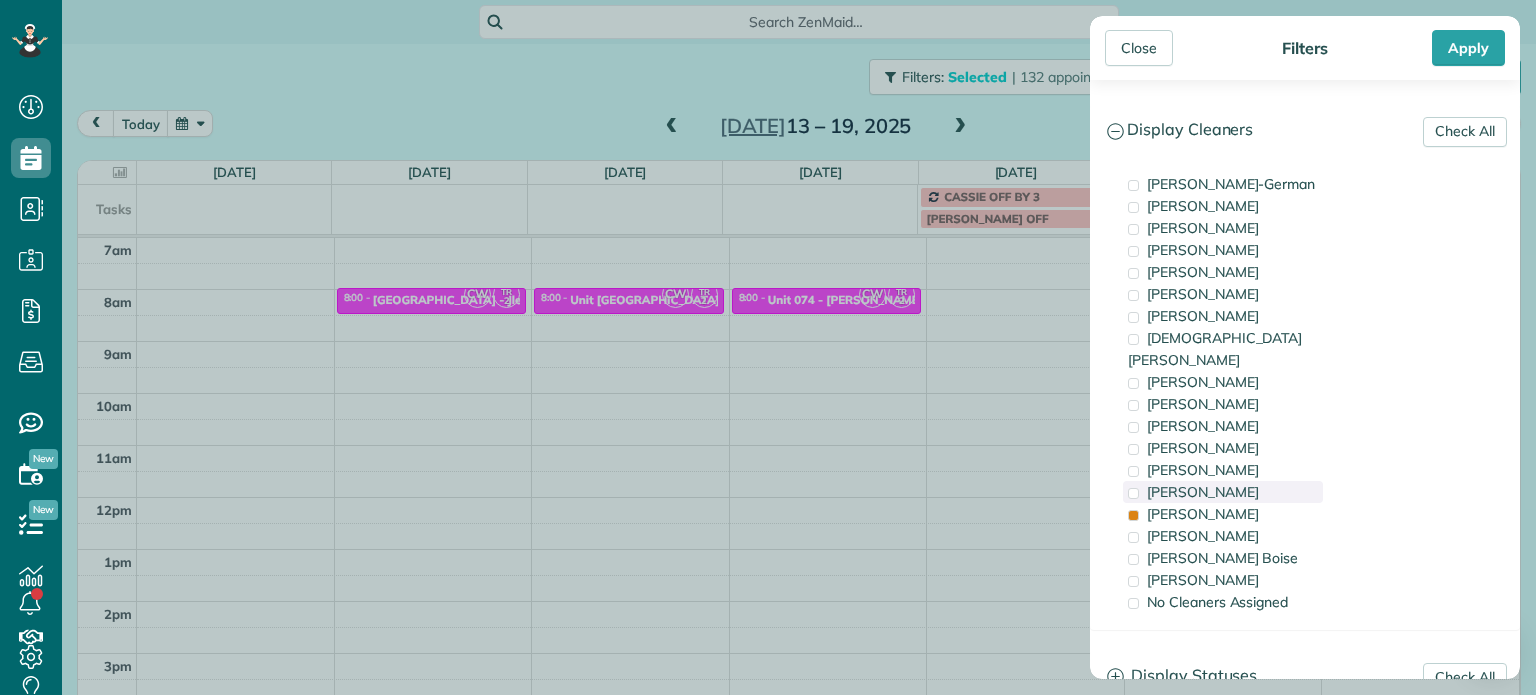 click on "[PERSON_NAME]" at bounding box center [1223, 492] 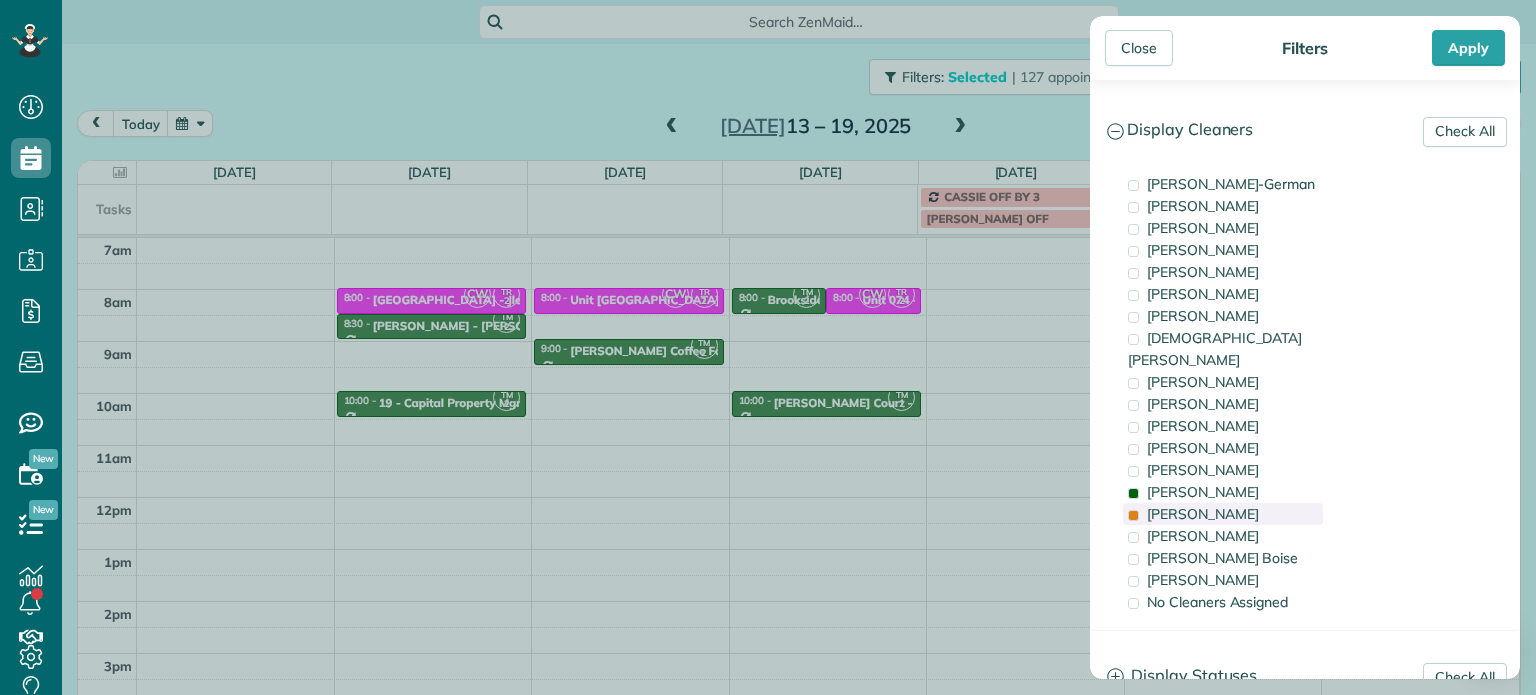 click on "[PERSON_NAME]" at bounding box center (1223, 514) 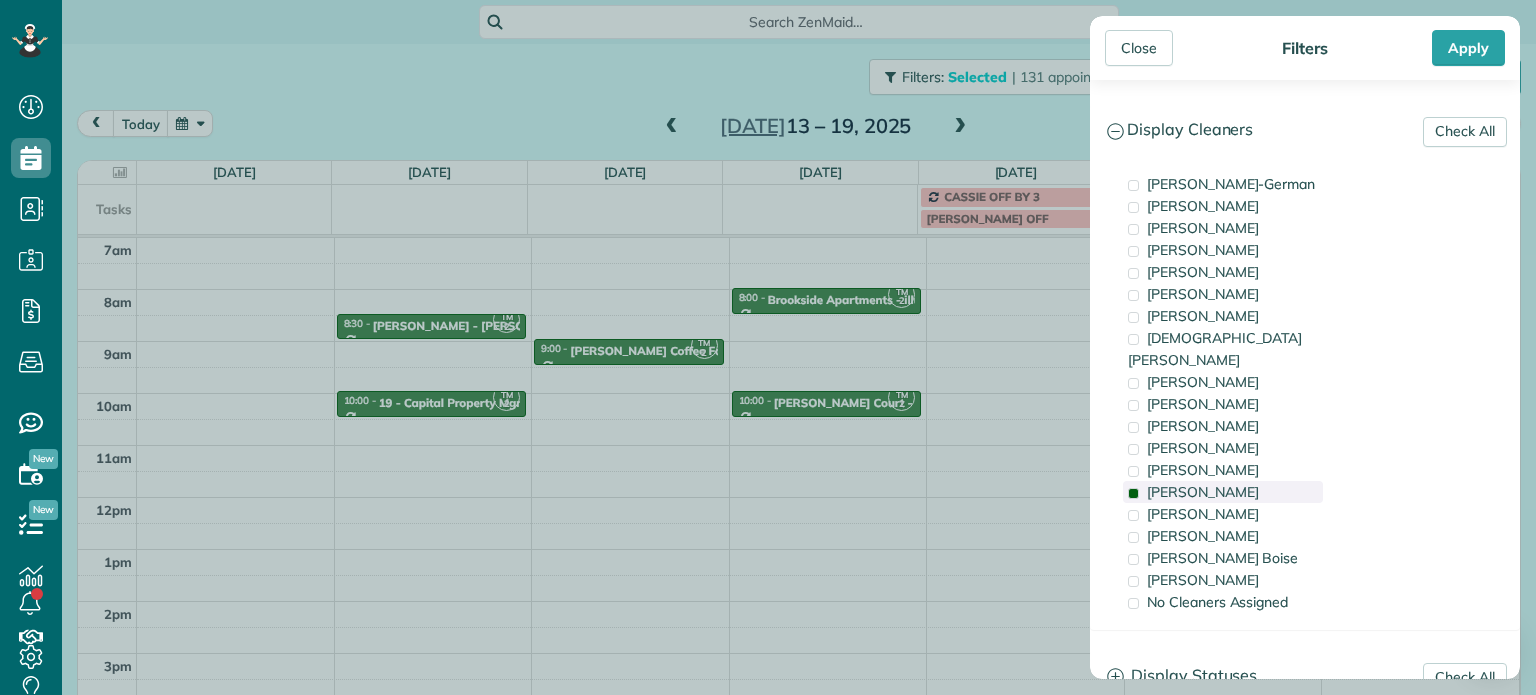 click on "[PERSON_NAME]" at bounding box center [1203, 492] 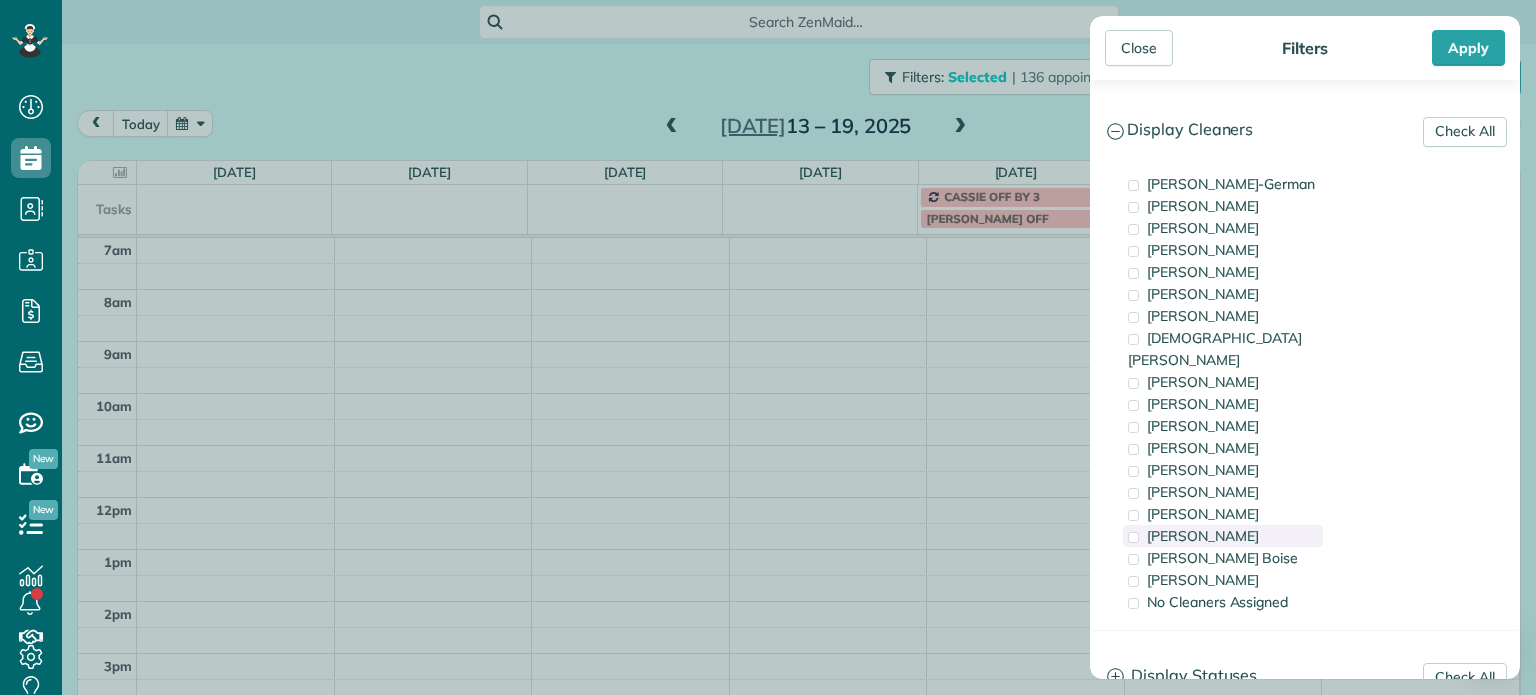 click on "[PERSON_NAME]" at bounding box center [1203, 536] 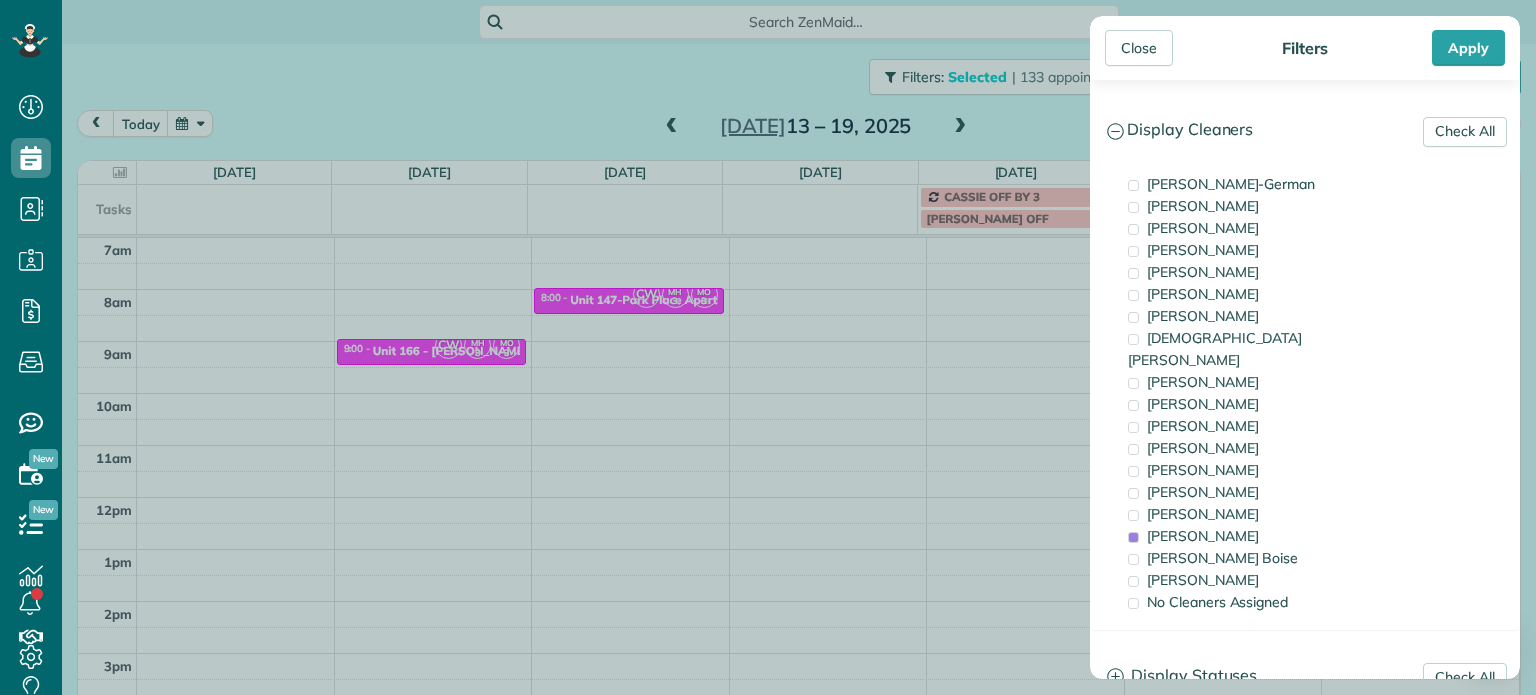 click on "Close
Filters
Apply
Check All
Display Cleaners
Christina Wright-German
Brie Killary
Cassie Feliciano
Tawnya Reynolds
Mark Zollo
Matthew Hatcher
Tony Middleton" at bounding box center (768, 347) 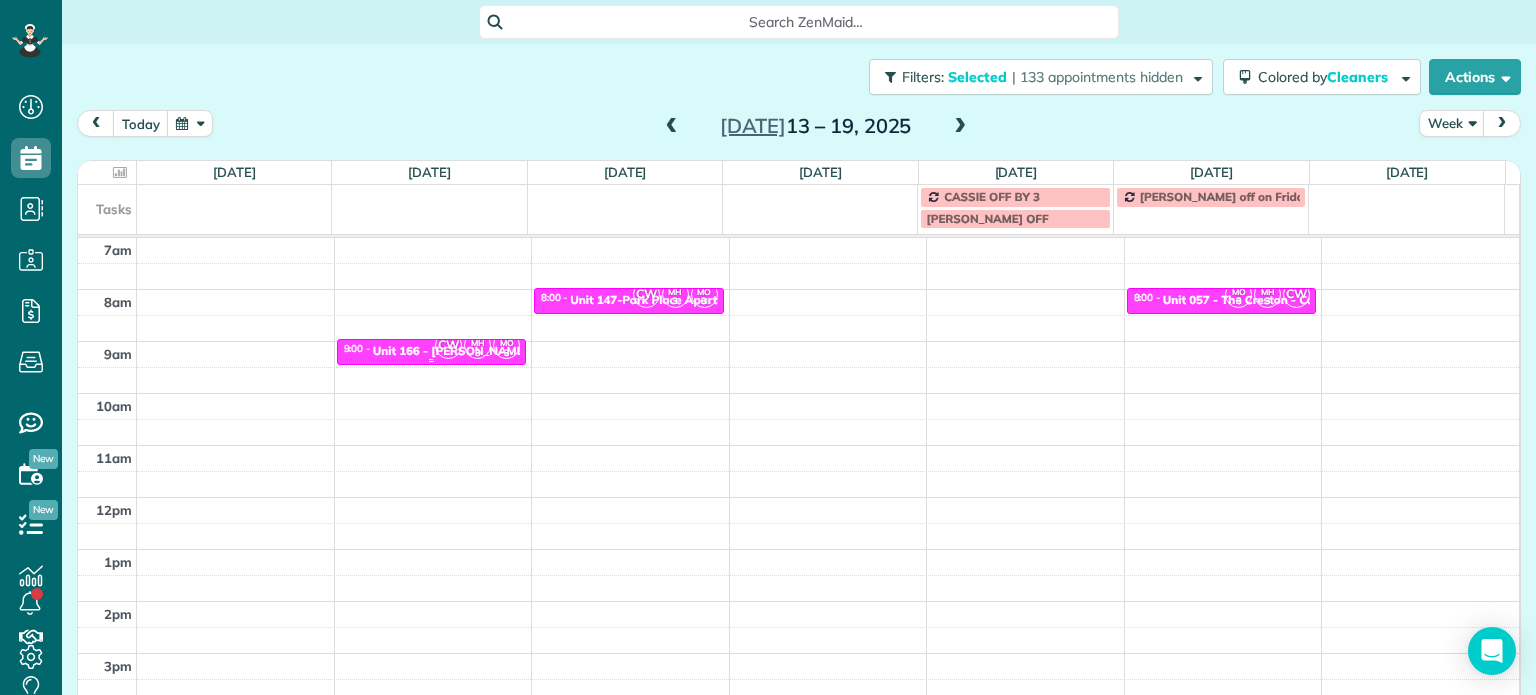 click on "CW MH 3 MO 3" at bounding box center (477, 345) 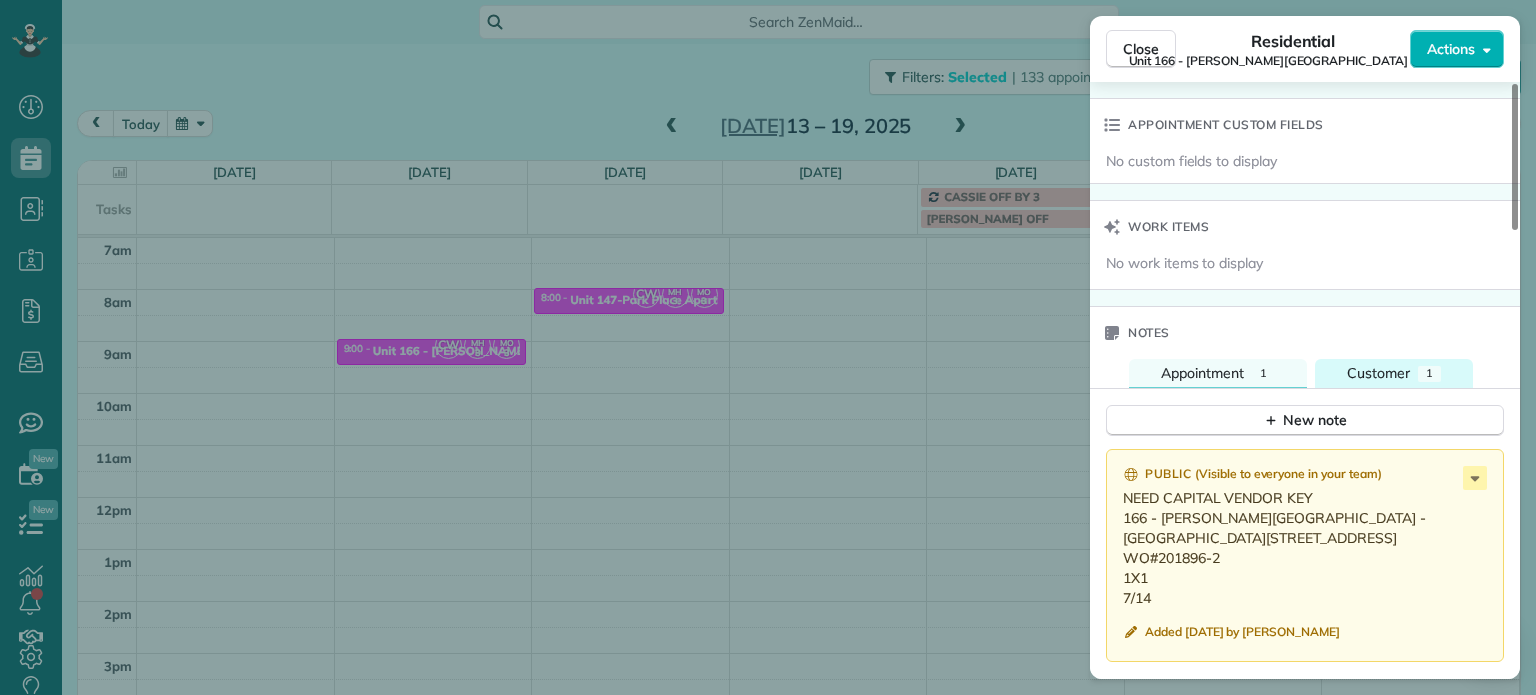scroll, scrollTop: 1700, scrollLeft: 0, axis: vertical 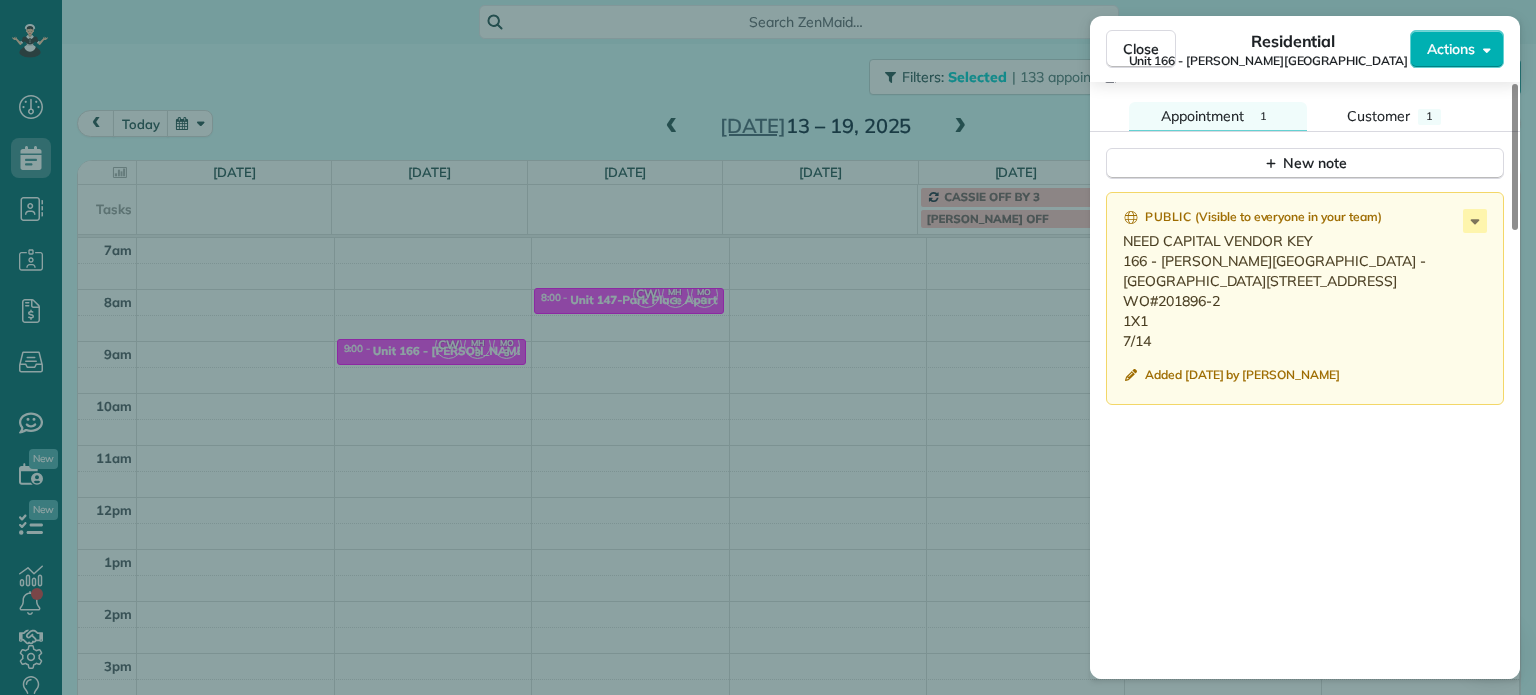 click on "Close Residential Unit 166 - Overton Place (Capital) Actions Status Active Unit 166 - Overton Place (Capital) · Open profile No phone number on record Add phone number No email on record Add email View Details Residential Monday, July 14, 2025 ( next week ) 9:00 AM 9:30 AM 30 minutes One time 1230 Northwest 21st Avenue Portland OR 97209 Service was not rated yet Setup ratings Cleaners Time in and out Assign Invite Cleaners Marina   Ostertag 9:00 AM 9:30 AM Meralda   Harris 9:00 AM 9:30 AM Christina   Wright-German 9:00 AM 9:30 AM Checklist Try Now Keep this appointment up to your standards. Stay on top of every detail, keep your cleaners organised, and your client happy. Assign a checklist Watch a 5 min demo Billing Billing actions Price $0.00 Overcharge $0.00 Discount $0.00 Coupon discount - Primary tax - Secondary tax - Total appointment price $0.00 Tips collected New feature! $0.00 Mark as paid Total including tip $0.00 Get paid online in no-time! Send an invoice and reward your cleaners with tips Notes 1" at bounding box center [768, 347] 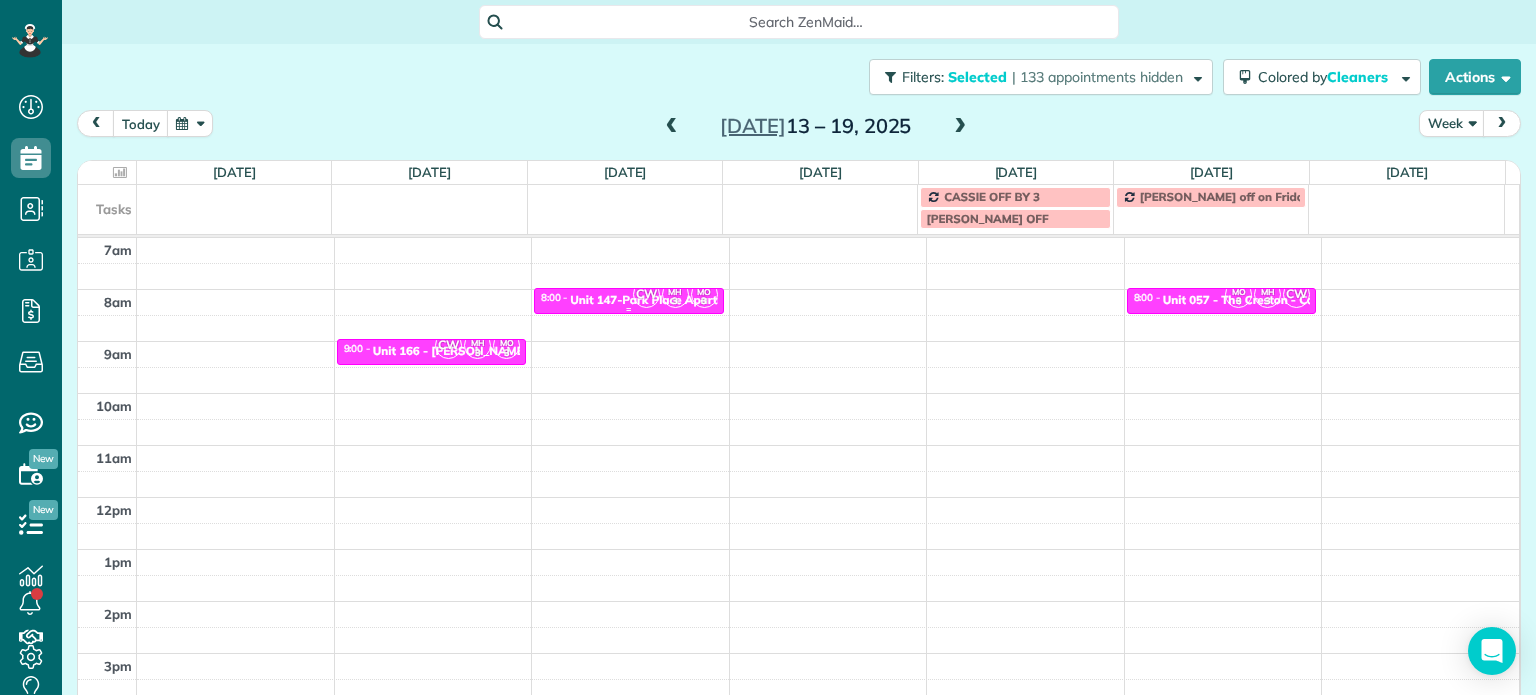 click on "CW" at bounding box center (646, 294) 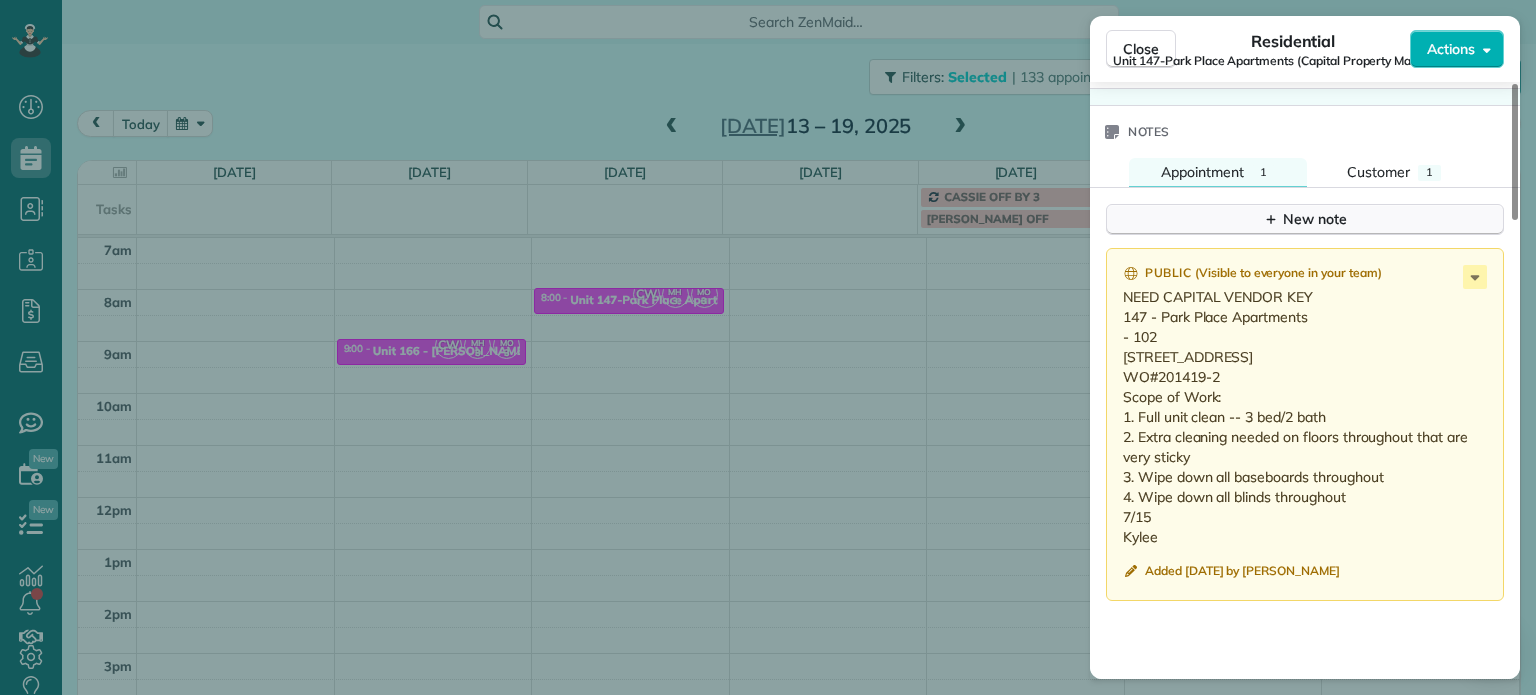 scroll, scrollTop: 1800, scrollLeft: 0, axis: vertical 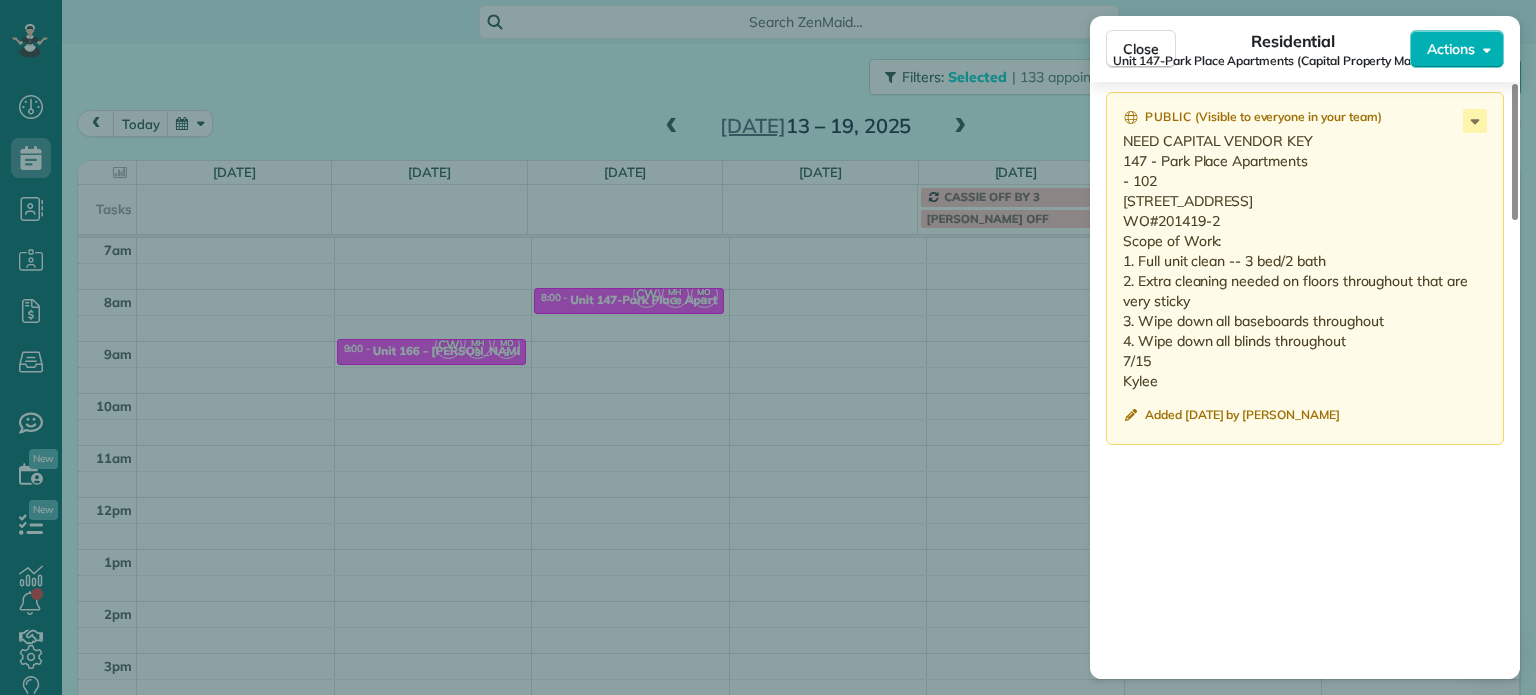 click on "Close Residential Unit 147-Park Place Apartments (Capital Property Management) Actions Status Active Unit 147-Park Place Apartments (Capital Property Management) · Open profile No phone number on record Add phone number No email on record Add email View Details Residential Tuesday, July 15, 2025 ( next week ) 8:00 AM 8:30 AM 30 minutes One time 2628 Northeast Red Sunset Drive Gresham OR 97030 Service was not rated yet Setup ratings Cleaners Time in and out Assign Invite Cleaners Marina   Ostertag 8:00 AM 8:30 AM Meralda   Harris 8:00 AM 8:30 AM Christina   Wright-German 8:00 AM 8:30 AM Checklist Try Now Keep this appointment up to your standards. Stay on top of every detail, keep your cleaners organised, and your client happy. Assign a checklist Watch a 5 min demo Billing Billing actions Price $0.00 Overcharge $0.00 Discount $0.00 Coupon discount - Primary tax - Secondary tax - Total appointment price $0.00 Tips collected New feature! $0.00 Mark as paid Total including tip $0.00 Get paid online in no-time! 1" at bounding box center (768, 347) 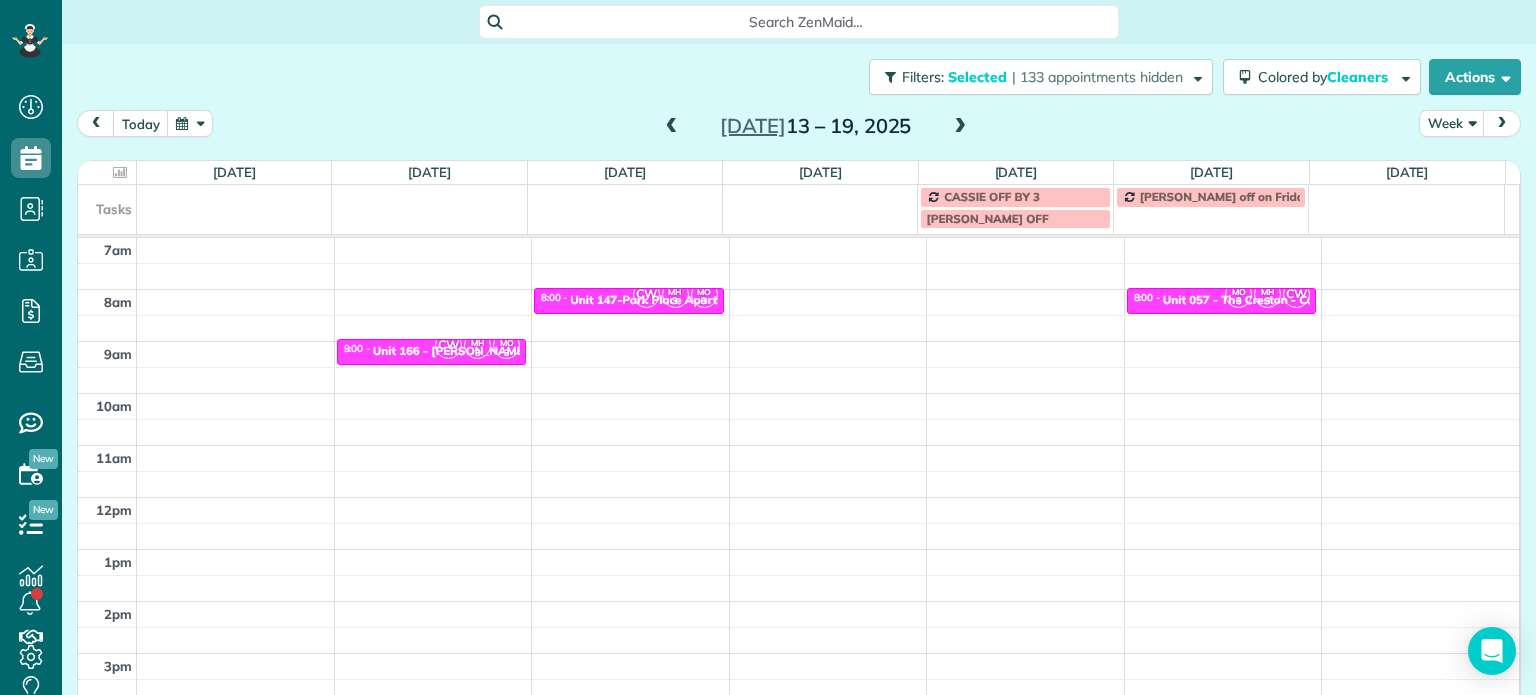click at bounding box center (672, 127) 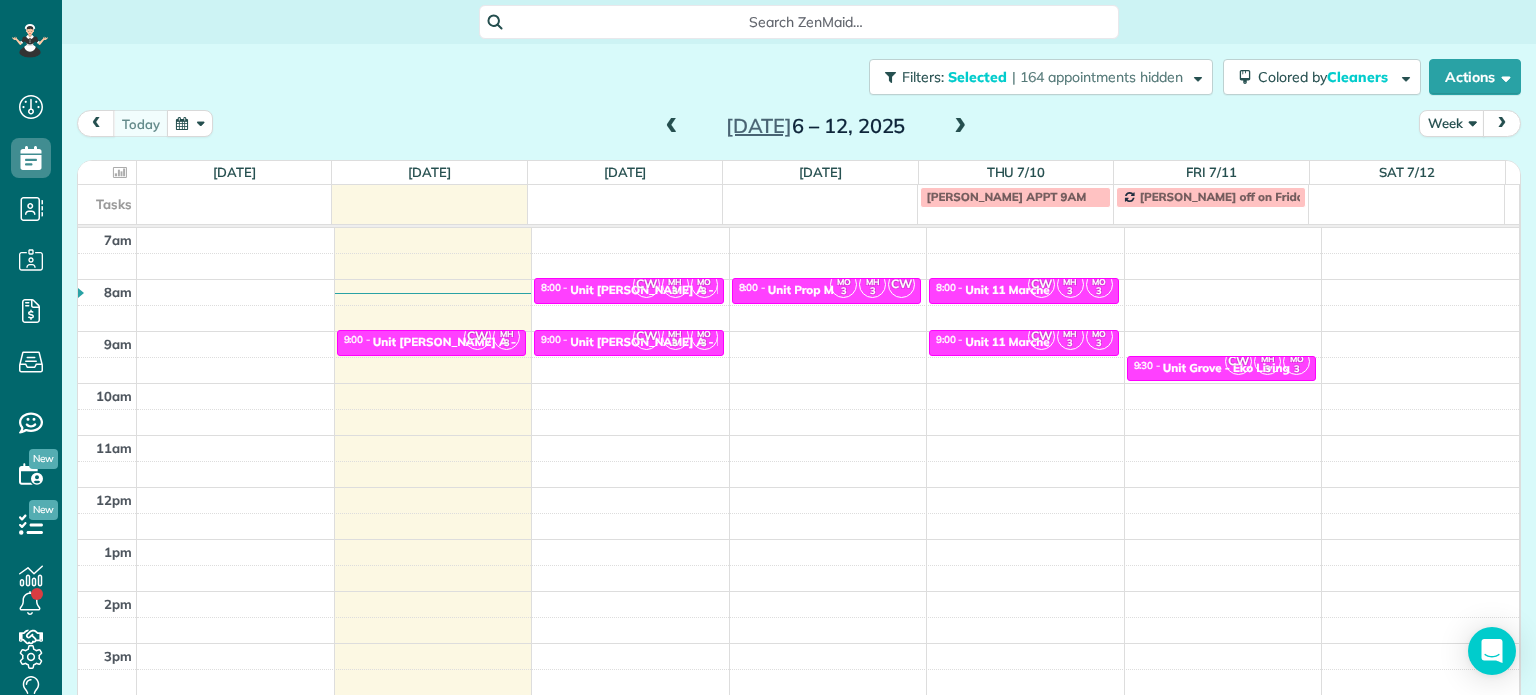 click at bounding box center (960, 127) 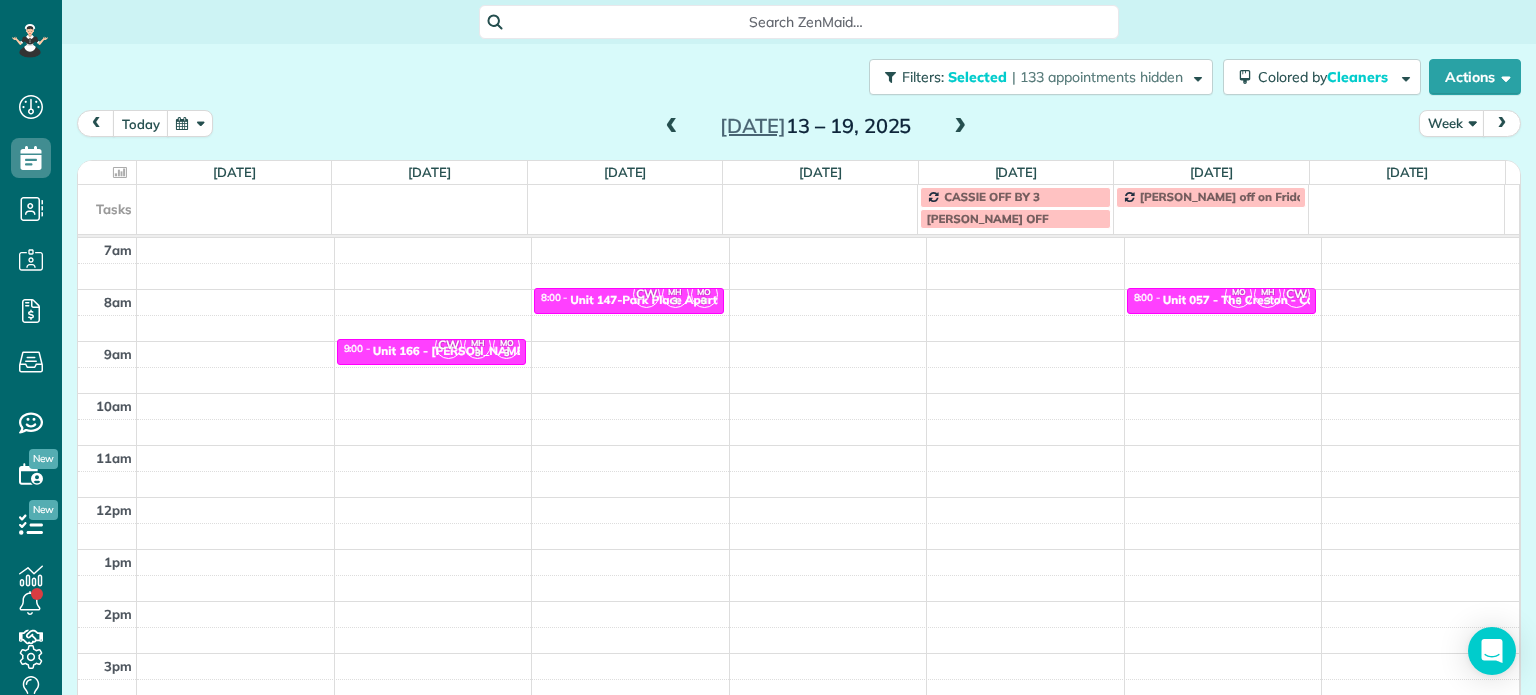 click on "4am 5am 6am 7am 8am 9am 10am 11am 12pm 1pm 2pm 3pm 4pm 5pm CW MH 3 MO 3 9:00 - 9:30 Unit 166 - Overton Place - Capital 1230 Northwest 21st Avenue Portland, OR 97209 CW MH 3 MO 3 8:00 - 8:30 Unit 147-Park Place Apartments - Capital Property Management 2628 Northeast Red Sunset Drive Gresham, OR 97030 MO 3 MH 3 CW 8:00 - 8:30 Unit 057 - The Creston - Capital 3651 Southeast Francis Street Portland, OR 97202" at bounding box center [798, 445] 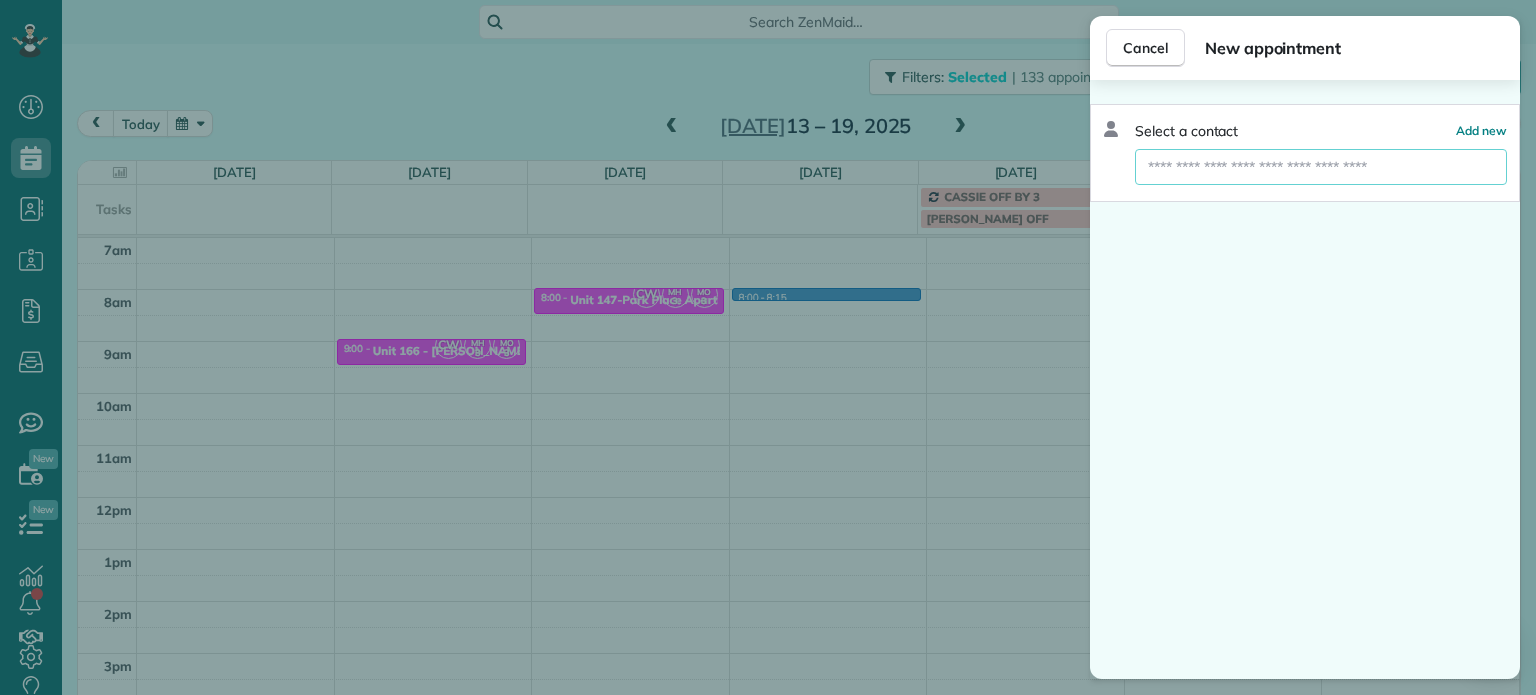 click at bounding box center [1321, 167] 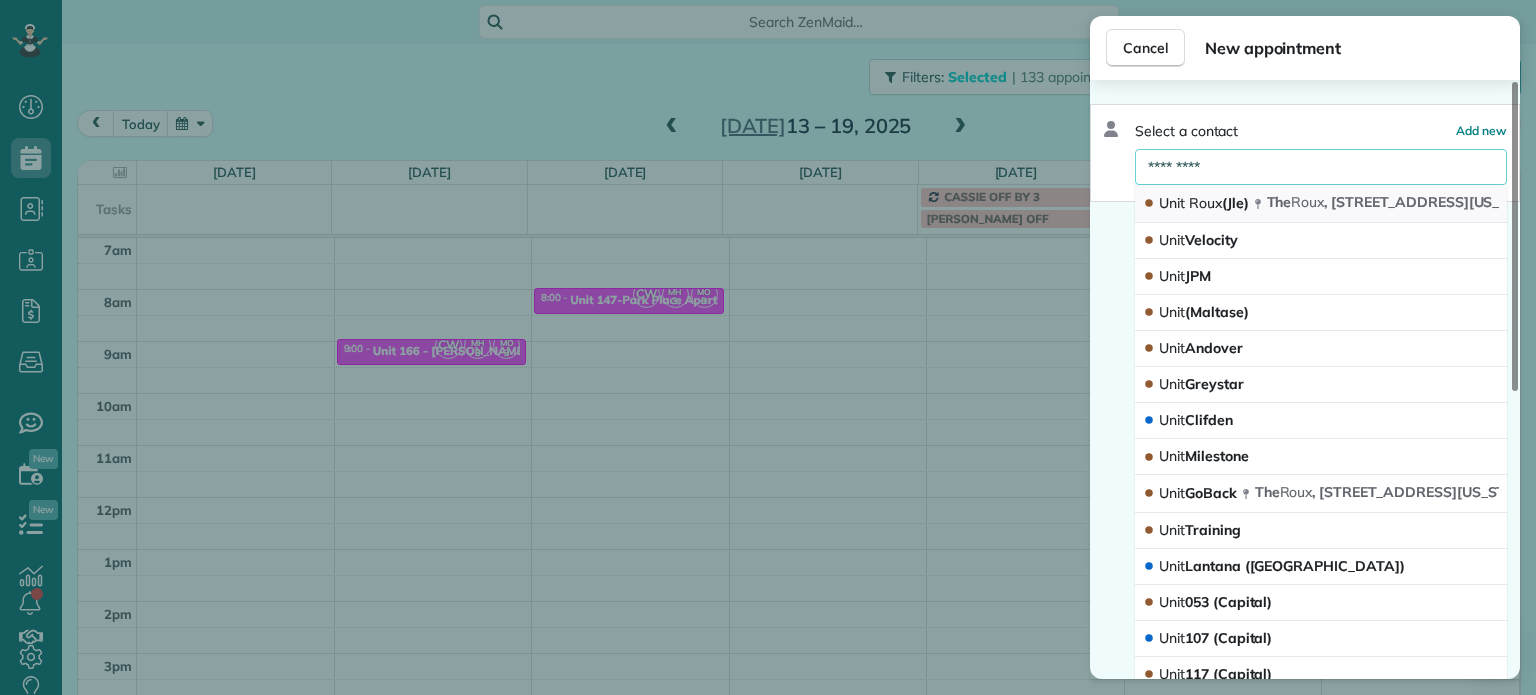 type on "*********" 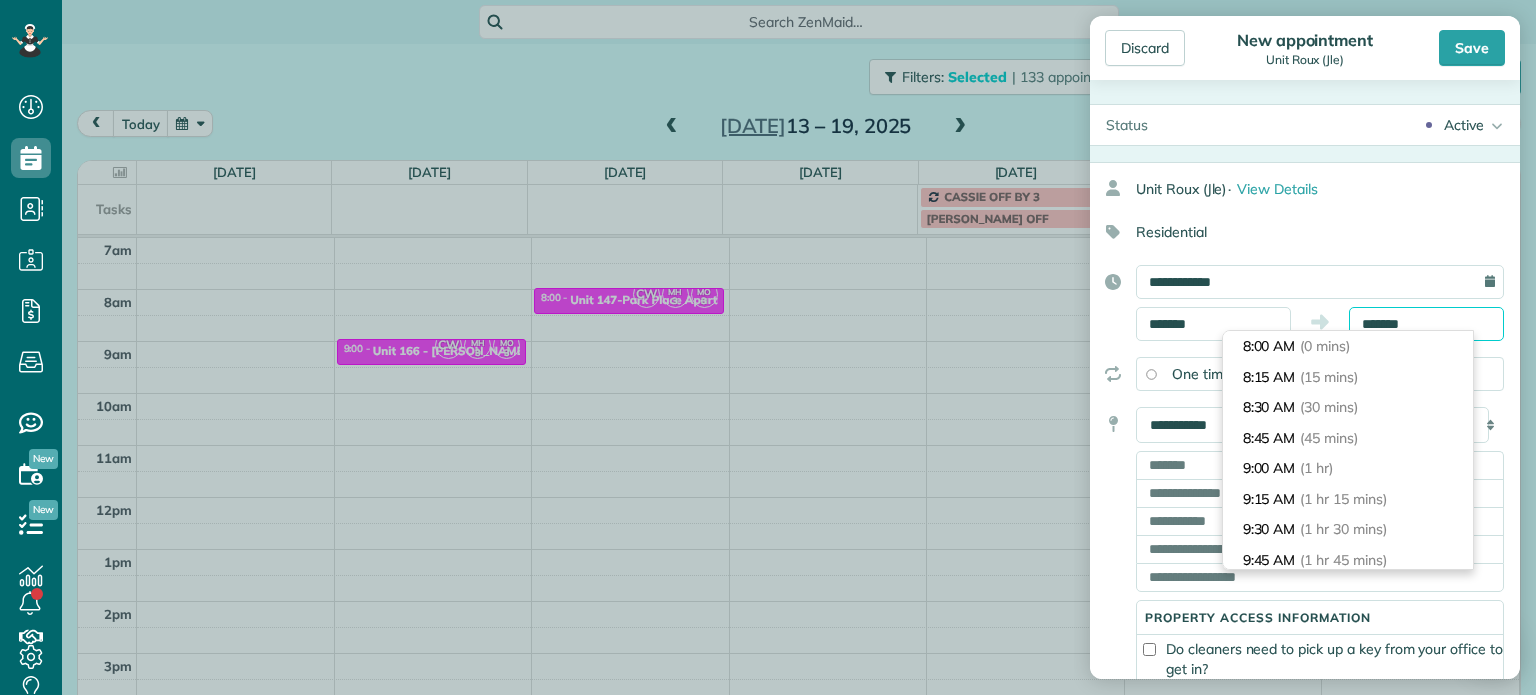 click on "*******" at bounding box center (1426, 324) 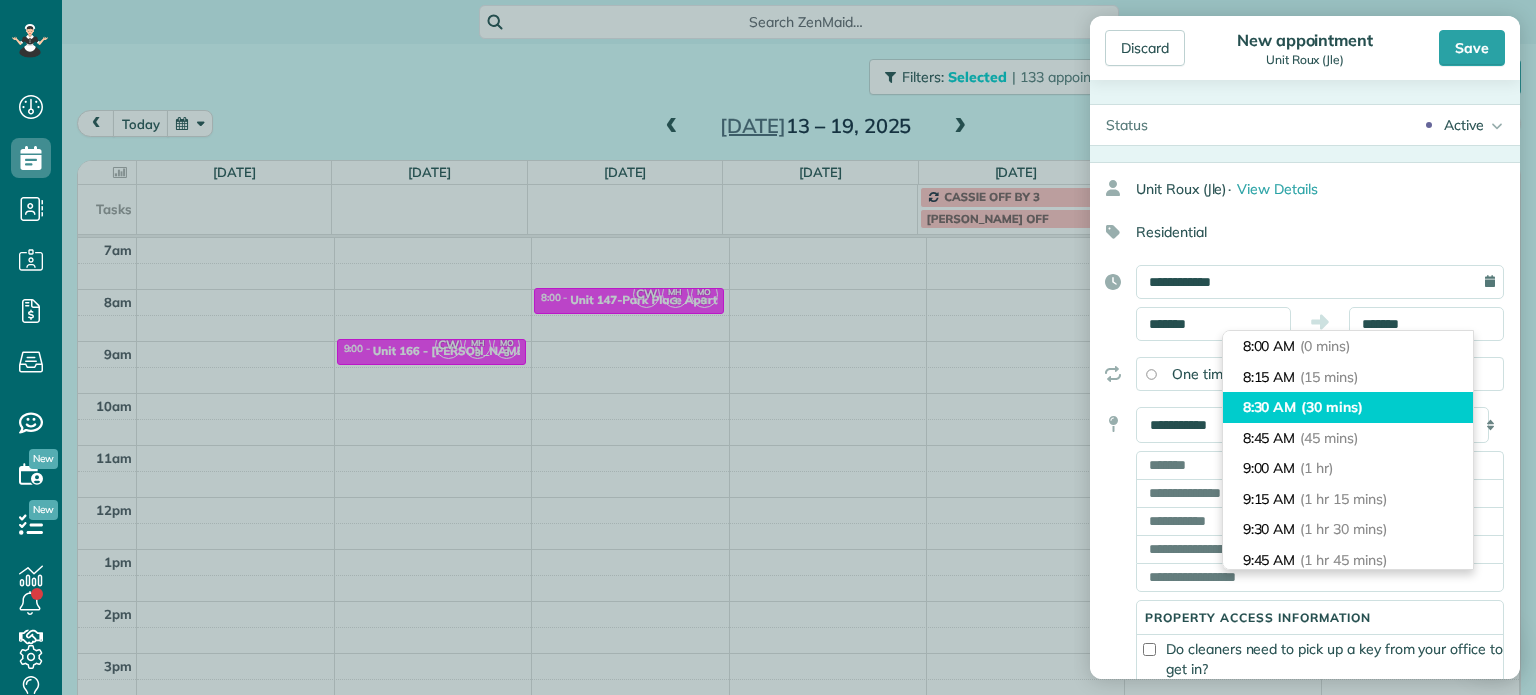 type on "*******" 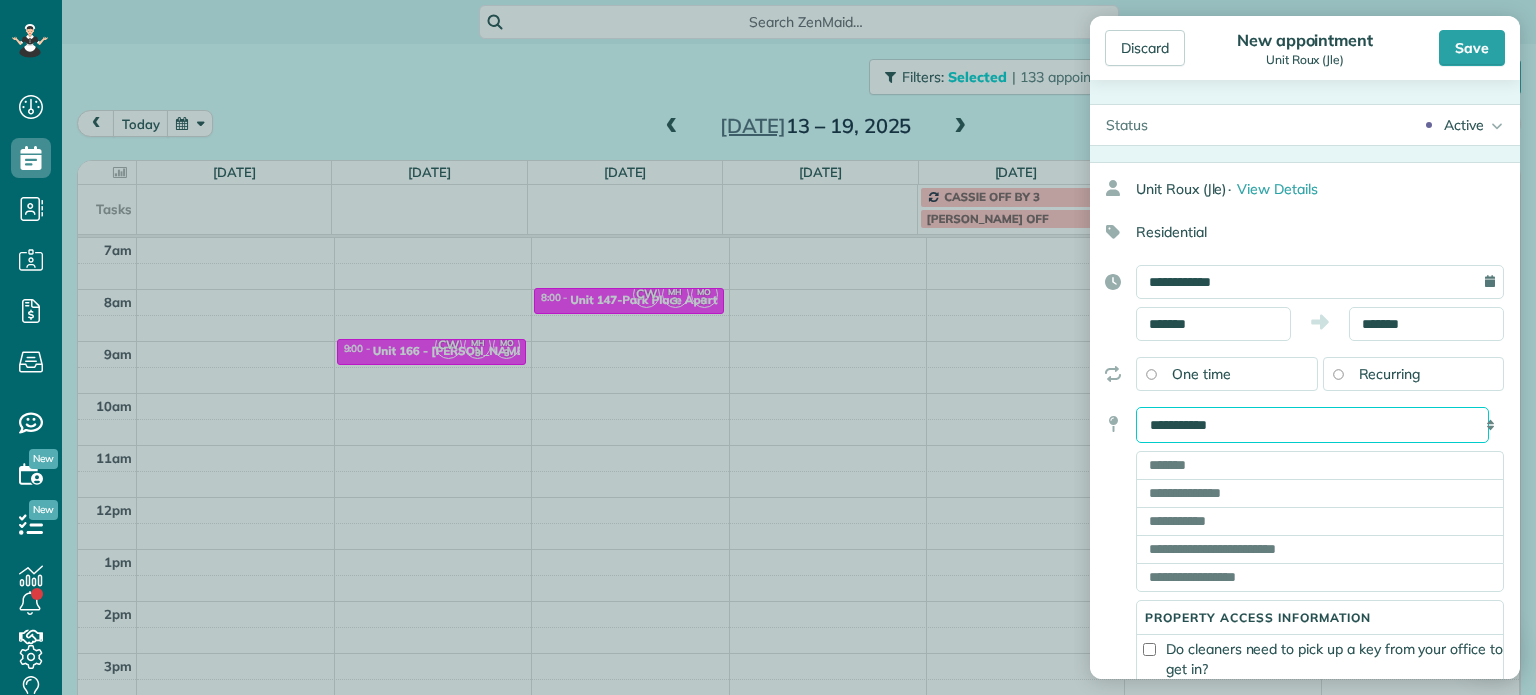 click on "**********" at bounding box center [1312, 425] 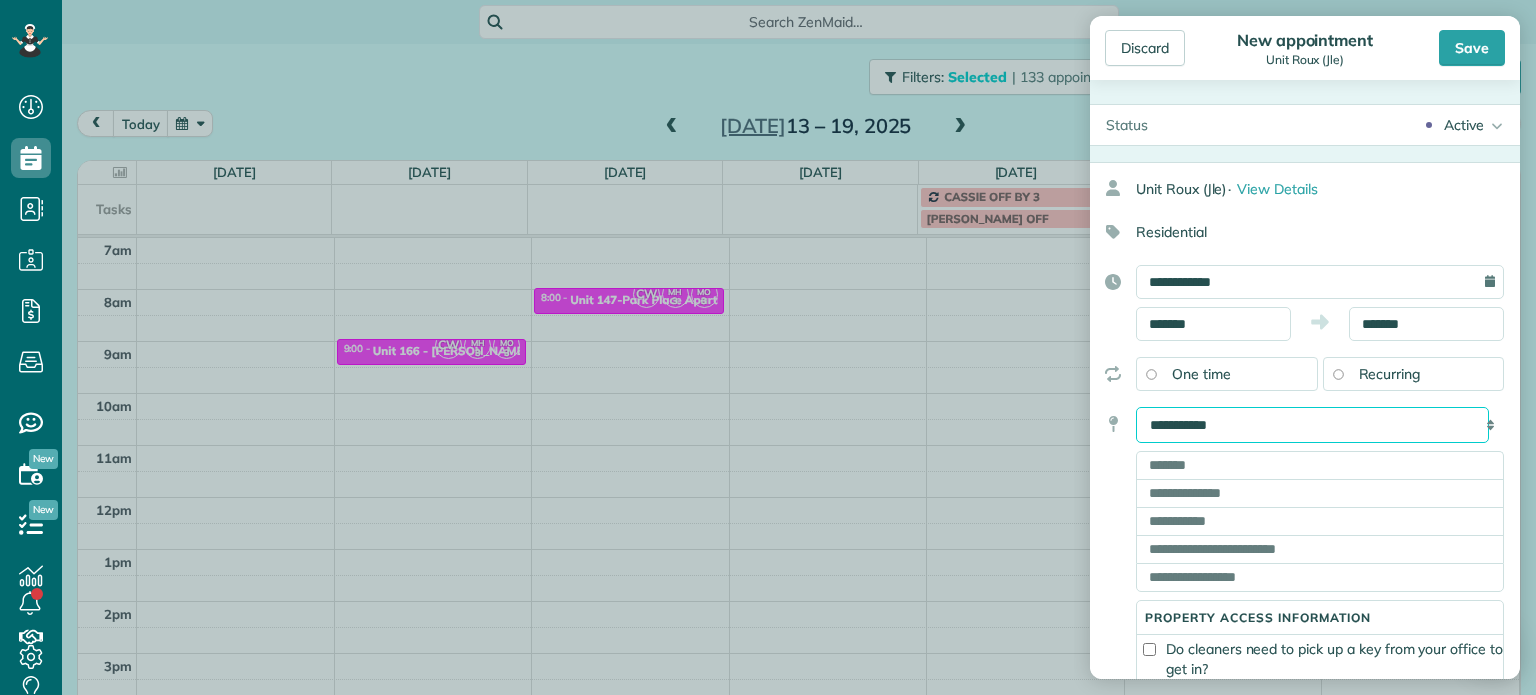select on "*****" 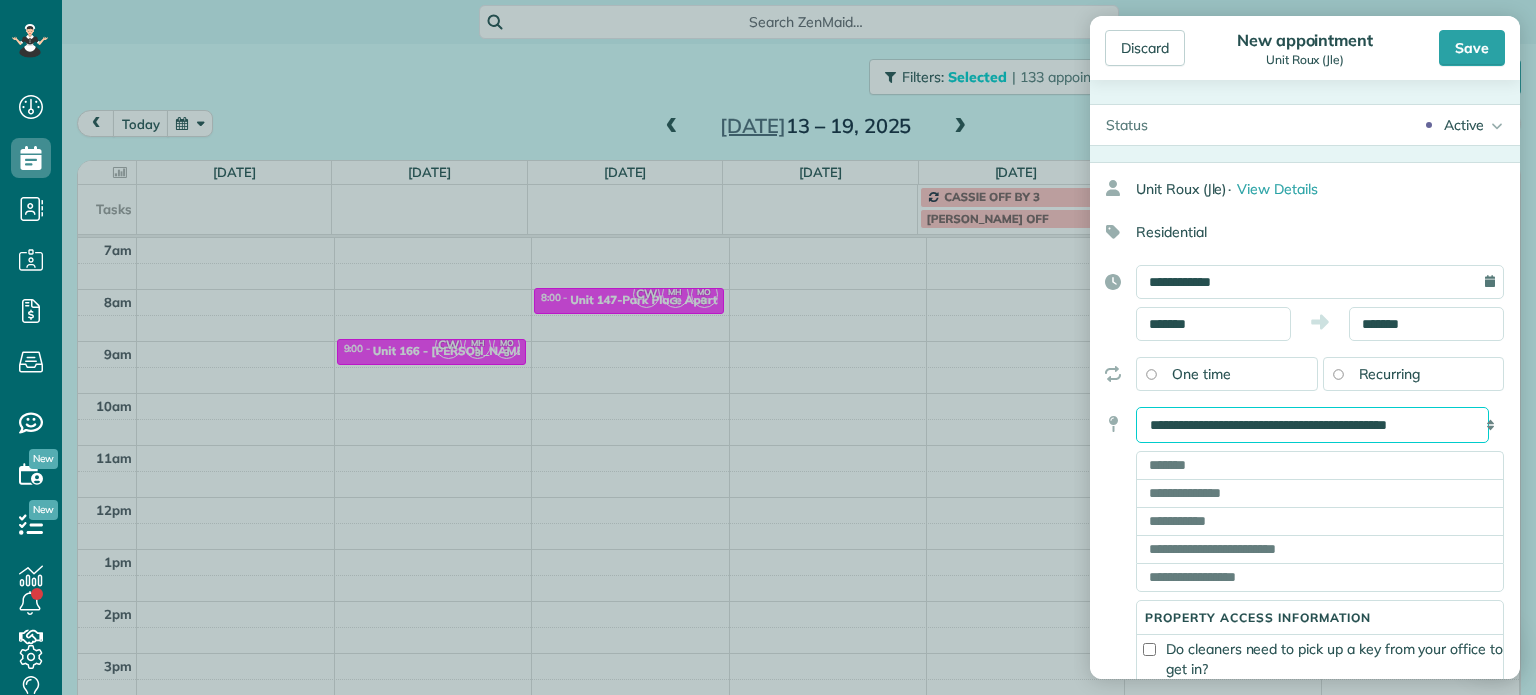 click on "**********" at bounding box center (1312, 425) 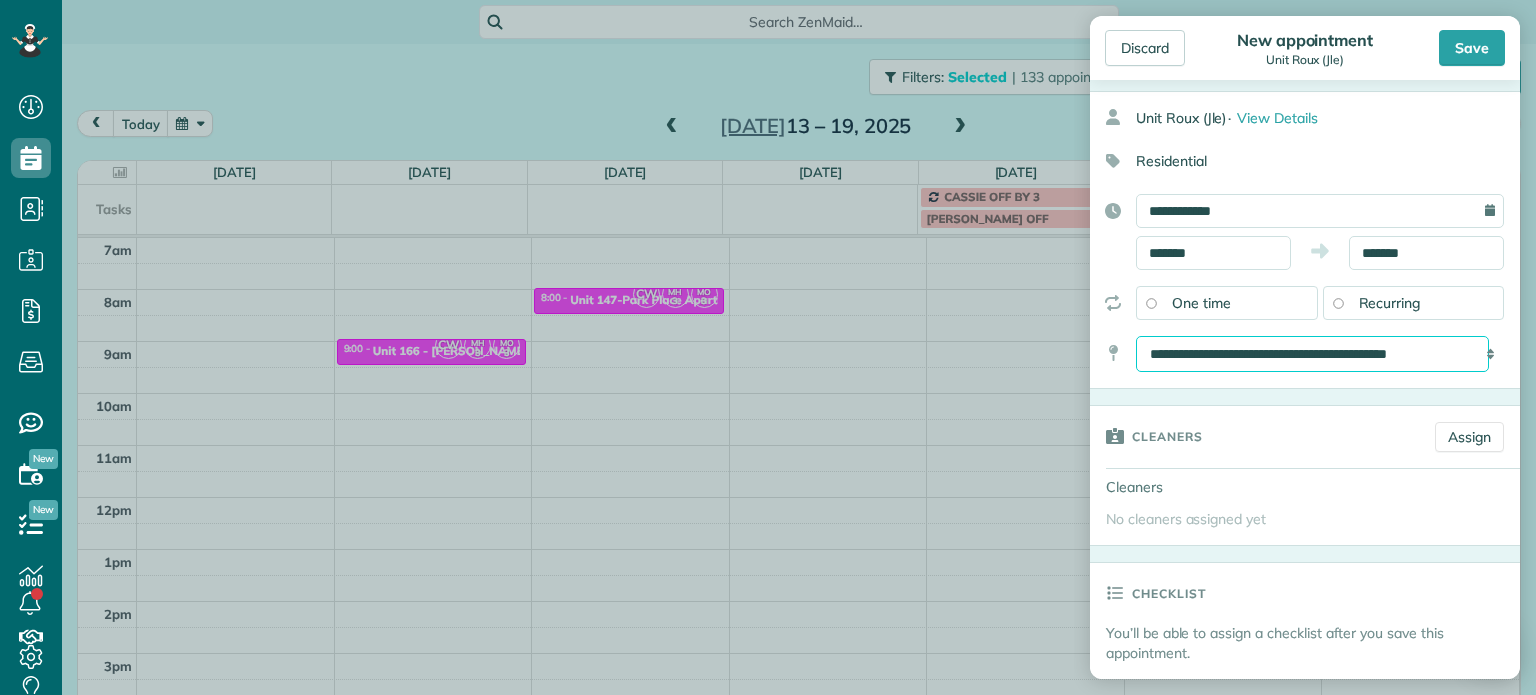 scroll, scrollTop: 100, scrollLeft: 0, axis: vertical 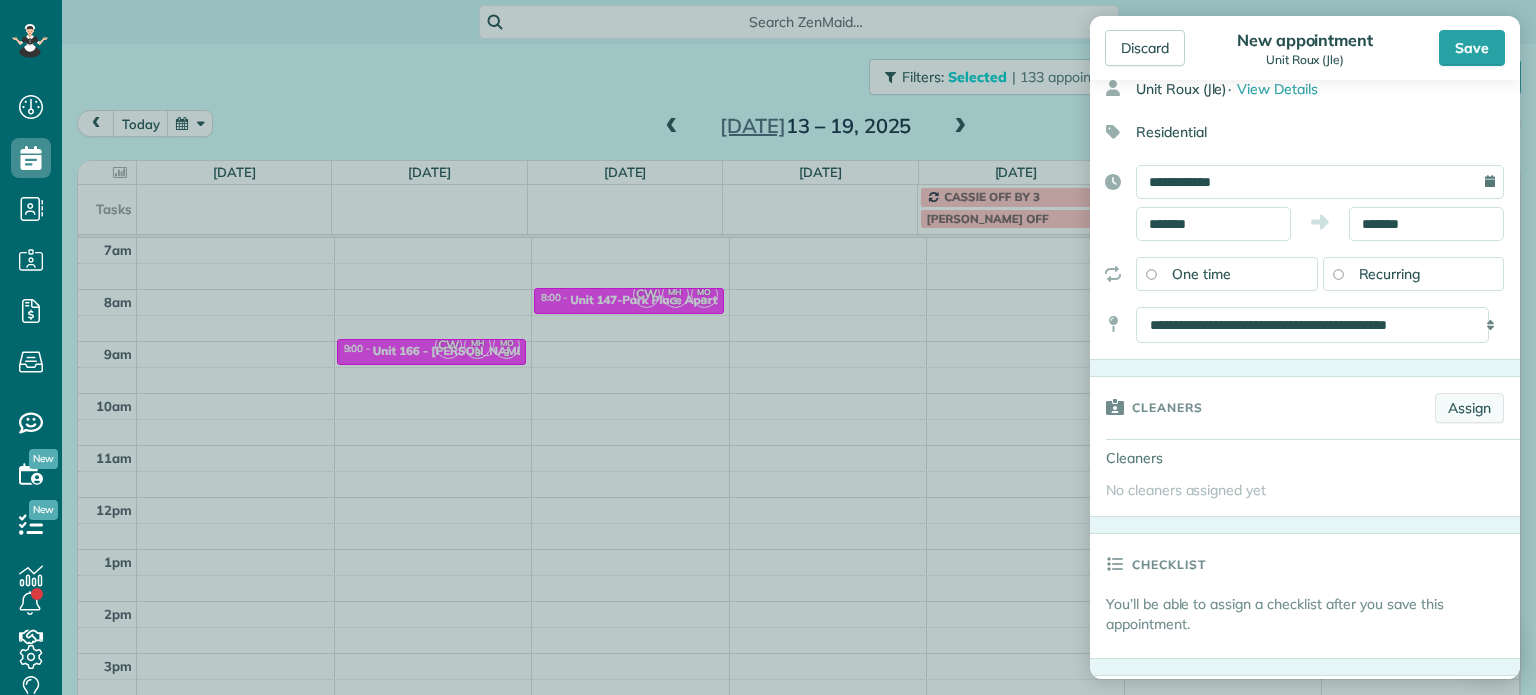 click on "Assign" at bounding box center [1469, 408] 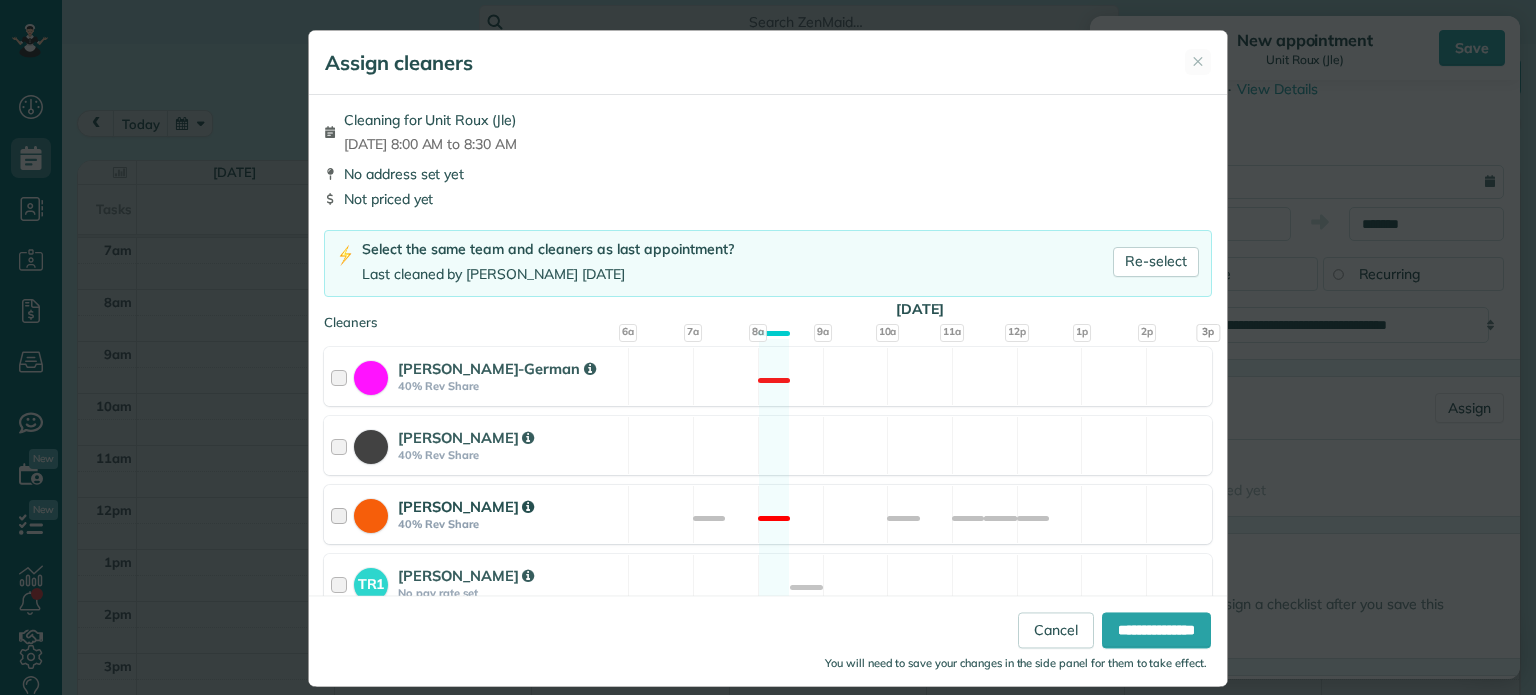 scroll, scrollTop: 100, scrollLeft: 0, axis: vertical 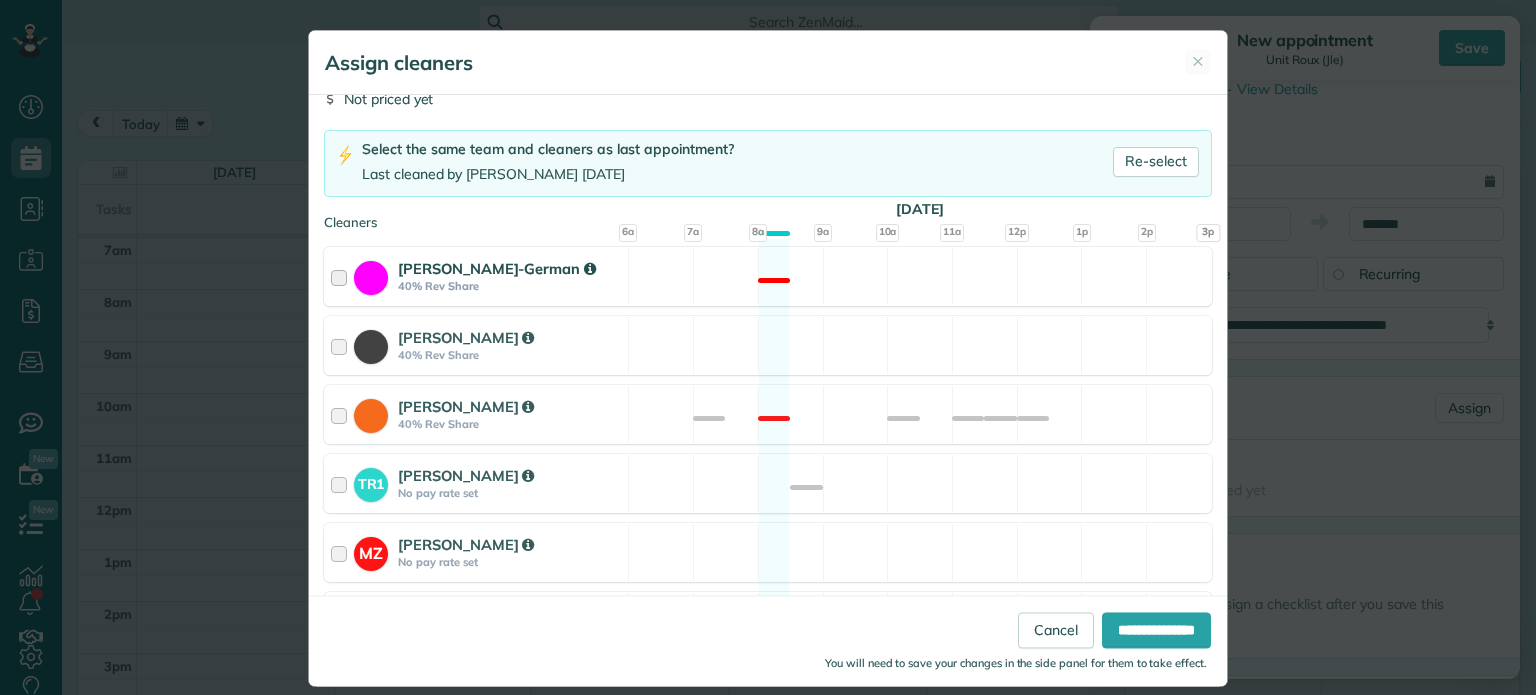 click on "Christina Wright-German
40% Rev Share
Not available" at bounding box center [768, 276] 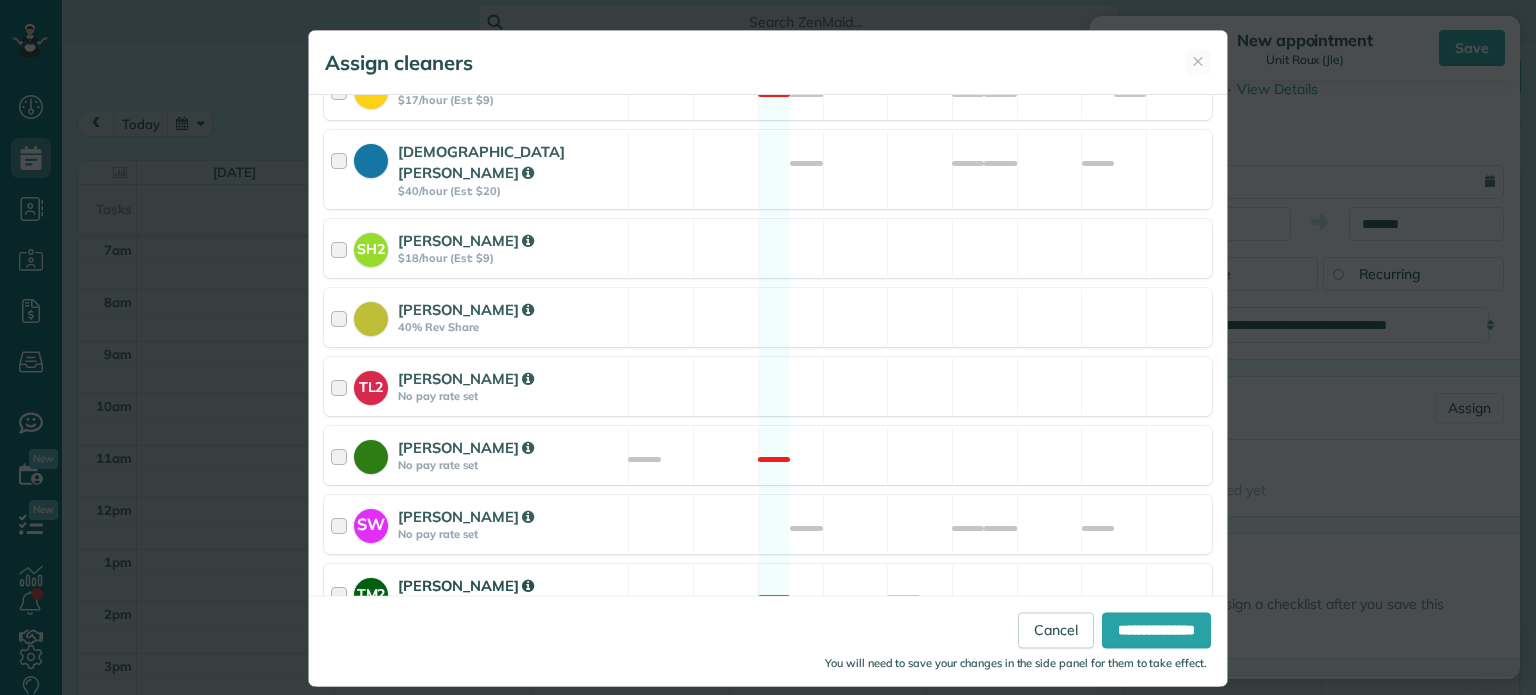 scroll, scrollTop: 980, scrollLeft: 0, axis: vertical 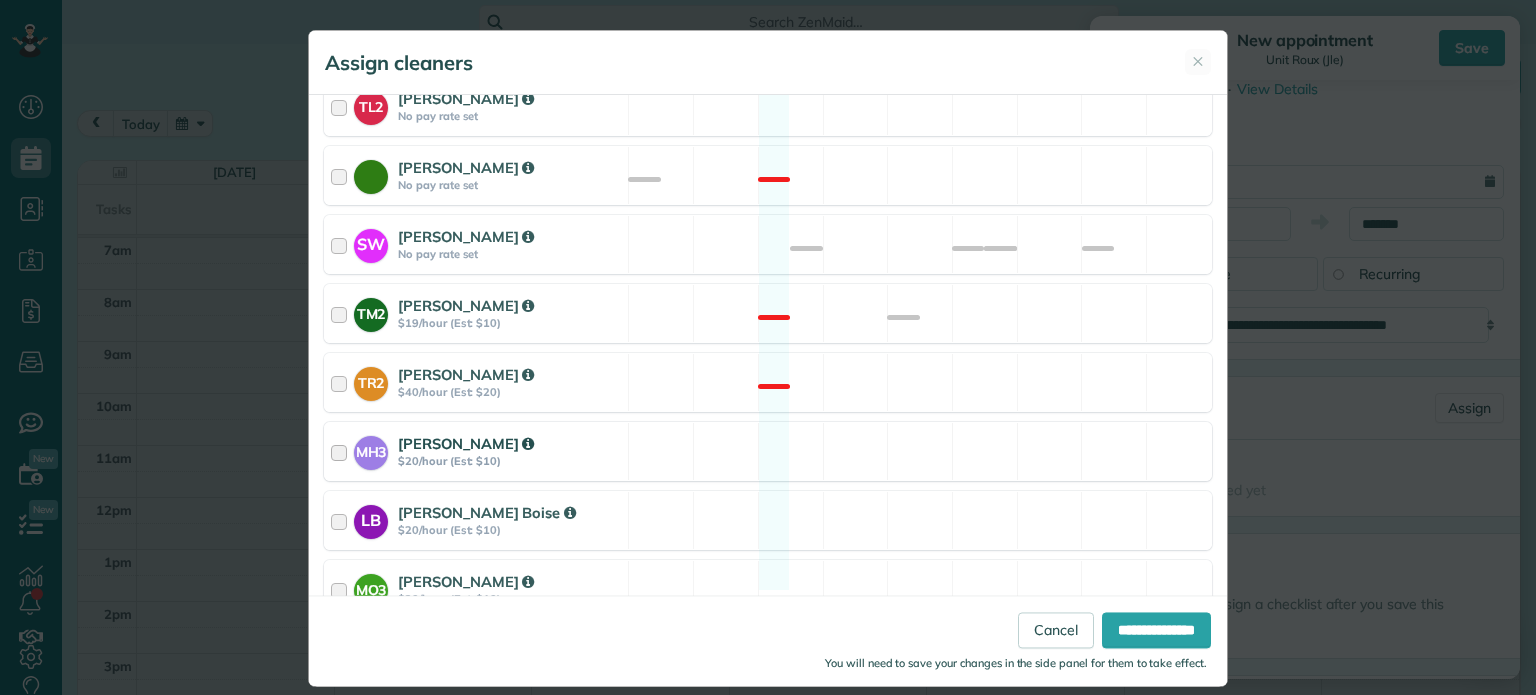 click on "MH3
Meralda Harris
$20/hour (Est: $10)
Available" at bounding box center [768, 451] 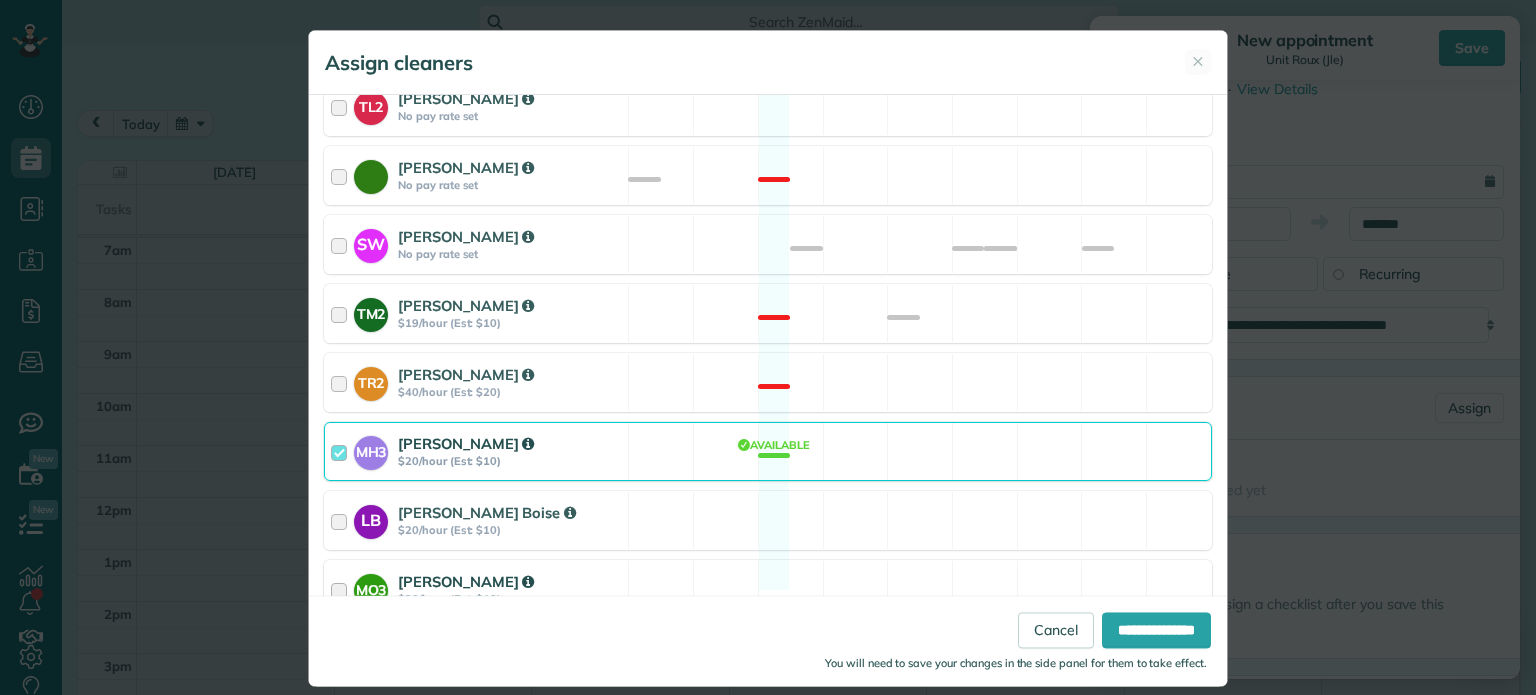 drag, startPoint x: 932, startPoint y: 561, endPoint x: 942, endPoint y: 570, distance: 13.453624 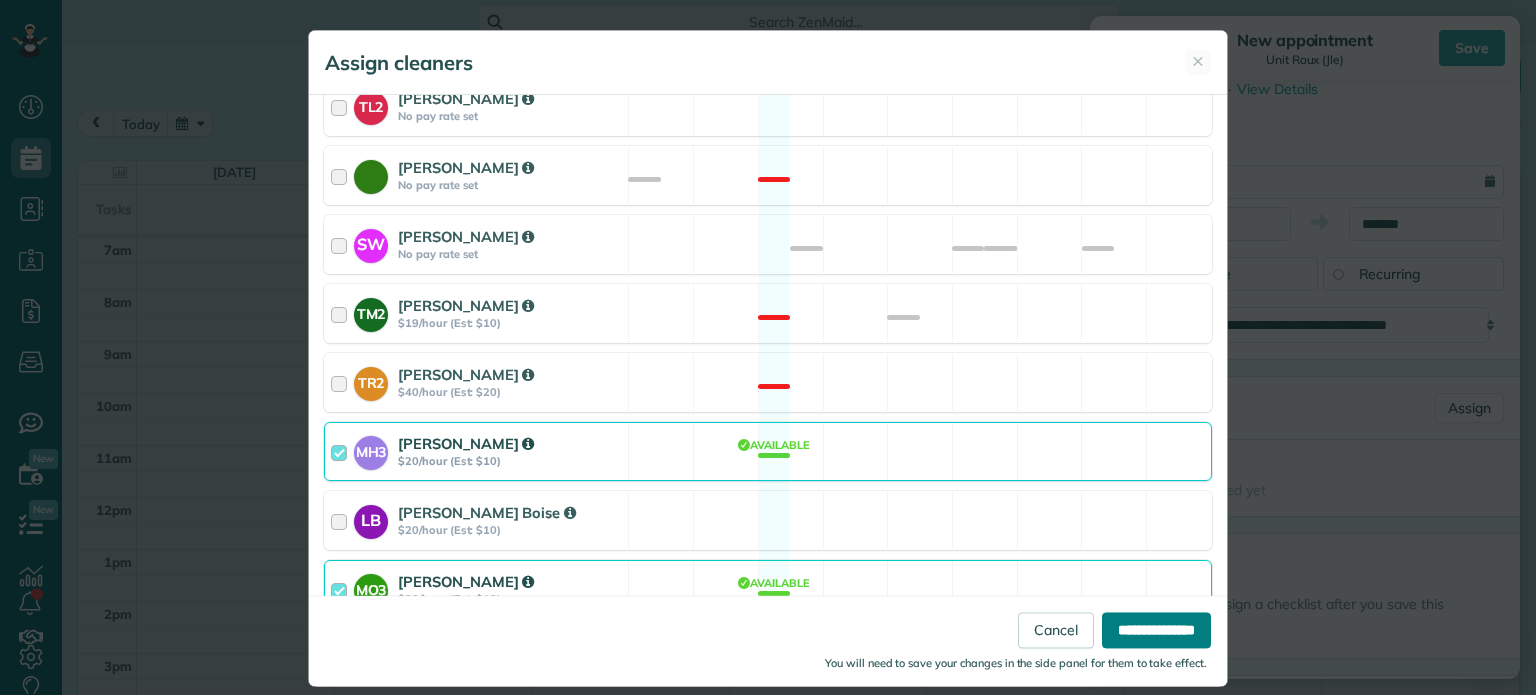 click on "**********" at bounding box center (1156, 631) 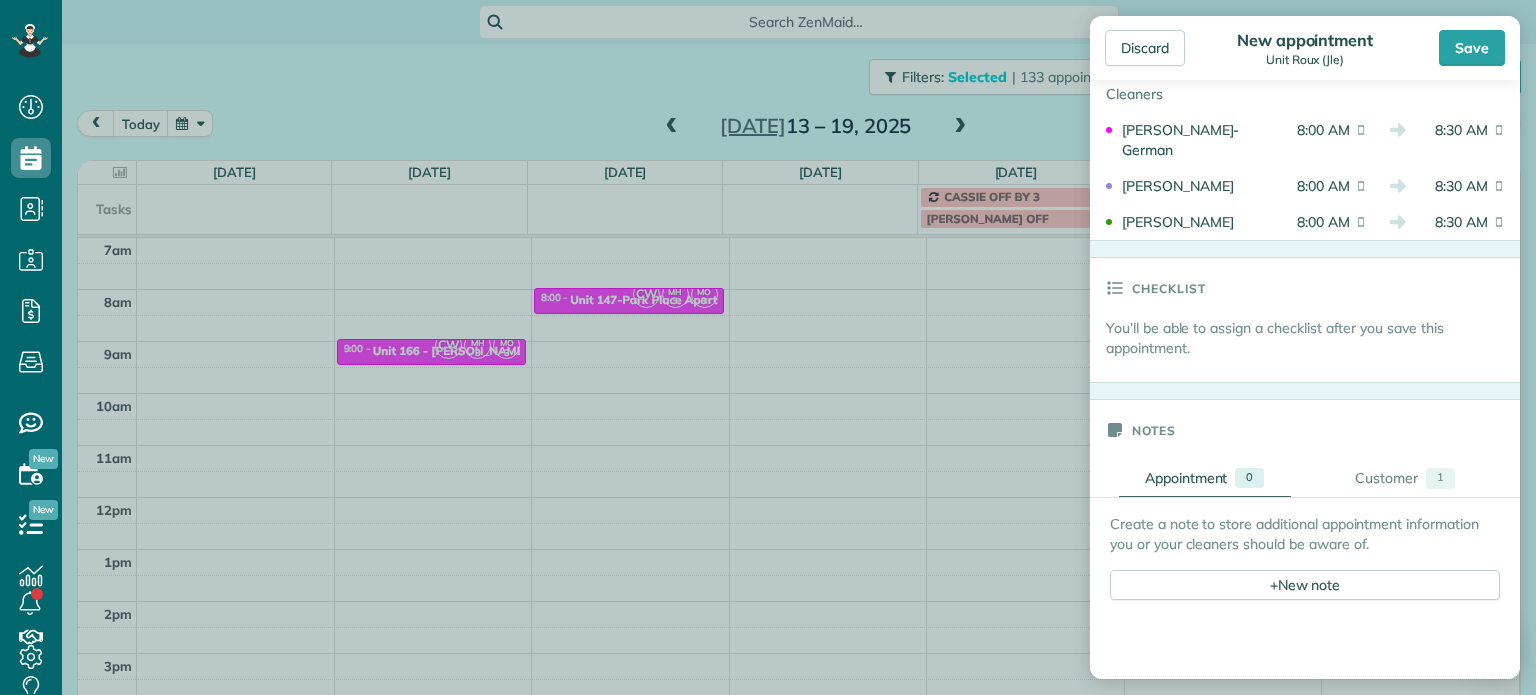 scroll, scrollTop: 700, scrollLeft: 0, axis: vertical 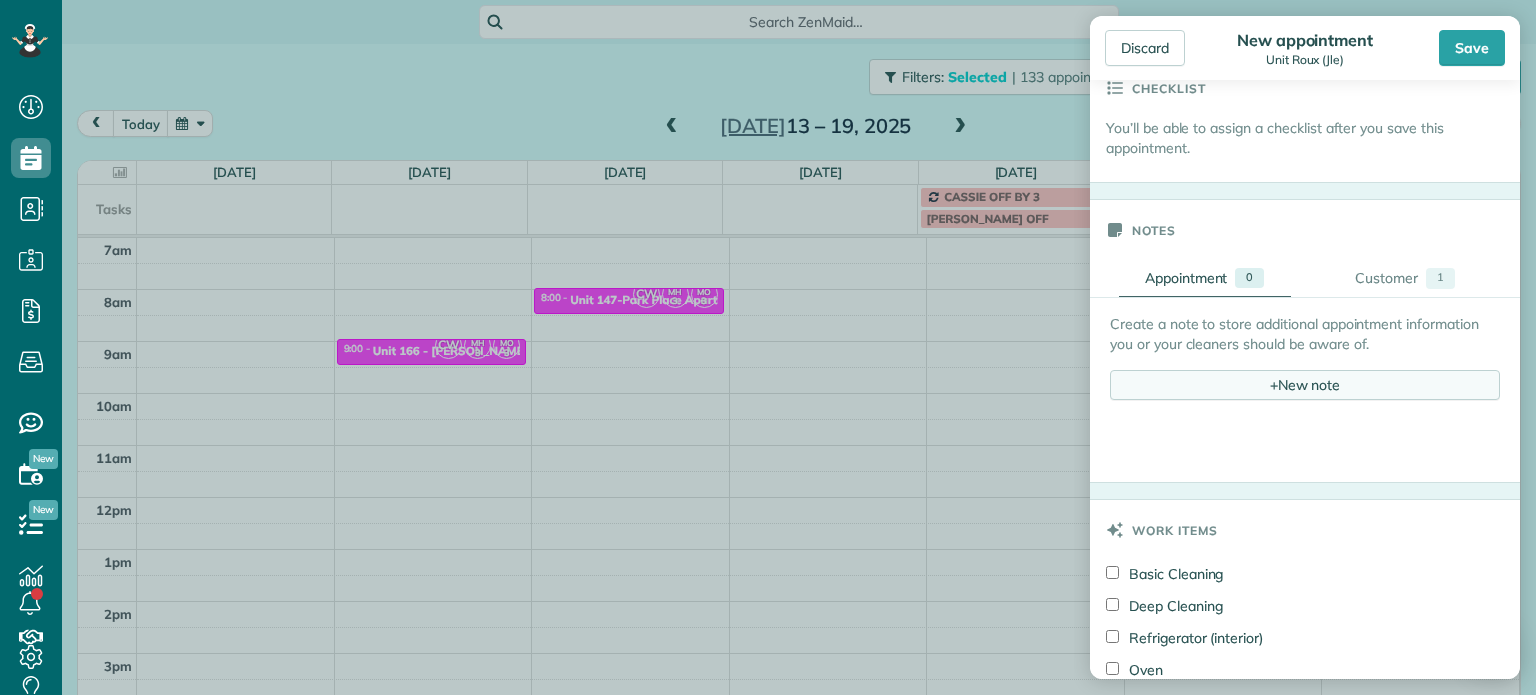click on "+ New note" at bounding box center (1305, 385) 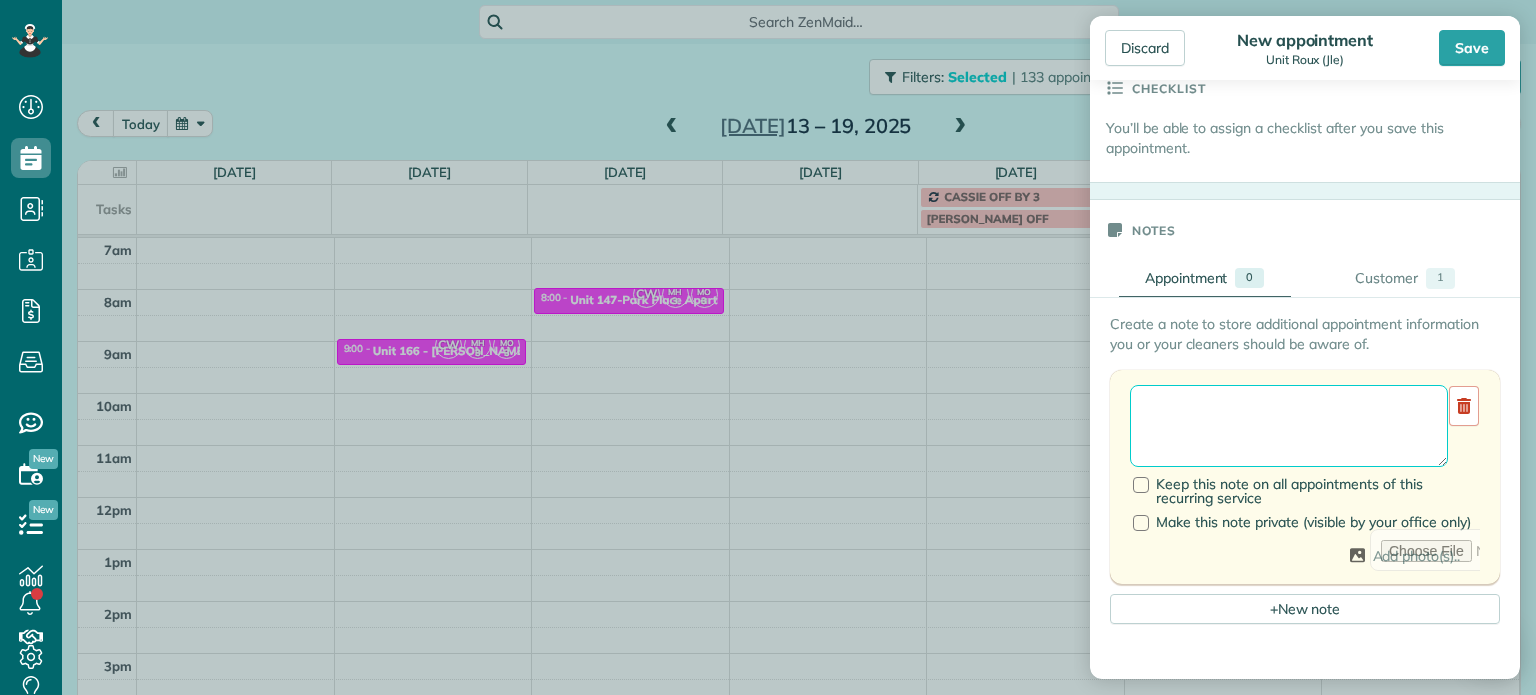 click at bounding box center (1289, 426) 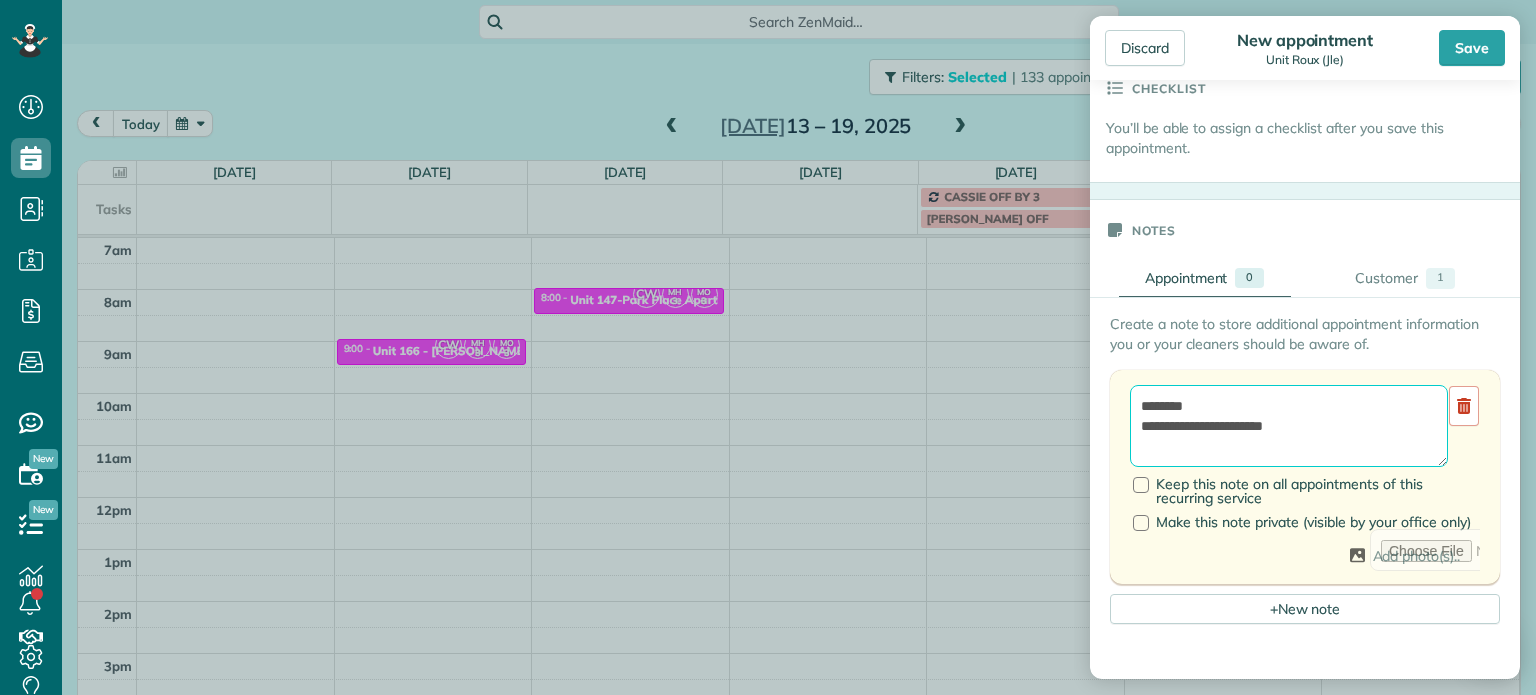 click on "**********" at bounding box center [1289, 426] 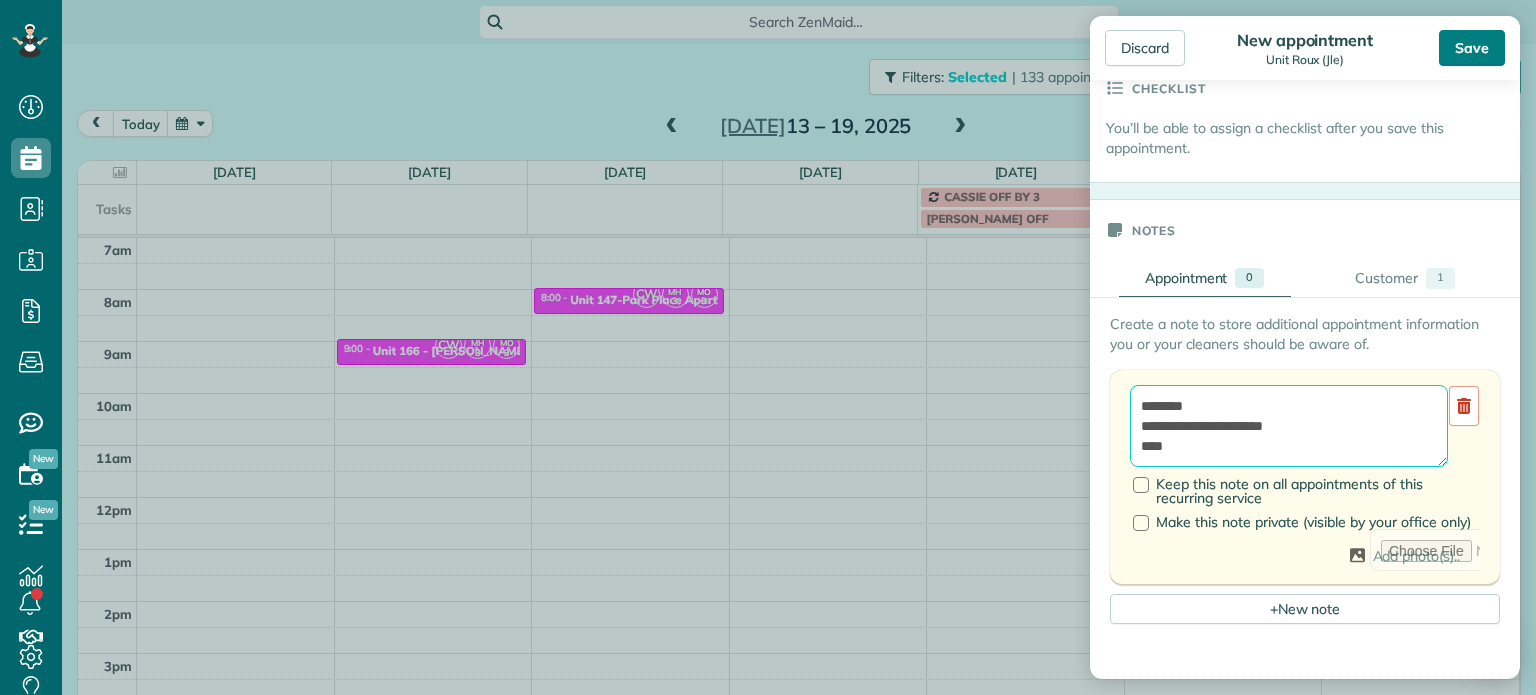 type on "**********" 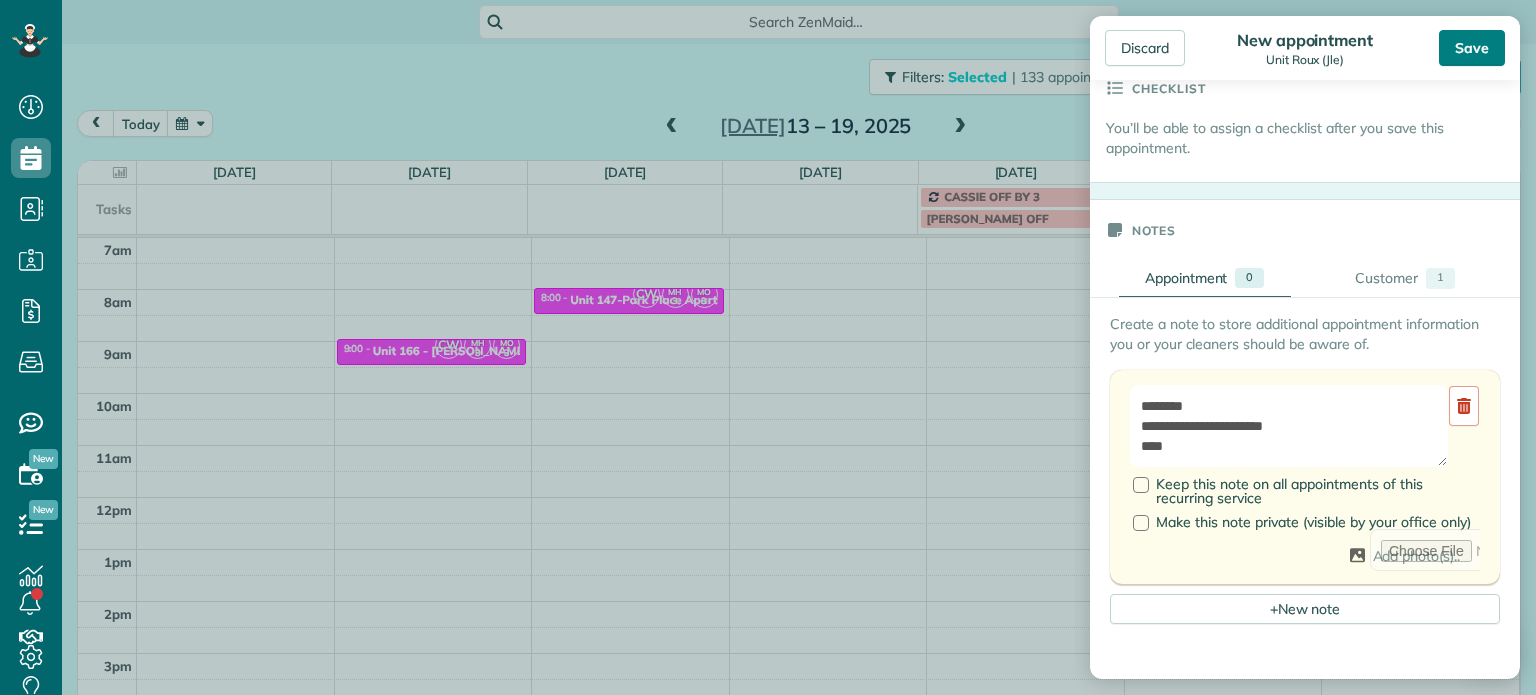 click on "Save" at bounding box center (1472, 48) 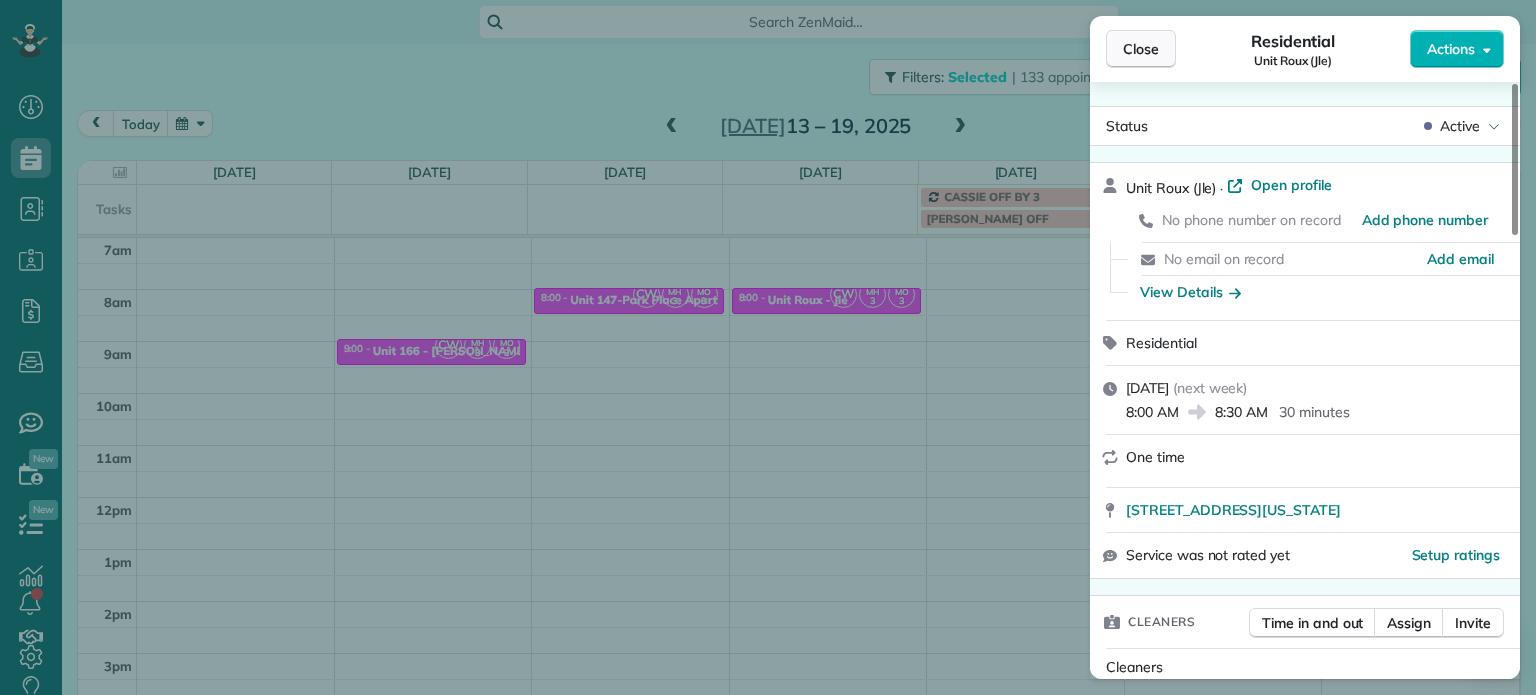 click on "Close" at bounding box center (1141, 49) 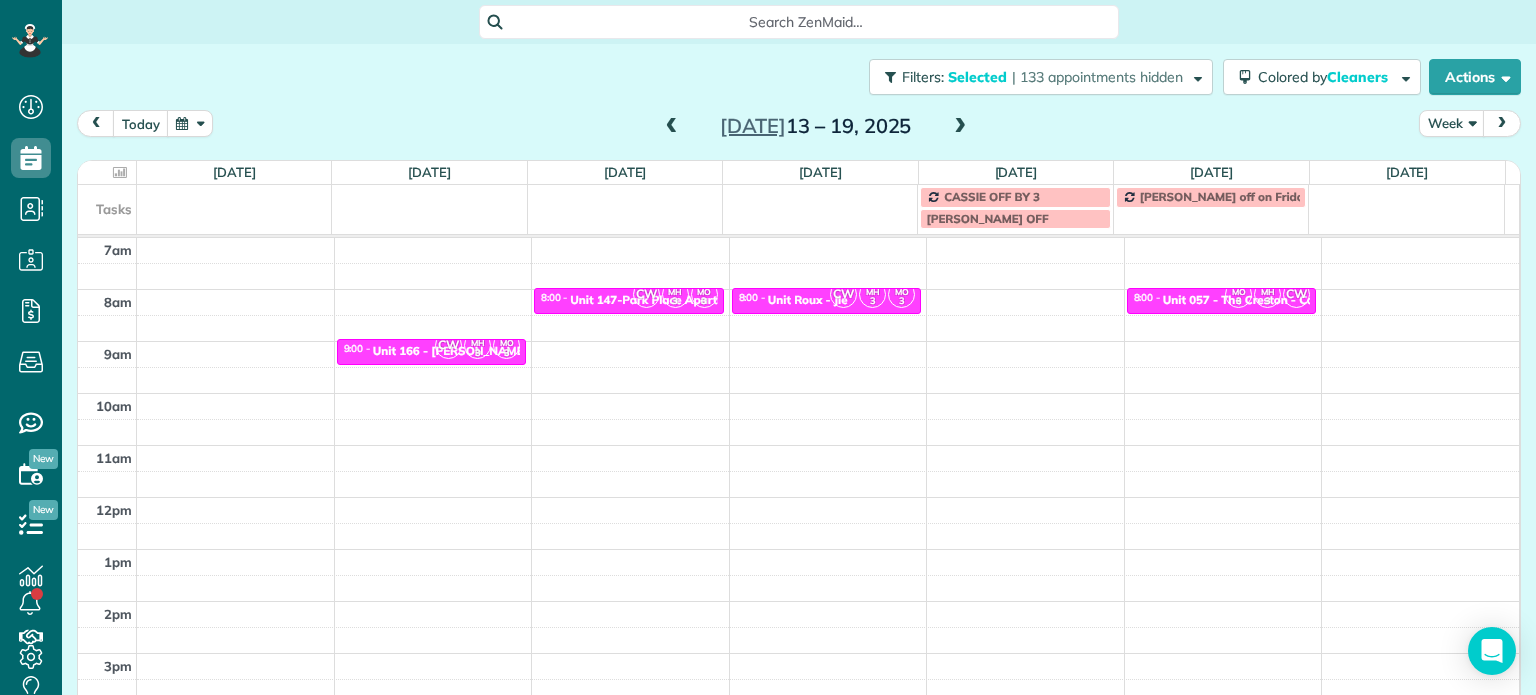 click at bounding box center [960, 127] 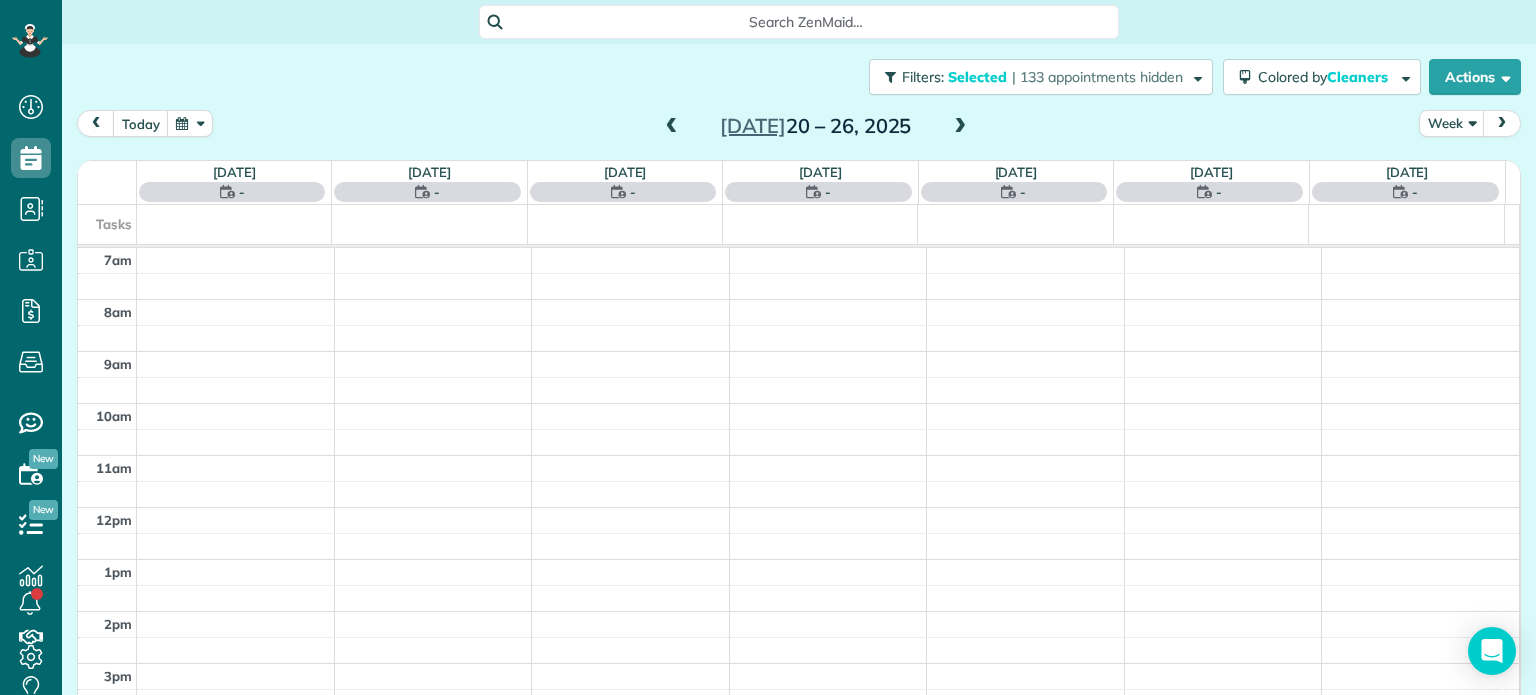 click at bounding box center [960, 127] 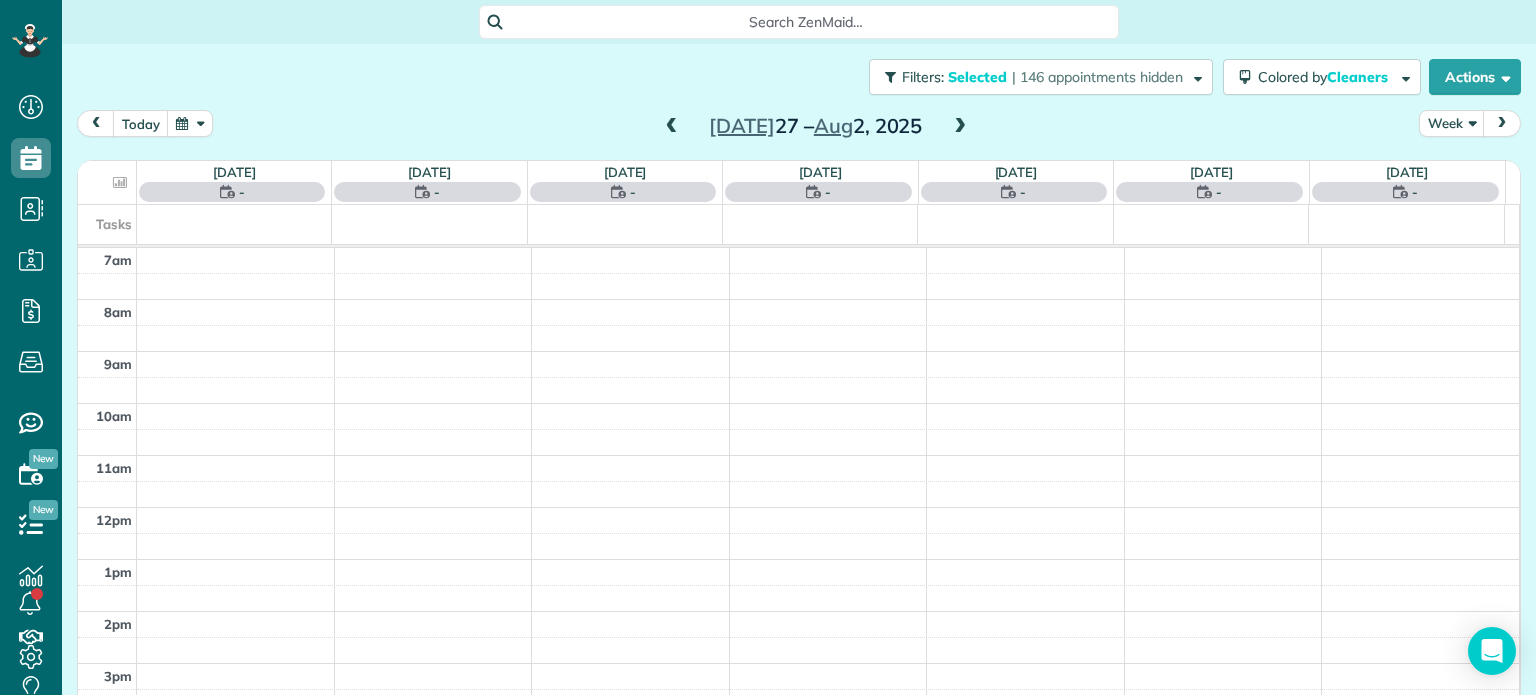 click at bounding box center [960, 127] 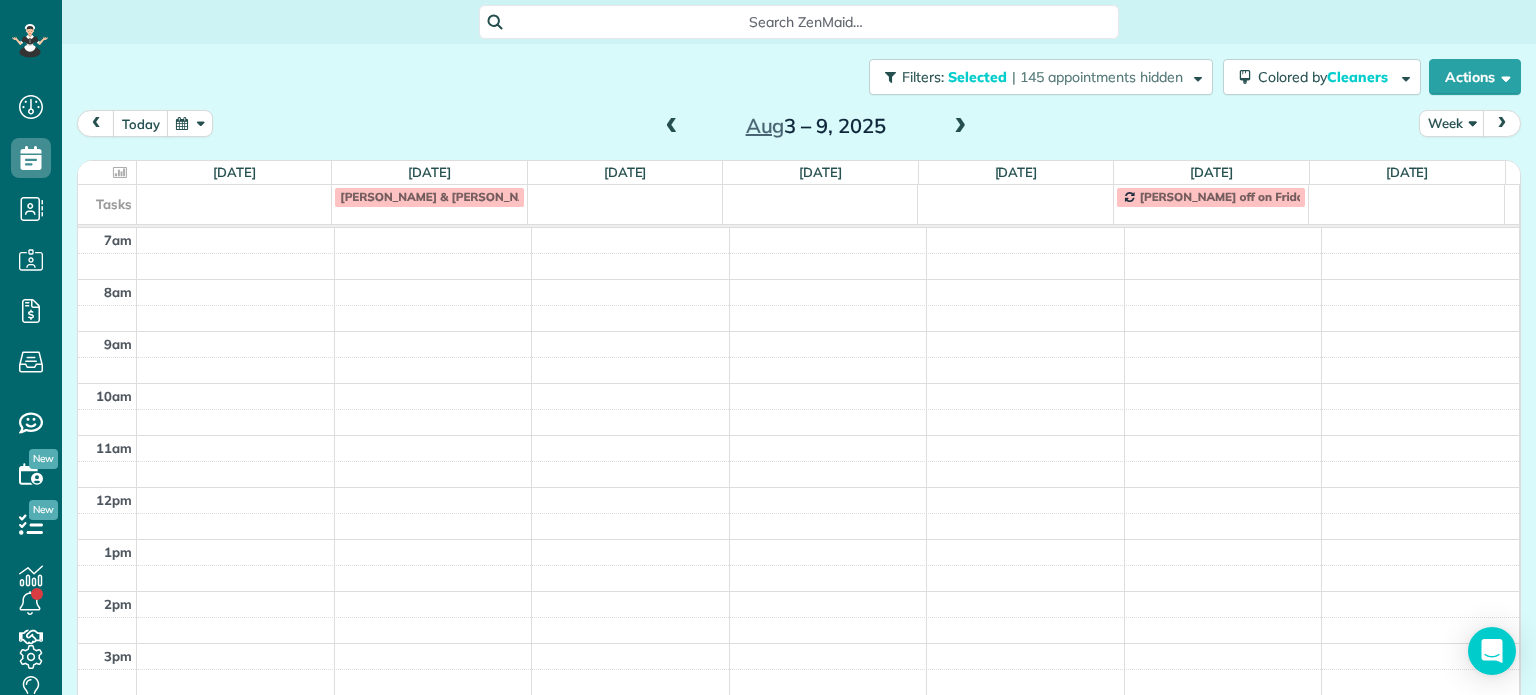 click at bounding box center (960, 127) 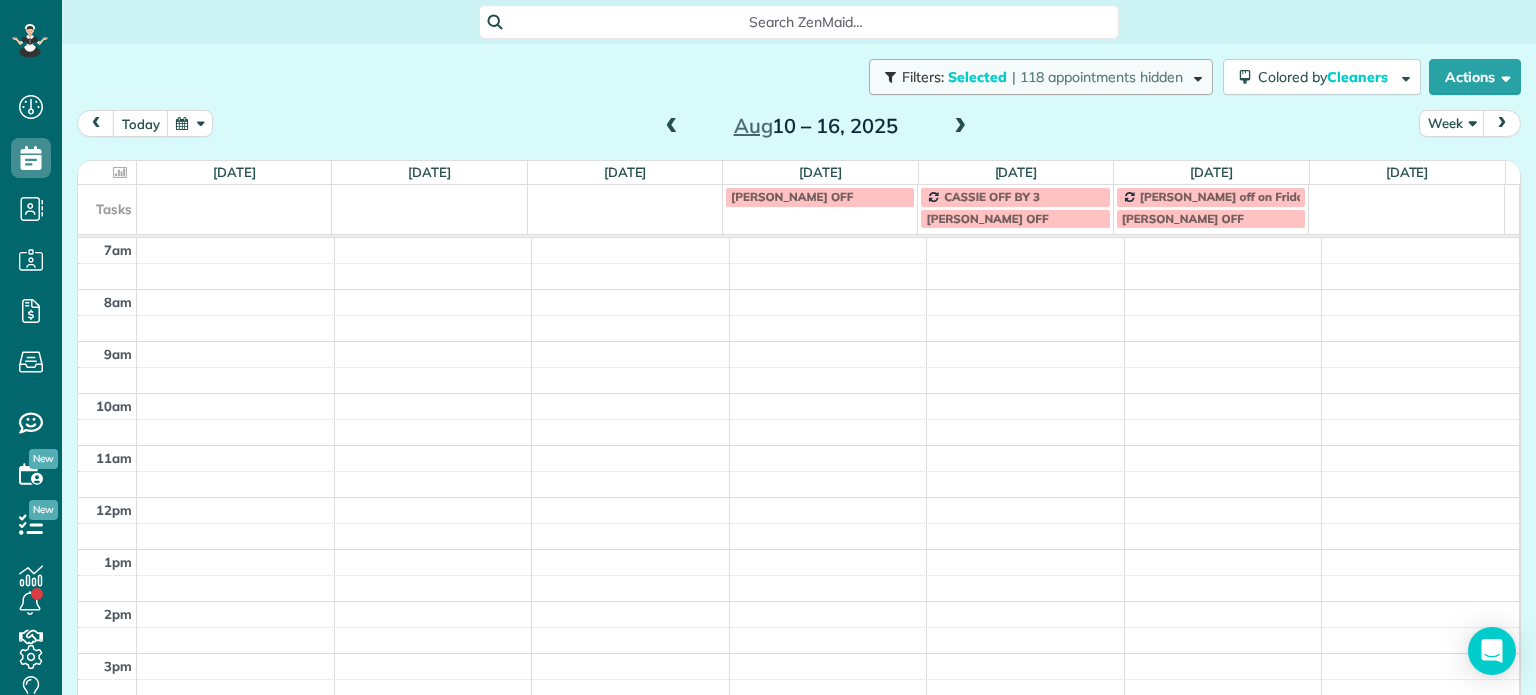 click on "|  118 appointments hidden" at bounding box center [1097, 77] 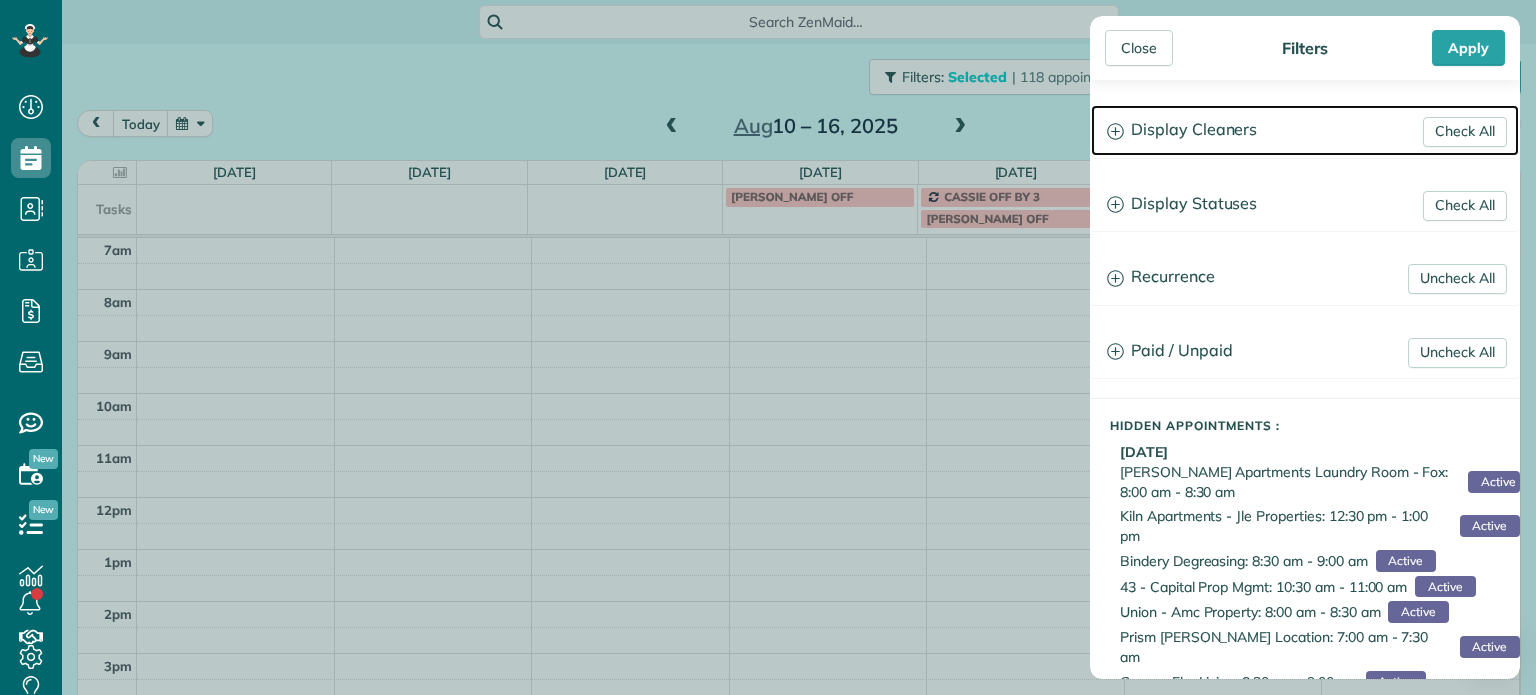 click on "Display Cleaners" at bounding box center (1305, 130) 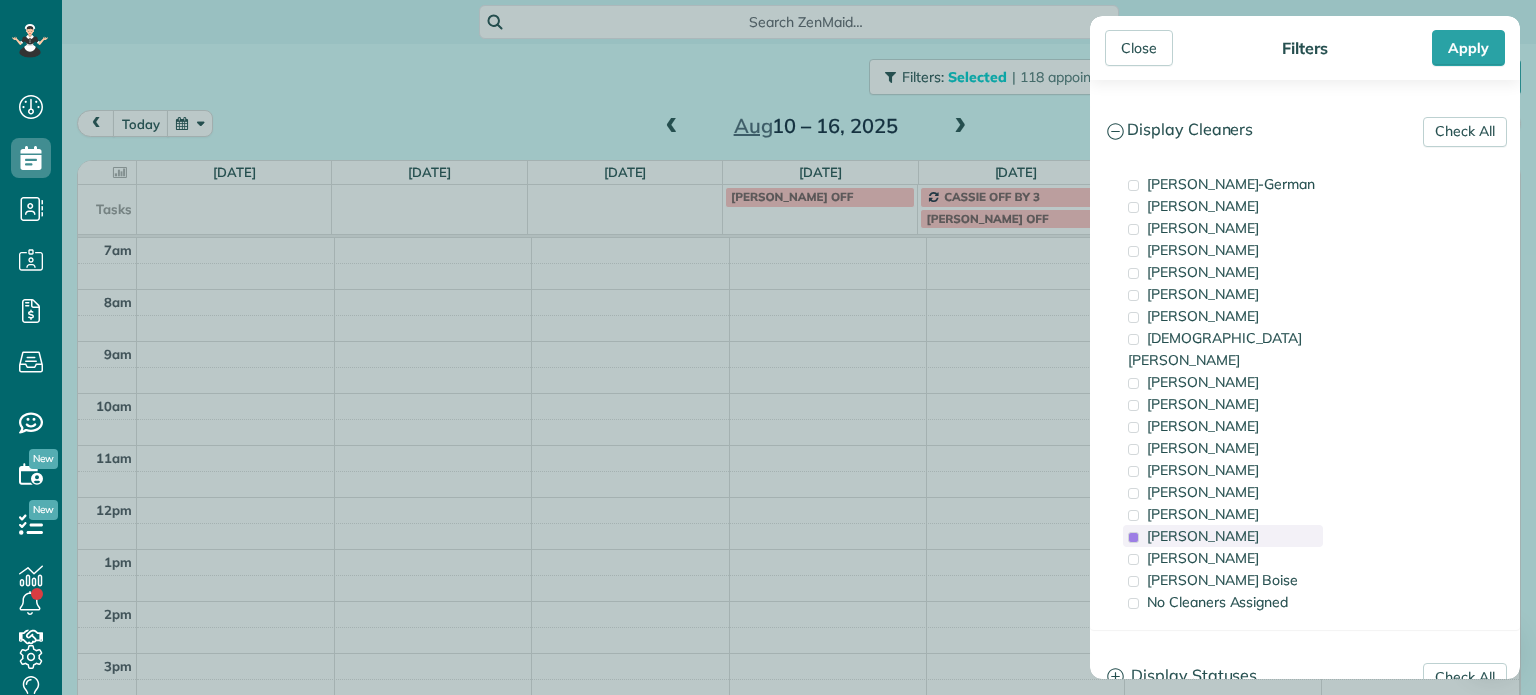 click on "[PERSON_NAME]" at bounding box center (1223, 536) 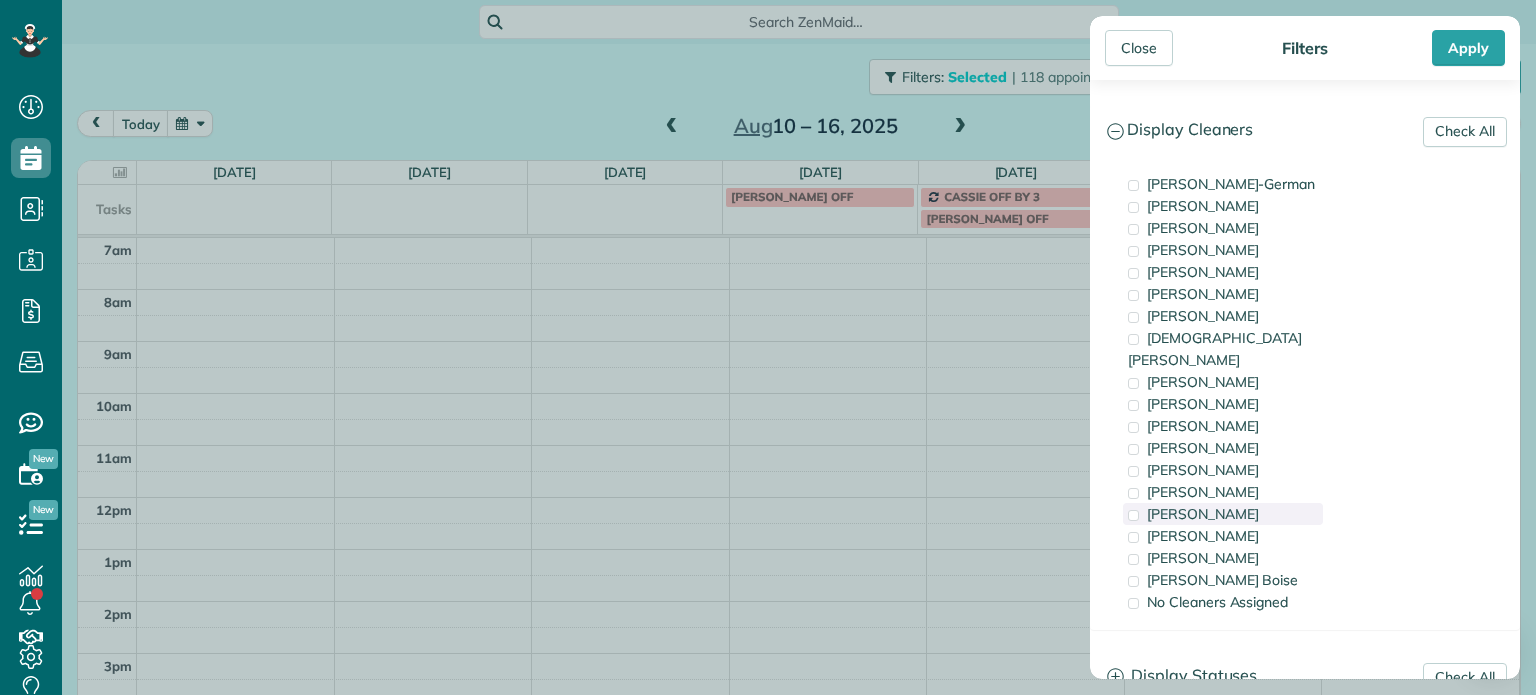 click on "[PERSON_NAME]" at bounding box center [1223, 514] 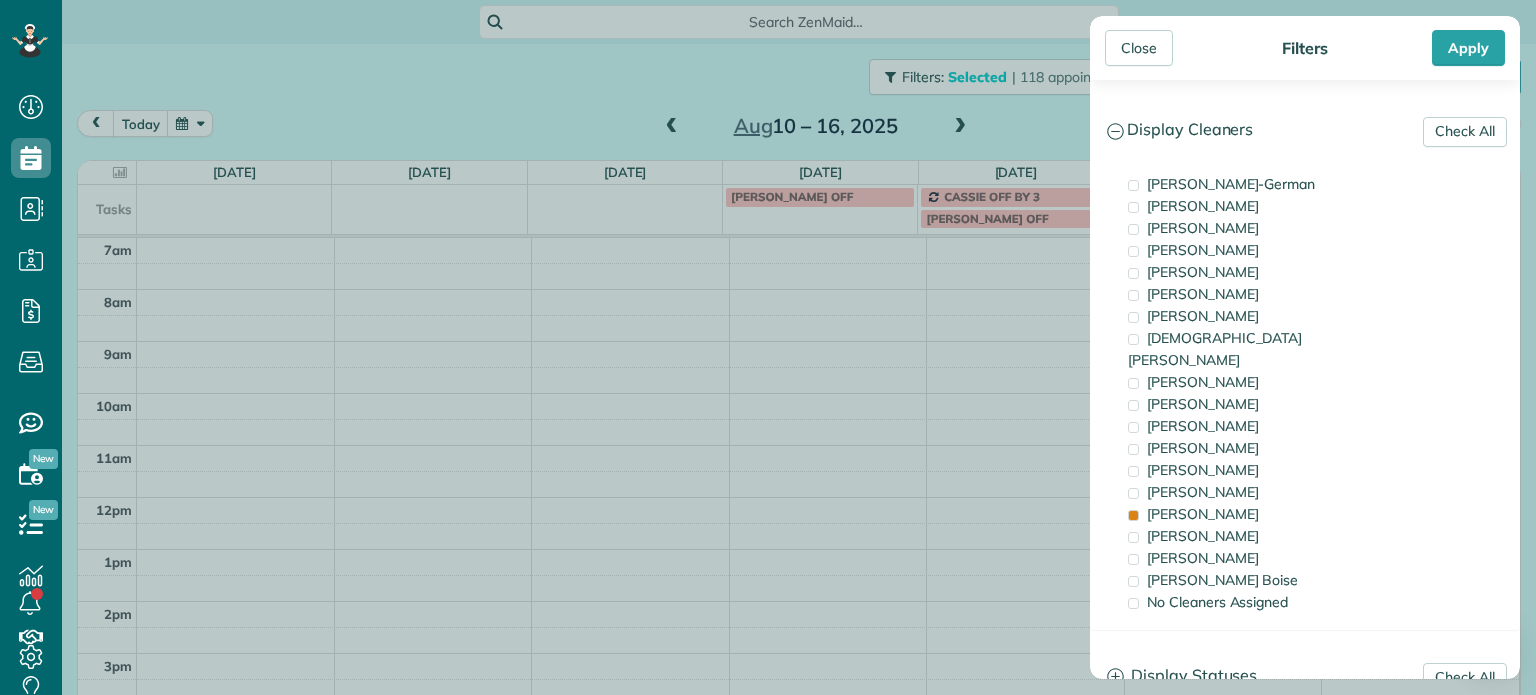 click on "Close
Filters
Apply
Check All
Display Cleaners
[PERSON_NAME]-German
[PERSON_NAME]
[PERSON_NAME]
[PERSON_NAME]
[PERSON_NAME]
[PERSON_NAME]
[PERSON_NAME]" at bounding box center [768, 347] 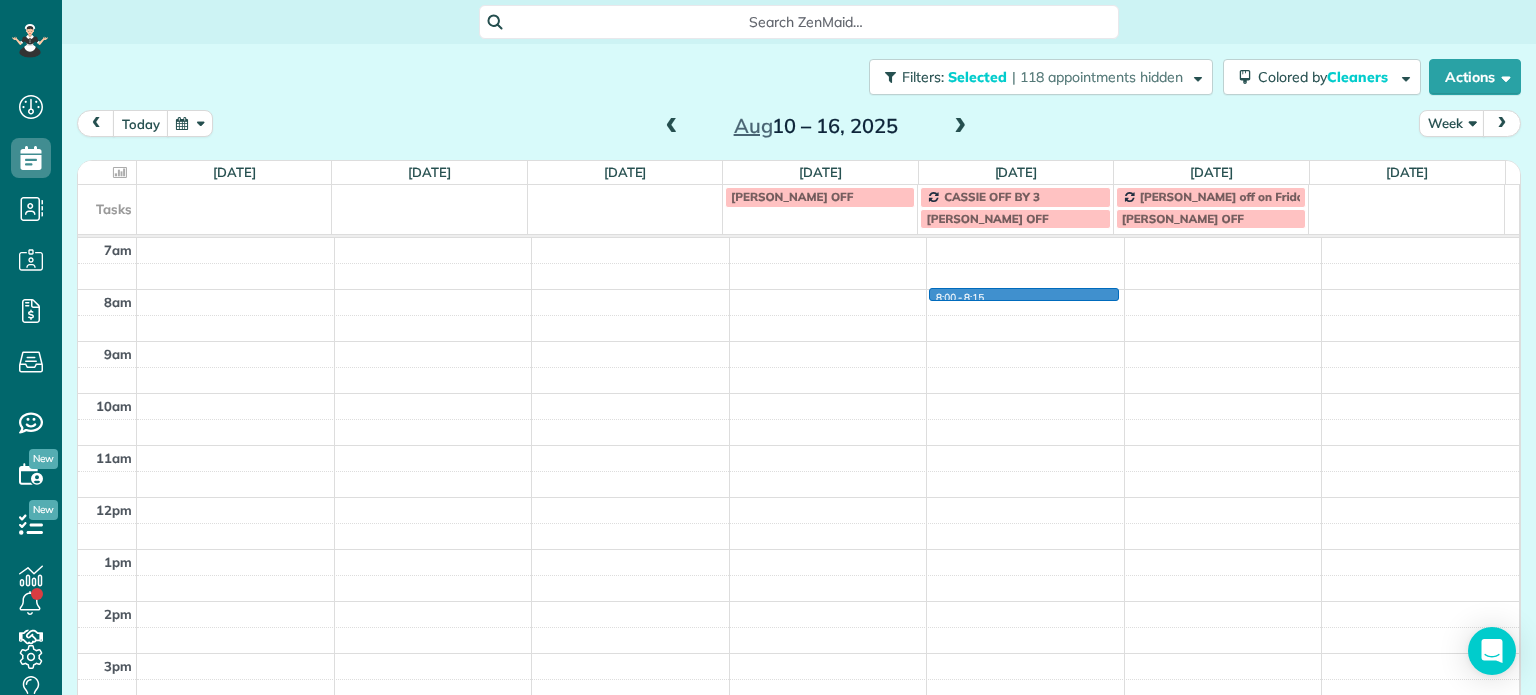 click on "4am 5am 6am 7am 8am 9am 10am 11am 12pm 1pm 2pm 3pm 4pm 5pm 8:00 - 8:15" at bounding box center (798, 445) 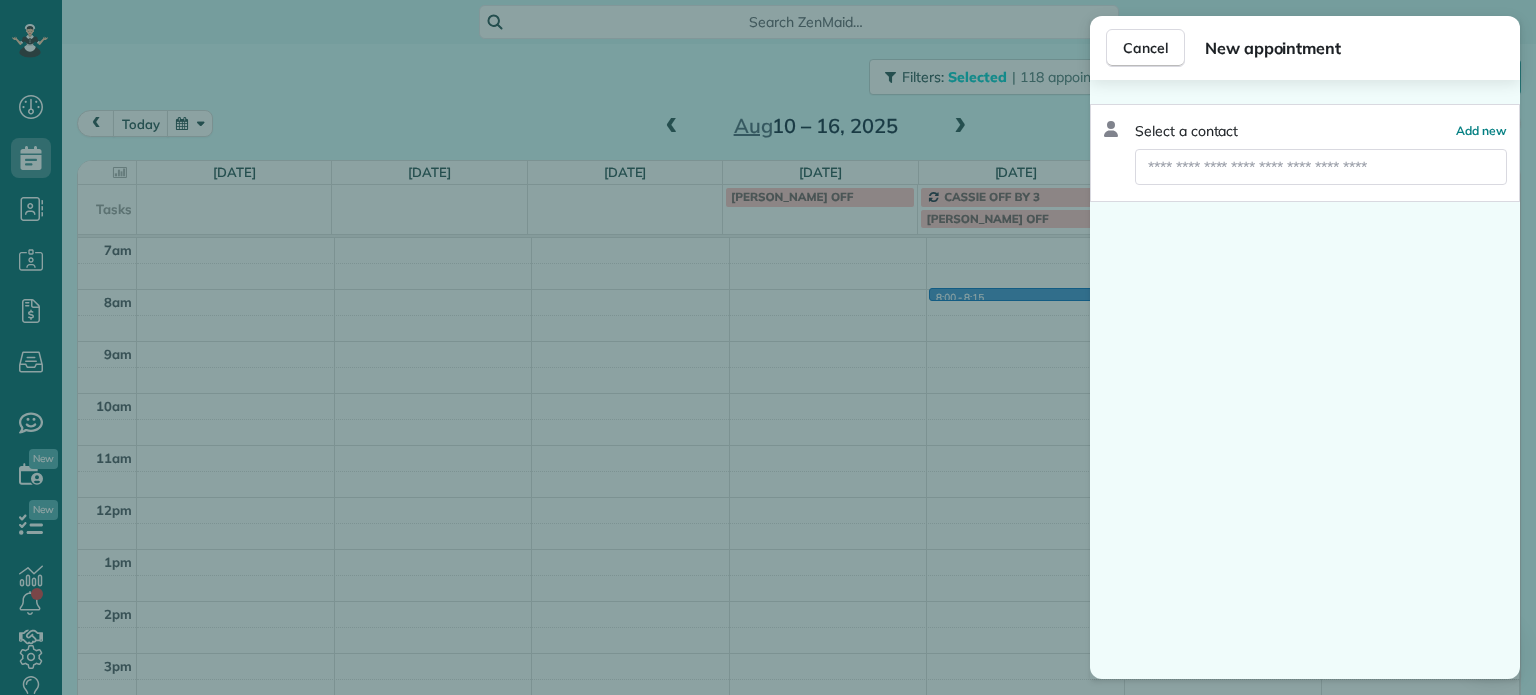 click on "Cancel New appointment Select a contact Add new" at bounding box center [768, 347] 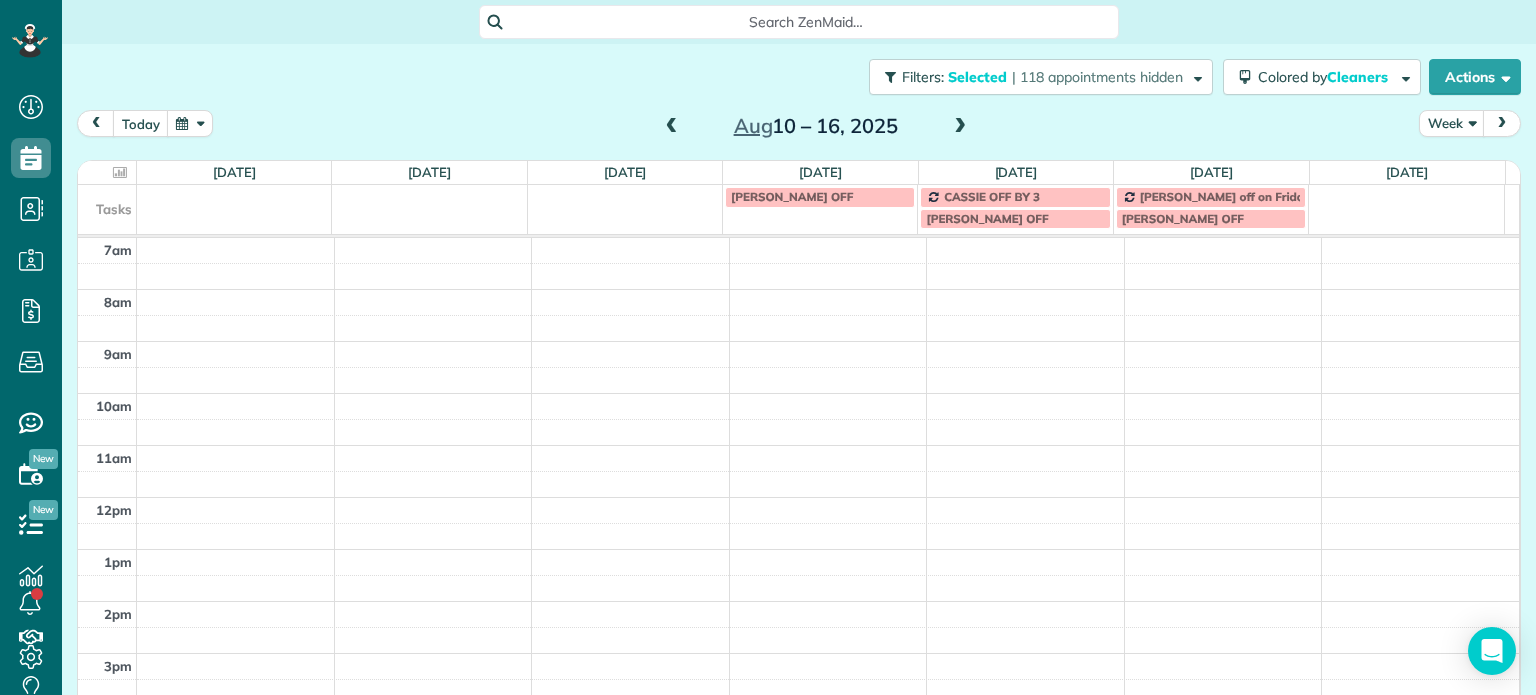 click on "4am 5am 6am 7am 8am 9am 10am 11am 12pm 1pm 2pm 3pm 4pm 5pm" at bounding box center (798, 445) 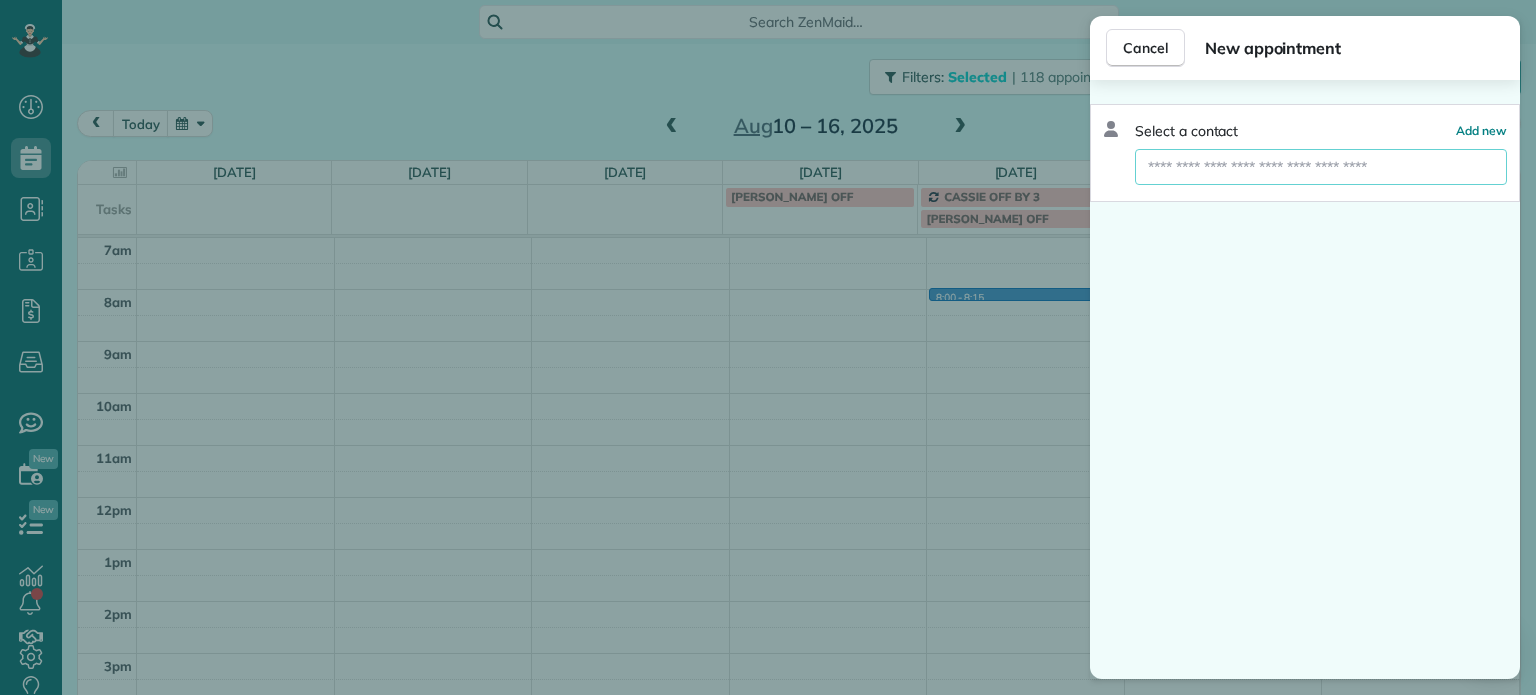 click at bounding box center (1321, 167) 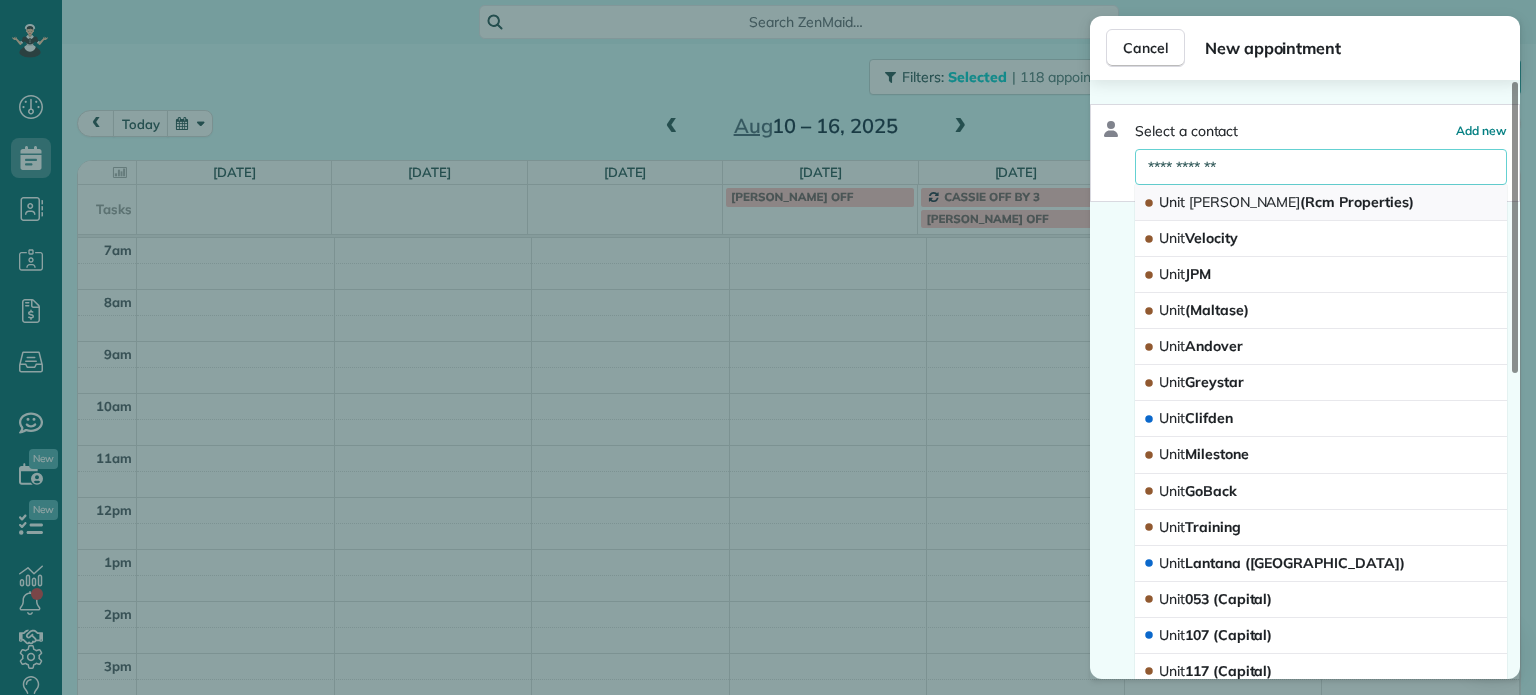 type on "**********" 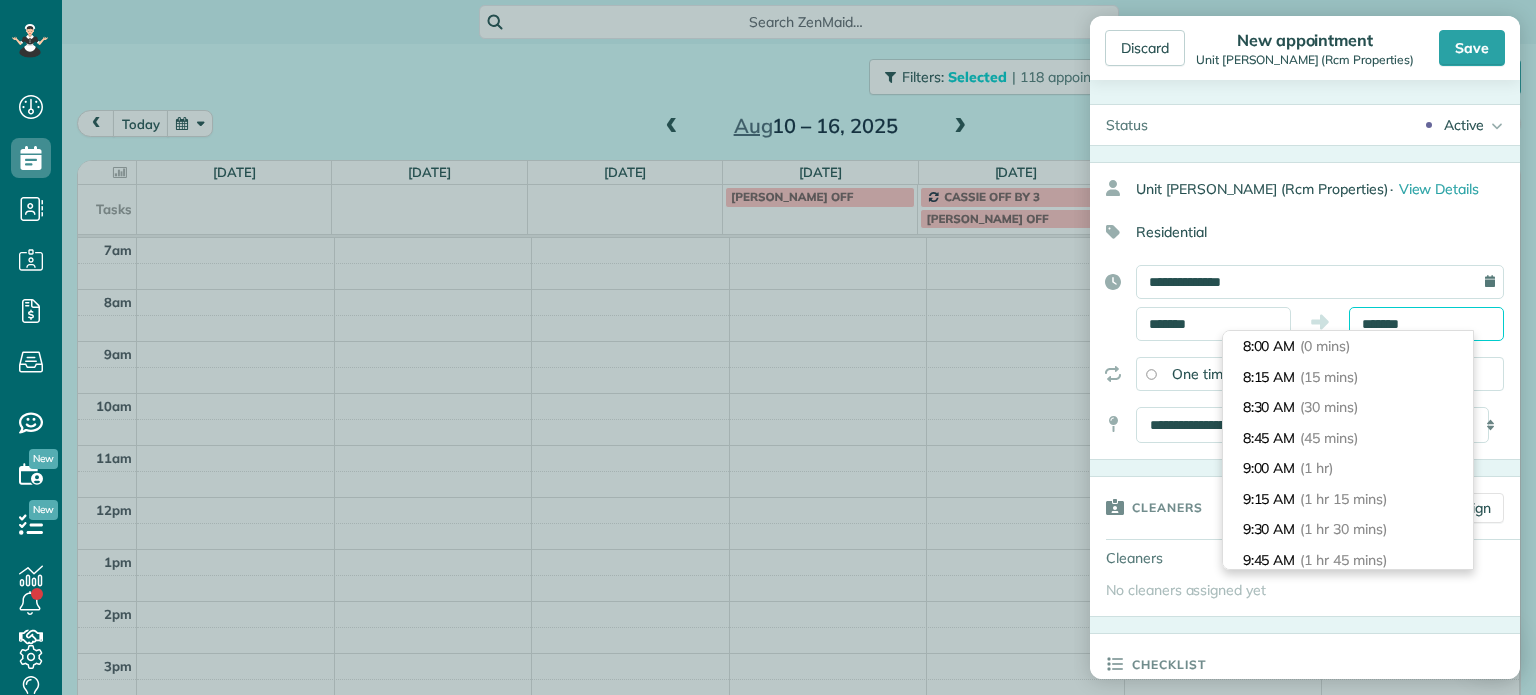 click on "*******" at bounding box center (1426, 324) 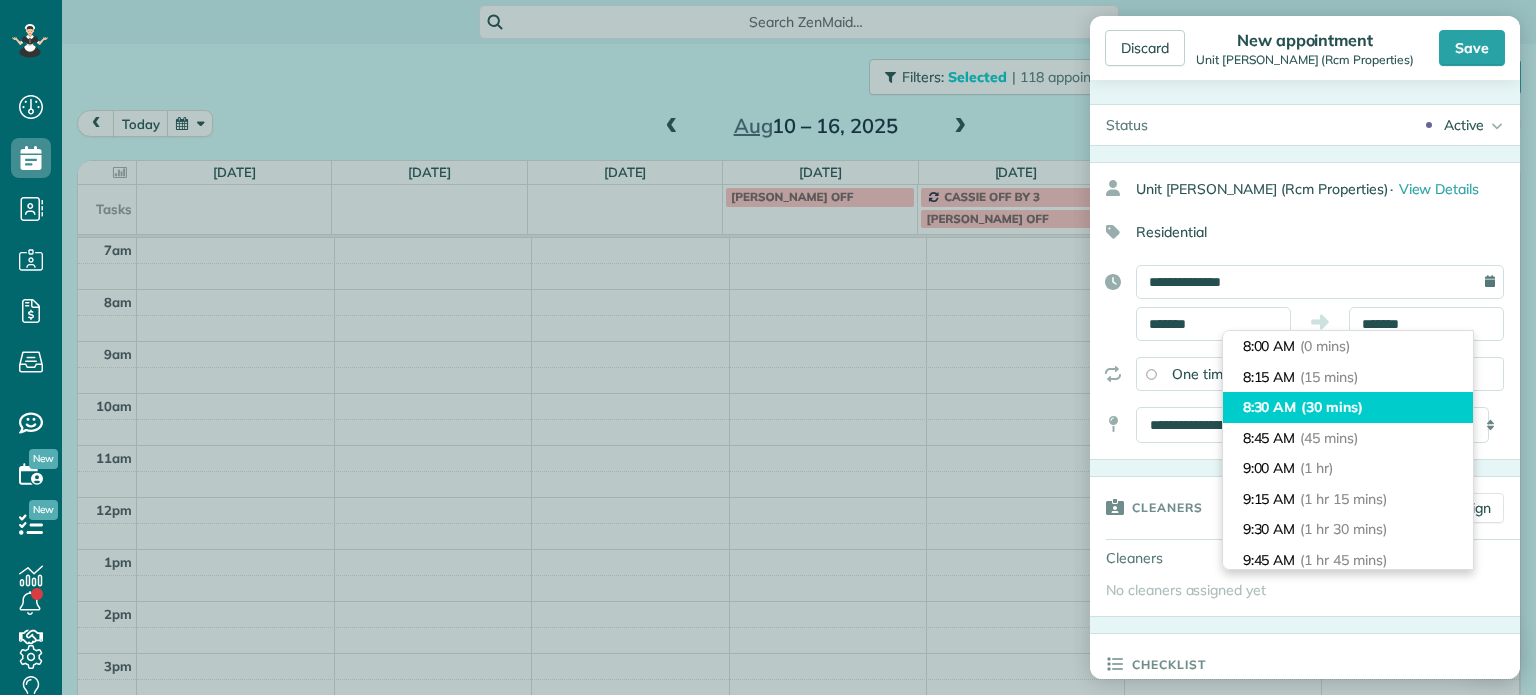 type on "*******" 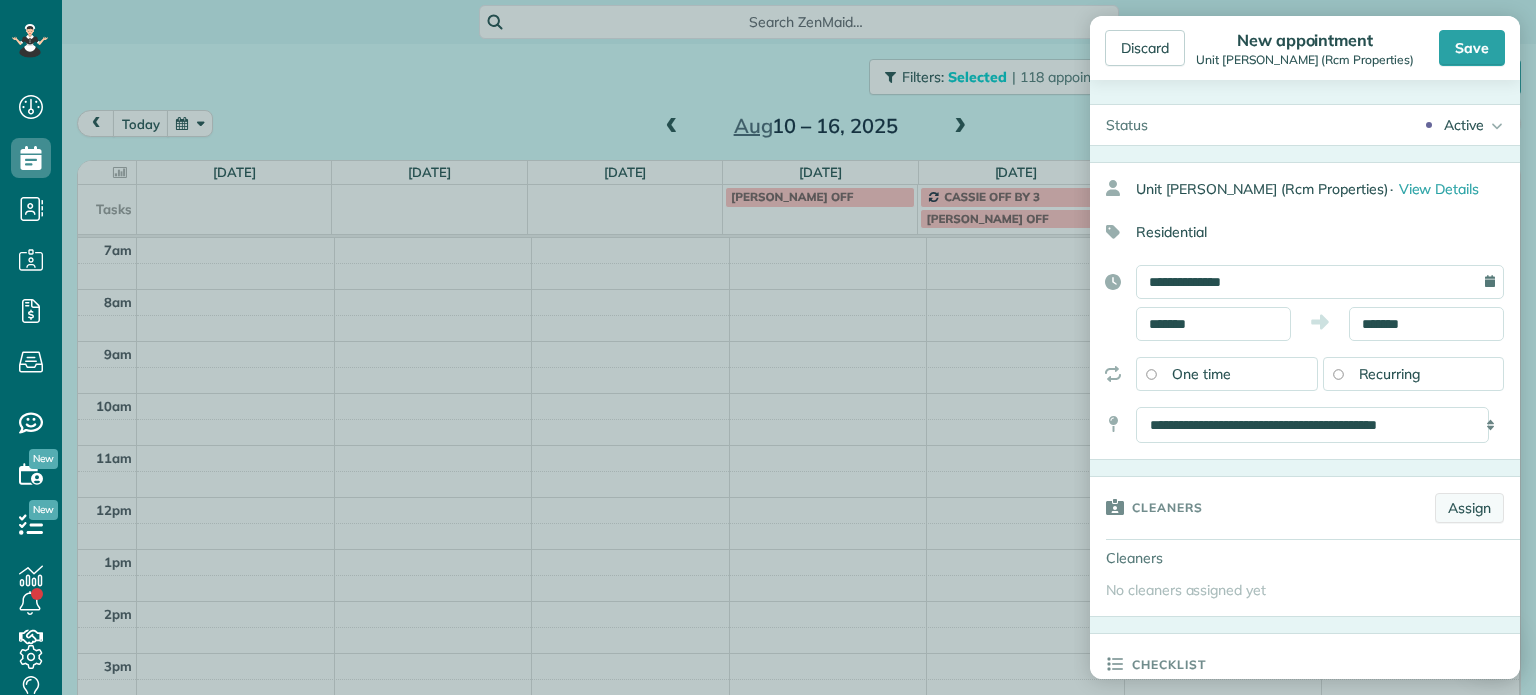 click on "Assign" at bounding box center [1469, 508] 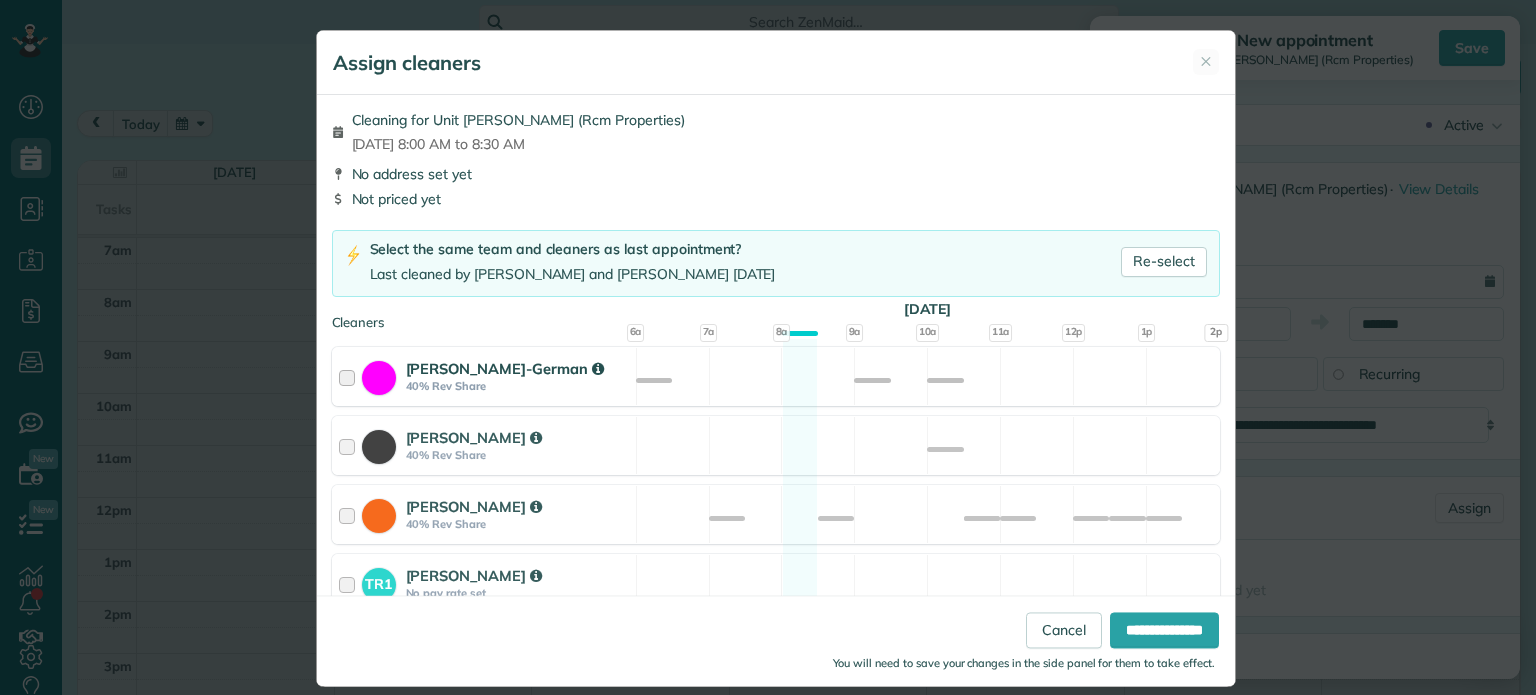 scroll, scrollTop: 100, scrollLeft: 0, axis: vertical 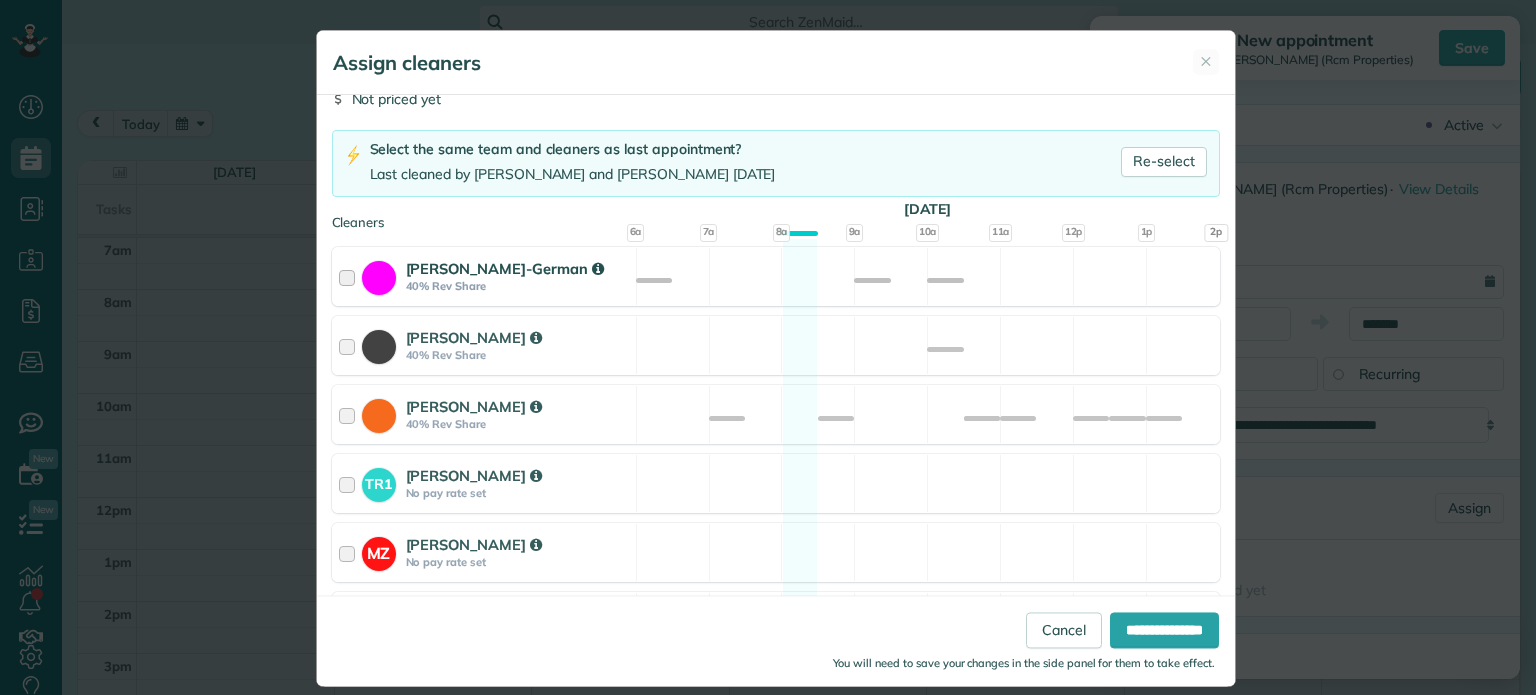 click on "Christina Wright-German
40% Rev Share
Available" at bounding box center (776, 276) 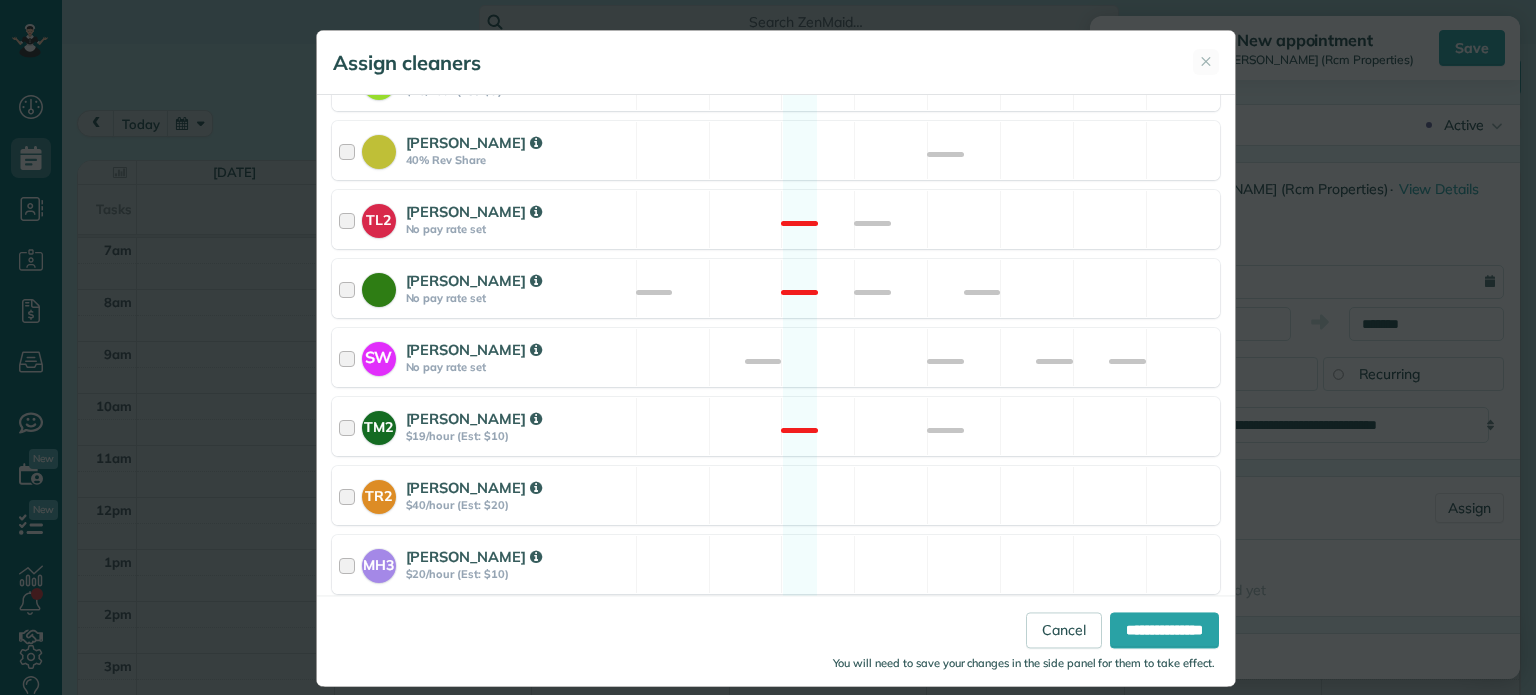 scroll, scrollTop: 900, scrollLeft: 0, axis: vertical 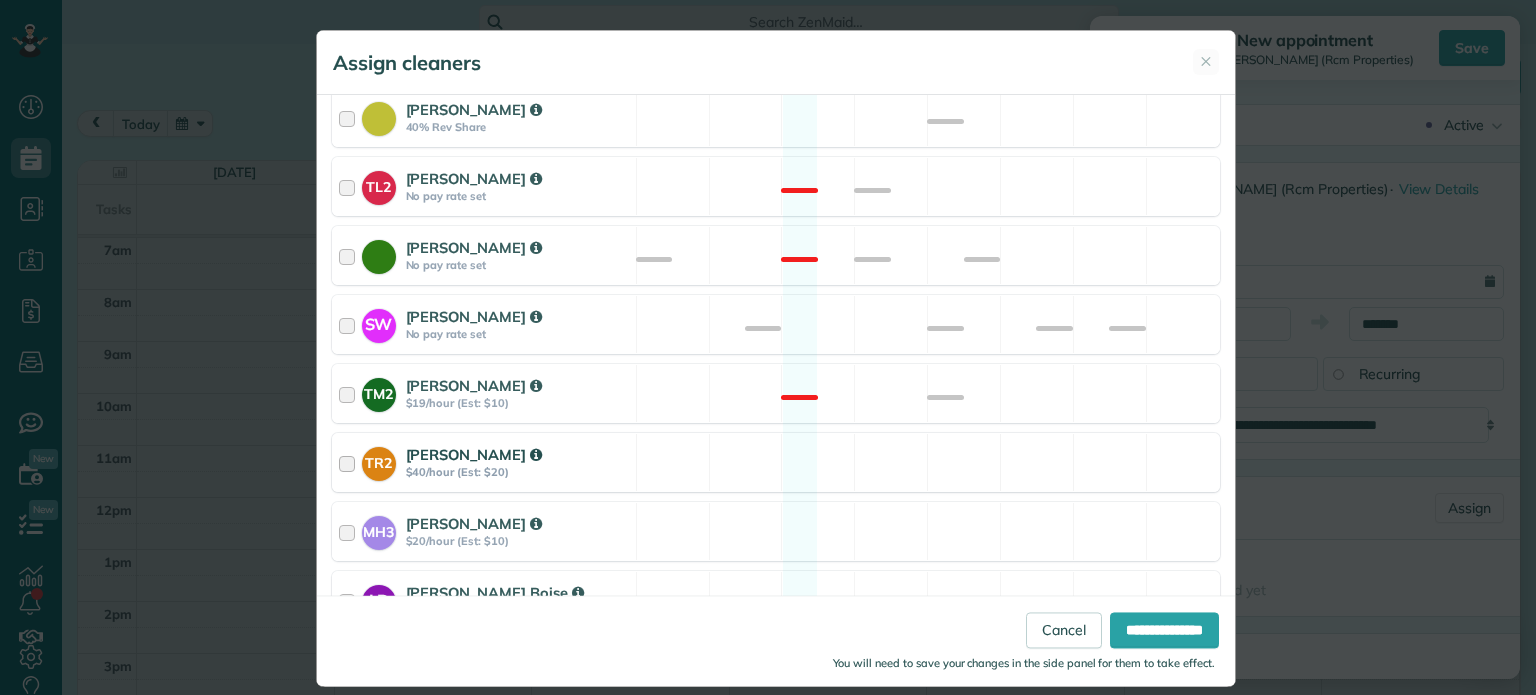 click on "TR2
[PERSON_NAME]
$40/hour (Est: $20)
Available" at bounding box center (776, 462) 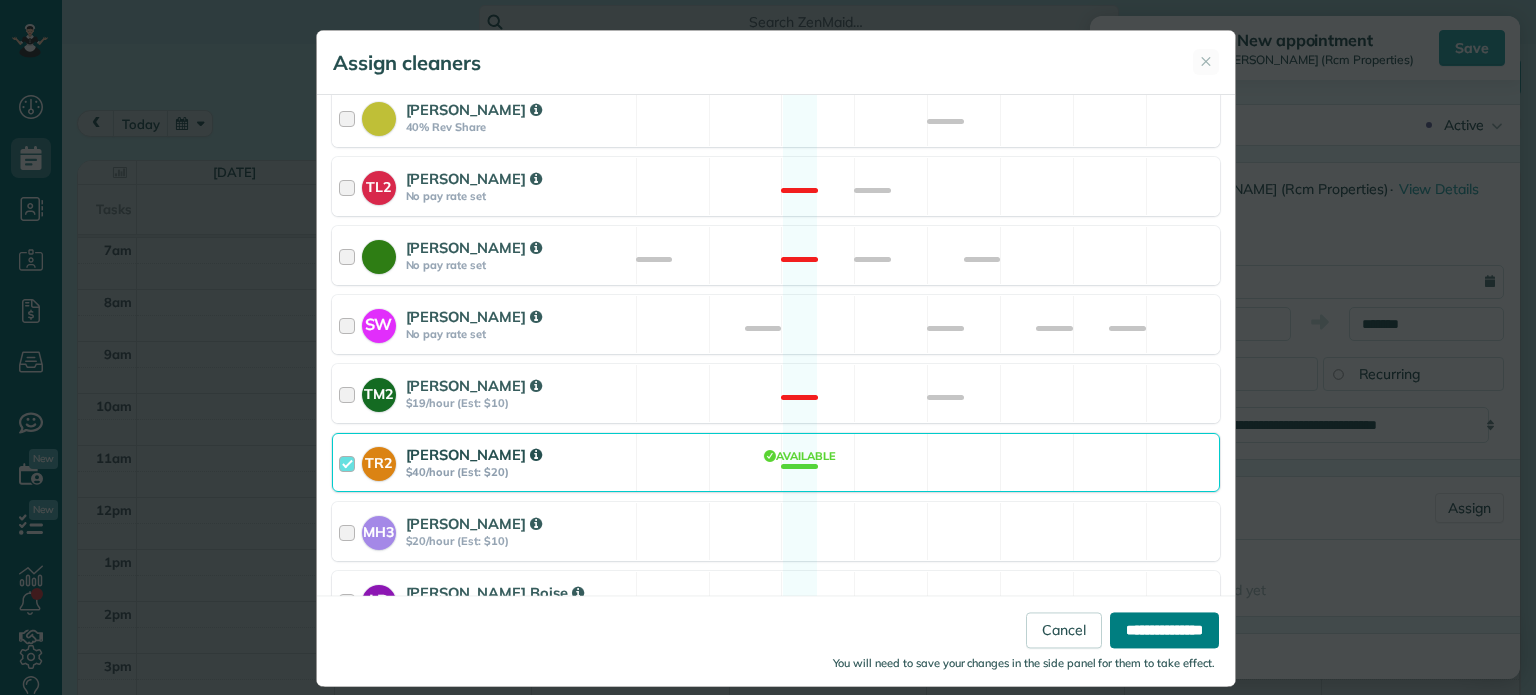 click on "**********" at bounding box center (1164, 631) 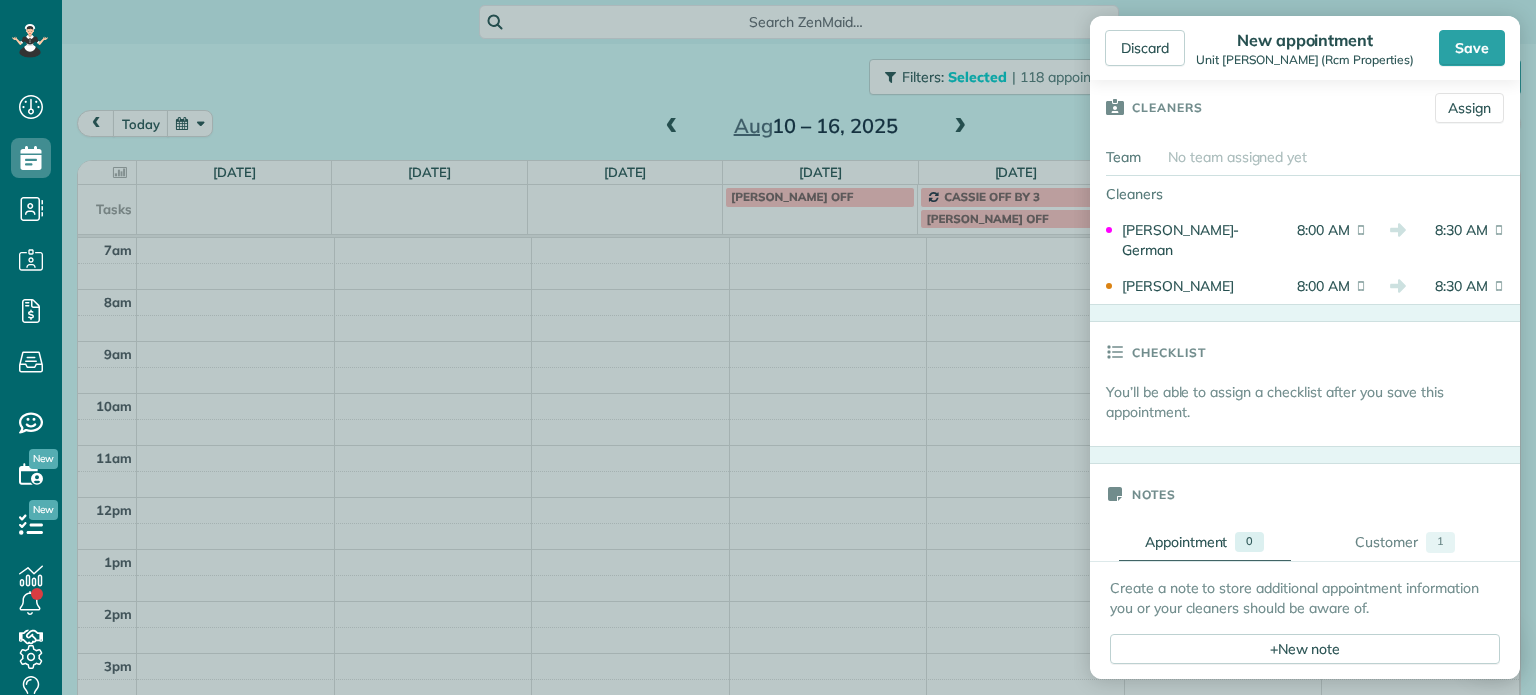 scroll, scrollTop: 500, scrollLeft: 0, axis: vertical 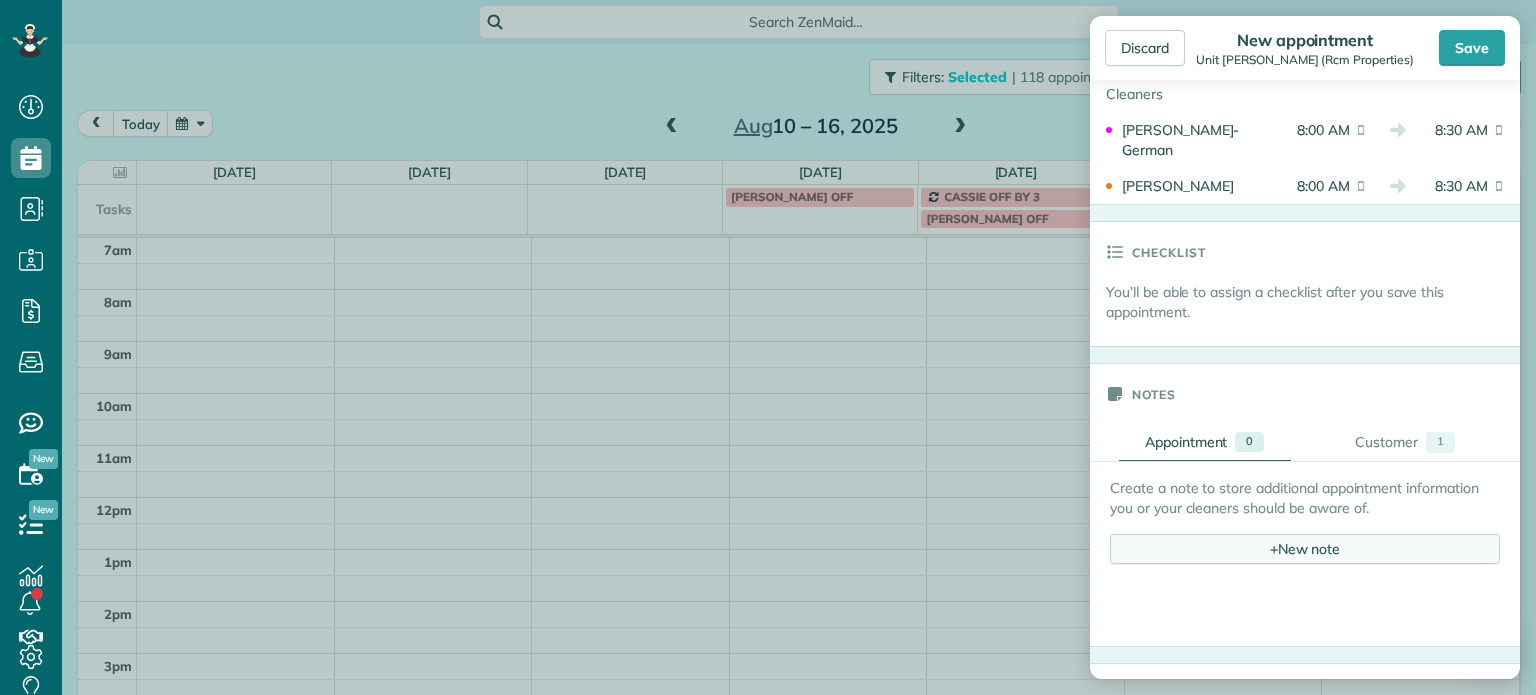 click on "+ New note" at bounding box center [1305, 549] 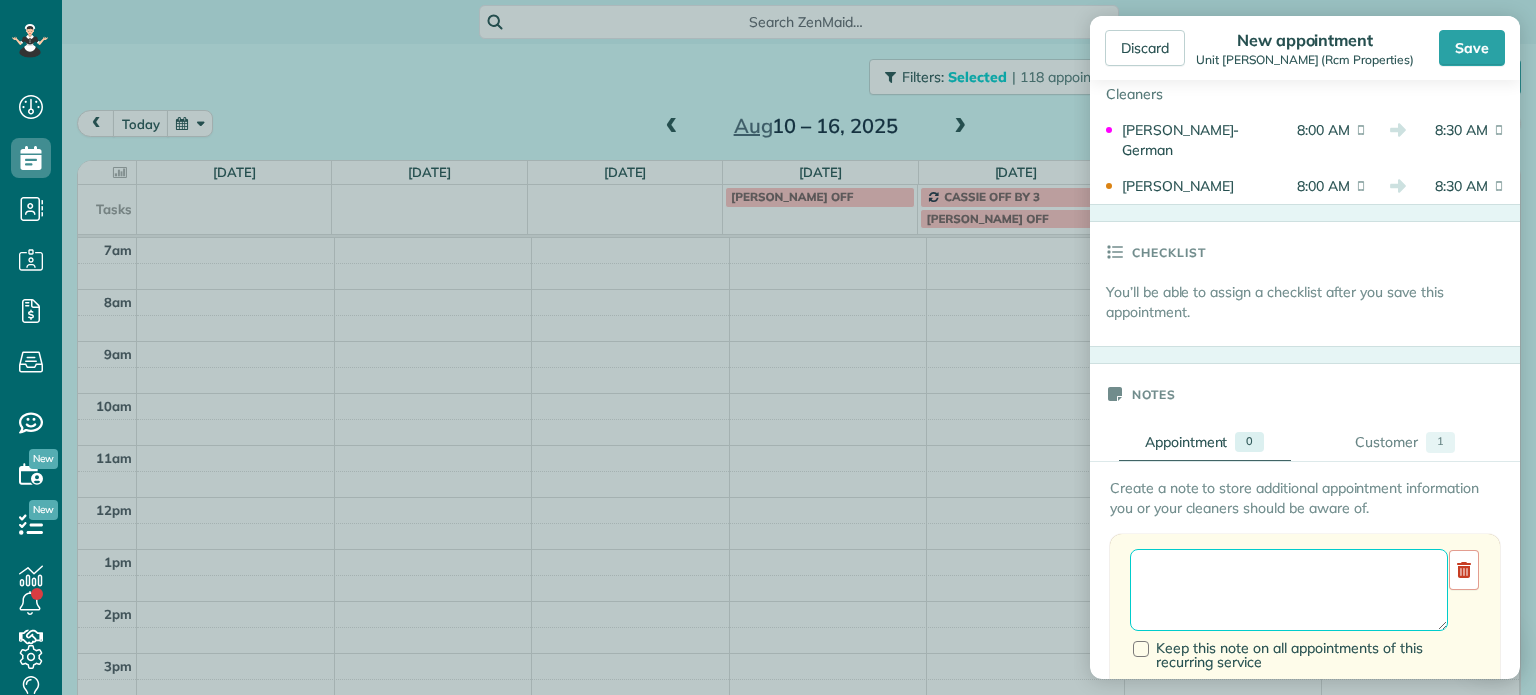 drag, startPoint x: 1309, startPoint y: 569, endPoint x: 1297, endPoint y: 559, distance: 15.6205 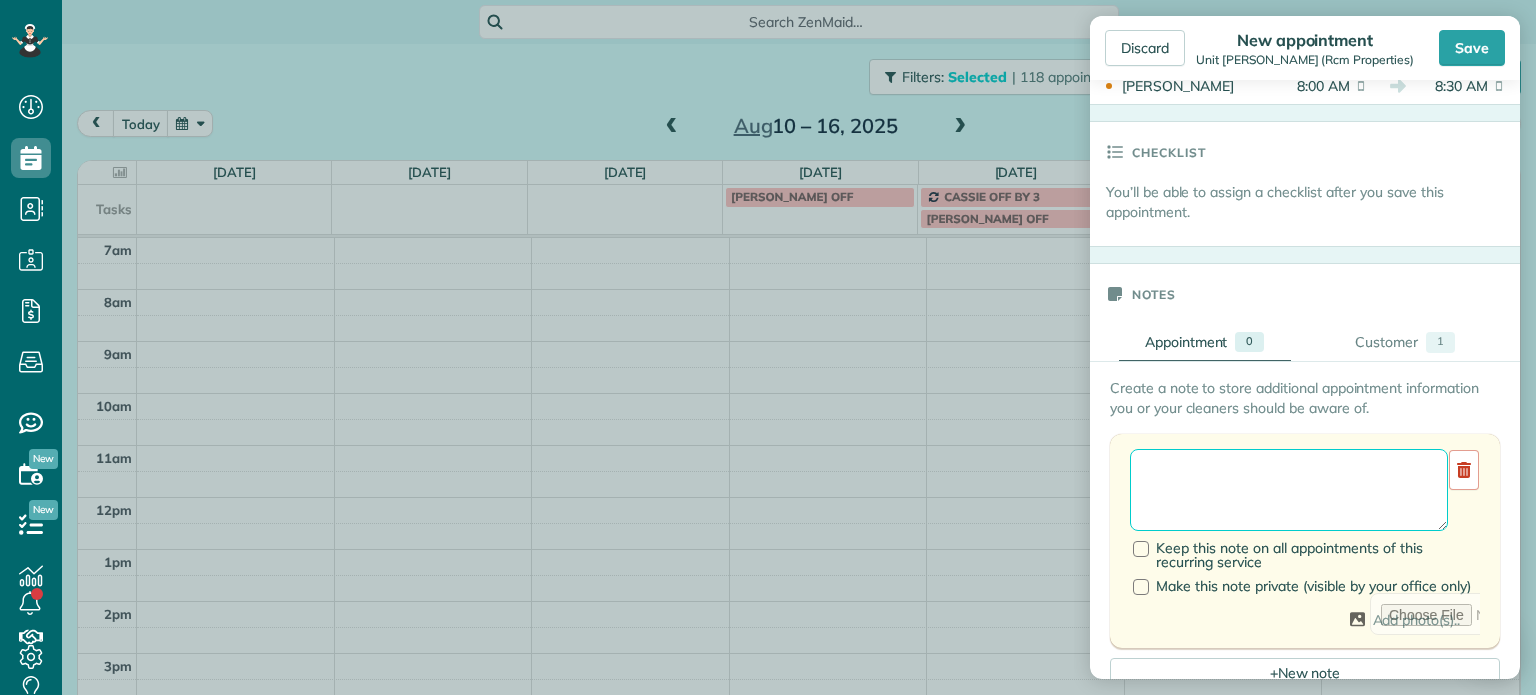 paste on "**********" 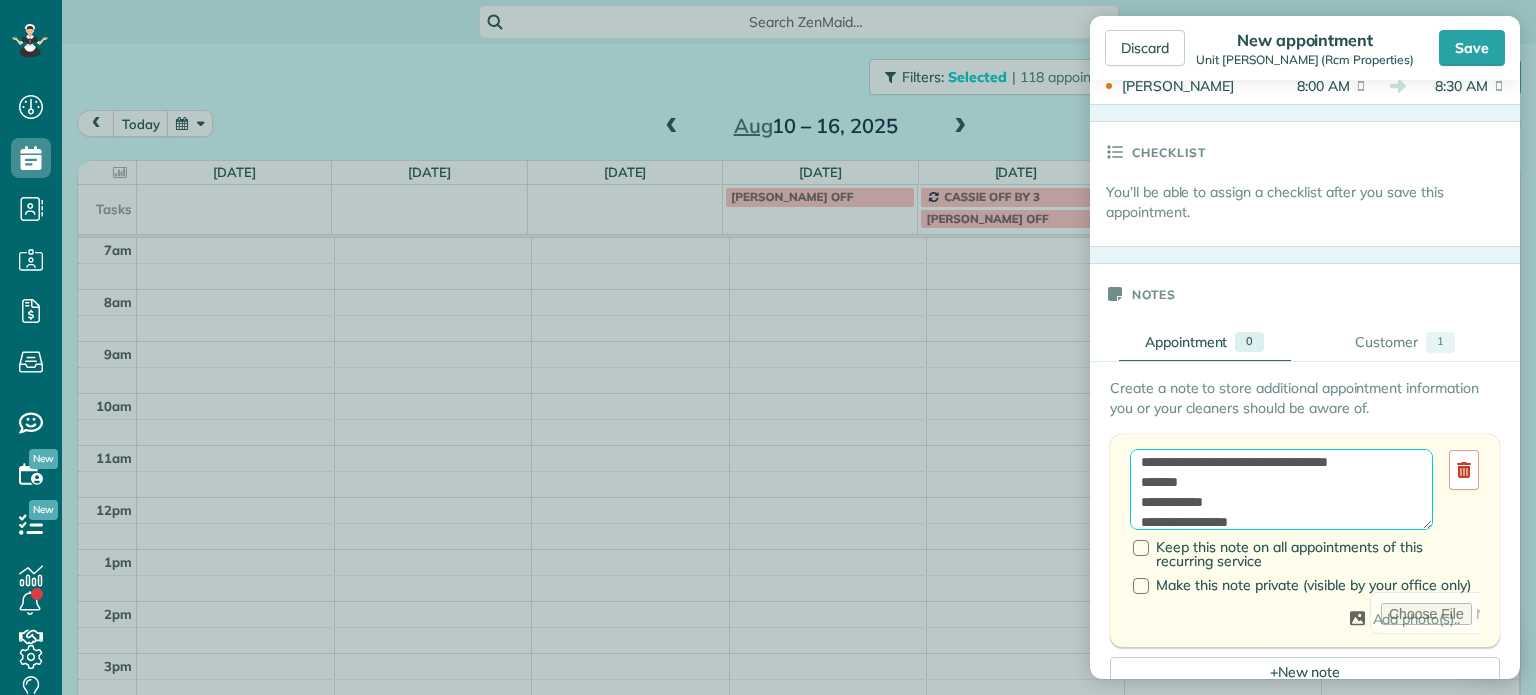 scroll, scrollTop: 48, scrollLeft: 0, axis: vertical 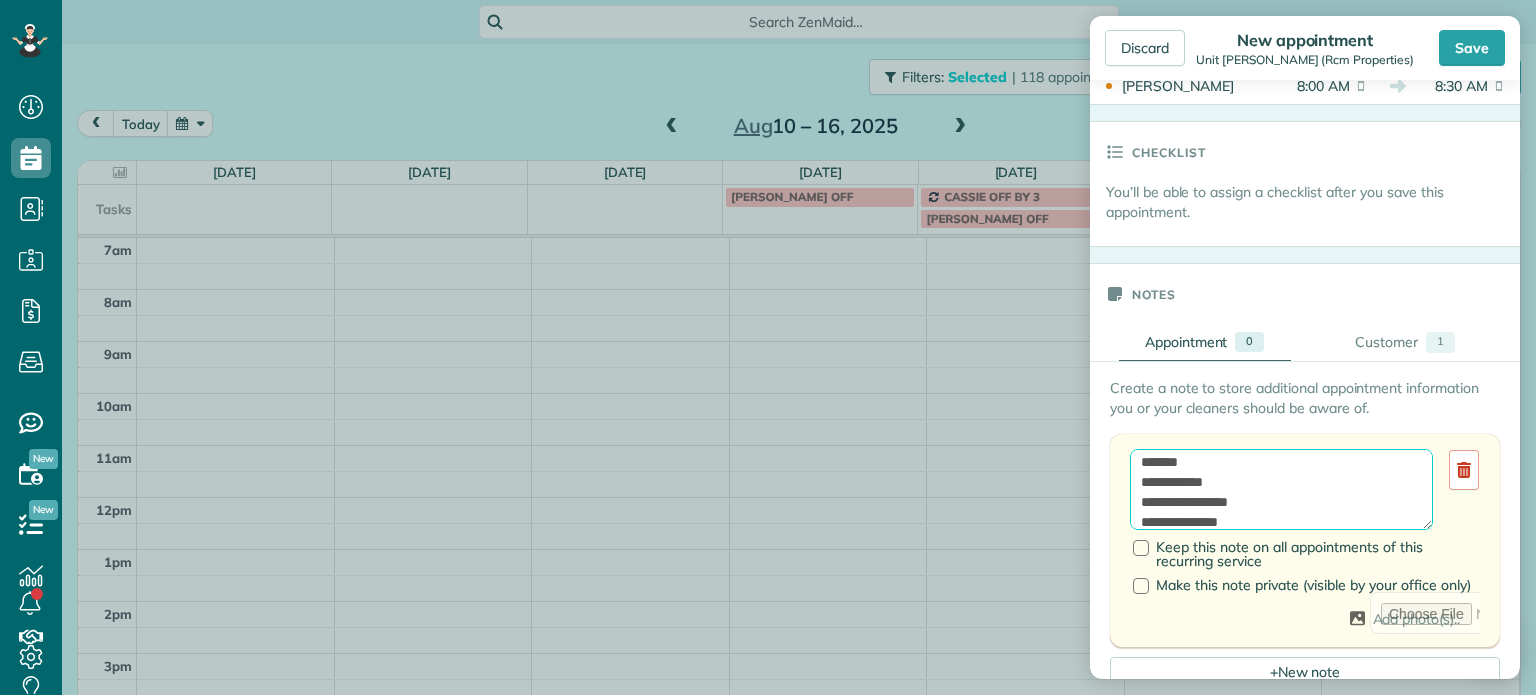 drag, startPoint x: 1228, startPoint y: 478, endPoint x: 1140, endPoint y: 481, distance: 88.051125 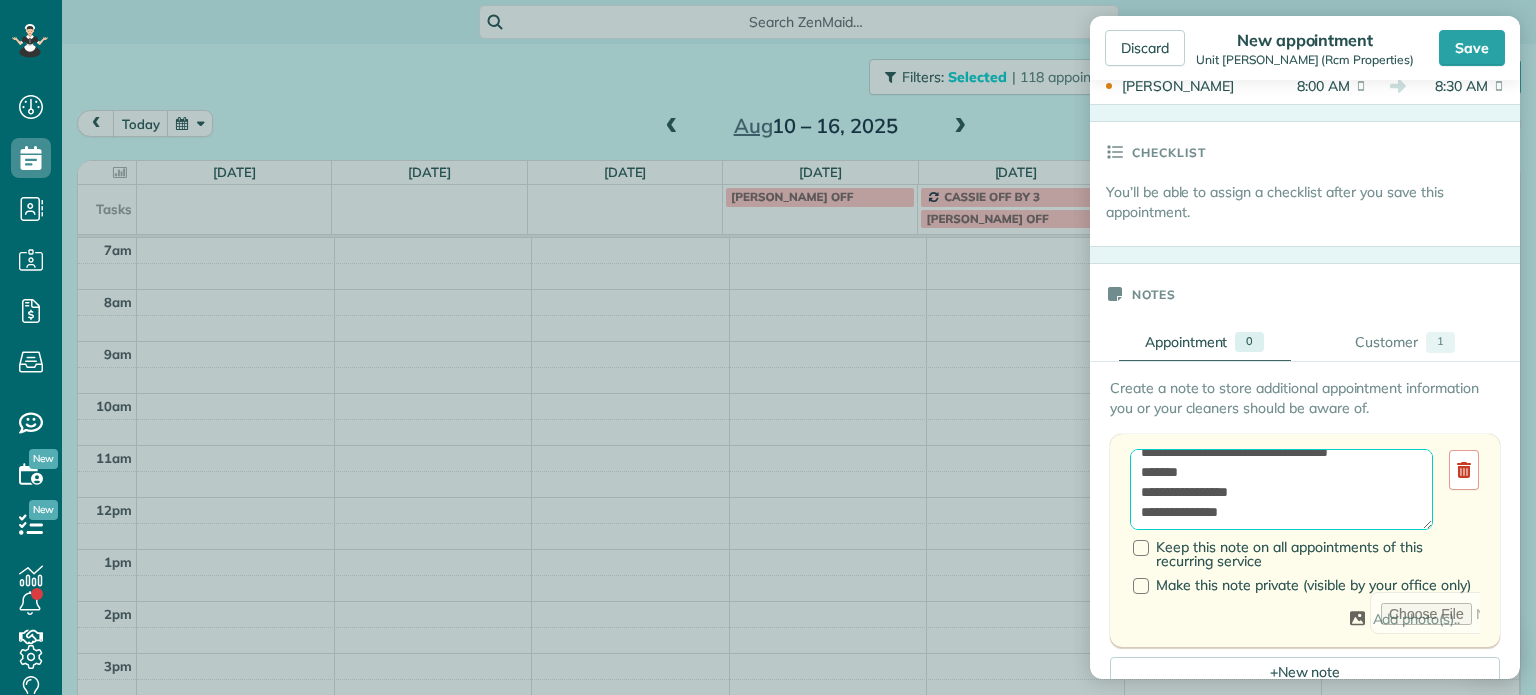 scroll, scrollTop: 40, scrollLeft: 0, axis: vertical 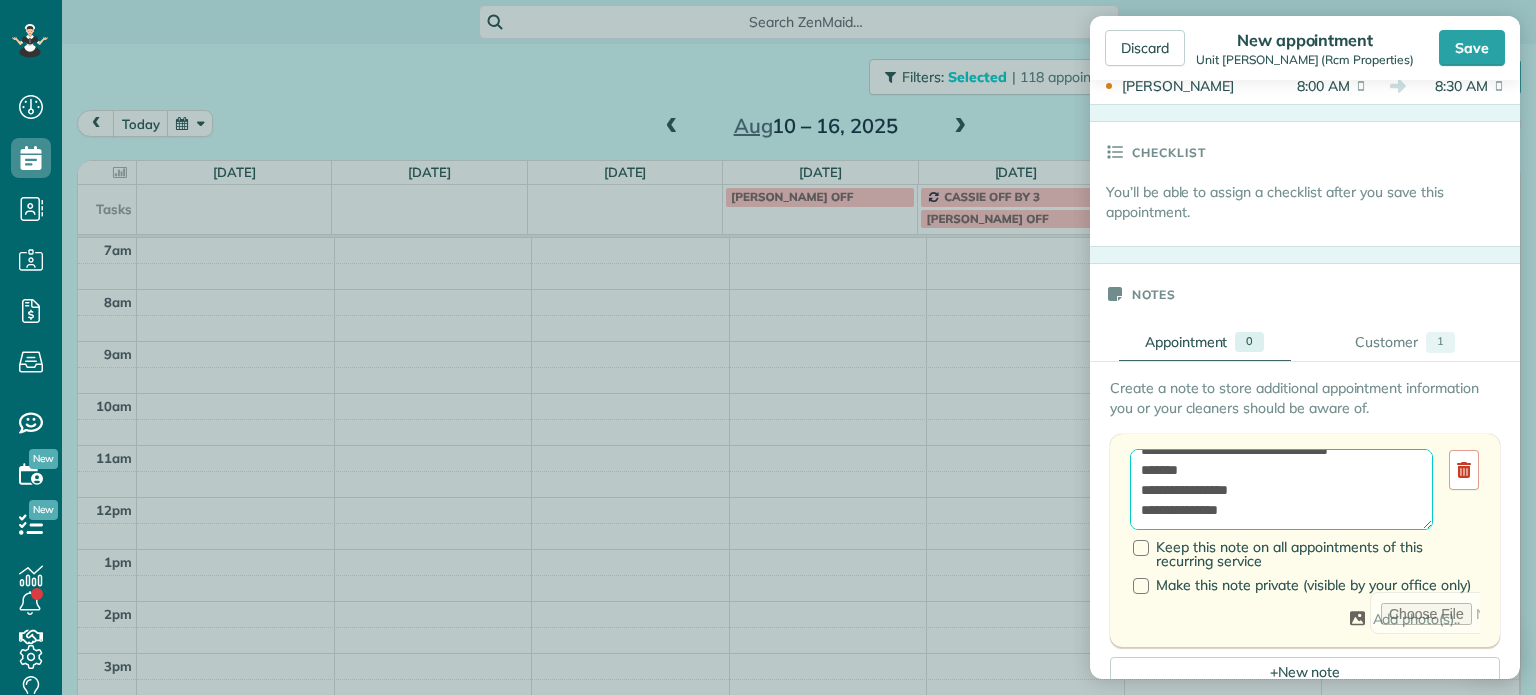 click on "**********" at bounding box center [1281, 490] 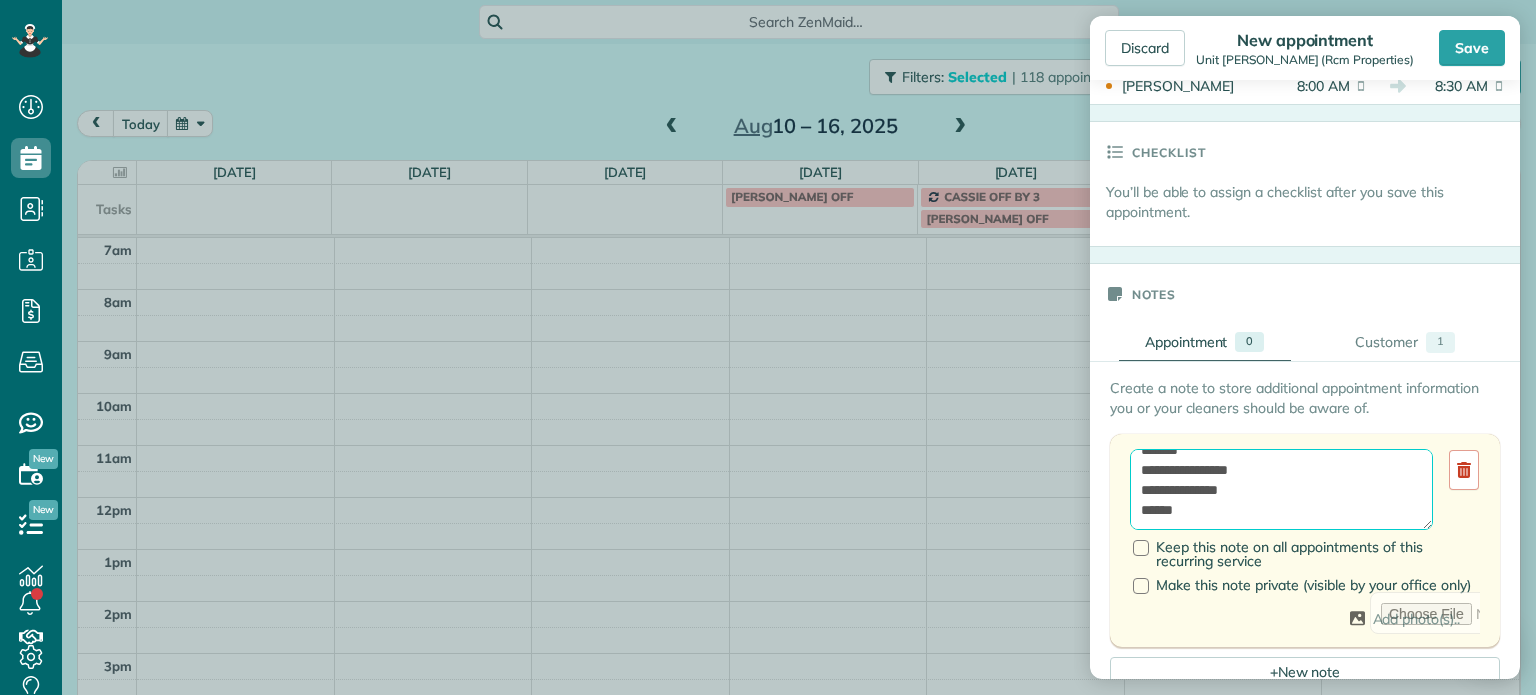 scroll, scrollTop: 88, scrollLeft: 0, axis: vertical 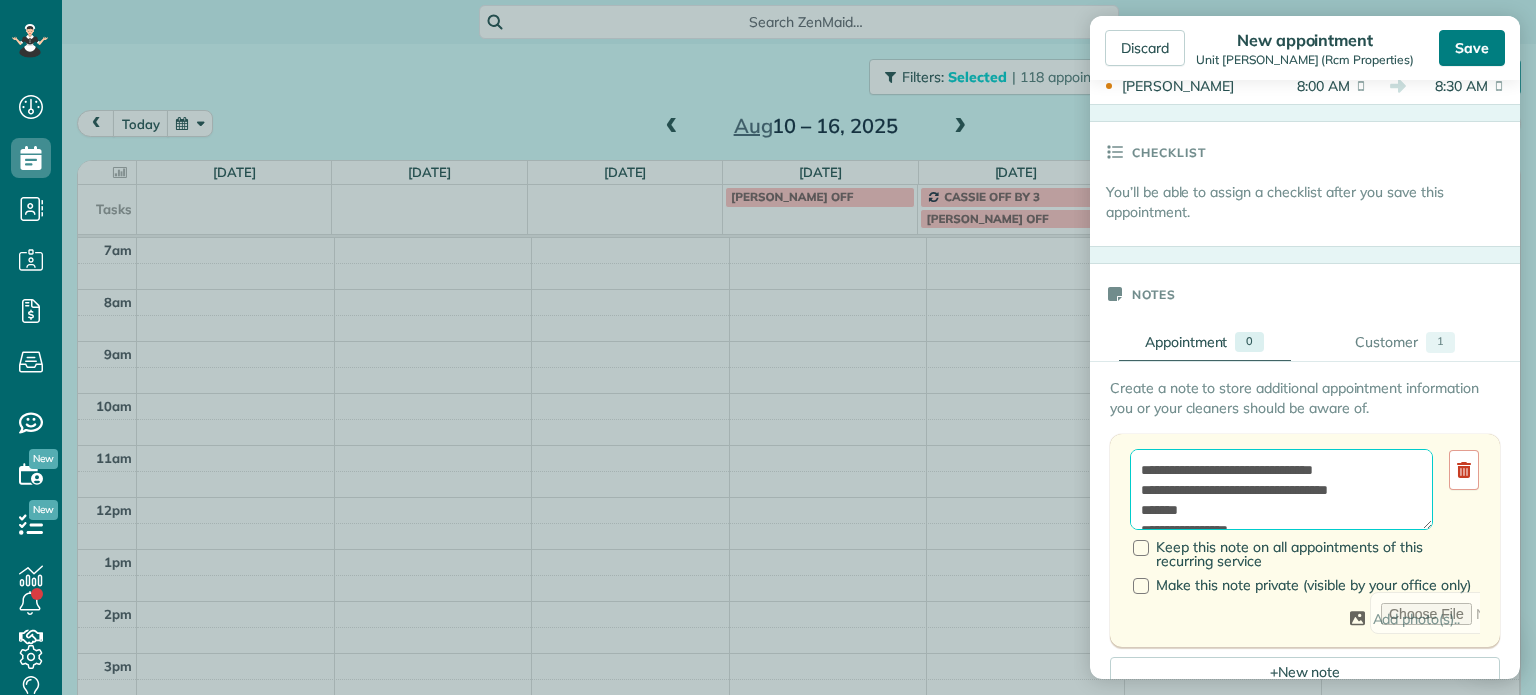 type on "**********" 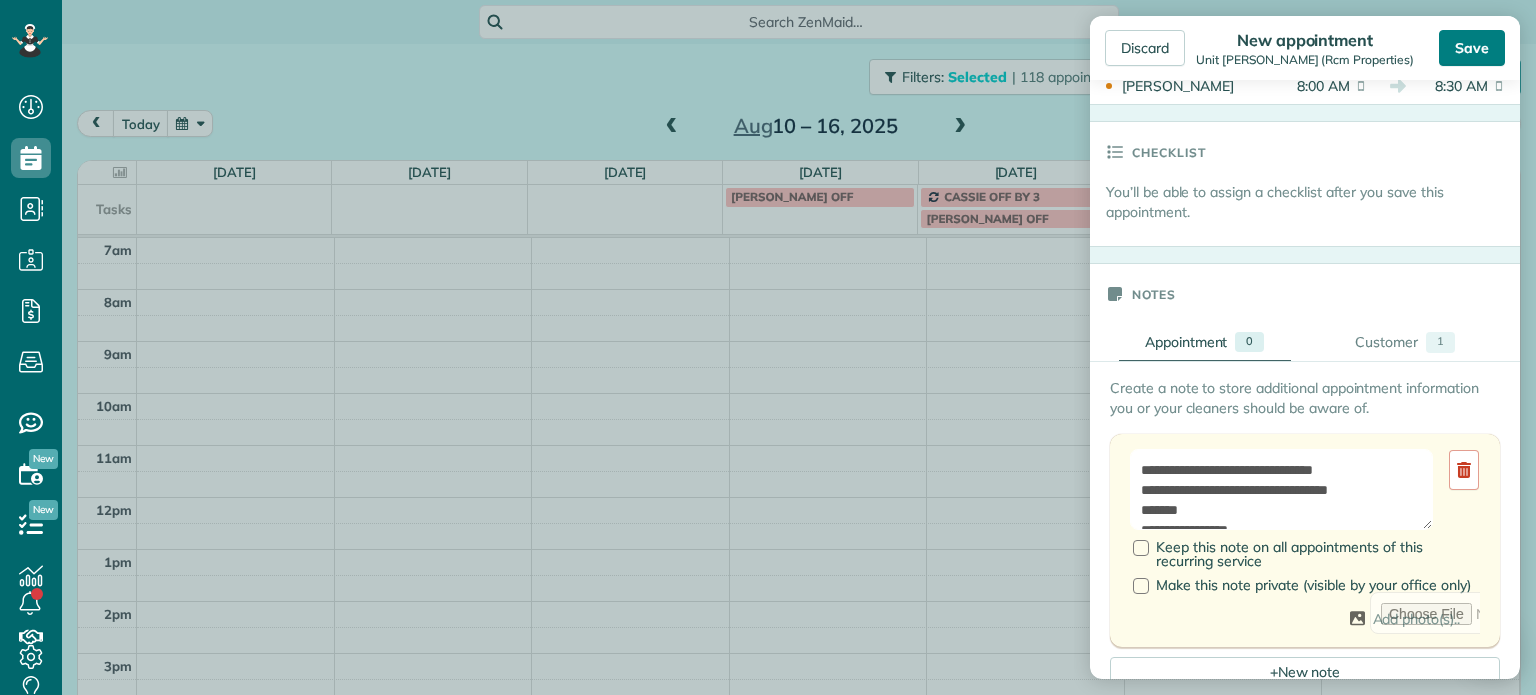 click on "Save" at bounding box center [1472, 48] 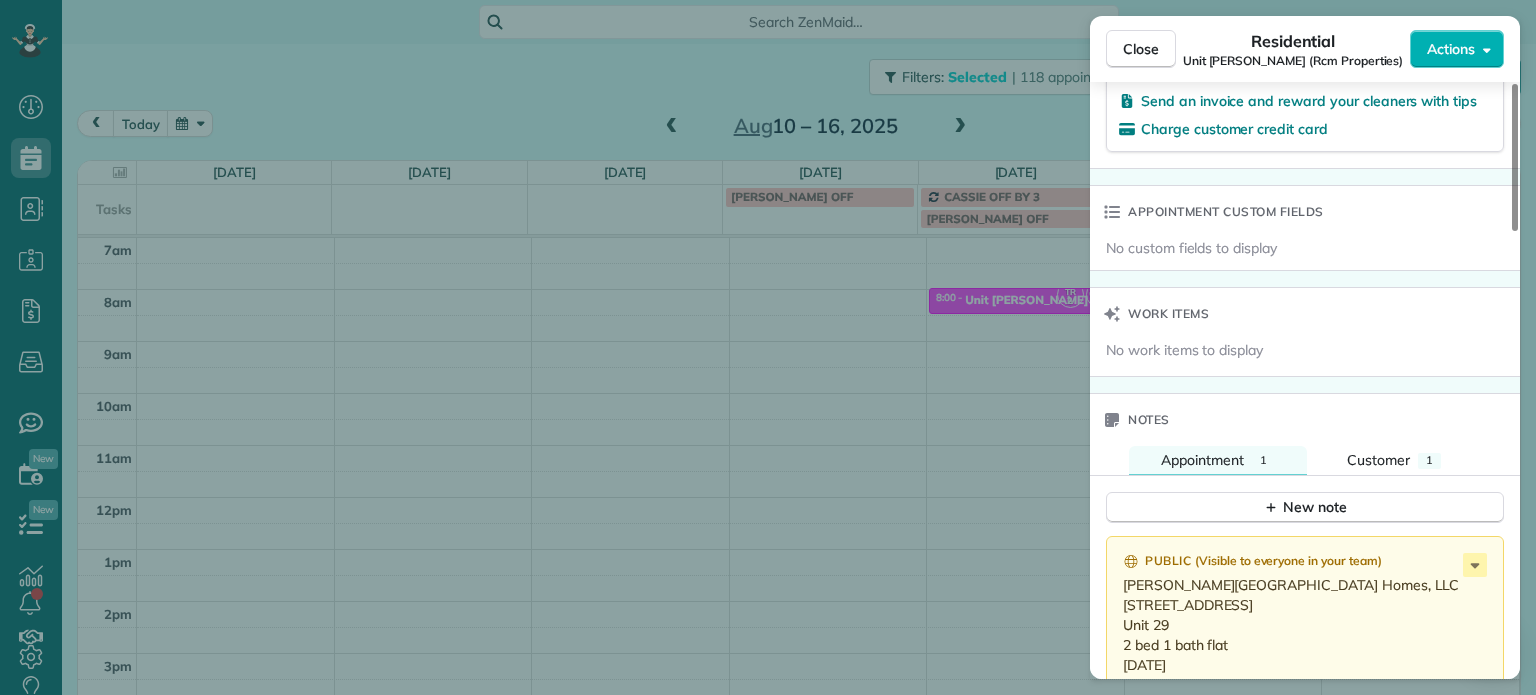 scroll, scrollTop: 1500, scrollLeft: 0, axis: vertical 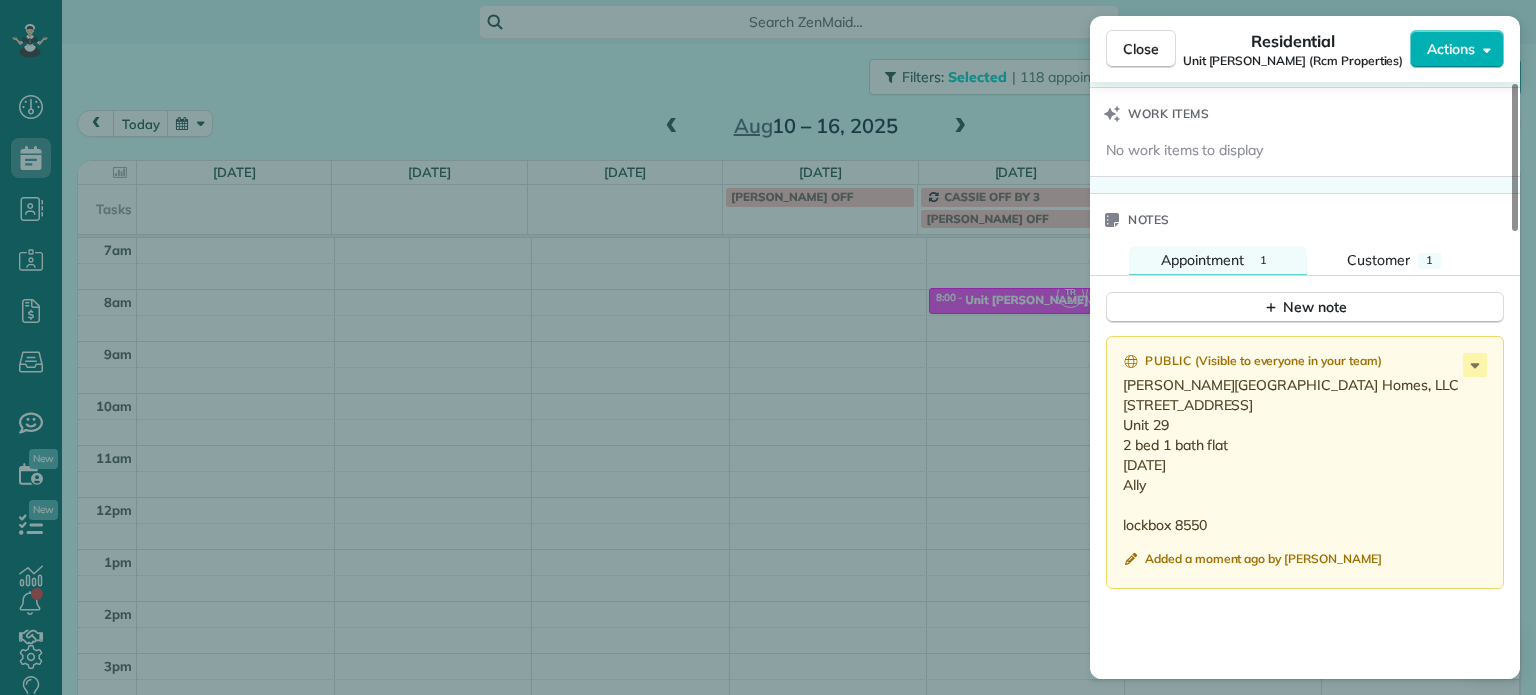 click on "Close Residential Unit Benford (Rcm Properties) Actions Status Active Unit Benford (Rcm Properties) · Open profile No phone number on record Add phone number No email on record Add email View Details Residential Thursday, August 14, 2025 8:00 AM 8:30 AM 30 minutes One time 1300 Northeast 181st Avenue Portland OR 97230 Service was not rated yet Setup ratings Cleaners Time in and out Assign Invite Cleaners Tammi   Rue 8:00 AM 8:30 AM Christina   Wright-German 8:00 AM 8:30 AM Checklist Try Now Keep this appointment up to your standards. Stay on top of every detail, keep your cleaners organised, and your client happy. Assign a checklist Watch a 5 min demo Billing Billing actions Price $0.00 Overcharge $0.00 Discount $0.00 Coupon discount - Primary tax - Secondary tax - Total appointment price $0.00 Tips collected New feature! $0.00 Mark as paid Total including tip $0.00 Get paid online in no-time! Send an invoice and reward your cleaners with tips Charge customer credit card Appointment custom fields Work items" at bounding box center (768, 347) 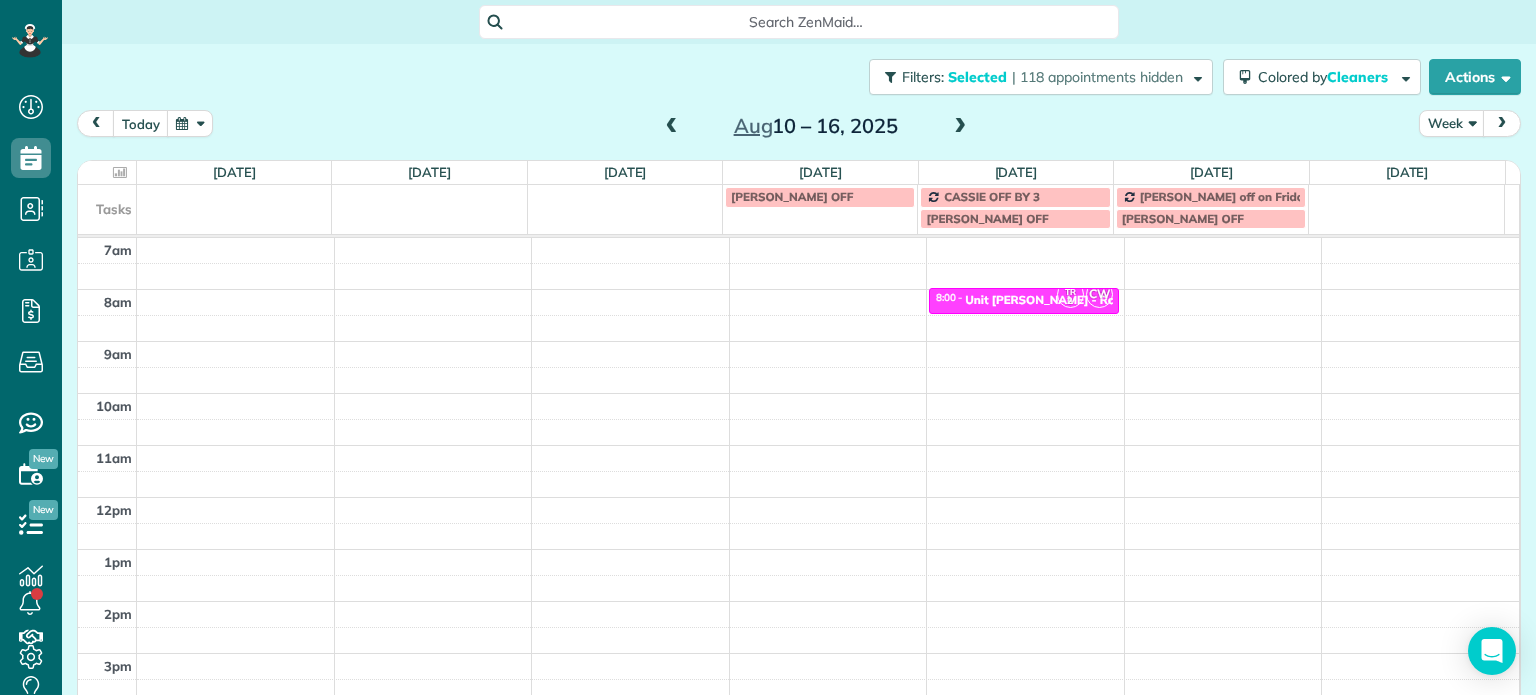click at bounding box center [672, 127] 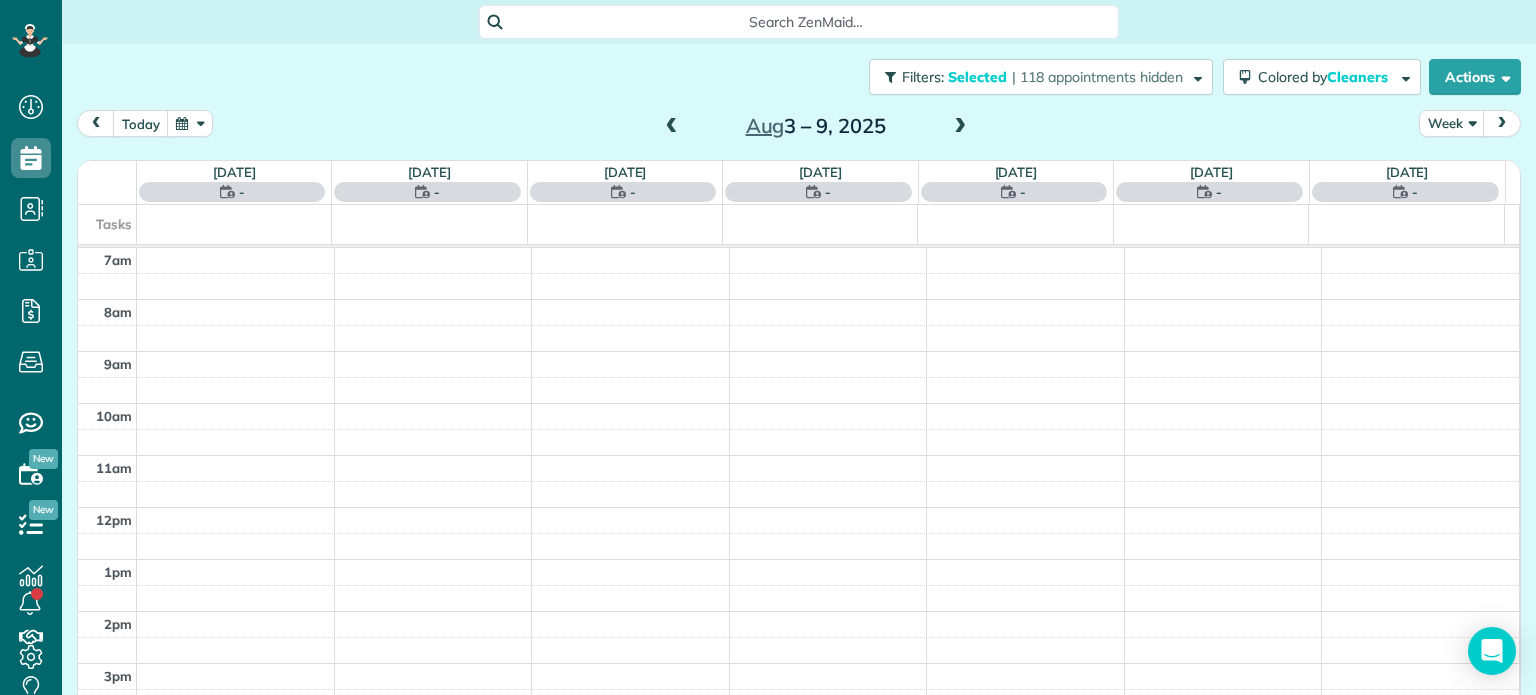click at bounding box center [672, 127] 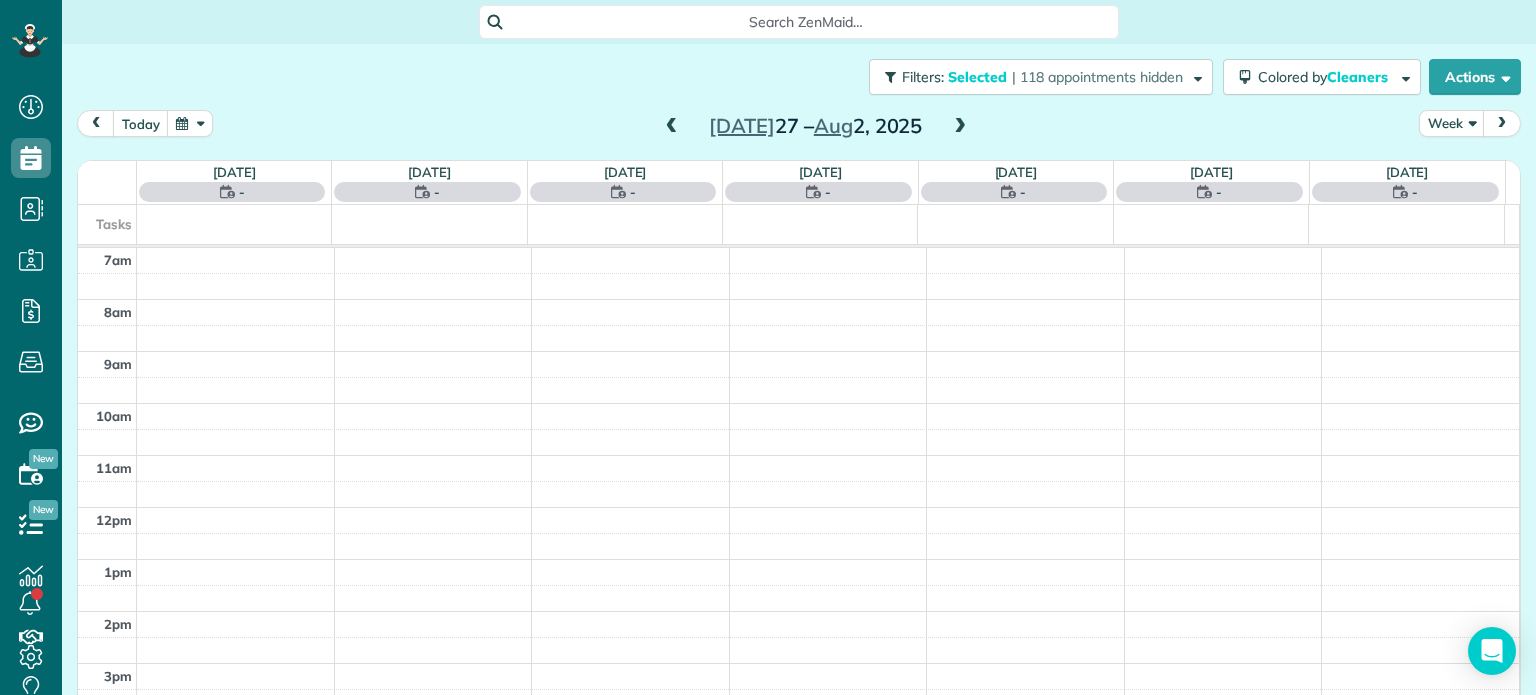 click at bounding box center (672, 127) 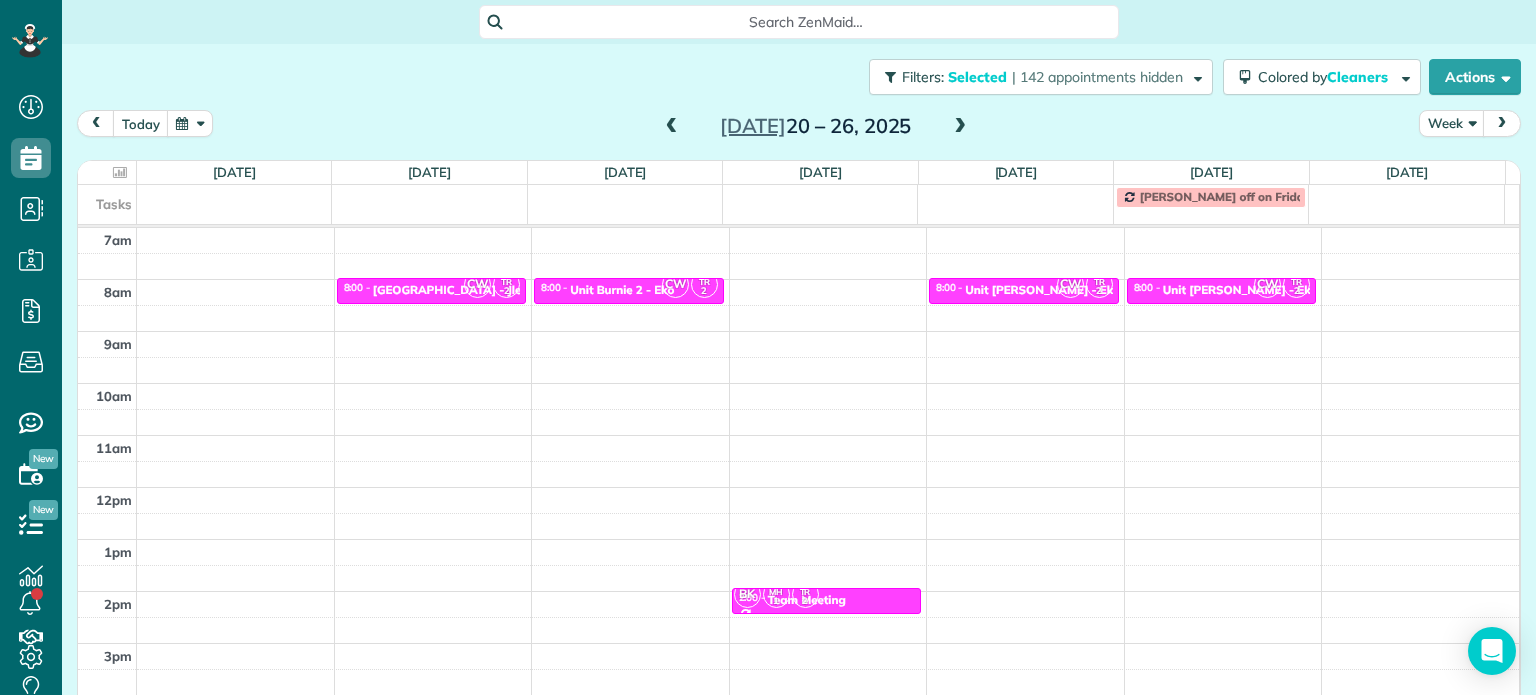 click at bounding box center [672, 127] 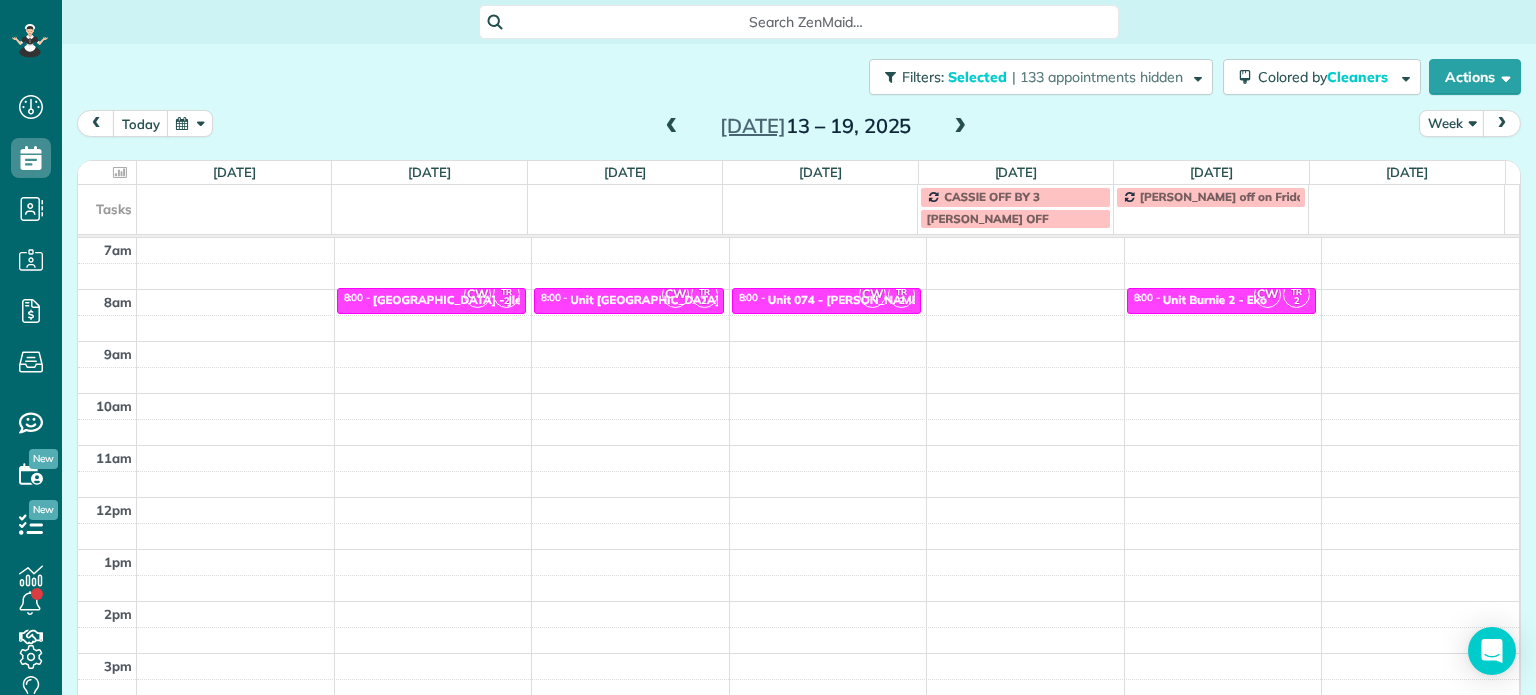 click on "Jul  13 – 19, 2025" at bounding box center [816, 126] 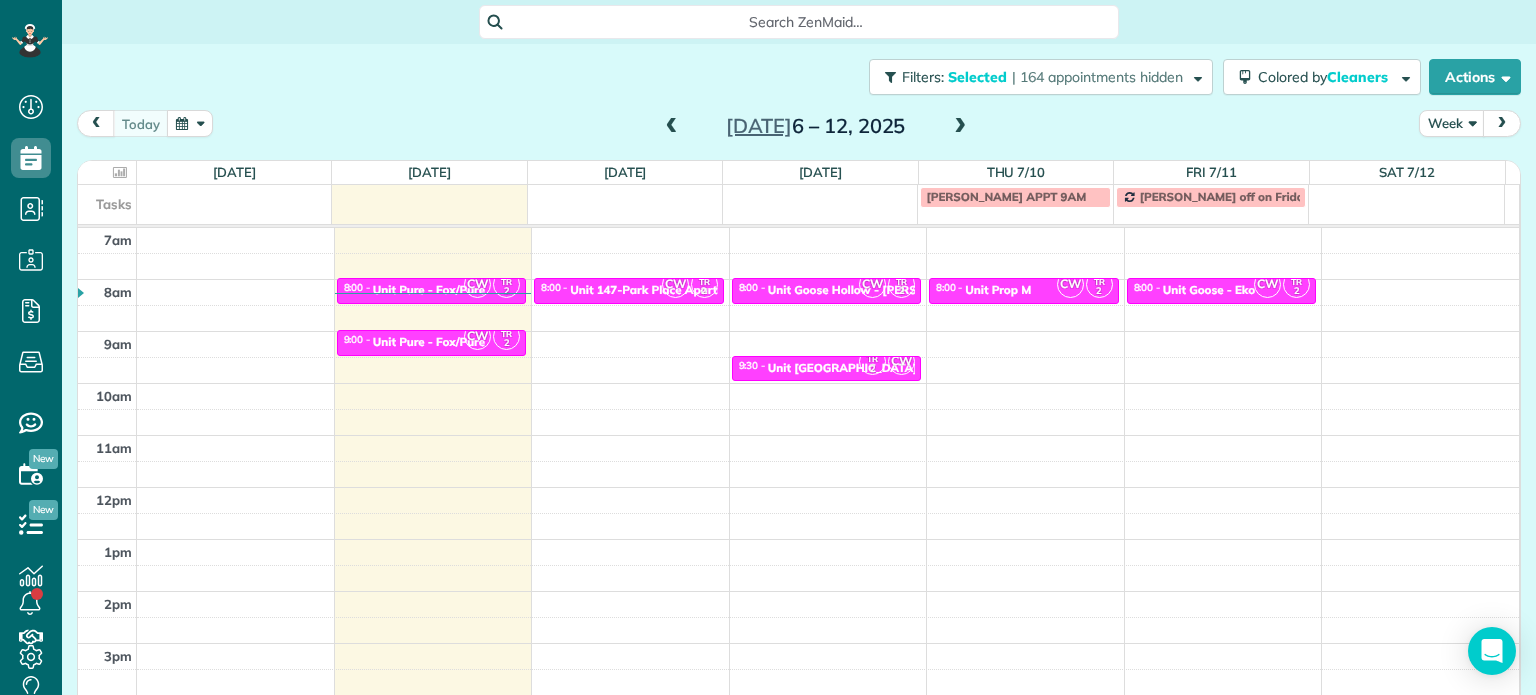 click at bounding box center (960, 127) 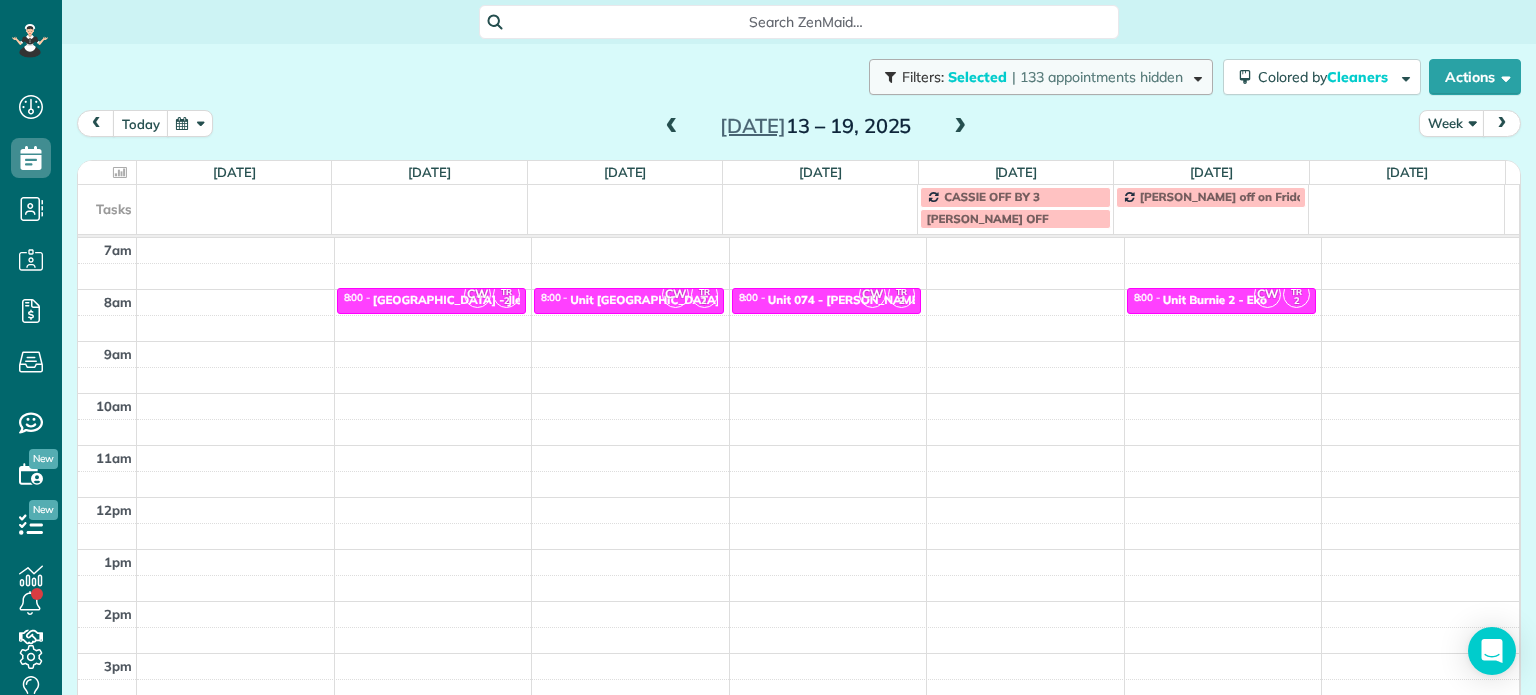 click on "|  133 appointments hidden" at bounding box center (1097, 77) 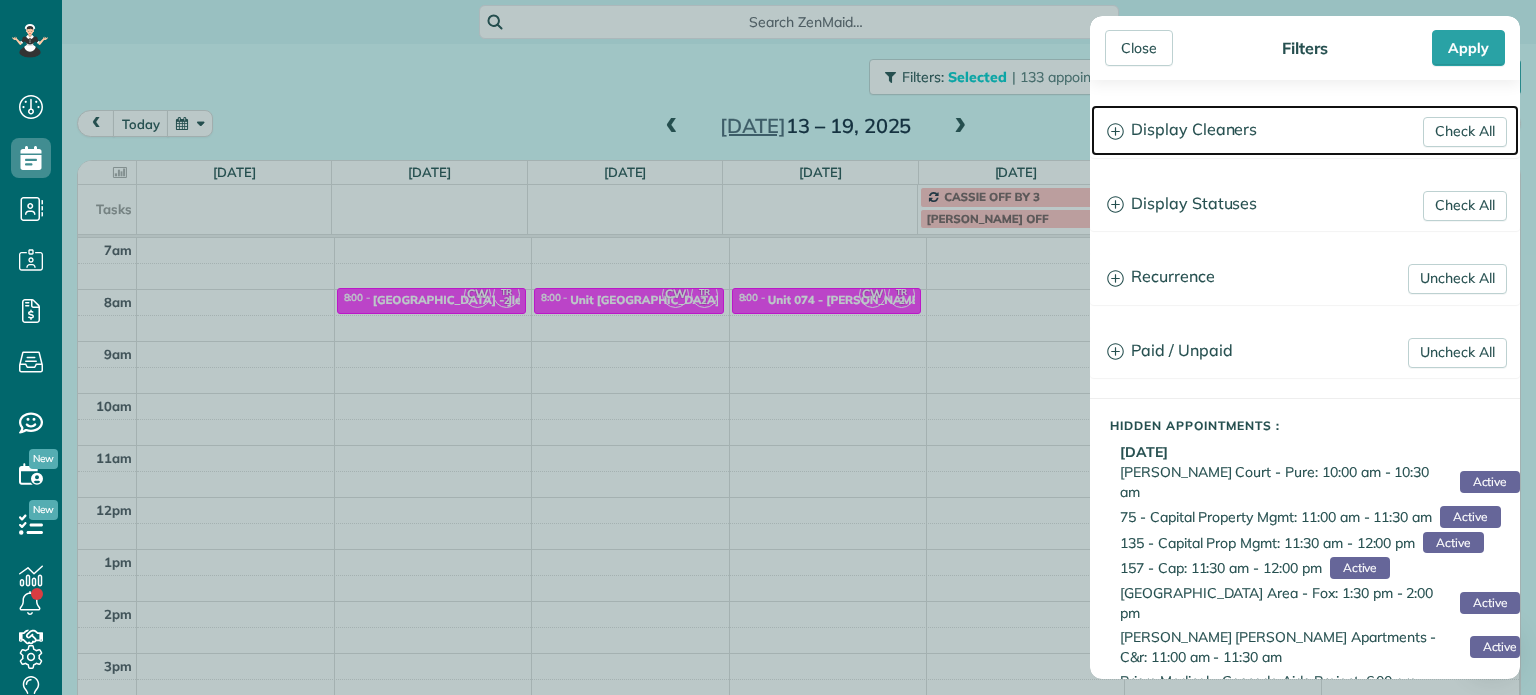 click on "Display Cleaners" at bounding box center [1305, 130] 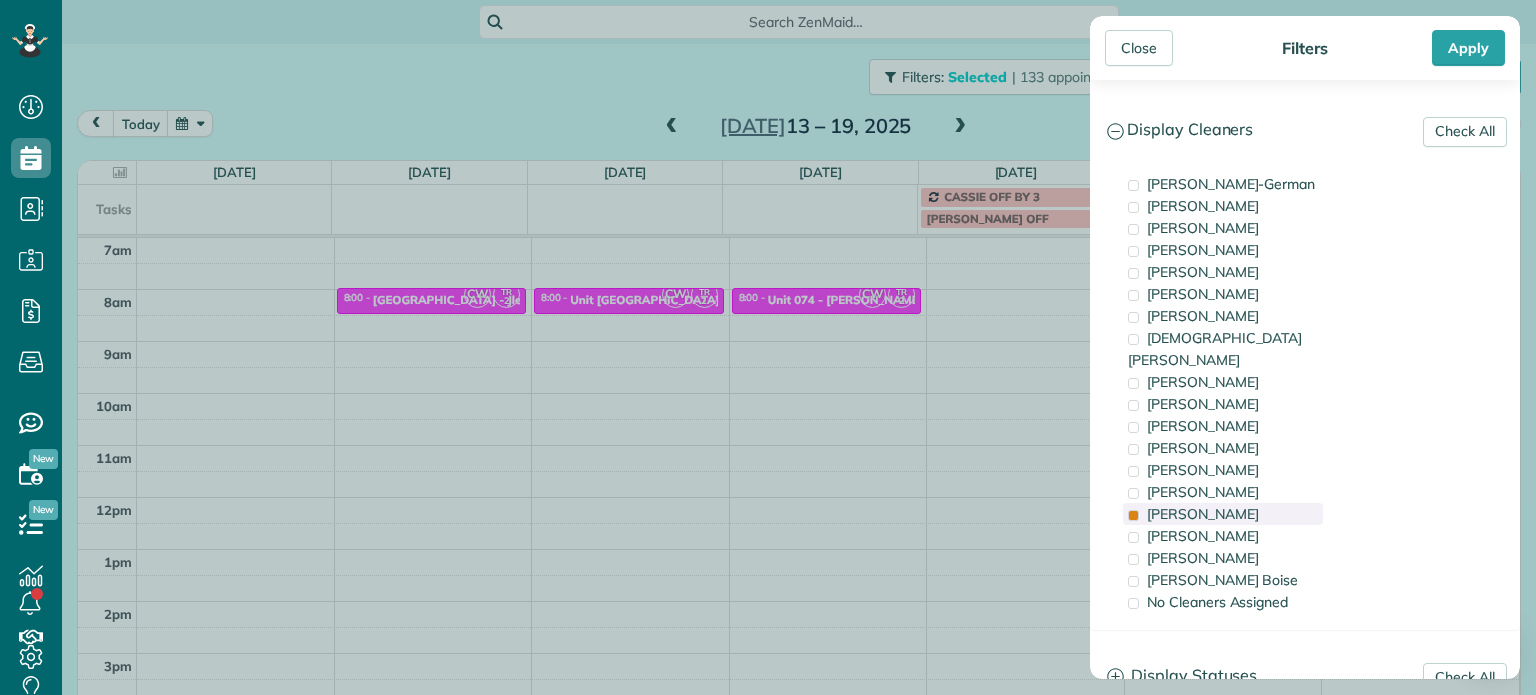 click on "[PERSON_NAME]" at bounding box center (1223, 514) 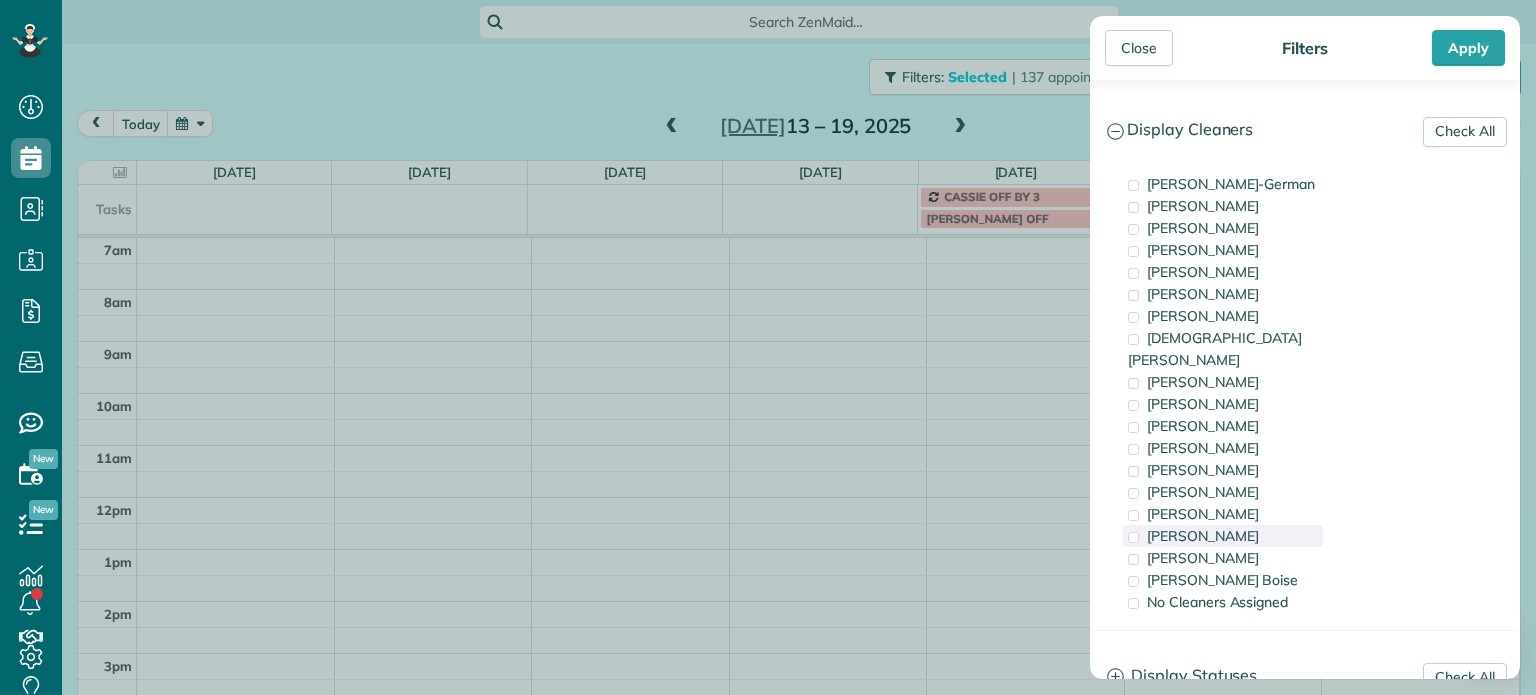 click on "[PERSON_NAME]" at bounding box center (1223, 536) 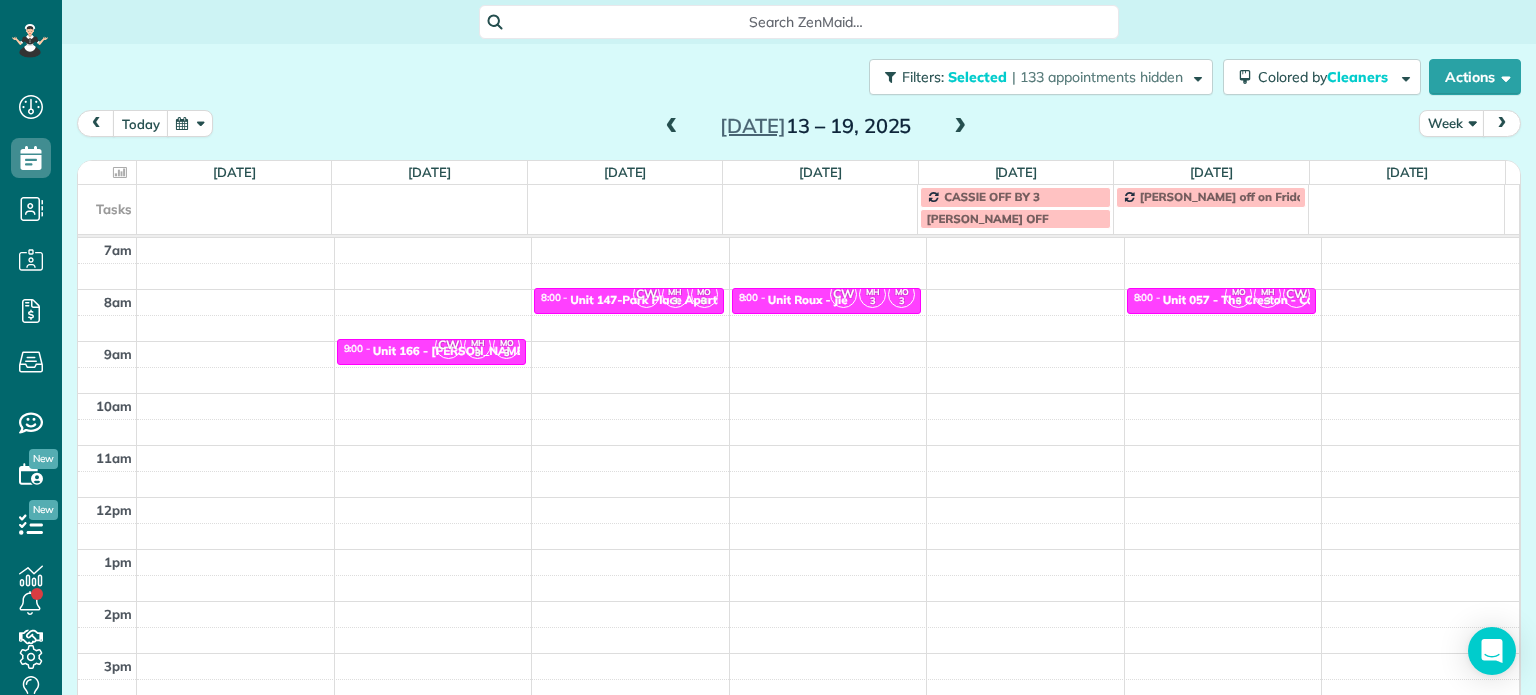 click on "Close
Filters
Apply
Check All
Display Cleaners
[PERSON_NAME]-German
[PERSON_NAME]
[PERSON_NAME]
[PERSON_NAME]
[PERSON_NAME]
[PERSON_NAME]
[PERSON_NAME]" at bounding box center [768, 347] 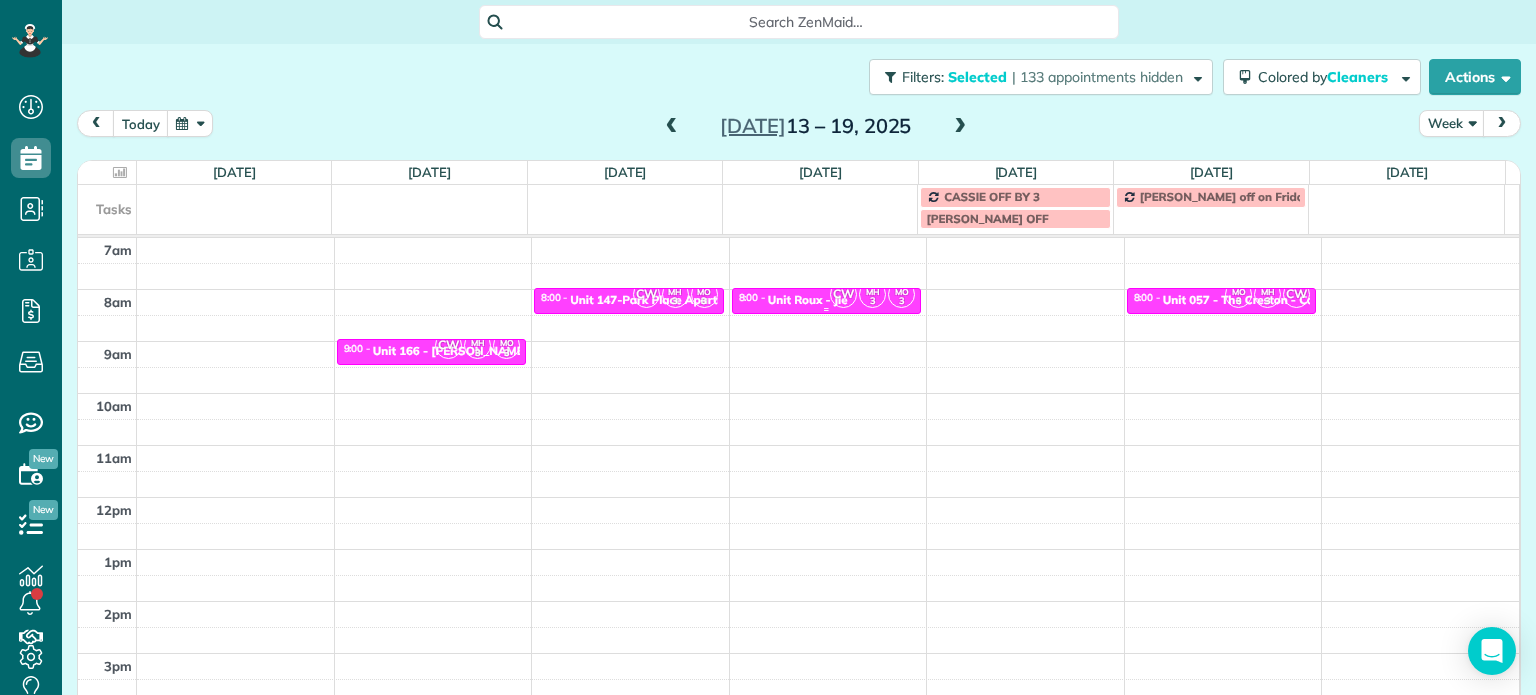 click on "CW MH 3 MO 3 8:00 - 8:30 Unit Roux - Jle 4326 North Mississippi Avenue Portland, OR 97217" at bounding box center (827, 301) 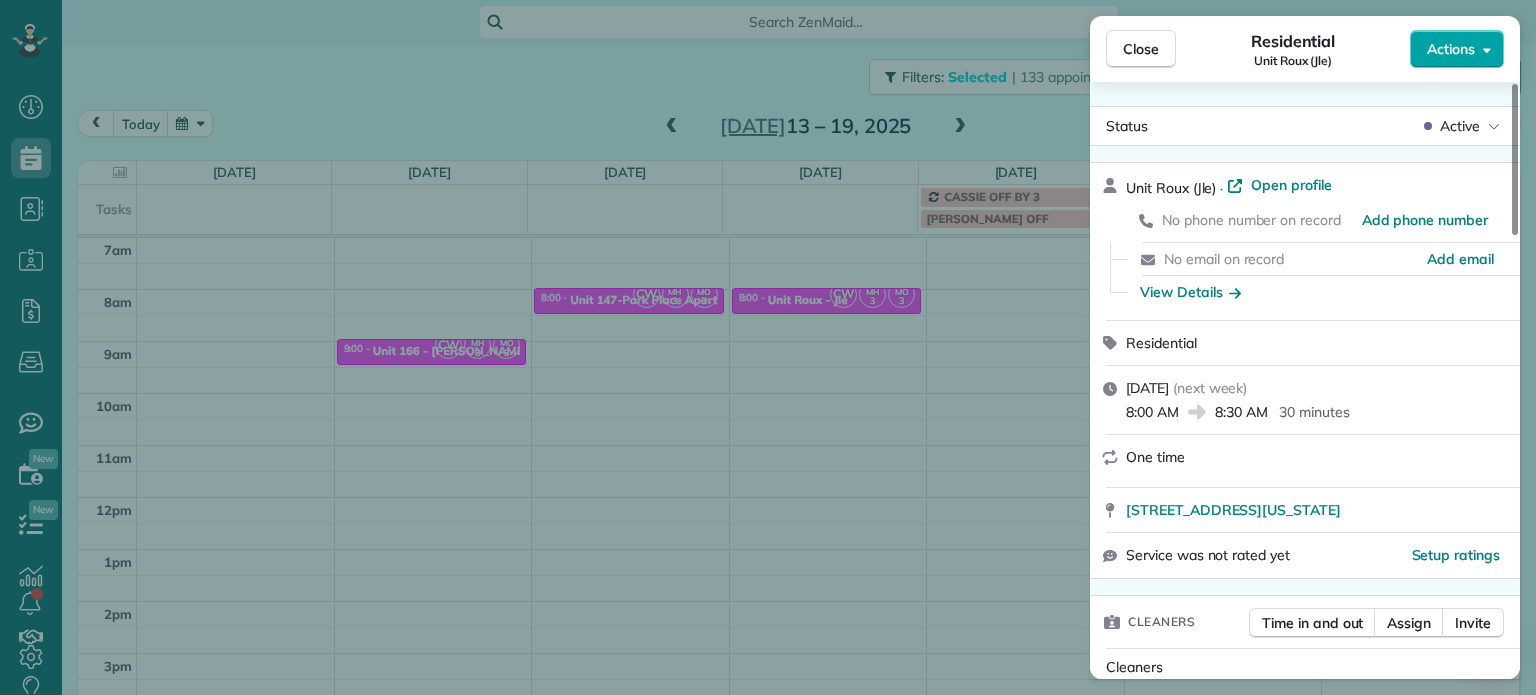 click on "Actions" at bounding box center [1451, 49] 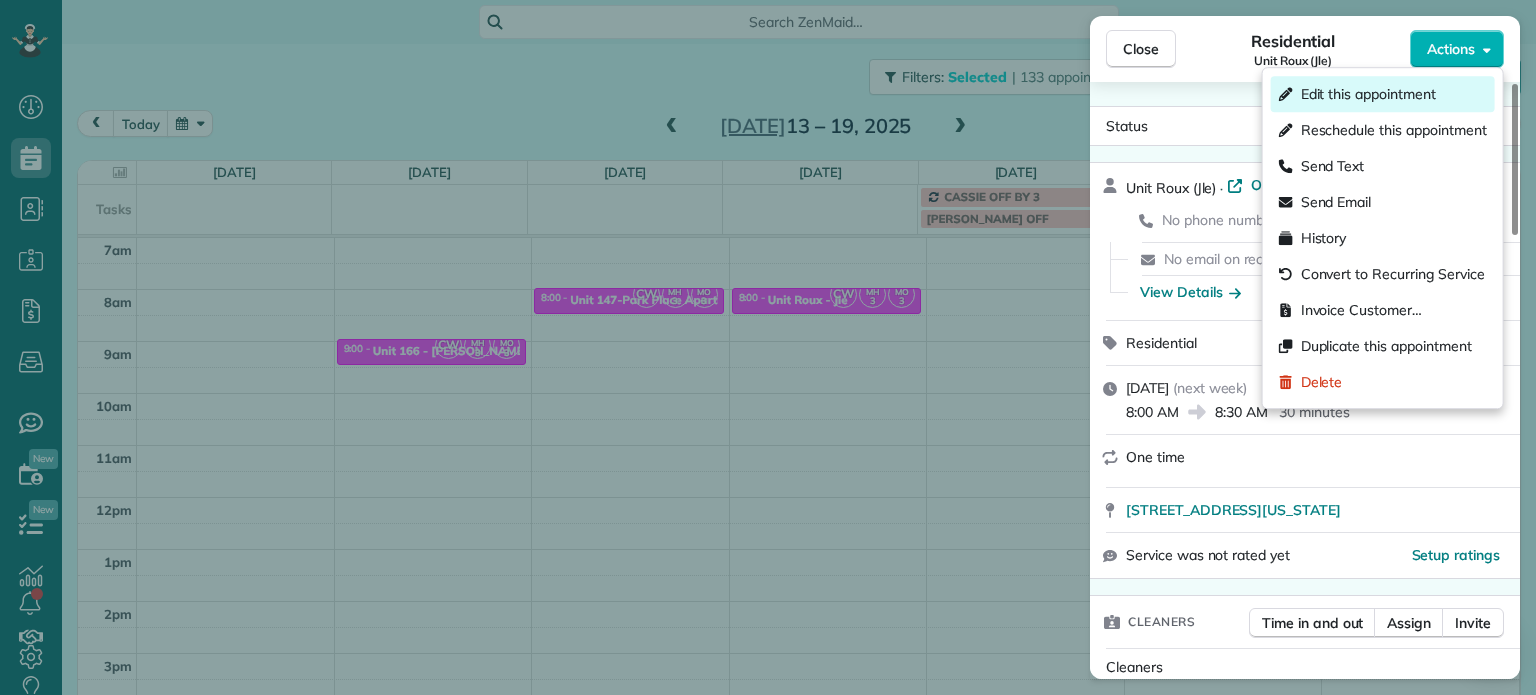 click on "Edit this appointment" at bounding box center [1383, 94] 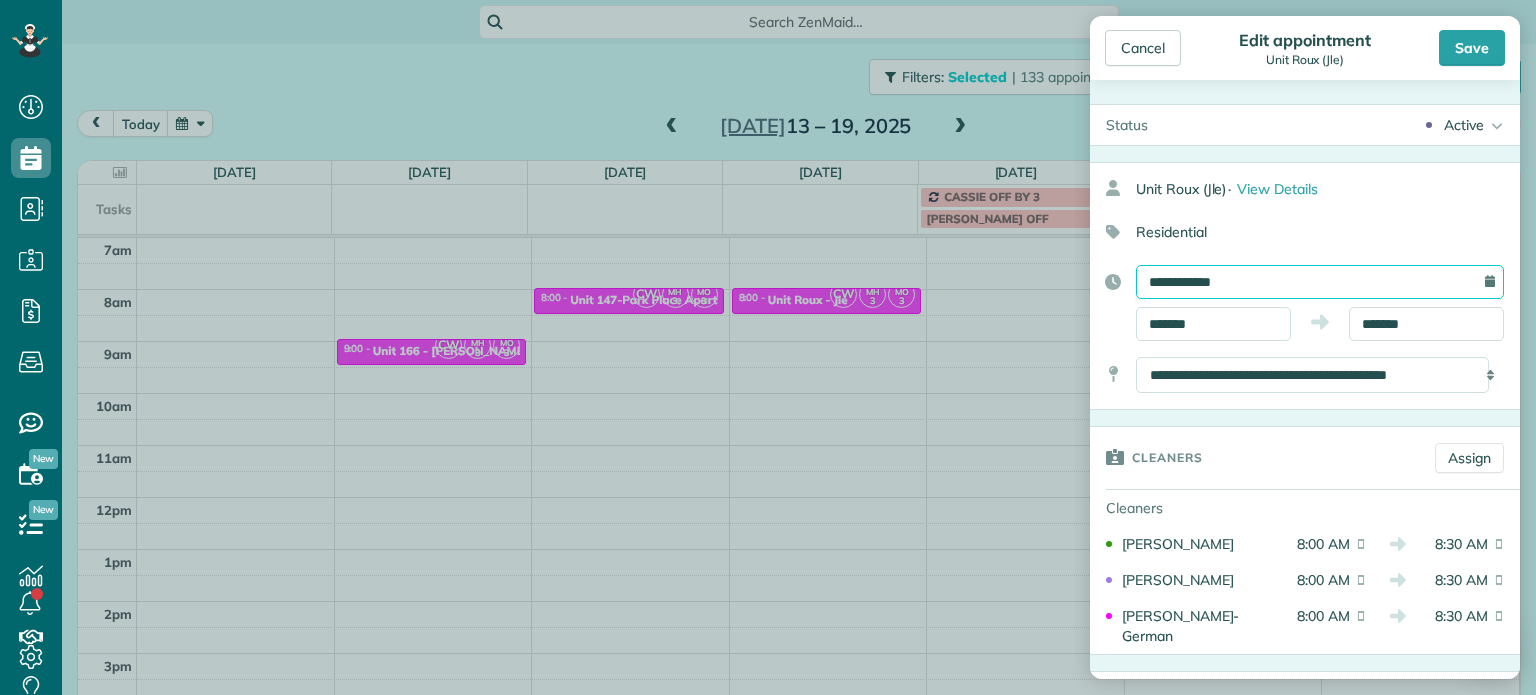 click on "**********" at bounding box center [1320, 282] 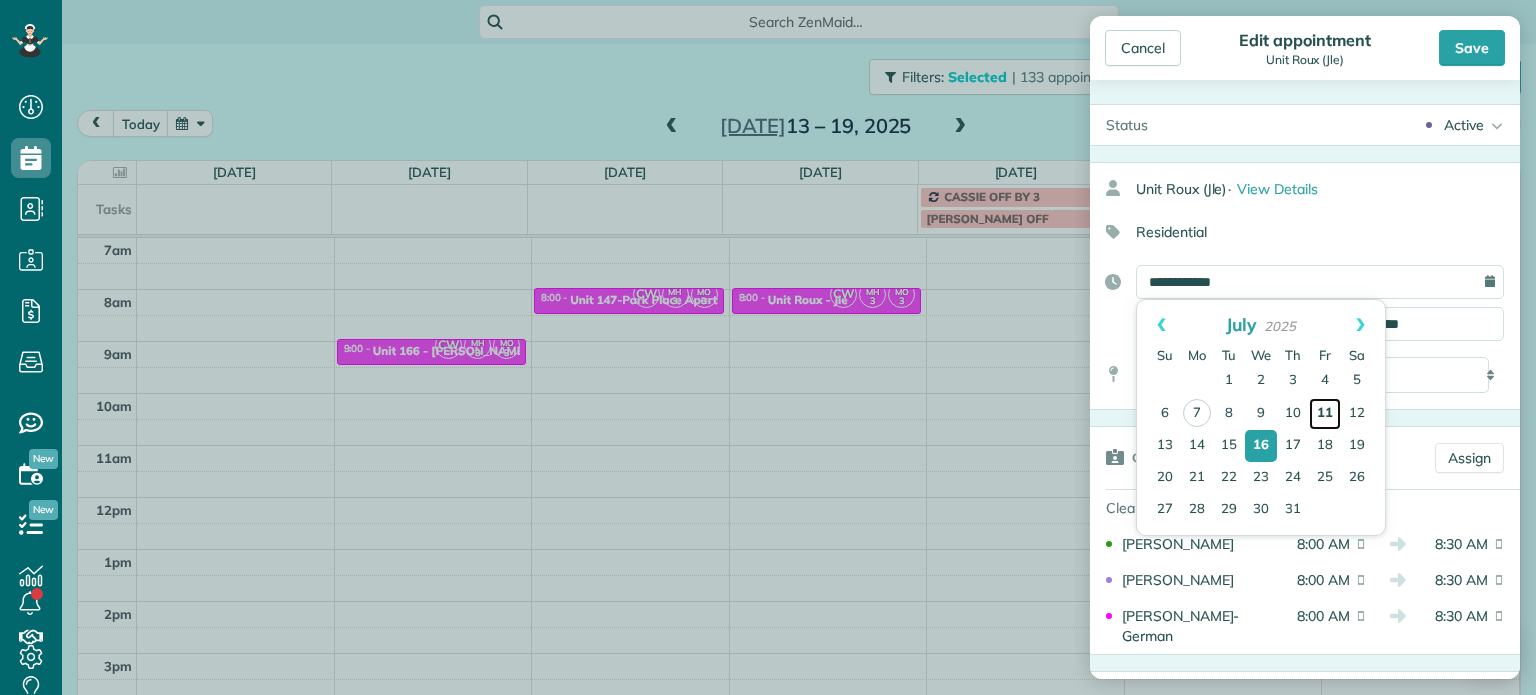click on "11" at bounding box center (1325, 414) 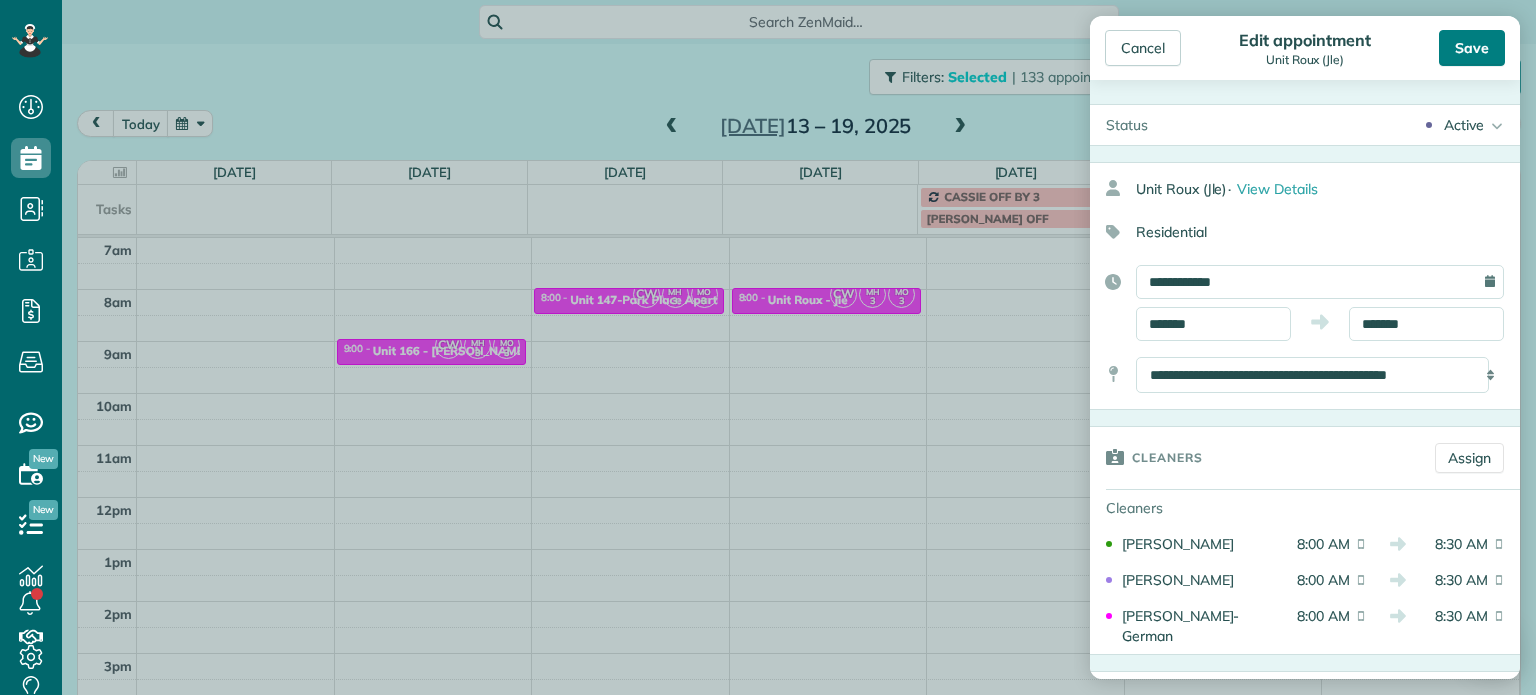 click on "Save" at bounding box center [1472, 48] 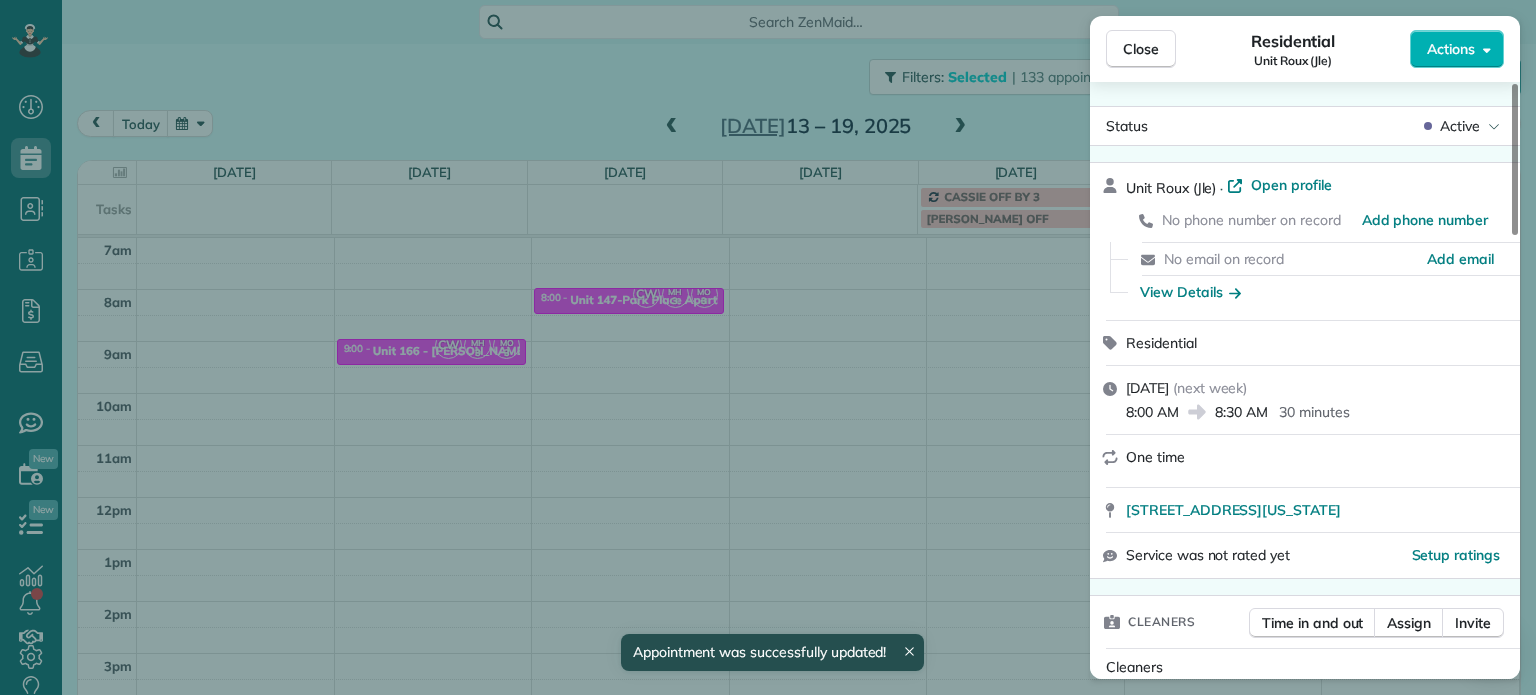 click on "Close Residential Unit Roux (Jle) Actions Status Active Unit Roux (Jle) · Open profile No phone number on record Add phone number No email on record Add email View Details Residential Wednesday, July 16, 2025 ( next week ) 8:00 AM 8:30 AM 30 minutes One time 4326 North Mississippi Avenue Portland OR 97217 Service was not rated yet Setup ratings Cleaners Time in and out Assign Invite Cleaners Marina   Ostertag 8:00 AM 8:30 AM Meralda   Harris 8:00 AM 8:30 AM Christina   Wright-German 8:00 AM 8:30 AM Checklist Try Now Keep this appointment up to your standards. Stay on top of every detail, keep your cleaners organised, and your client happy. Assign a checklist Watch a 5 min demo Billing Billing actions Price $0.00 Overcharge $0.00 Discount $0.00 Coupon discount - Primary tax - Secondary tax - Total appointment price $0.00 Tips collected New feature! $0.00 Mark as paid Total including tip $0.00 Get paid online in no-time! Send an invoice and reward your cleaners with tips Charge customer credit card Work items" at bounding box center (768, 347) 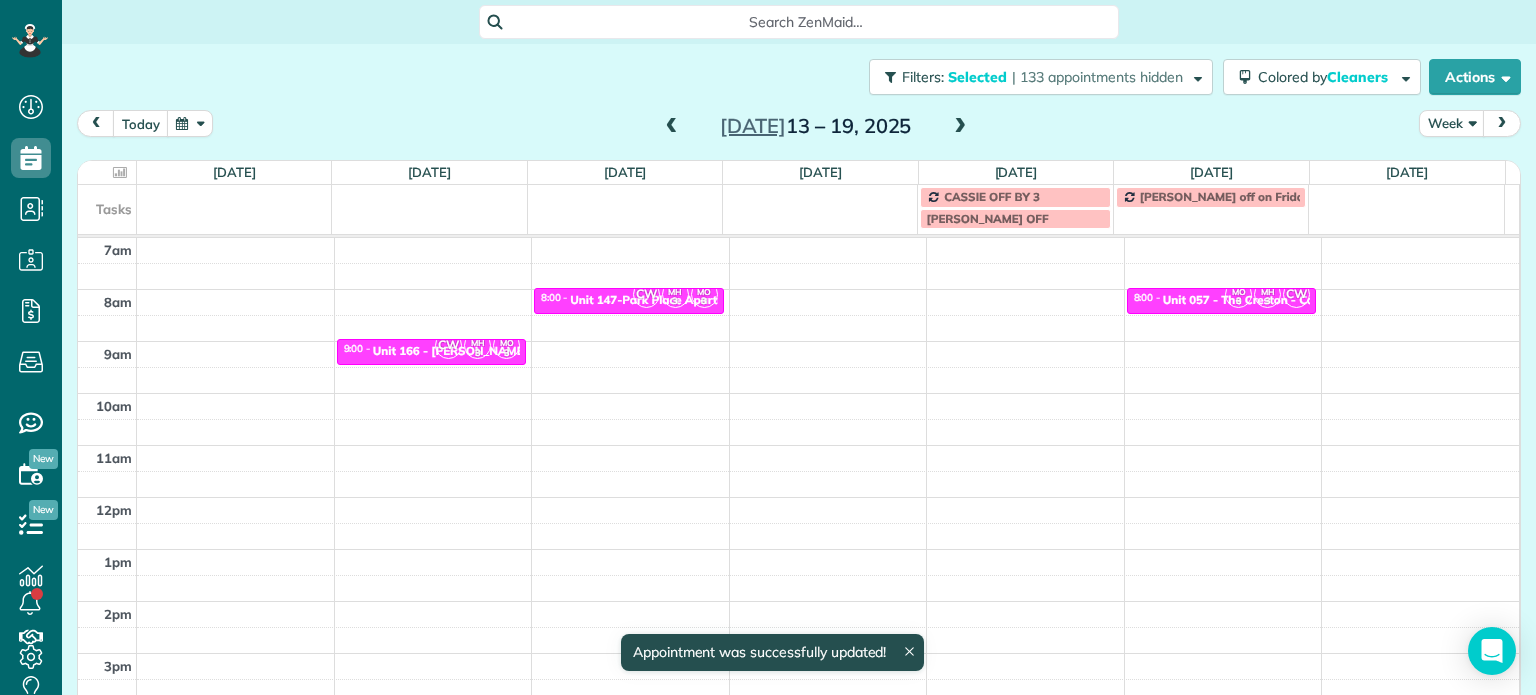 click at bounding box center (672, 127) 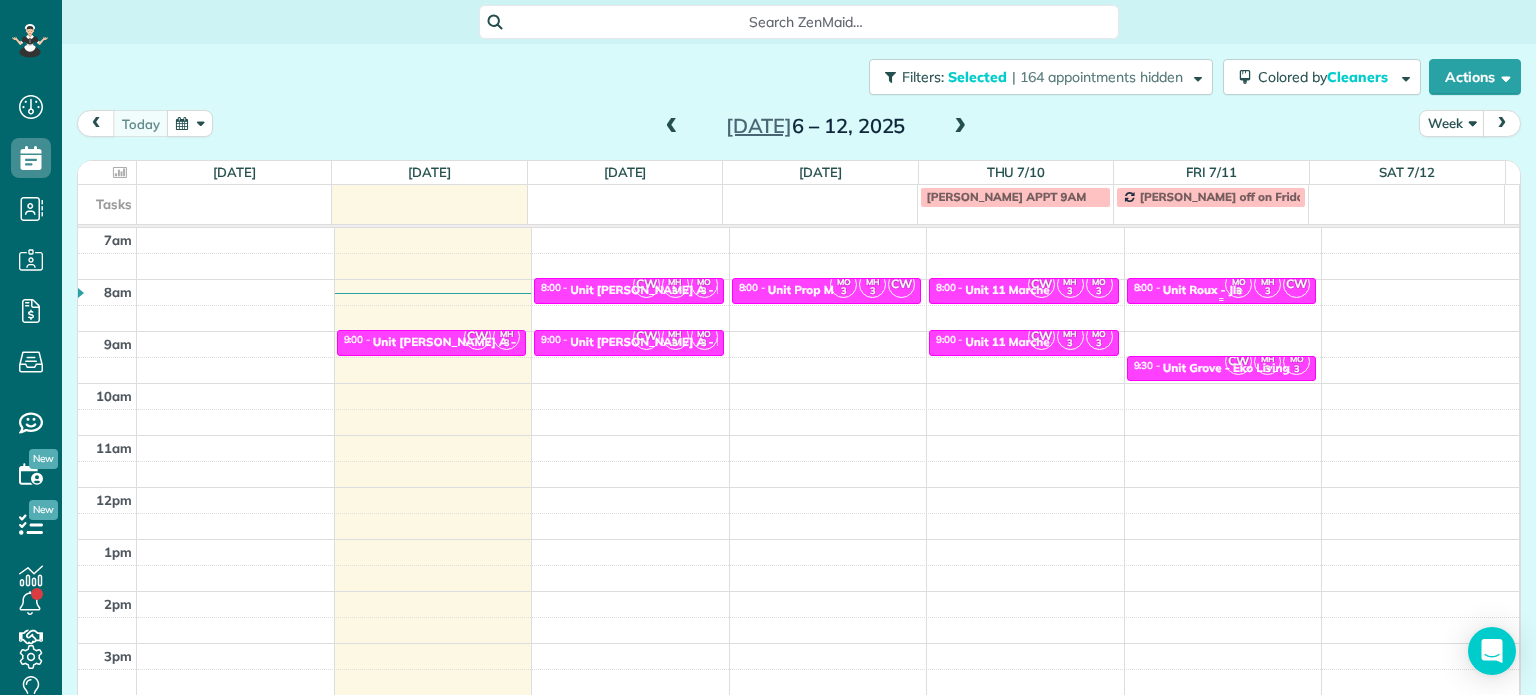 click on "Unit Roux - Jle" at bounding box center (1203, 290) 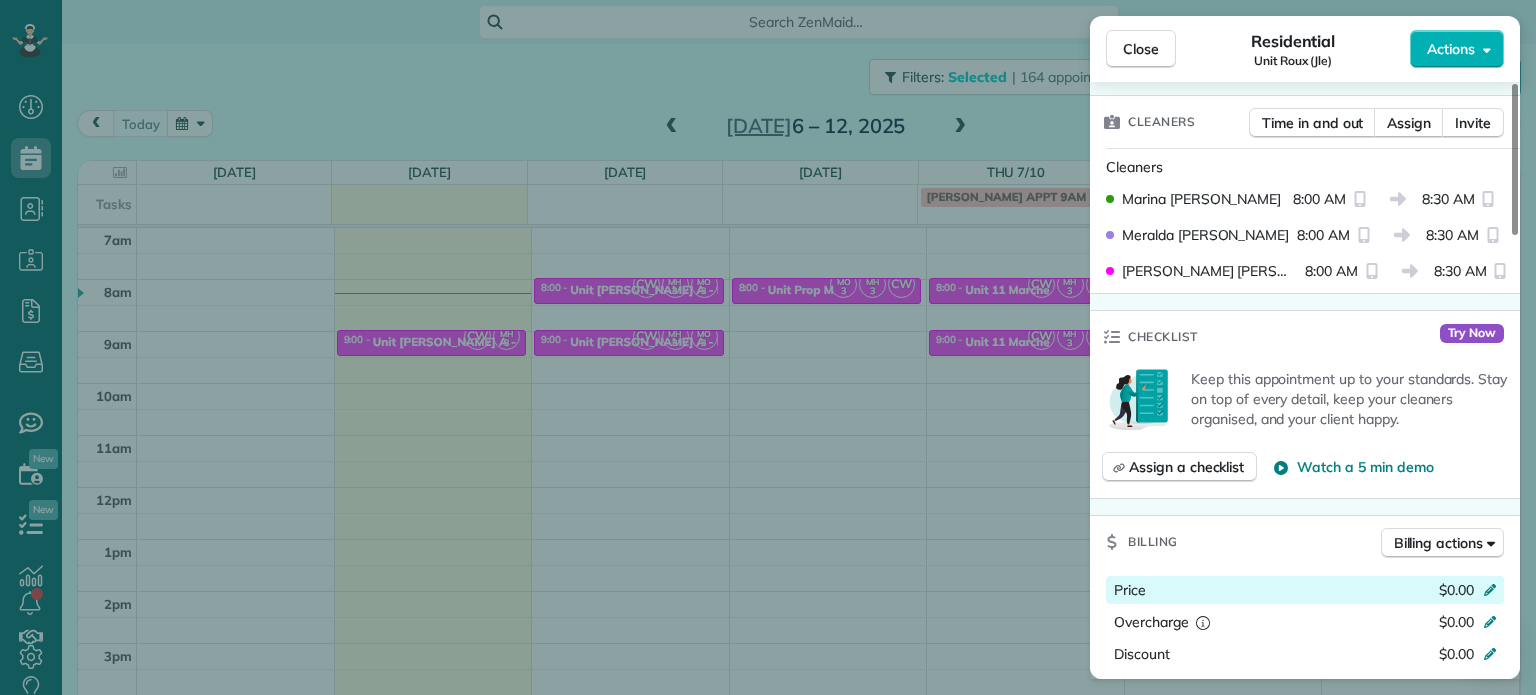scroll, scrollTop: 300, scrollLeft: 0, axis: vertical 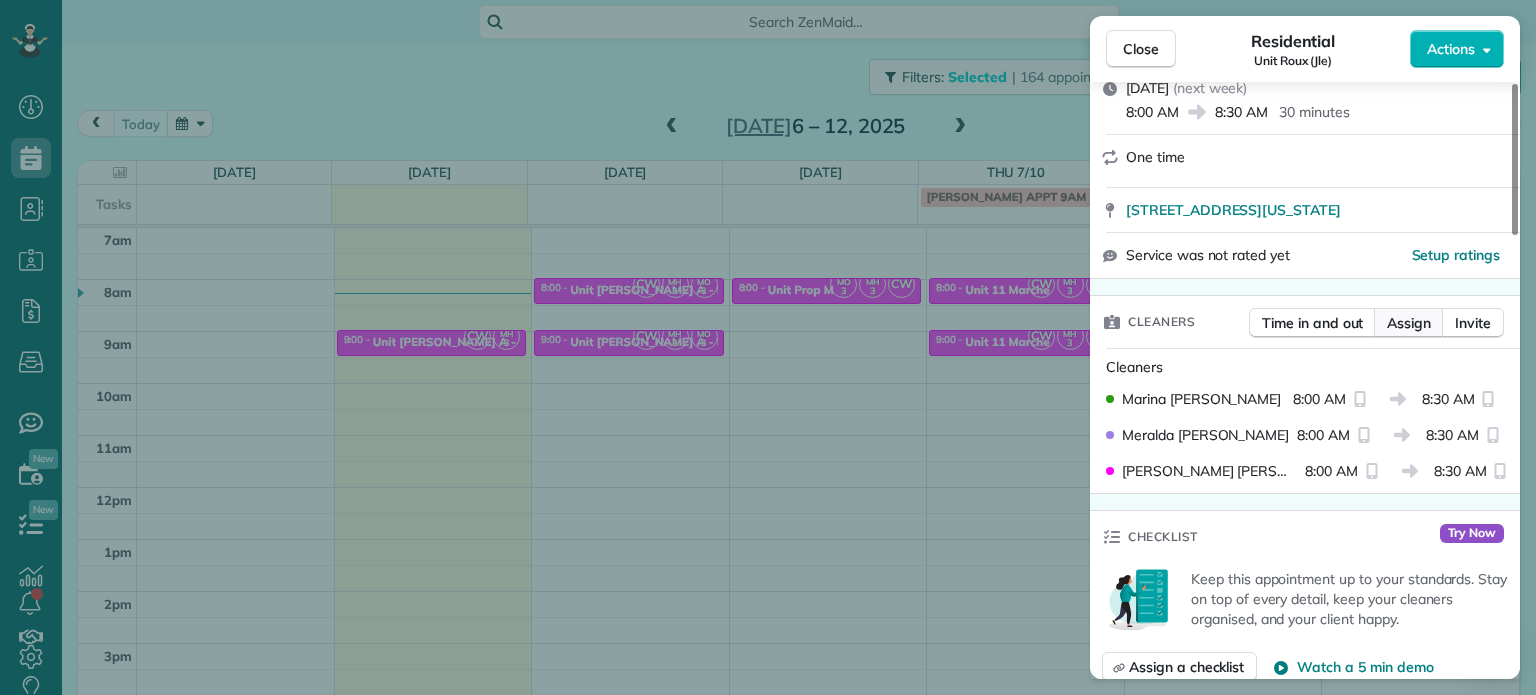 click on "Assign" at bounding box center (1409, 323) 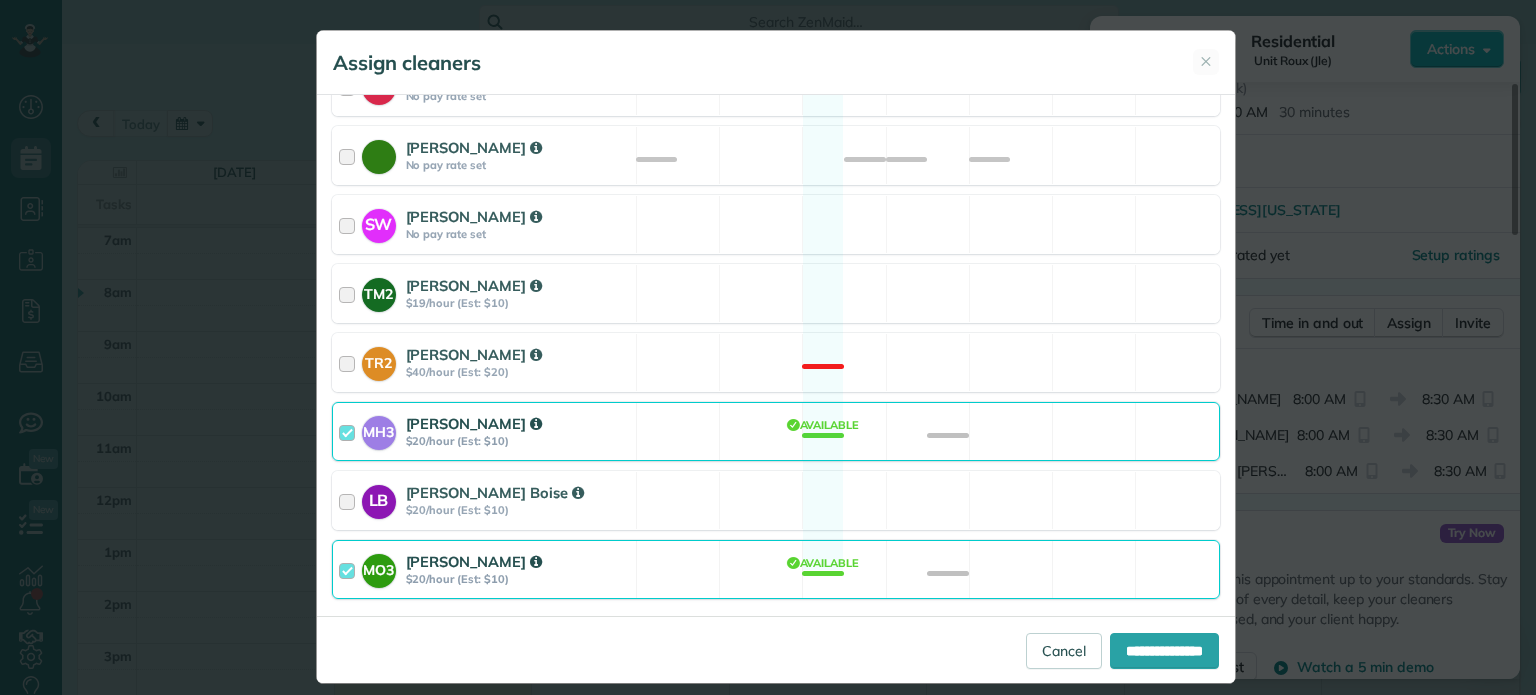 scroll, scrollTop: 1004, scrollLeft: 0, axis: vertical 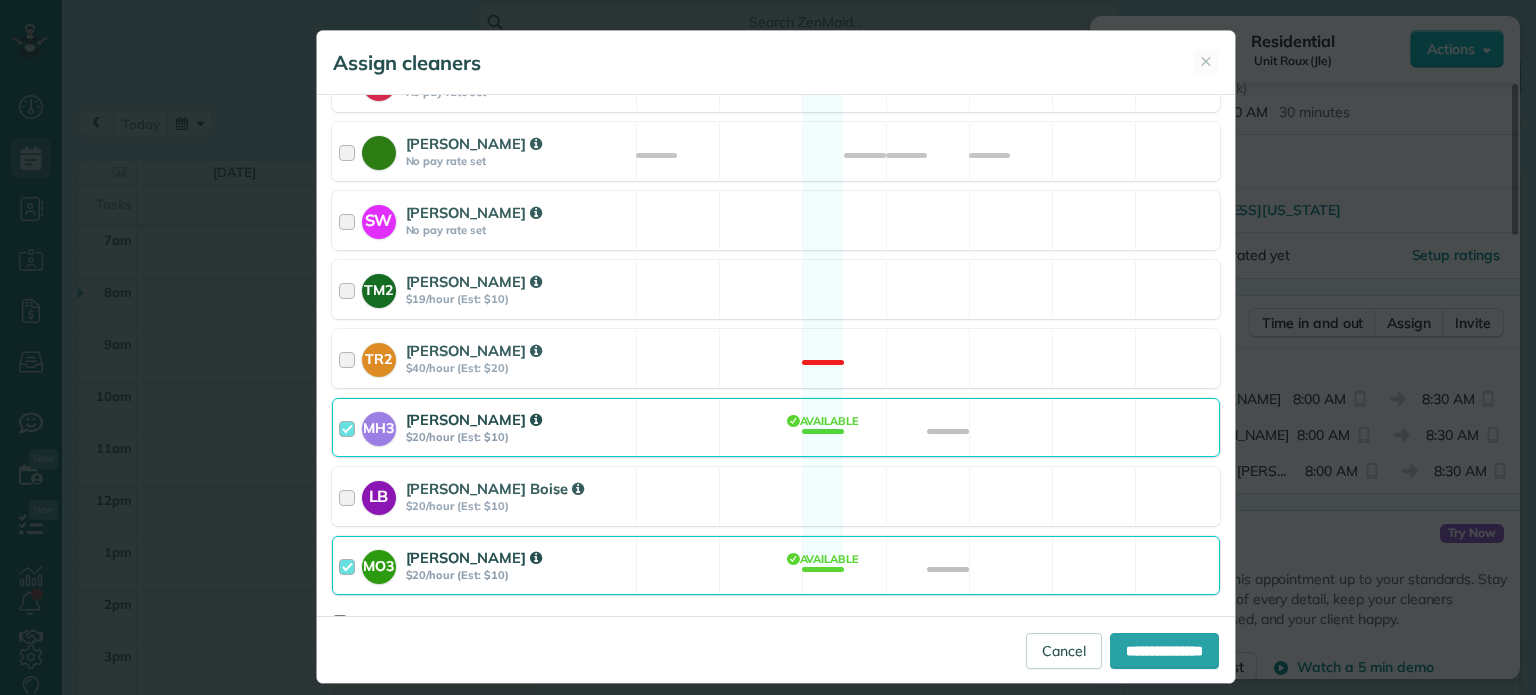 click on "MO3
Marina Ostertag
$20/hour (Est: $10)
Available" at bounding box center [776, 565] 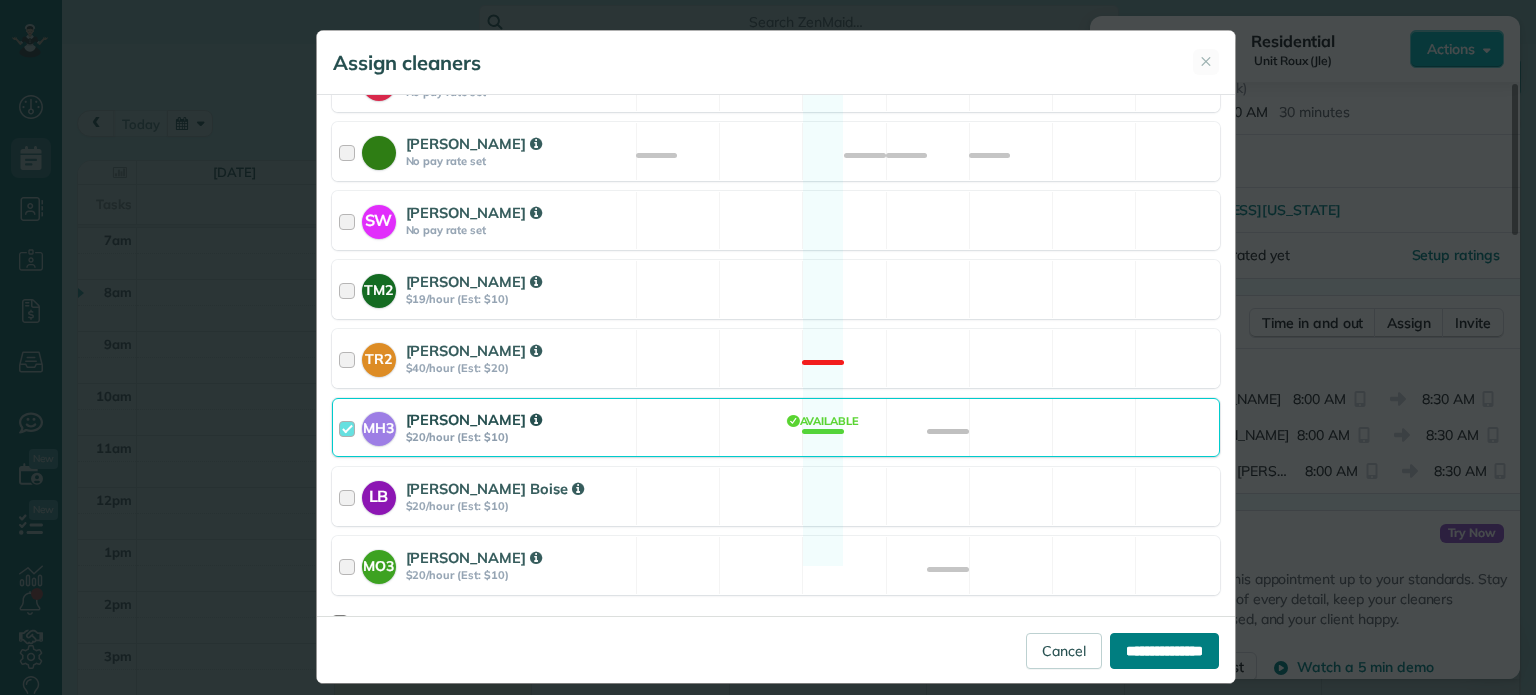 click on "**********" at bounding box center [1164, 651] 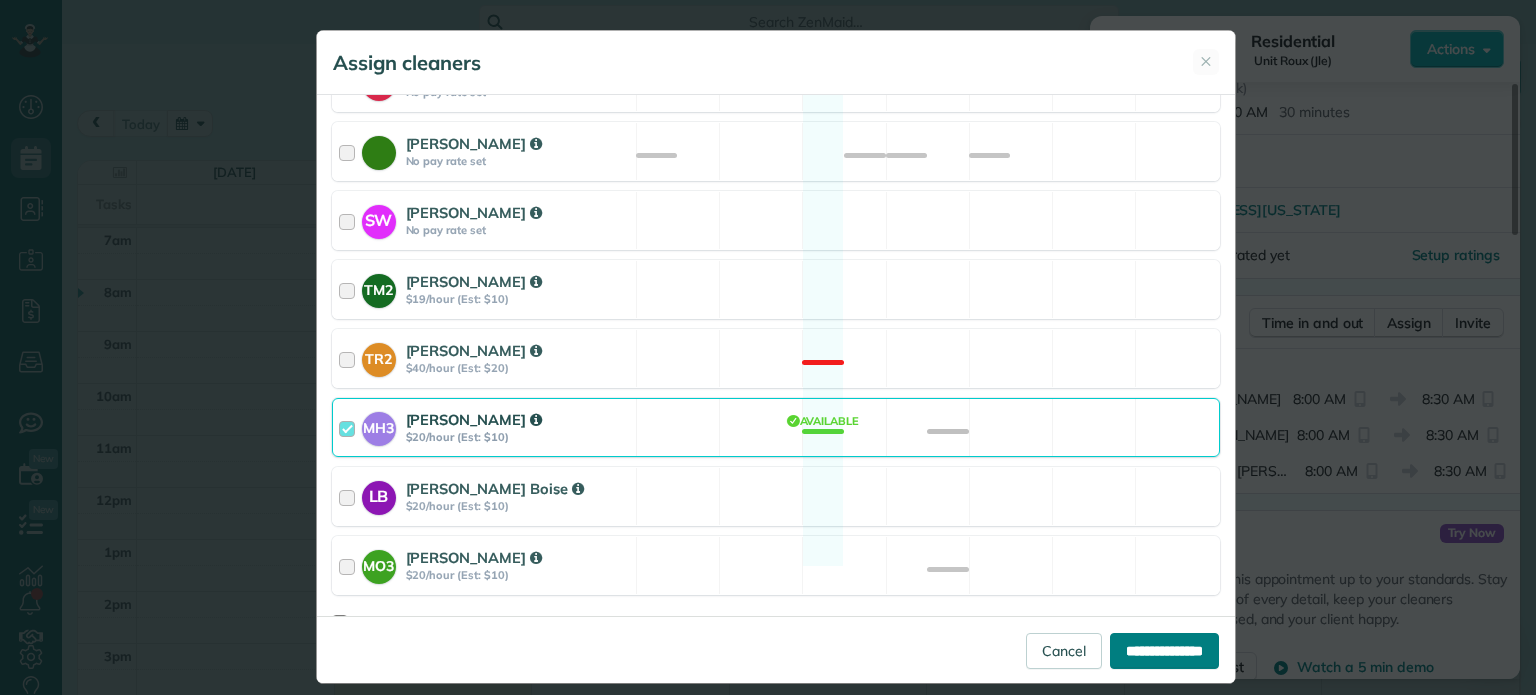 type on "**********" 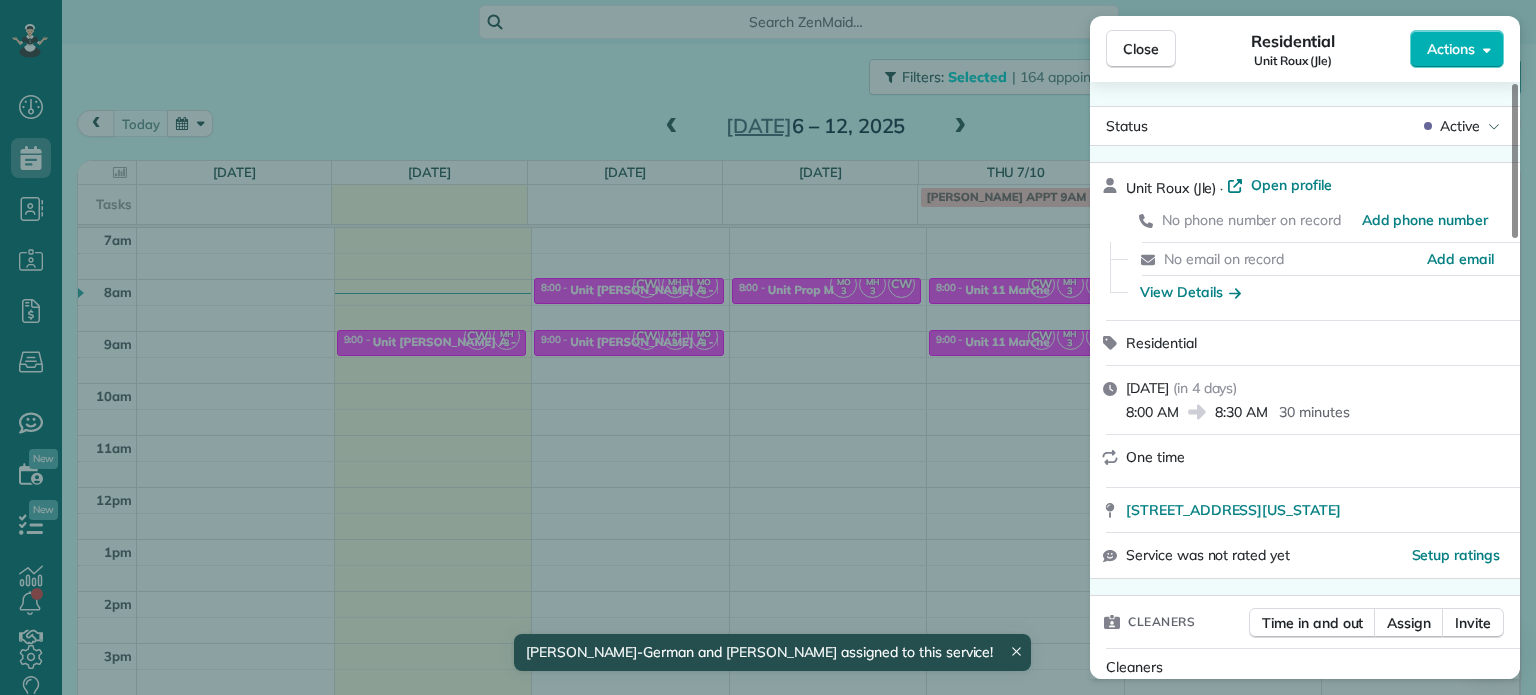 click on "Close Residential Unit Roux (Jle) Actions Status Active Unit Roux (Jle) · Open profile No phone number on record Add phone number No email on record Add email View Details Residential Friday, July 11, 2025 ( in 4 days ) 8:00 AM 8:30 AM 30 minutes One time 4326 North Mississippi Avenue Portland OR 97217 Service was not rated yet Setup ratings Cleaners Time in and out Assign Invite Cleaners Christina   Wright-German 8:00 AM 8:30 AM Meralda   Harris 8:00 AM 8:30 AM Checklist Try Now Keep this appointment up to your standards. Stay on top of every detail, keep your cleaners organised, and your client happy. Assign a checklist Watch a 5 min demo Billing Billing actions Price $0.00 Overcharge $0.00 Discount $0.00 Coupon discount - Primary tax - Secondary tax - Total appointment price $0.00 Tips collected New feature! $0.00 Mark as paid Total including tip $0.00 Get paid online in no-time! Send an invoice and reward your cleaners with tips Charge customer credit card Appointment custom fields Work items Notes 1 1 (" at bounding box center (768, 347) 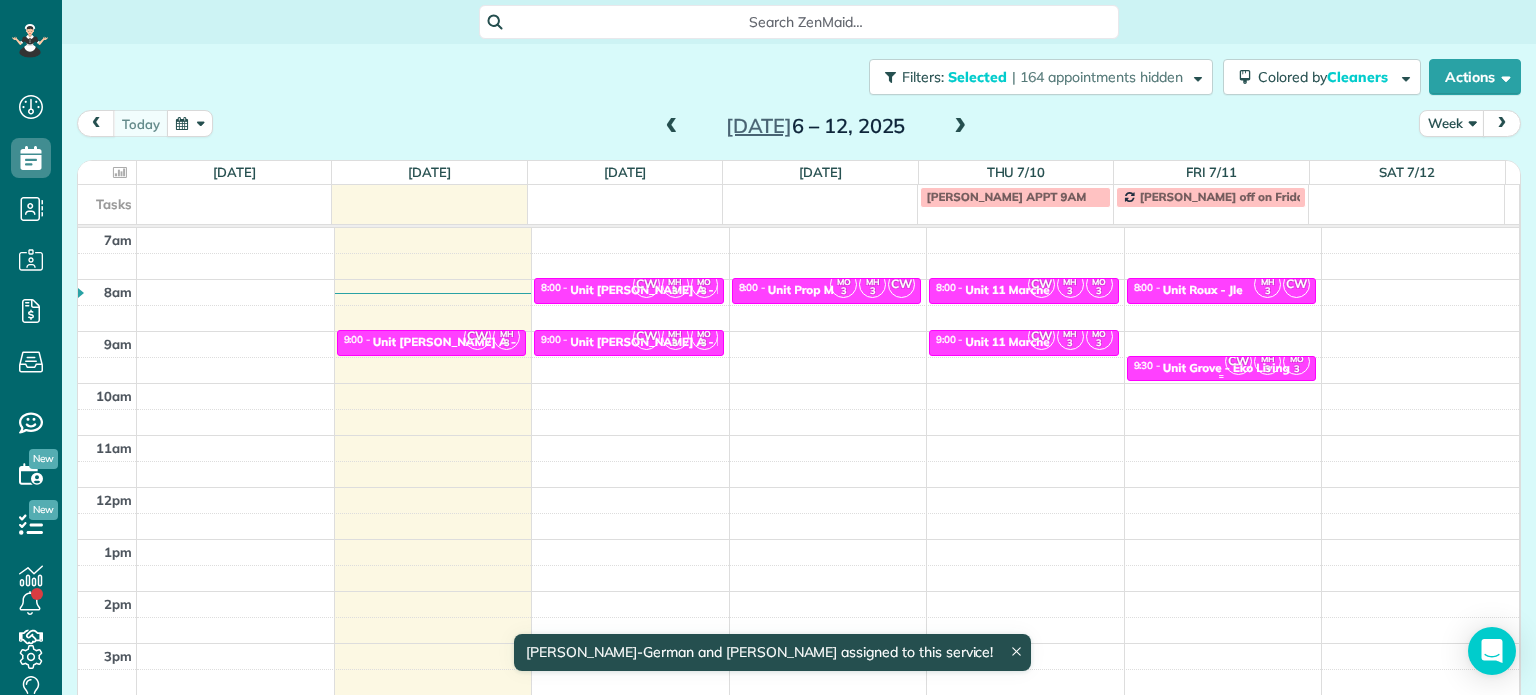 click on "Unit Grove - Eko Living" at bounding box center [1226, 368] 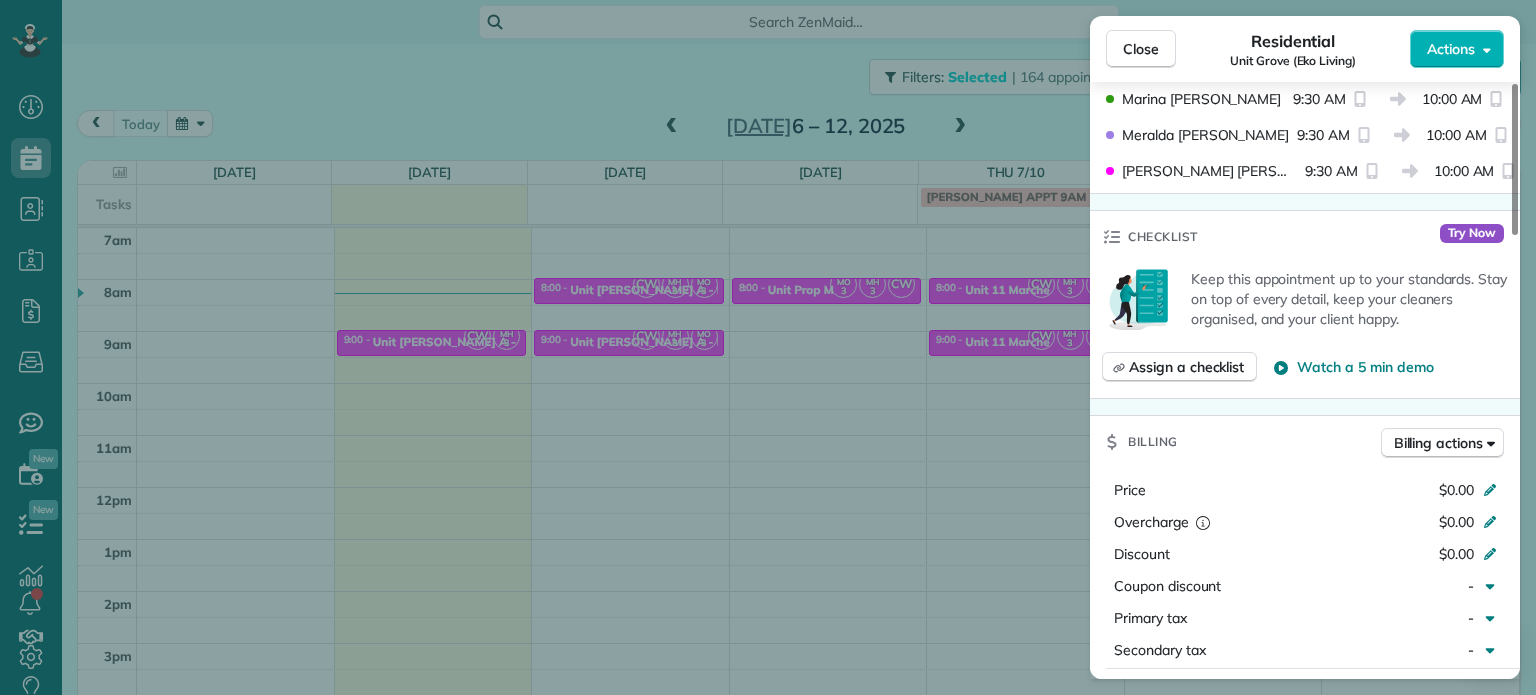 scroll, scrollTop: 400, scrollLeft: 0, axis: vertical 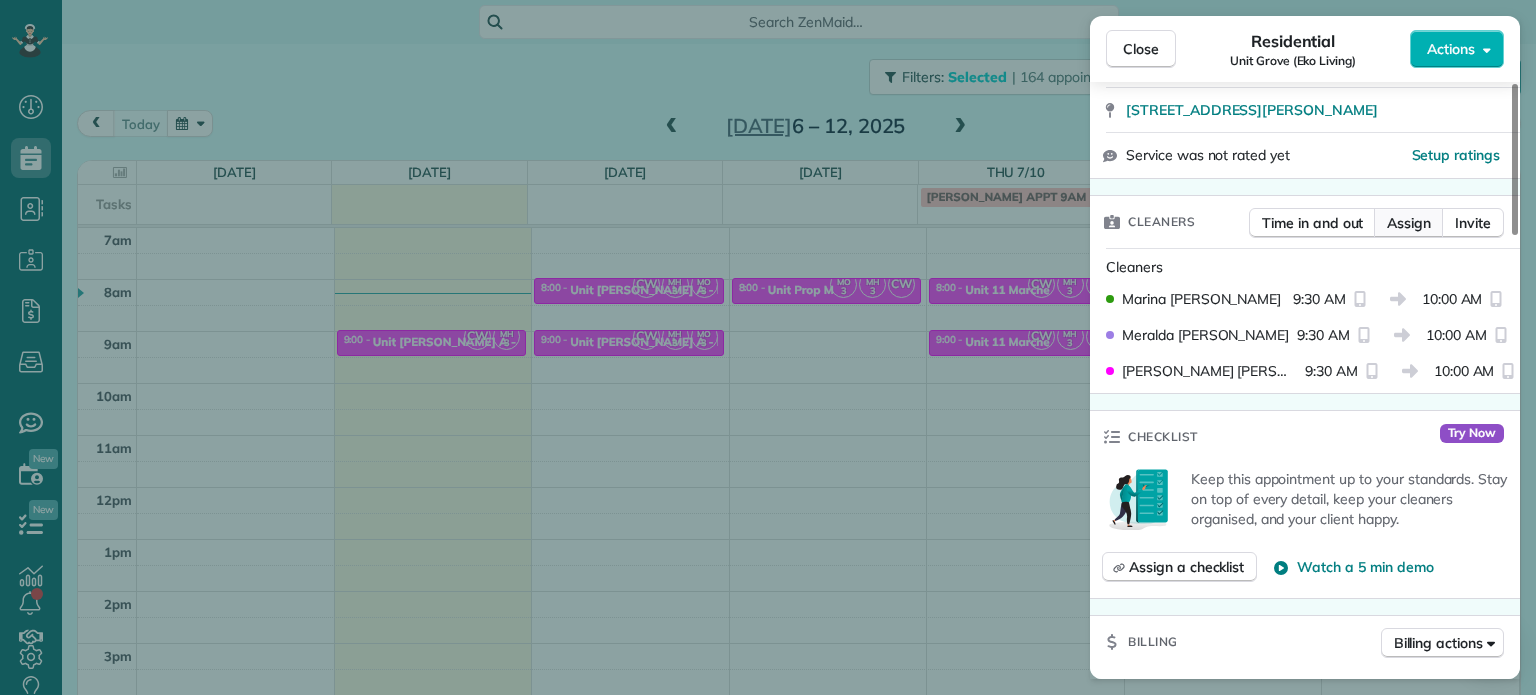 click on "Assign" at bounding box center [1409, 223] 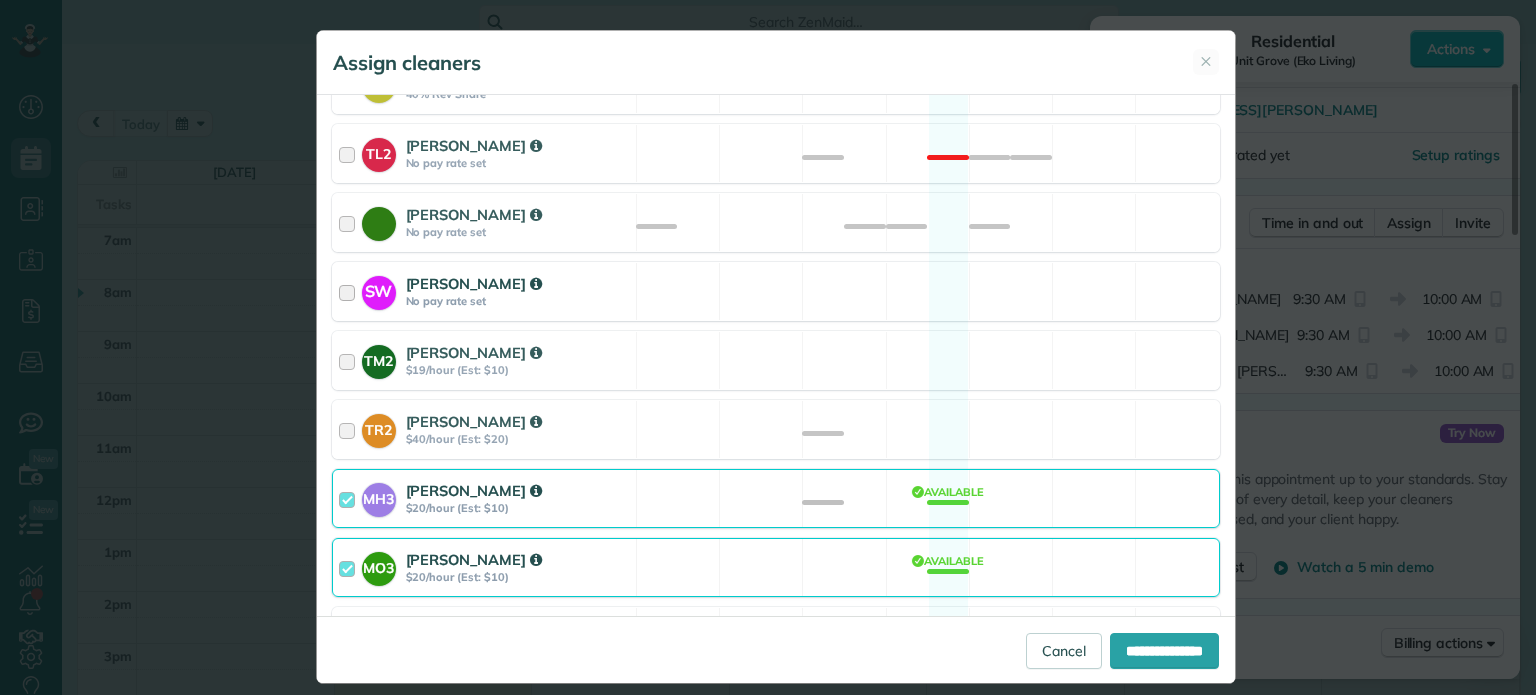 scroll, scrollTop: 1004, scrollLeft: 0, axis: vertical 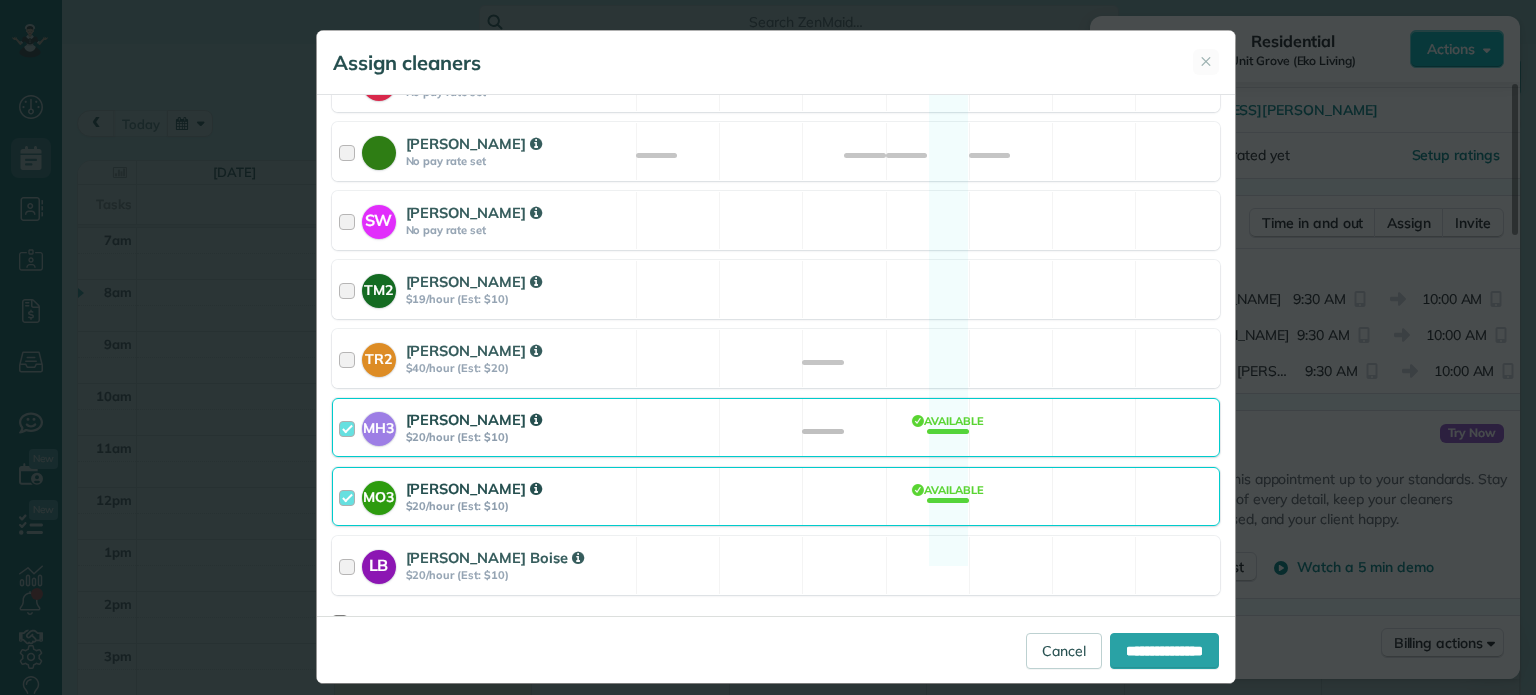 click on "MH3
Meralda Harris
$20/hour (Est: $10)
Available" at bounding box center (776, 427) 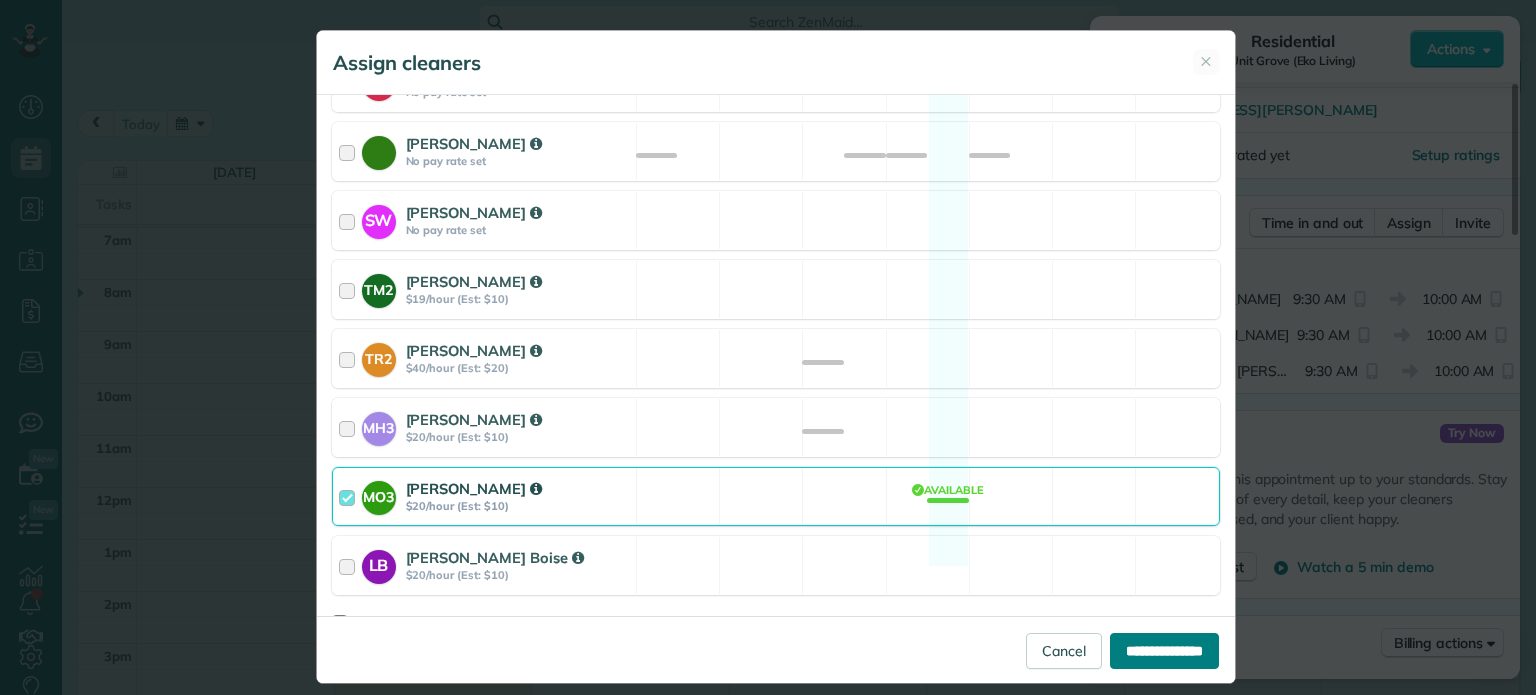 click on "**********" at bounding box center (1164, 651) 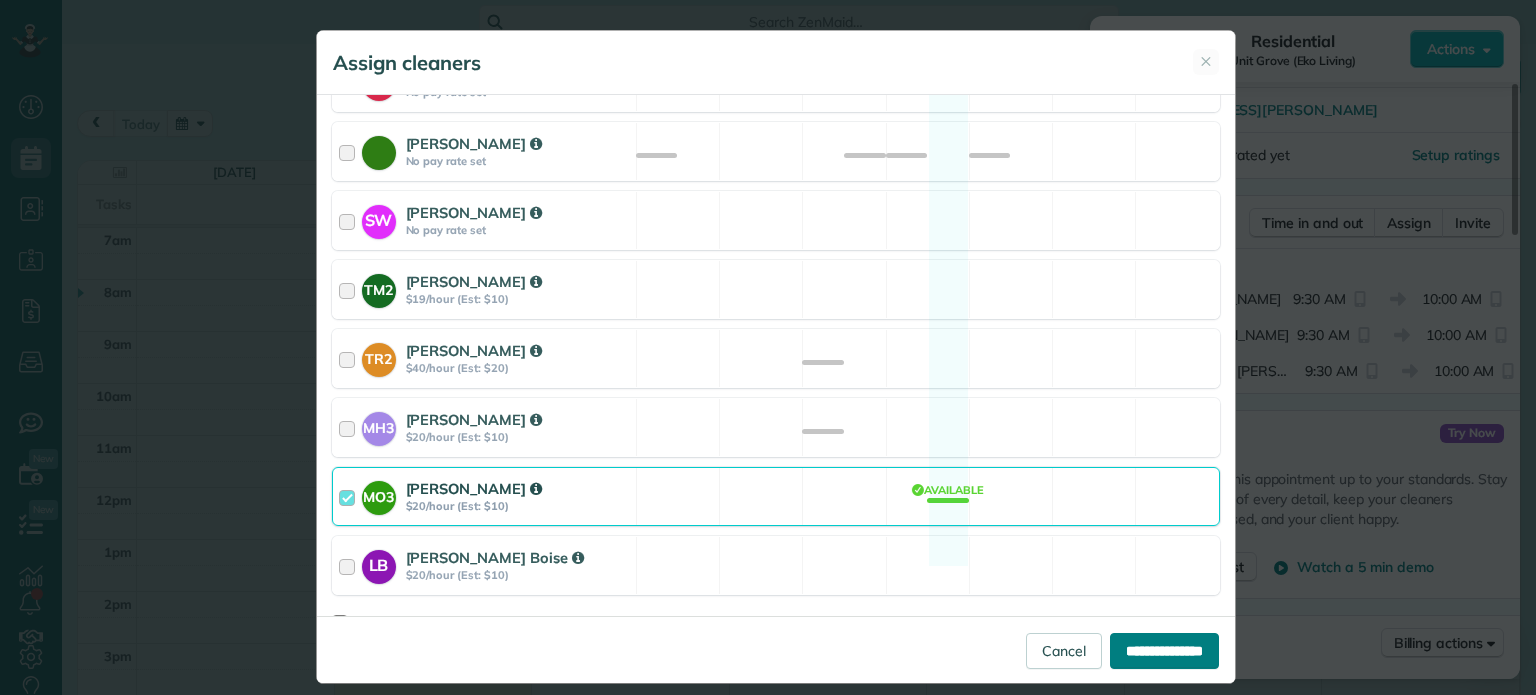 type on "**********" 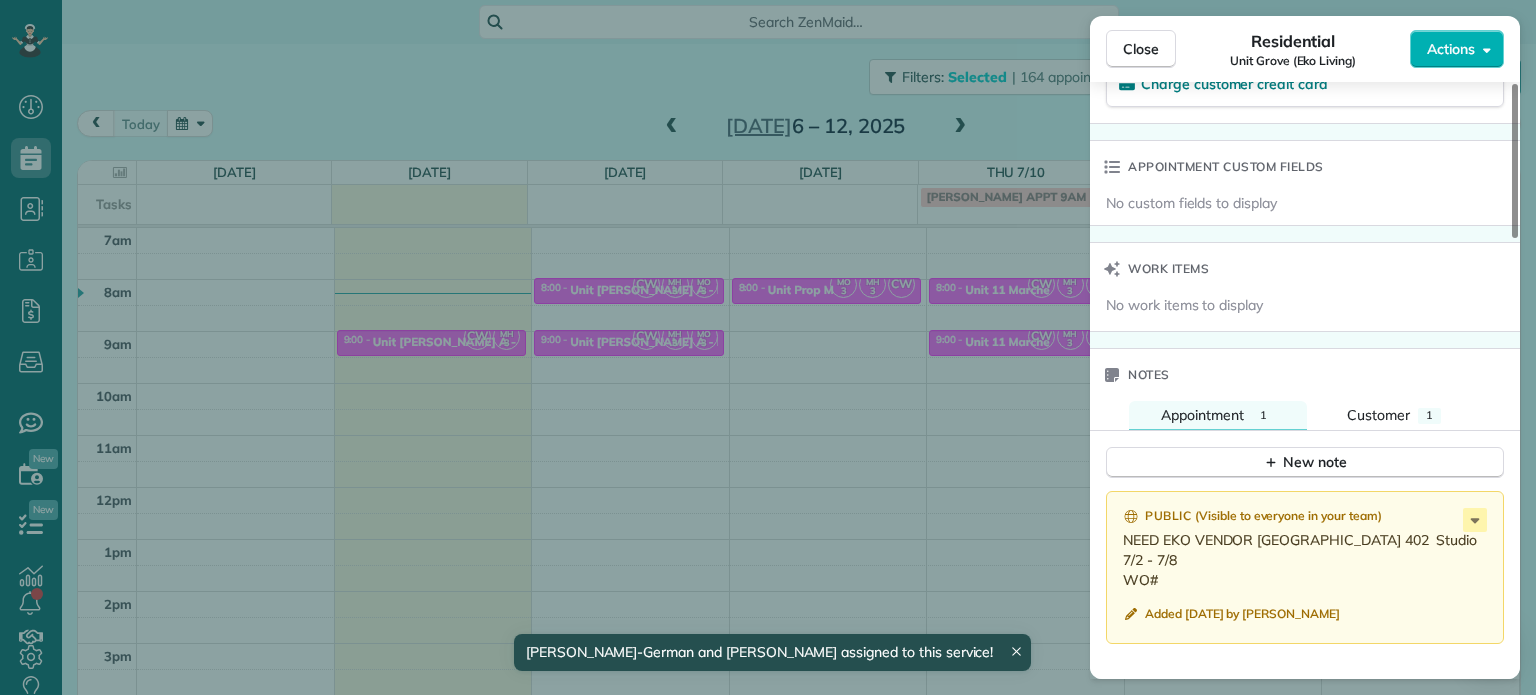 scroll, scrollTop: 1500, scrollLeft: 0, axis: vertical 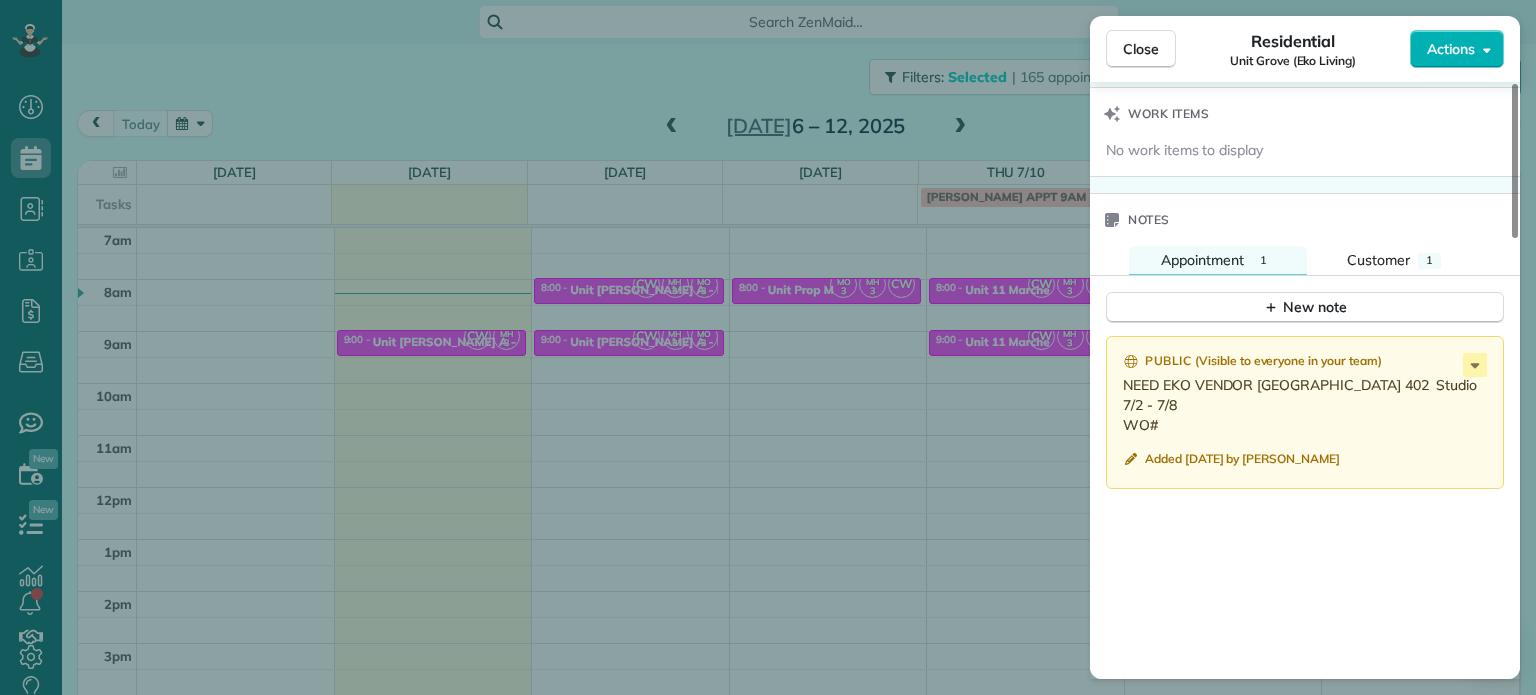 click on "Close Residential Unit Grove (Eko Living) Actions Status Active Unit Grove (Eko Living) · Open profile No phone number on record Add phone number No email on record Add email View Details Residential Friday, July 11, 2025 ( in 4 days ) 9:30 AM 10:00 AM 30 minutes One time 2220 Northwest Pettygrove Street Portland OR 97210 Service was not rated yet Setup ratings Cleaners Time in and out Assign Invite Cleaners Marina   Ostertag 9:30 AM 10:00 AM Christina   Wright-German 9:30 AM 10:00 AM Checklist Try Now Keep this appointment up to your standards. Stay on top of every detail, keep your cleaners organised, and your client happy. Assign a checklist Watch a 5 min demo Billing Billing actions Price $0.00 Overcharge $0.00 Discount $0.00 Coupon discount - Primary tax - Secondary tax - Total appointment price $0.00 Tips collected New feature! $0.00 Mark as paid Total including tip $0.00 Get paid online in no-time! Send an invoice and reward your cleaners with tips Charge customer credit card Appointment custom fields" at bounding box center [768, 347] 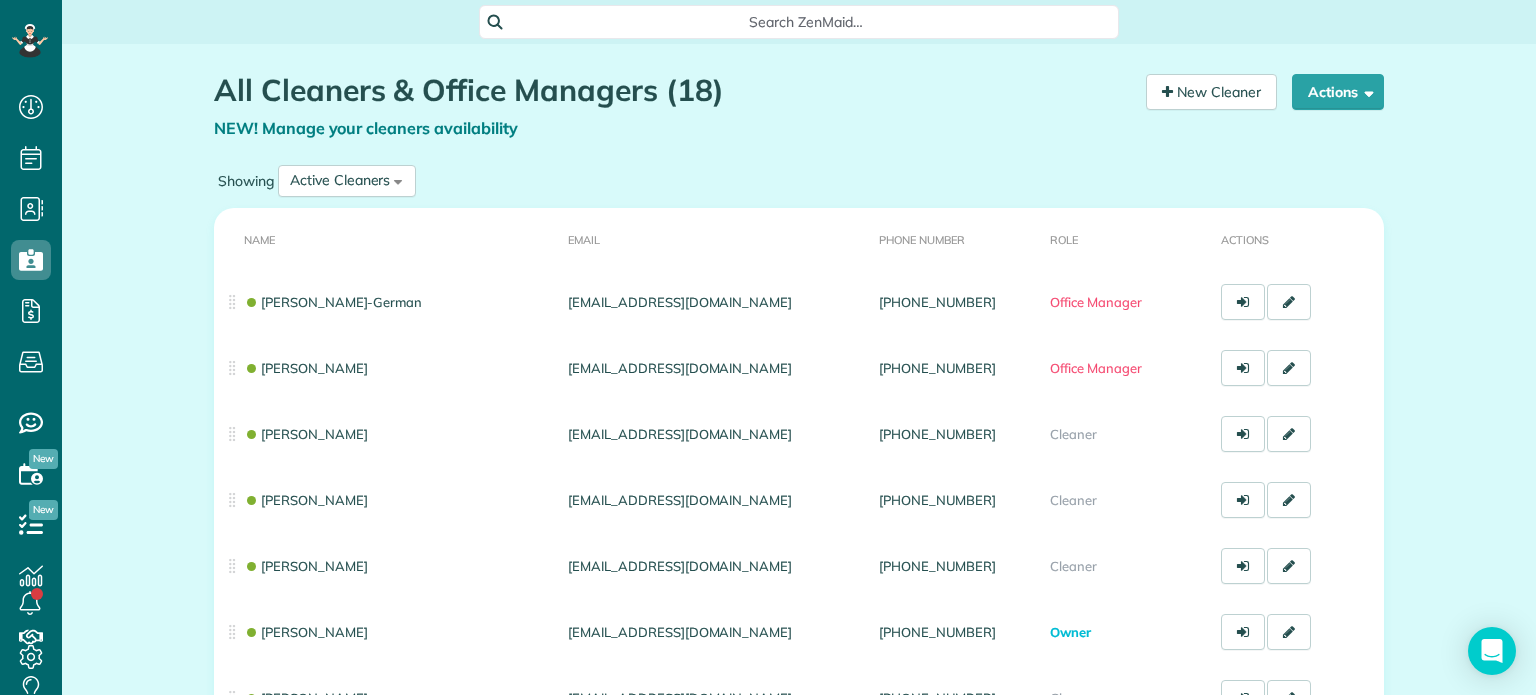 scroll, scrollTop: 0, scrollLeft: 0, axis: both 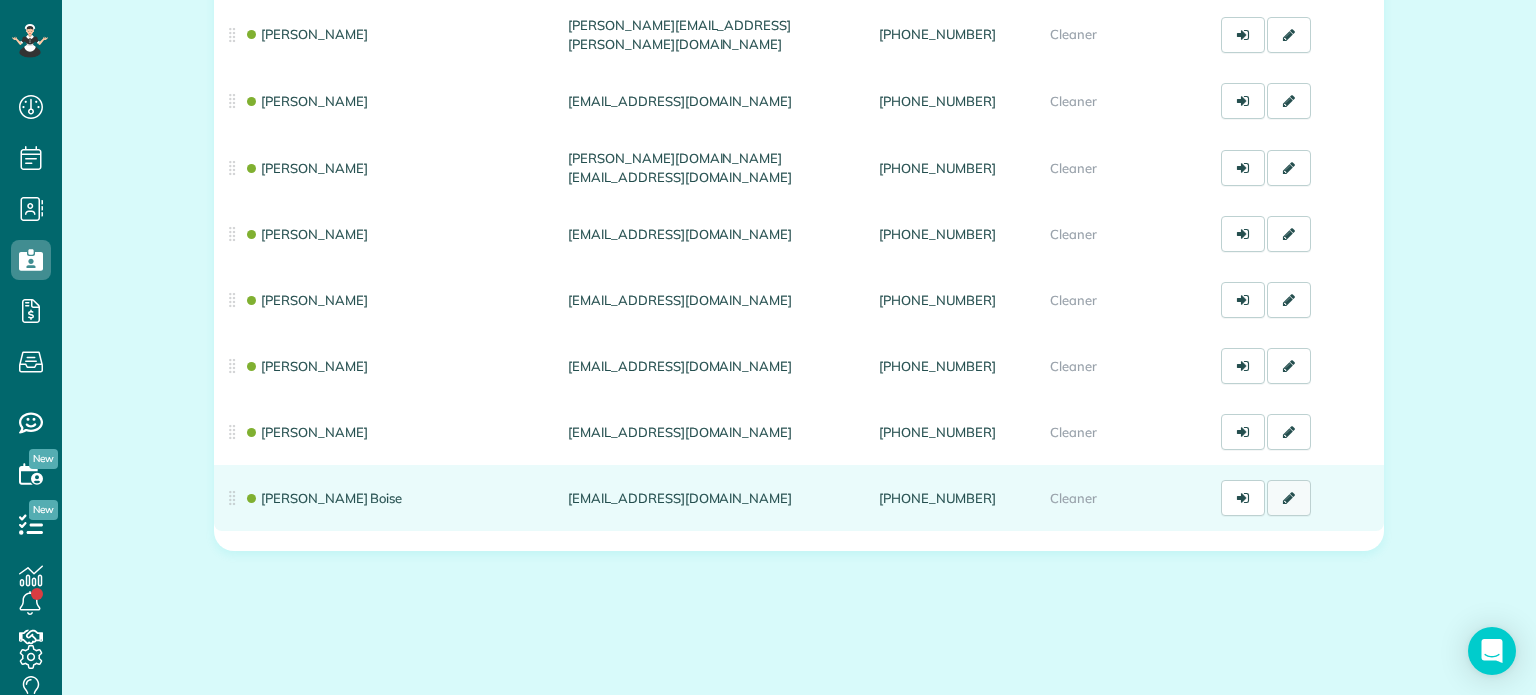 click at bounding box center [1289, 498] 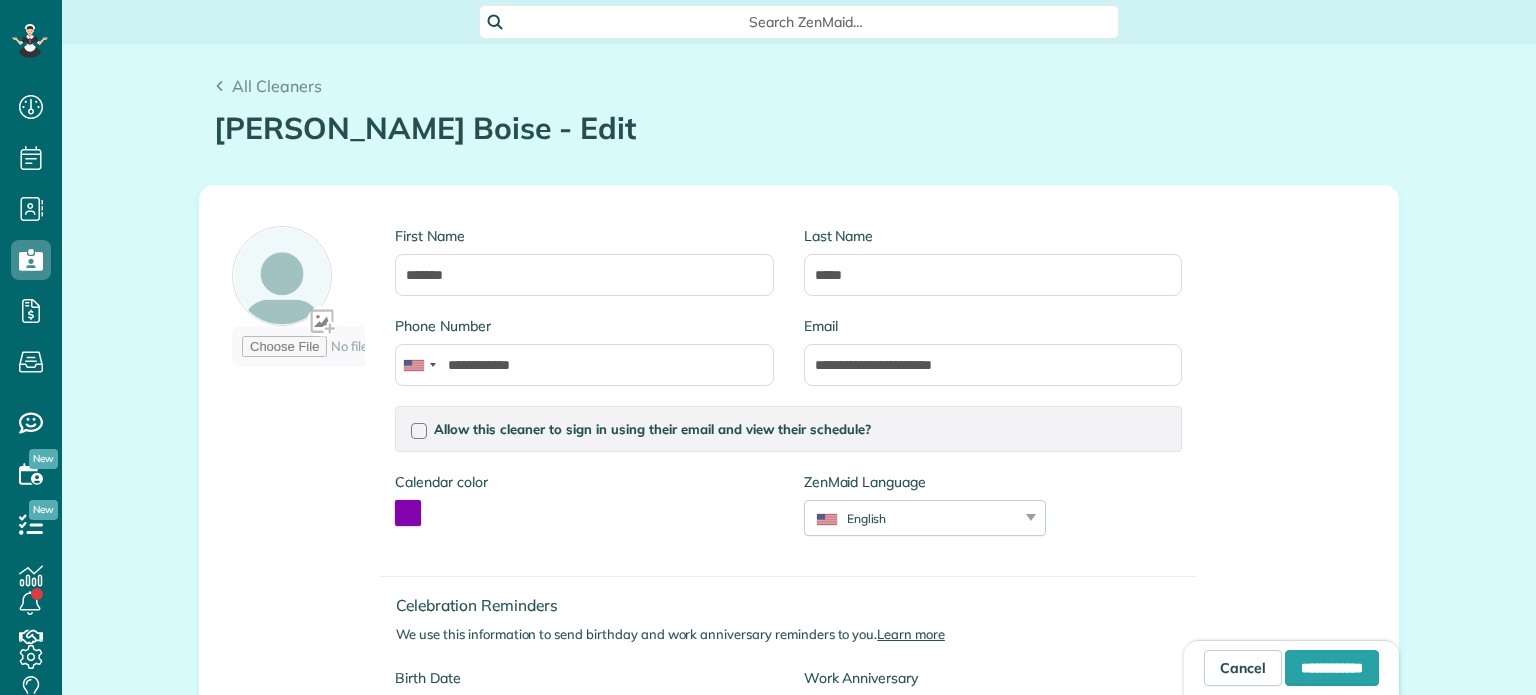 scroll, scrollTop: 0, scrollLeft: 0, axis: both 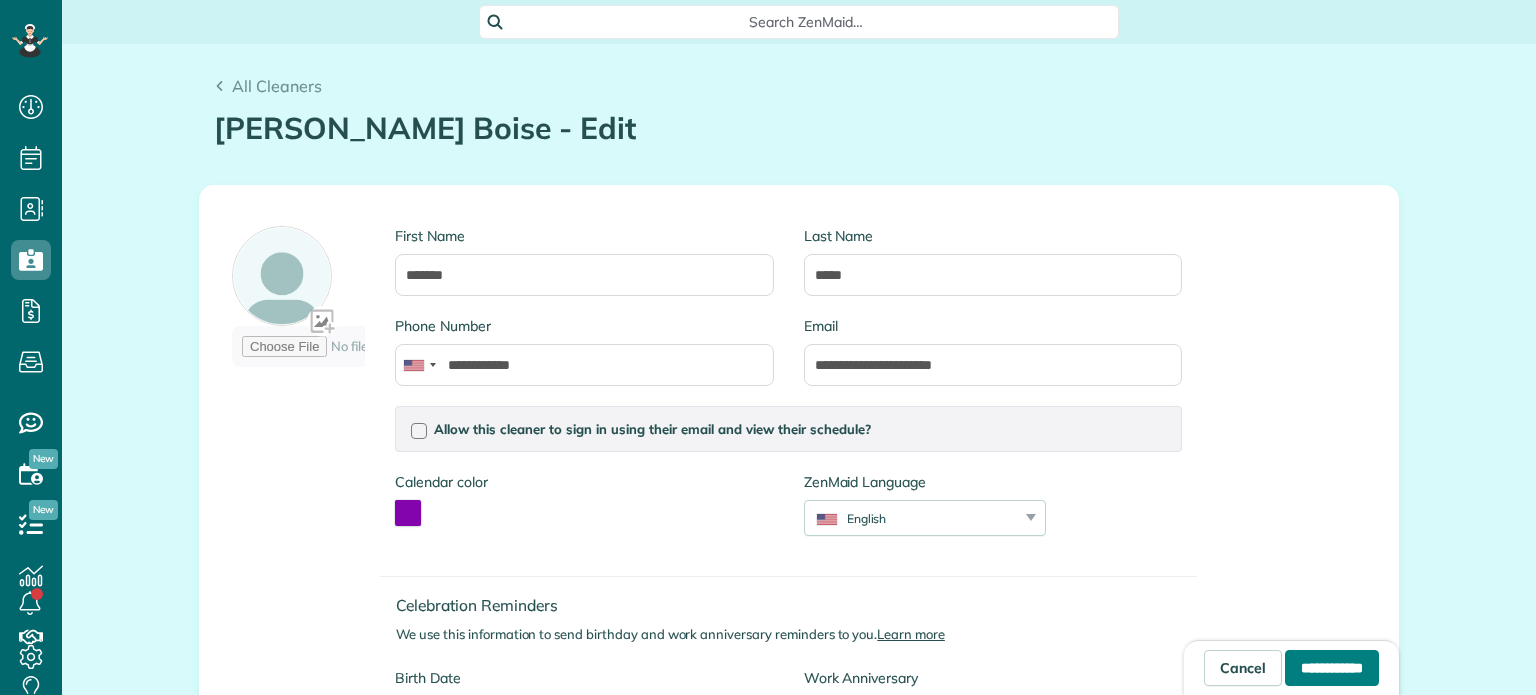 click on "**********" at bounding box center (1332, 668) 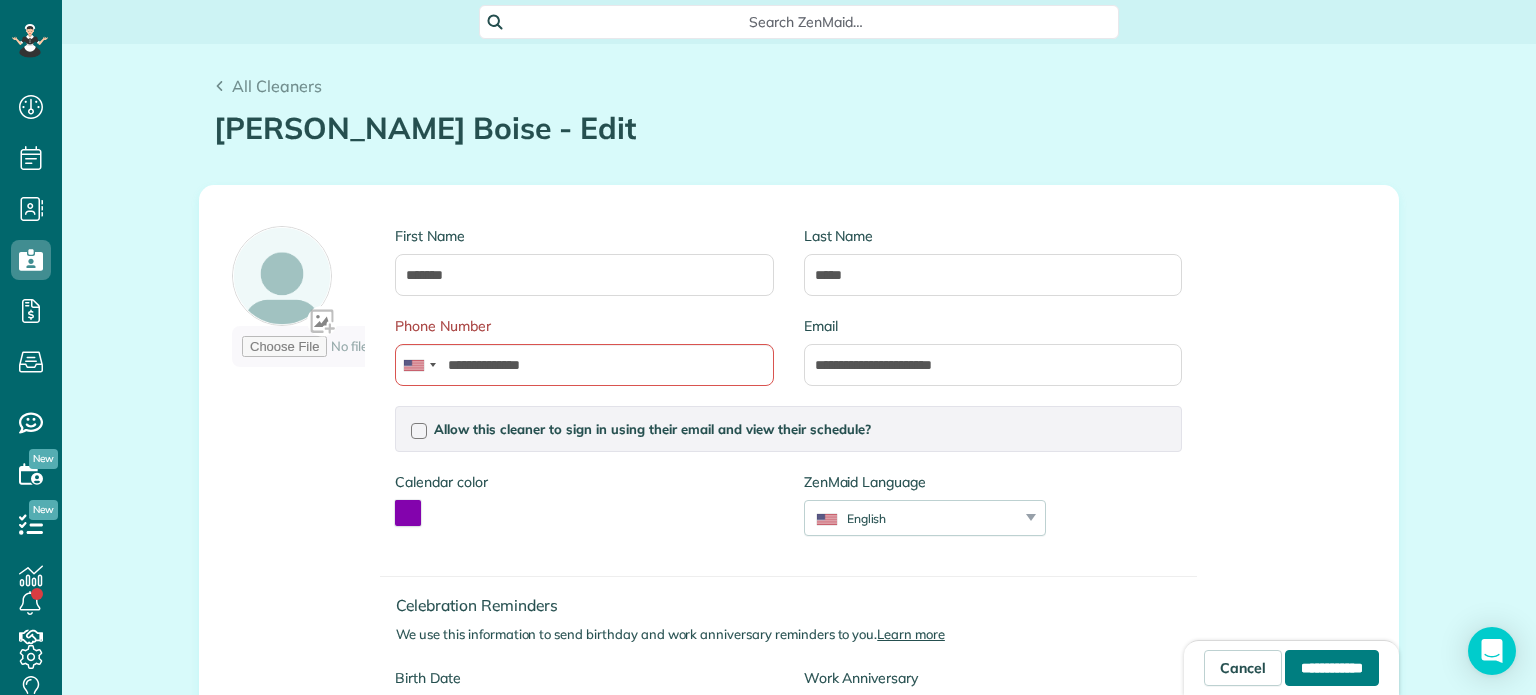 click on "**********" at bounding box center (1332, 668) 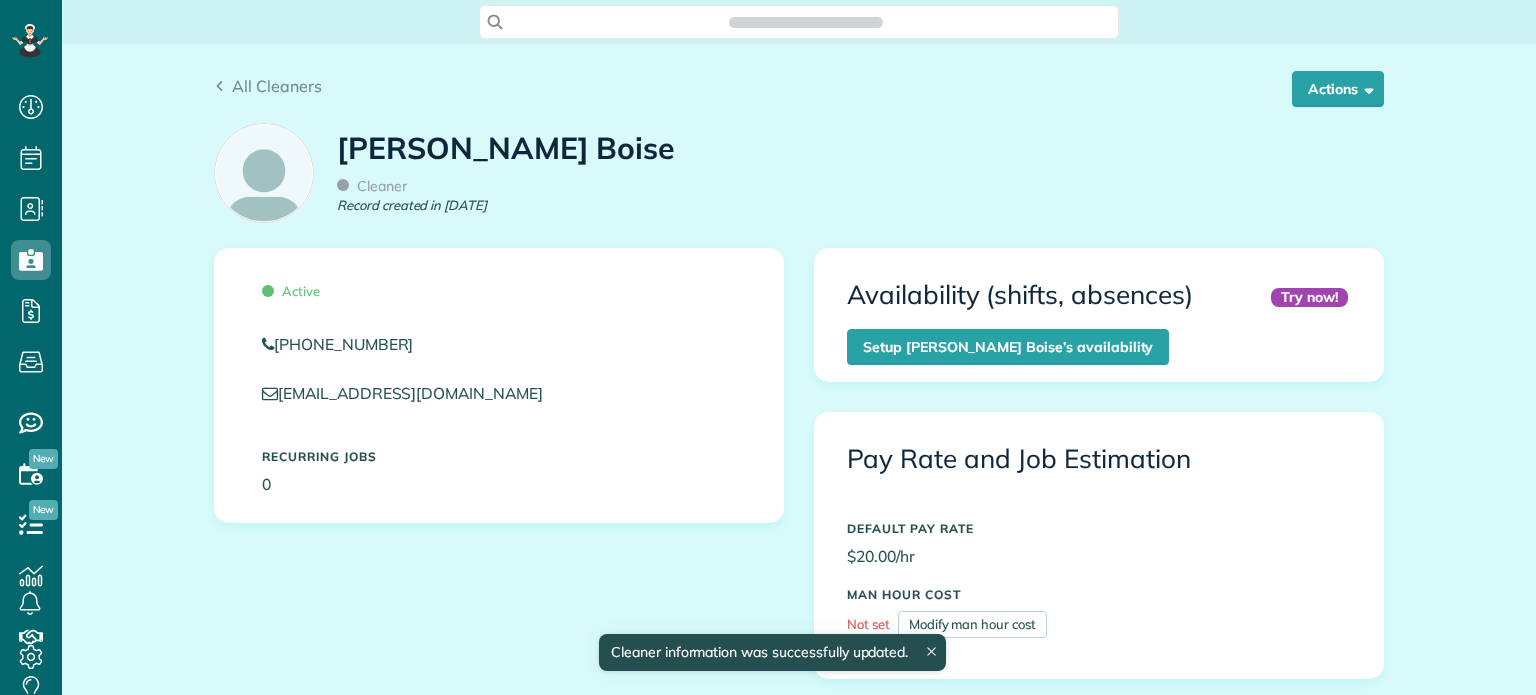 scroll, scrollTop: 0, scrollLeft: 0, axis: both 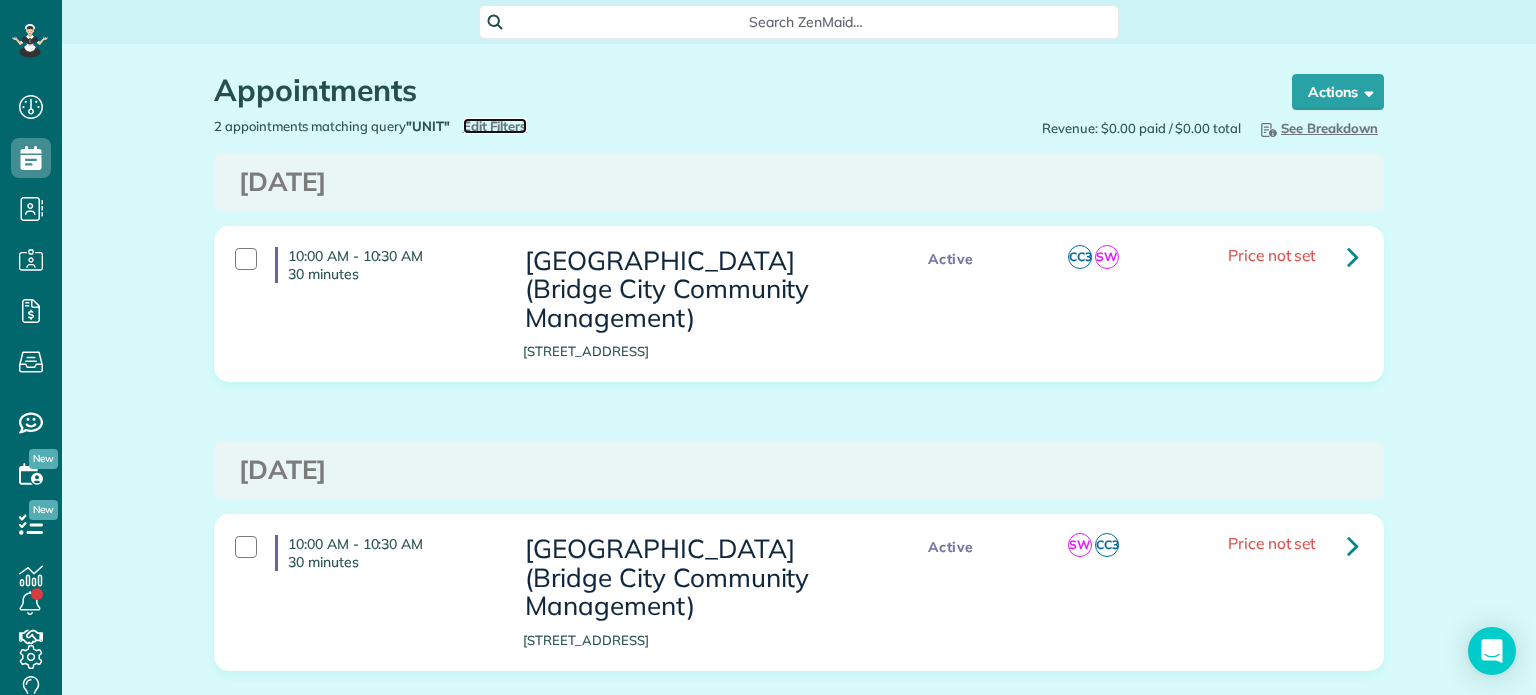 click on "Edit Filters" at bounding box center (495, 126) 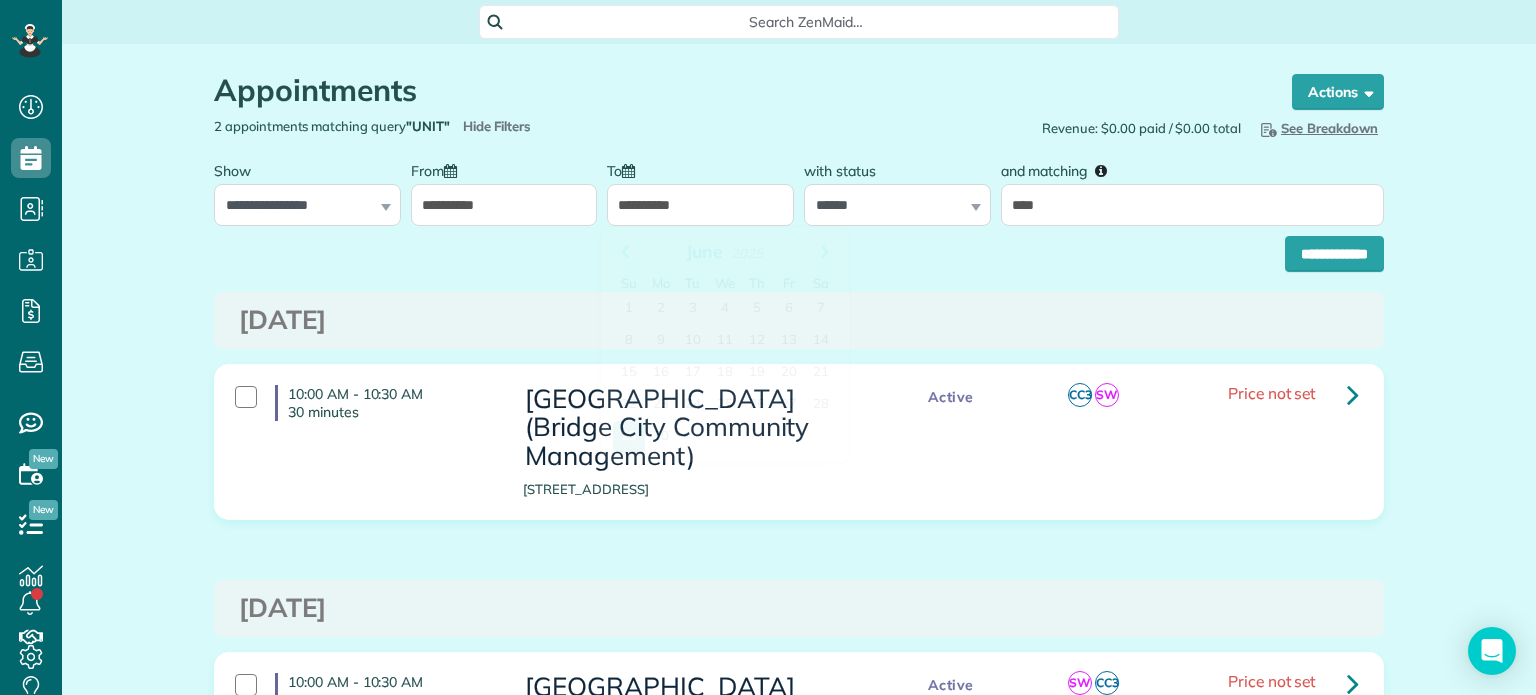 click on "**********" at bounding box center (700, 205) 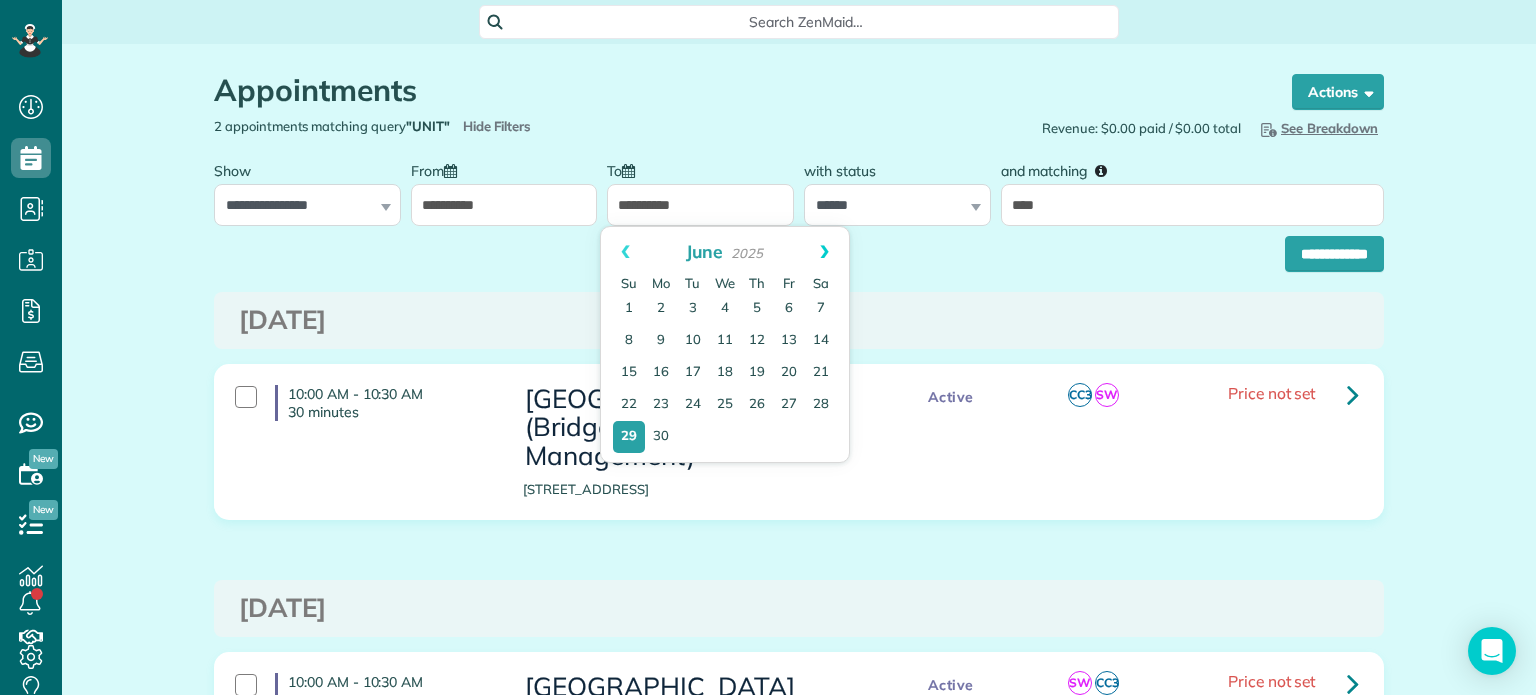 click on "Next" at bounding box center (824, 252) 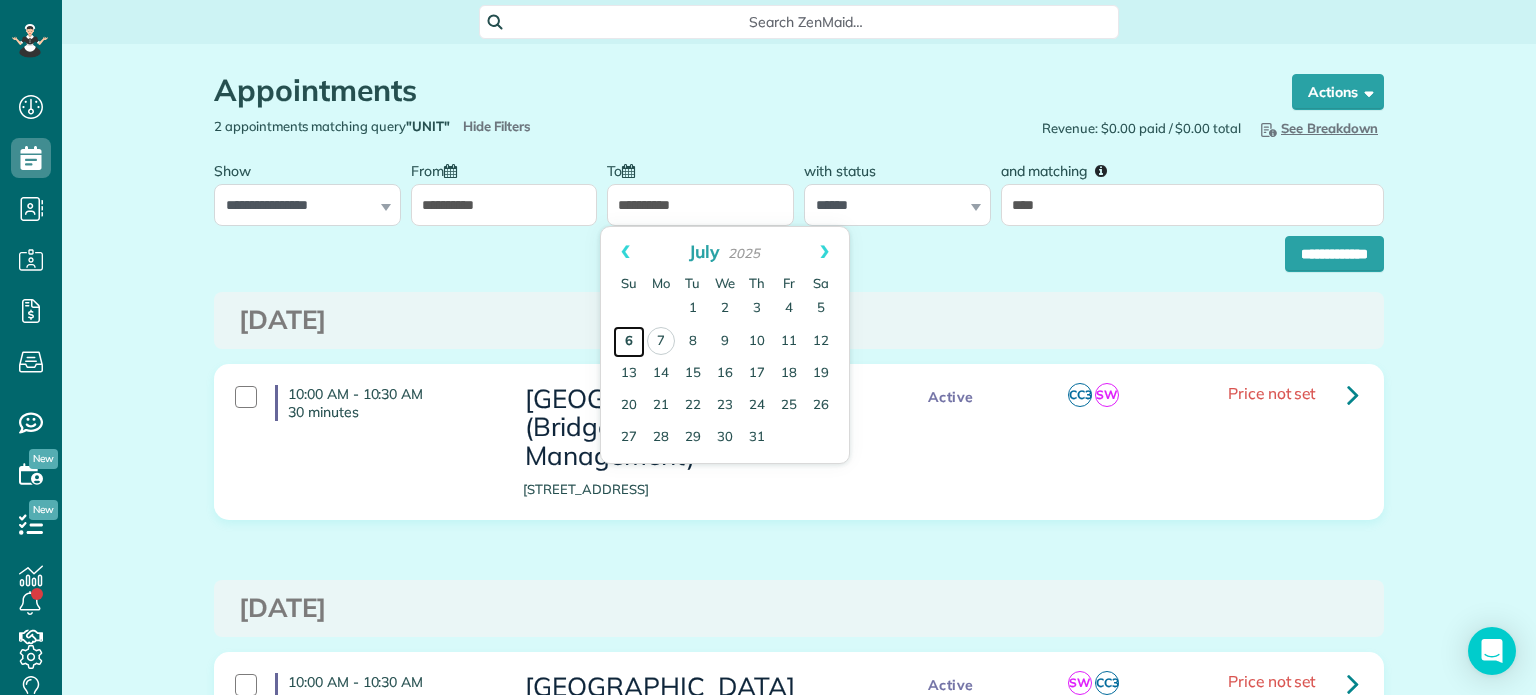 click on "6" at bounding box center [629, 342] 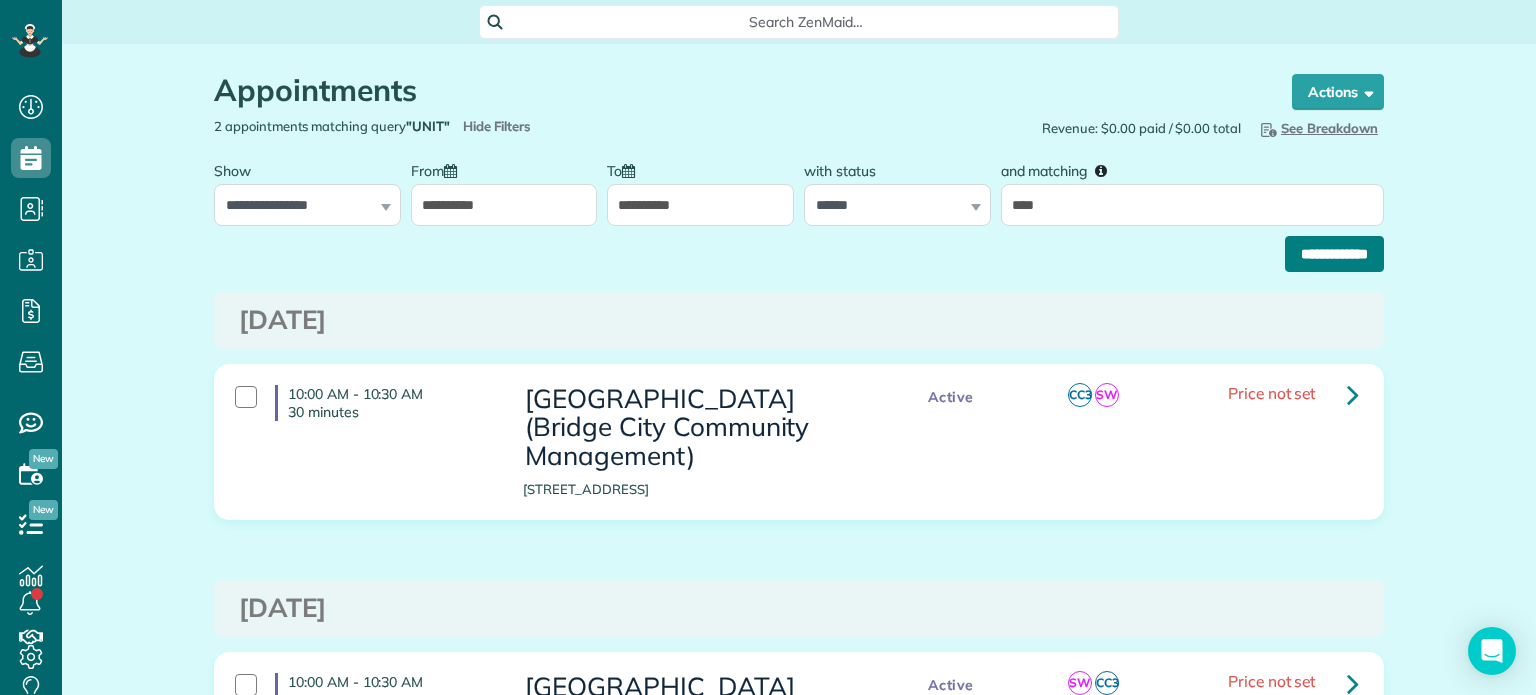 click on "**********" at bounding box center [1334, 254] 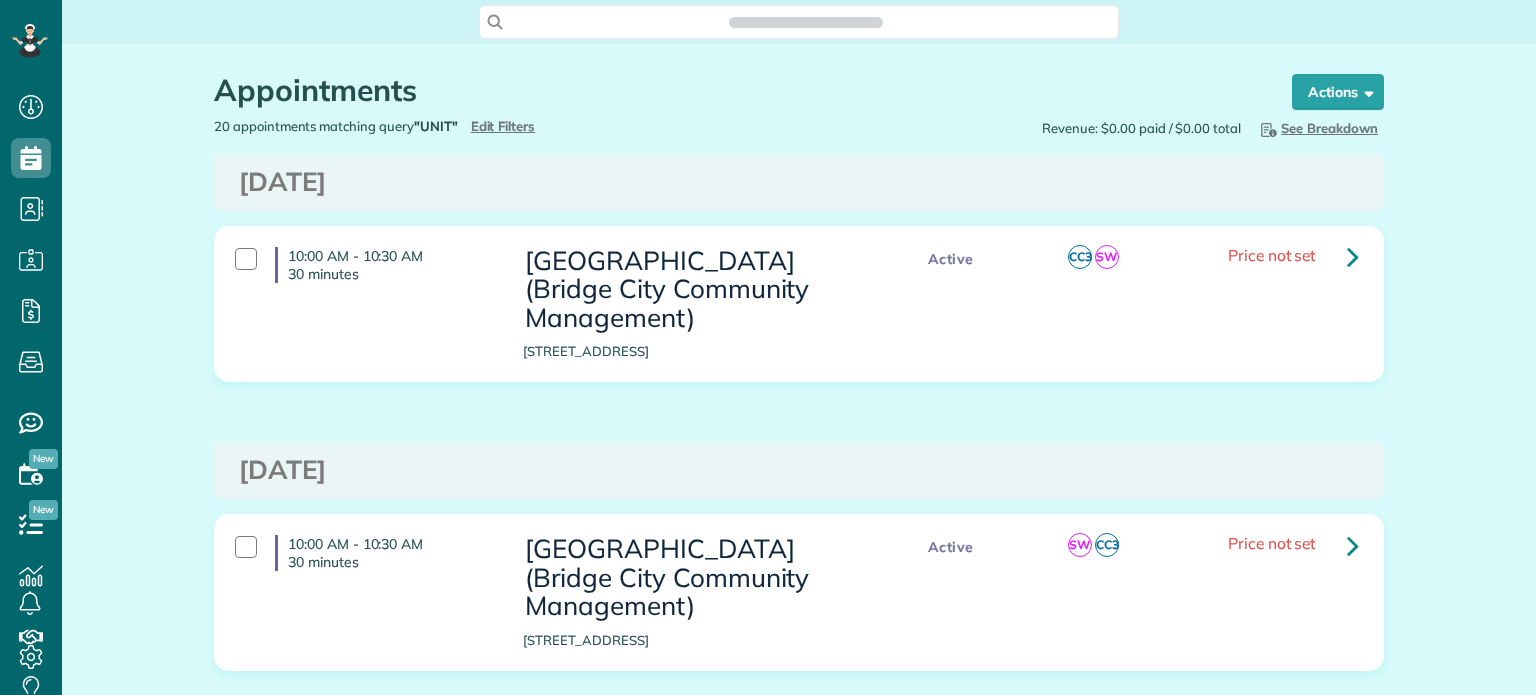 scroll, scrollTop: 0, scrollLeft: 0, axis: both 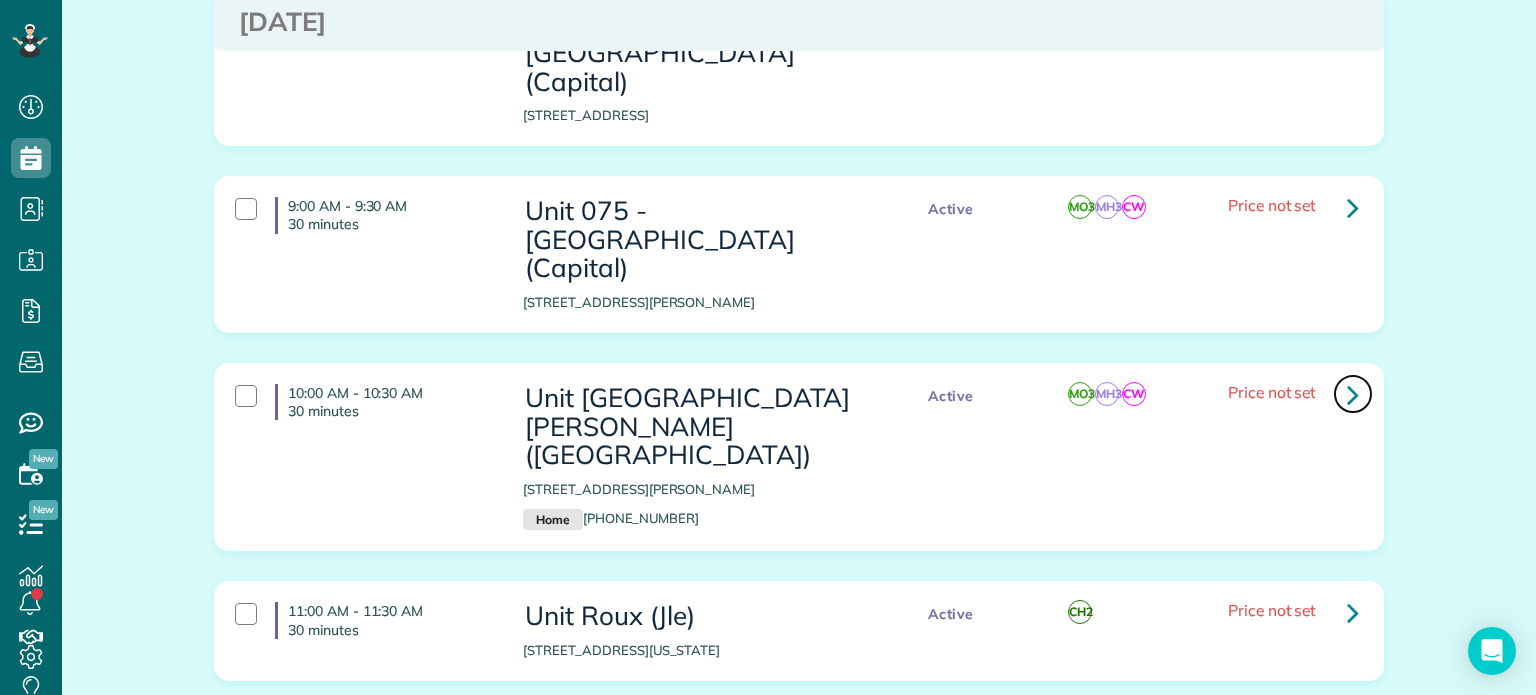click at bounding box center [1353, 394] 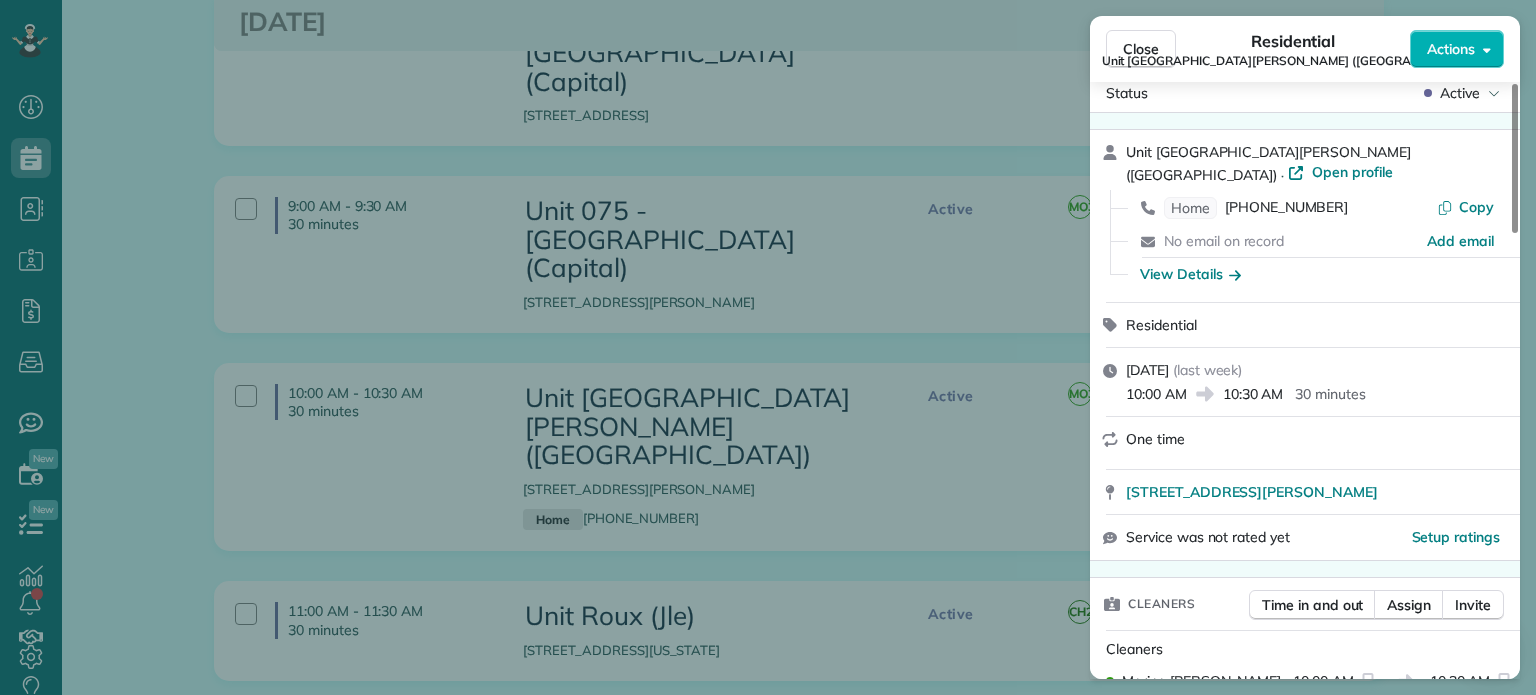 scroll, scrollTop: 0, scrollLeft: 0, axis: both 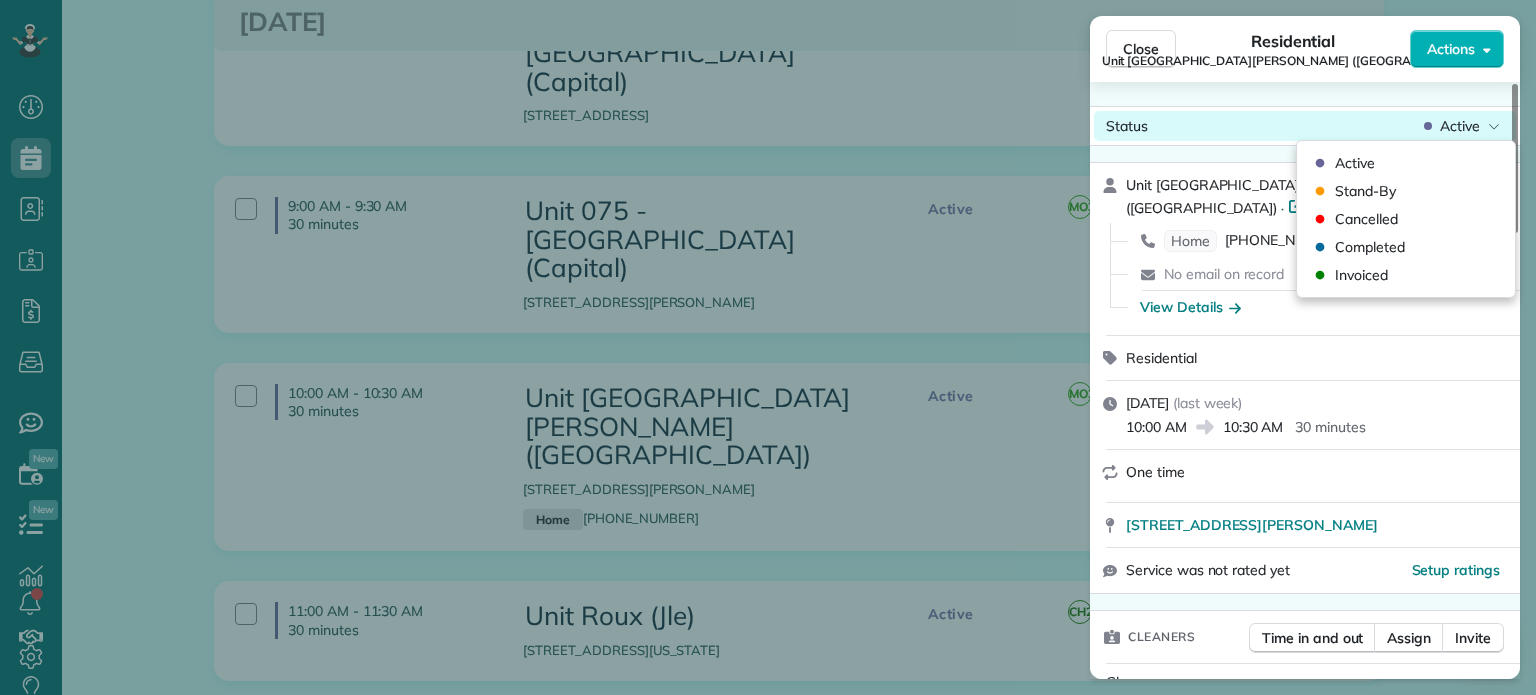 click on "Active" at bounding box center [1460, 126] 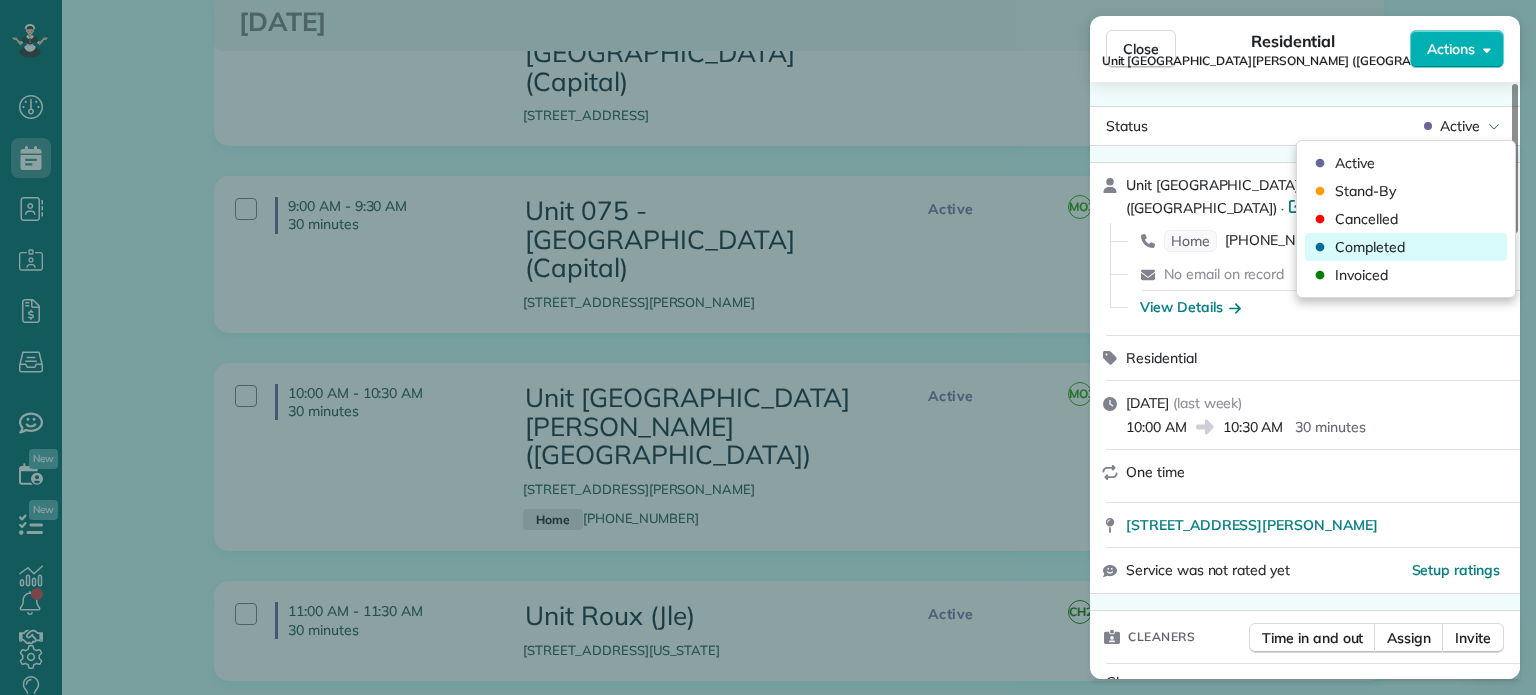click on "Completed" at bounding box center (1370, 247) 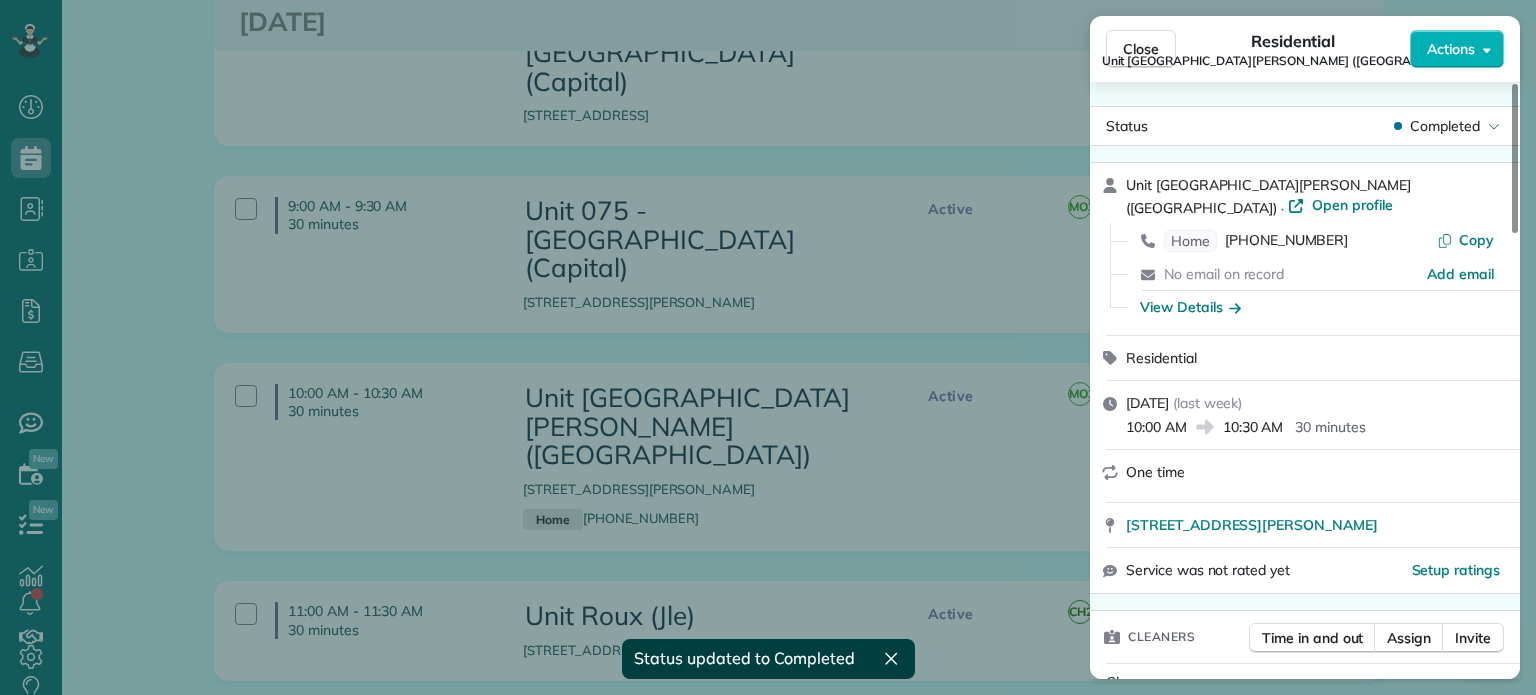 click on "Close Residential Unit [GEOGRAPHIC_DATA][PERSON_NAME] ([GEOGRAPHIC_DATA]) Actions Status Completed Unit [GEOGRAPHIC_DATA][PERSON_NAME] ([GEOGRAPHIC_DATA]) · Open profile Home [PHONE_NUMBER] Copy No email on record Add email View Details Residential [DATE] ( last week ) 10:00 AM 10:30 AM 30 minutes One time [STREET_ADDRESS][PERSON_NAME] Service was not rated yet Setup ratings Cleaners Time in and out Assign Invite Cleaners [PERSON_NAME] 10:00 AM 10:30 AM [PERSON_NAME] 10:00 AM 10:30 AM [PERSON_NAME]-German 10:00 AM 10:30 AM Checklist Try Now Keep this appointment up to your standards. Stay on top of every detail, keep your cleaners organised, and your client happy. Assign a checklist Watch a 5 min demo Billing Billing actions Price $0.00 Overcharge $0.00 Discount $0.00 Coupon discount - Primary tax - Secondary tax - Total appointment price $0.00 Tips collected New feature! $0.00 [PERSON_NAME] as paid Total including tip $0.00 Get paid online in no-time! Send an invoice and reward your cleaners with tips Appointment custom fields" at bounding box center (768, 347) 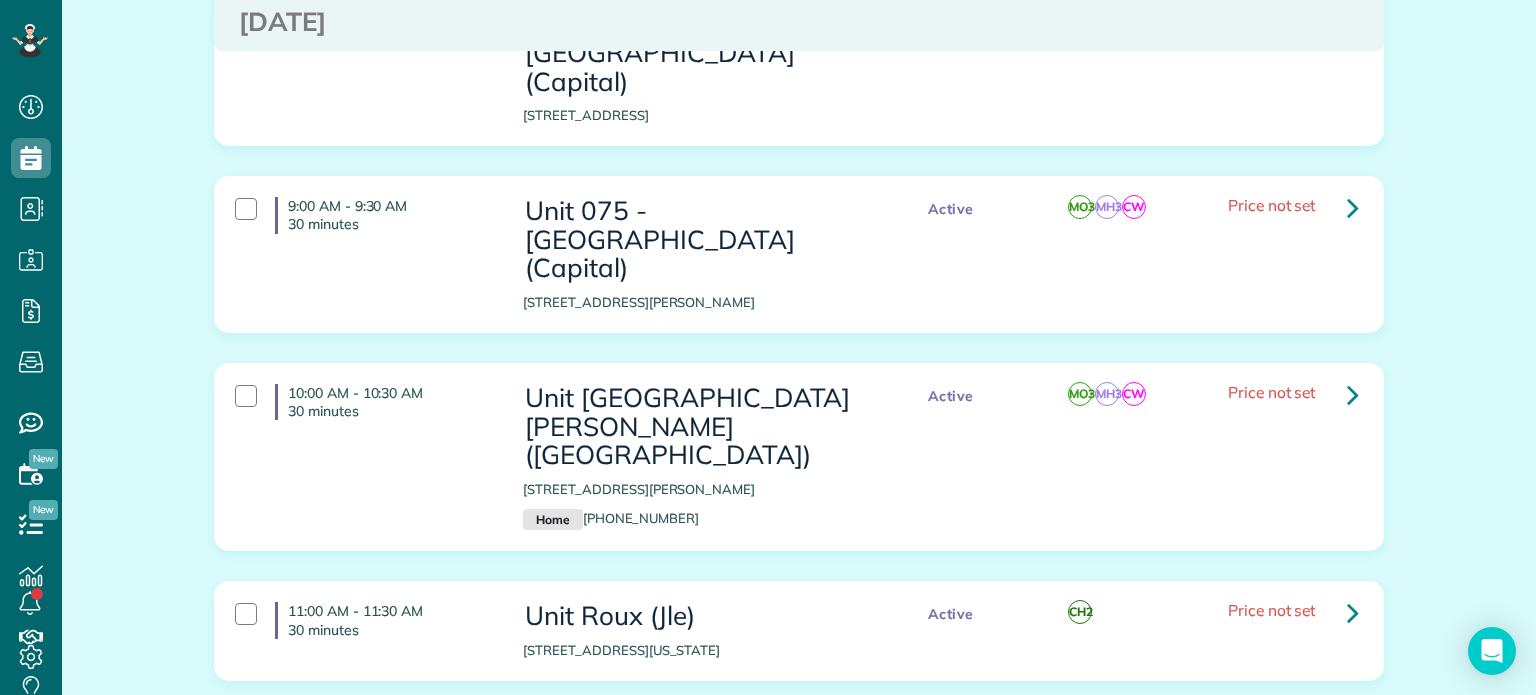 scroll, scrollTop: 700, scrollLeft: 0, axis: vertical 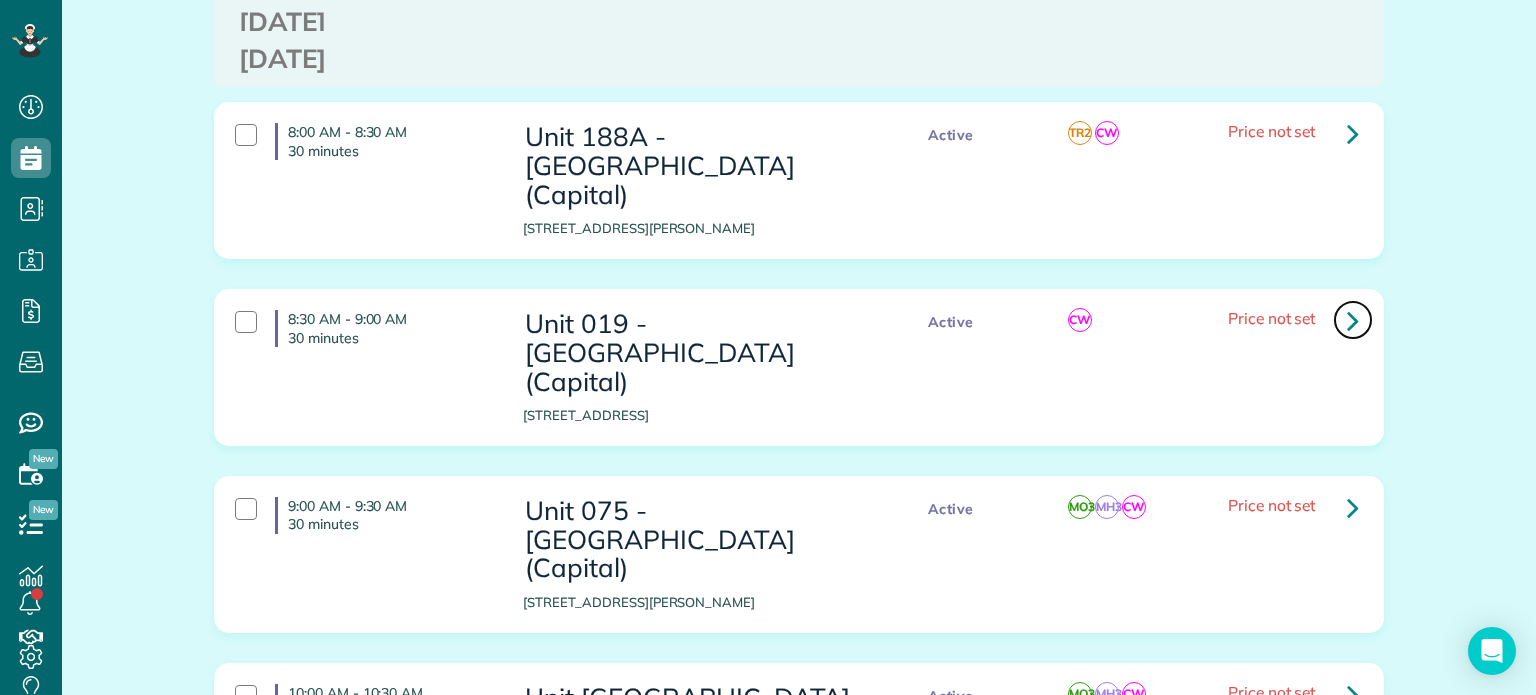 click at bounding box center (1353, 320) 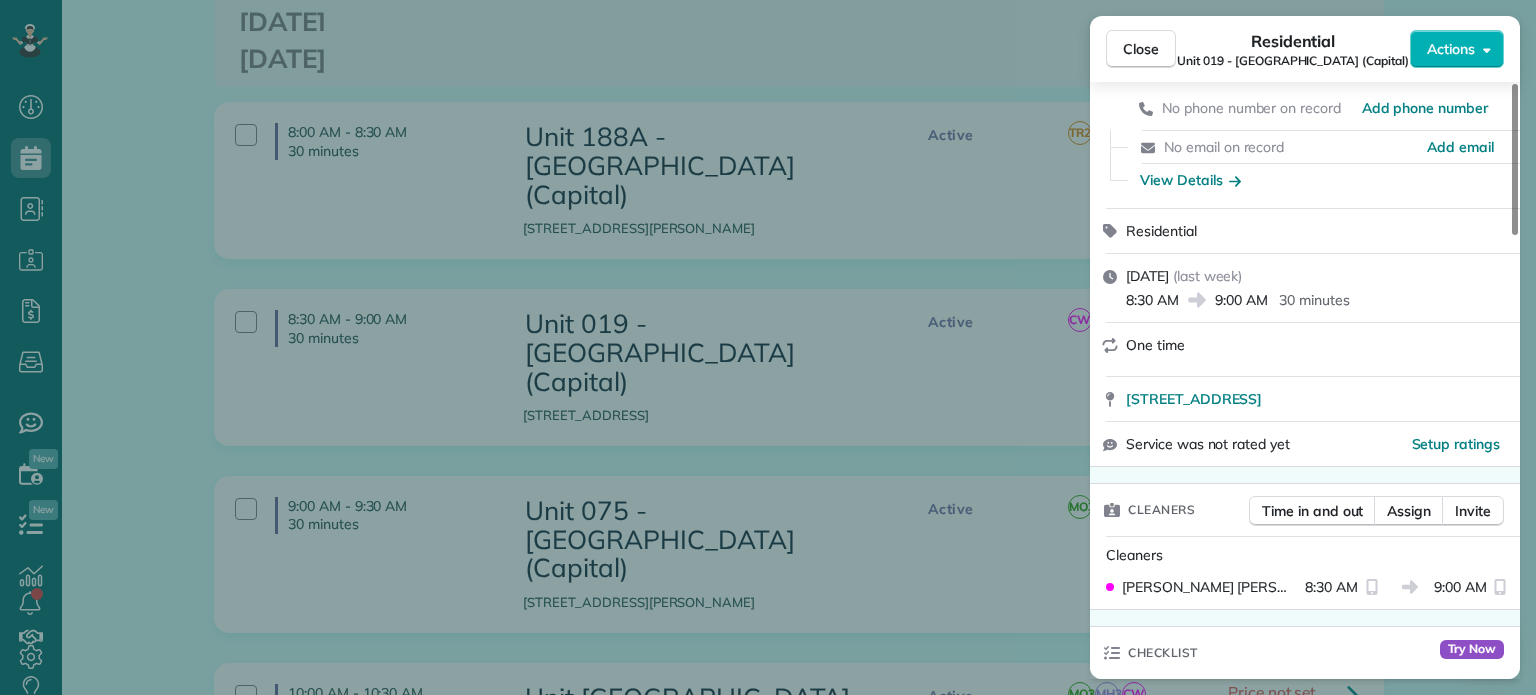 scroll, scrollTop: 0, scrollLeft: 0, axis: both 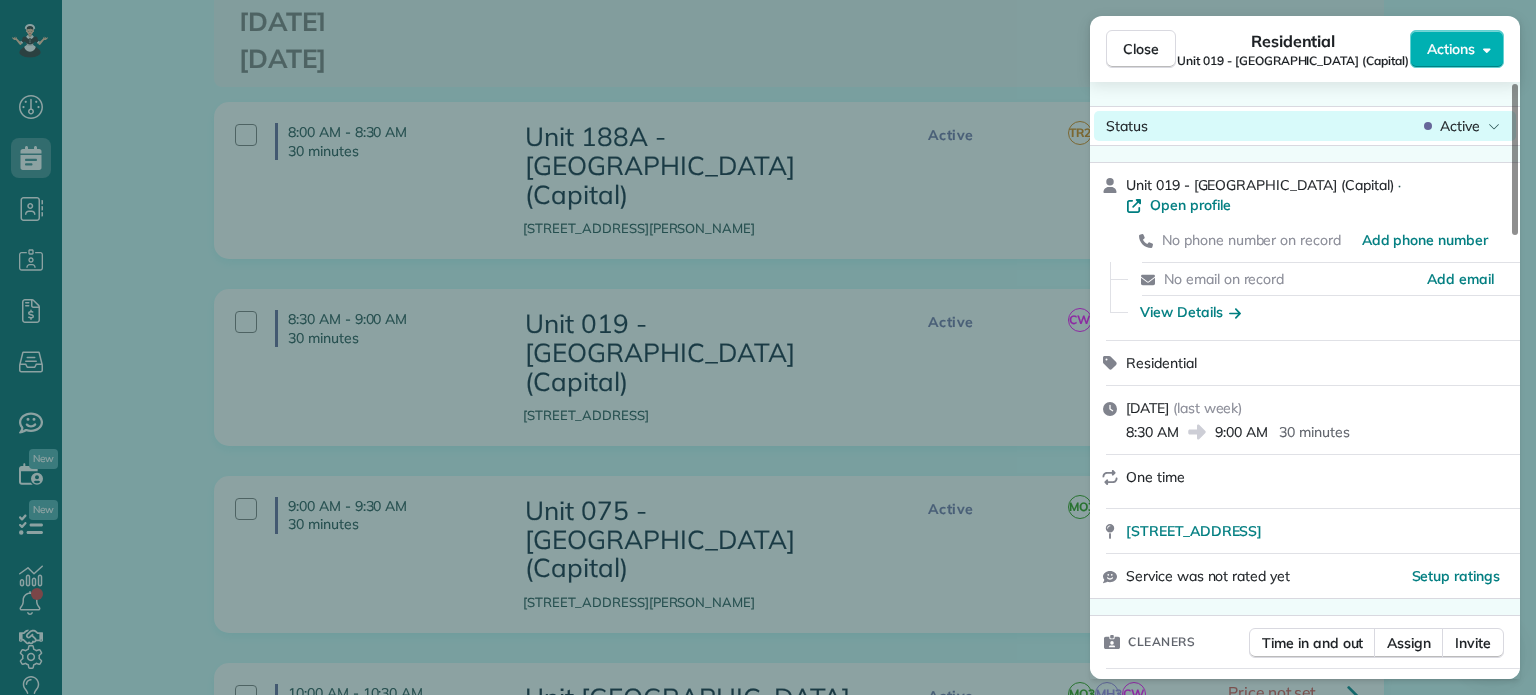 click on "Active" at bounding box center (1462, 126) 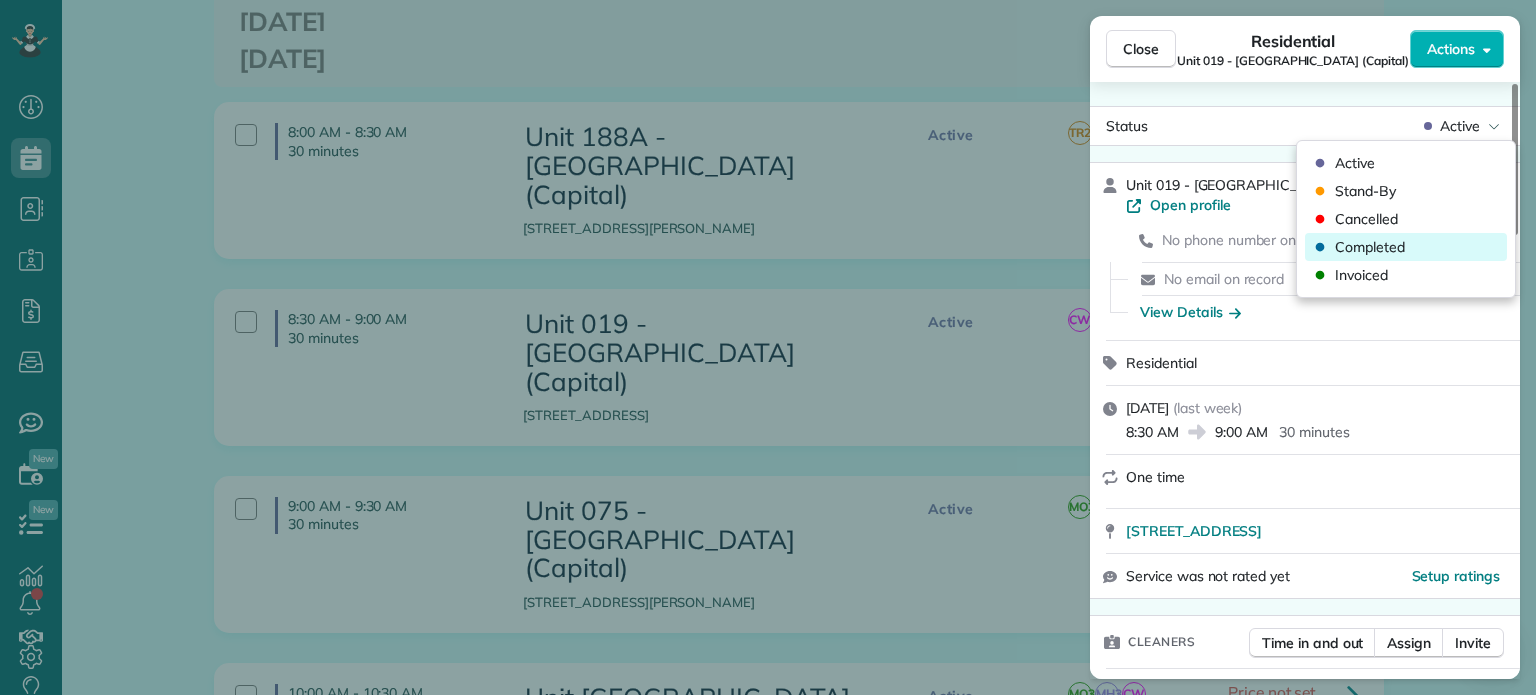 click on "Completed" at bounding box center (1370, 247) 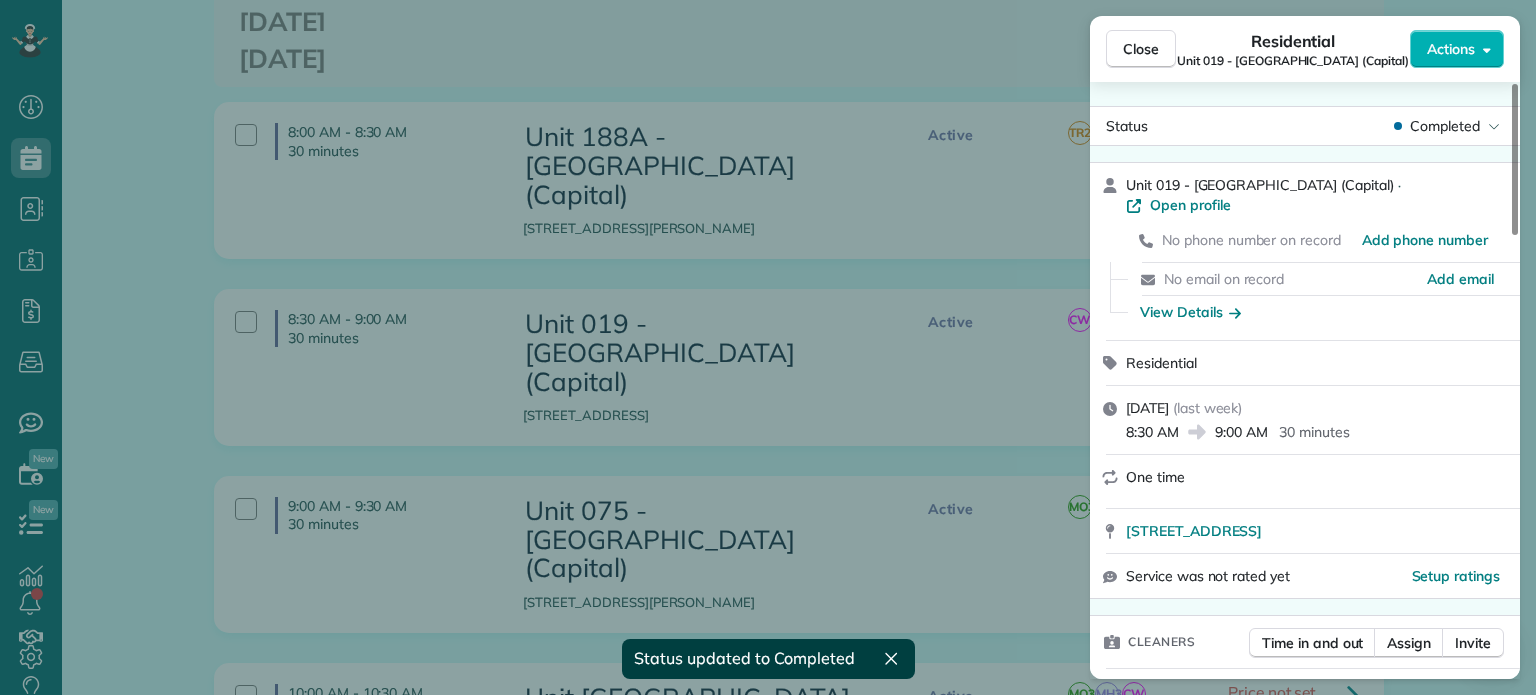 click on "Close Residential Unit 019 - [GEOGRAPHIC_DATA] (Capital) Actions Status Completed Unit 019 - [GEOGRAPHIC_DATA] (Capital) · Open profile No phone number on record Add phone number No email on record Add email View Details Residential [DATE] ( last week ) 8:30 AM 9:00 AM 30 minutes One time [STREET_ADDRESS] Service was not rated yet Setup ratings Cleaners Time in and out Assign Invite Cleaners [PERSON_NAME]-German 8:30 AM 9:00 AM Checklist Try Now Keep this appointment up to your standards. Stay on top of every detail, keep your cleaners organised, and your client happy. Assign a checklist Watch a 5 min demo Billing Billing actions Price $0.00 Overcharge $0.00 Discount $0.00 Coupon discount - Primary tax - Secondary tax - Total appointment price $0.00 Tips collected New feature! $0.00 [PERSON_NAME] as paid Total including tip $0.00 Get paid online in no-time! Send an invoice and reward your cleaners with tips Charge customer credit card Appointment custom fields No custom fields to display" at bounding box center (768, 347) 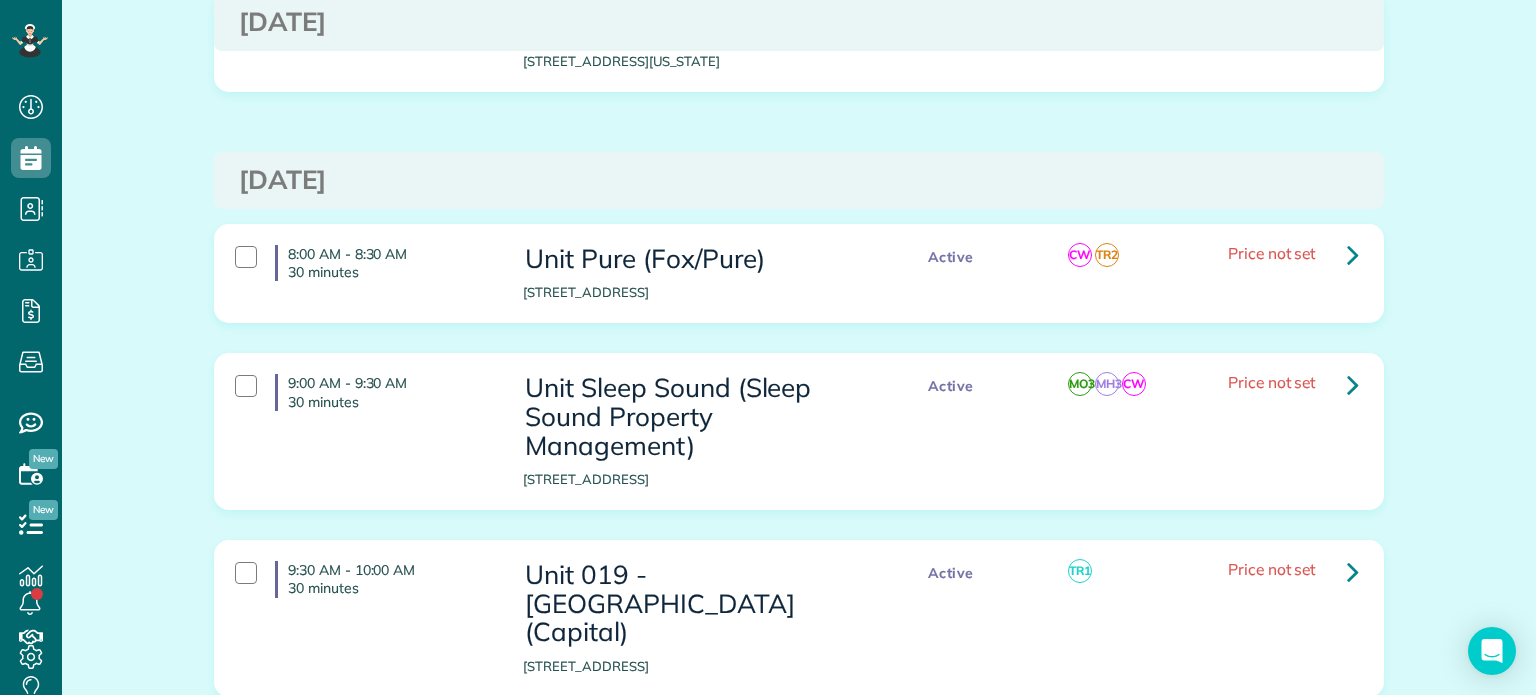 scroll, scrollTop: 1600, scrollLeft: 0, axis: vertical 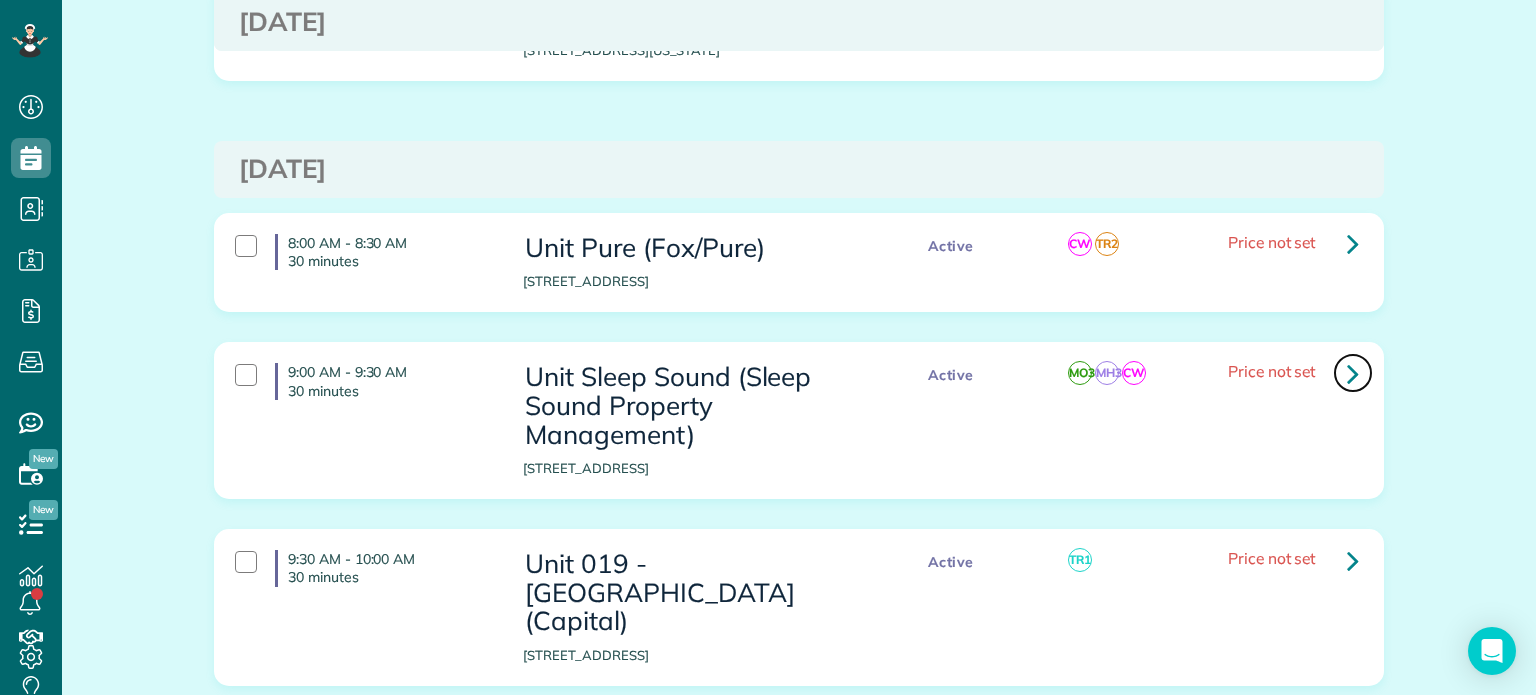 click at bounding box center (1353, 373) 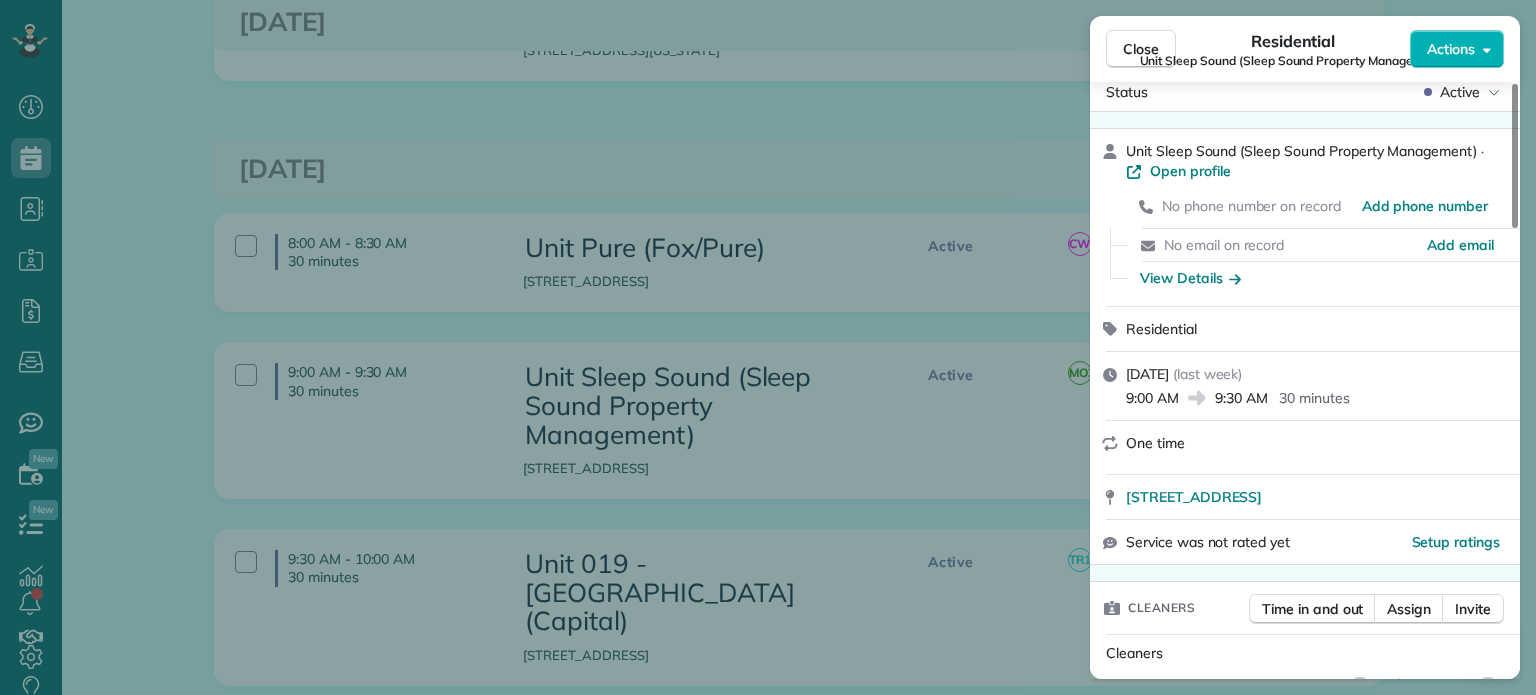 scroll, scrollTop: 0, scrollLeft: 0, axis: both 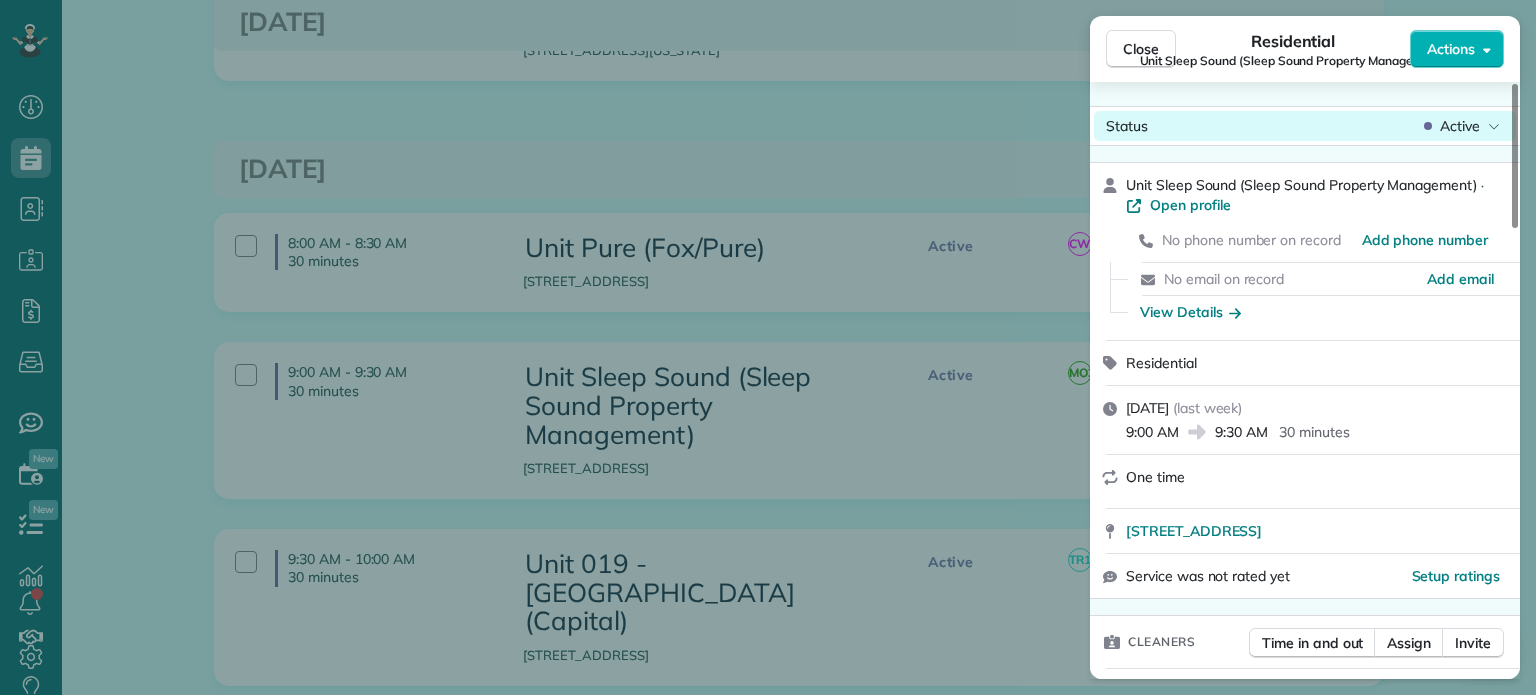 click on "Active" at bounding box center (1460, 126) 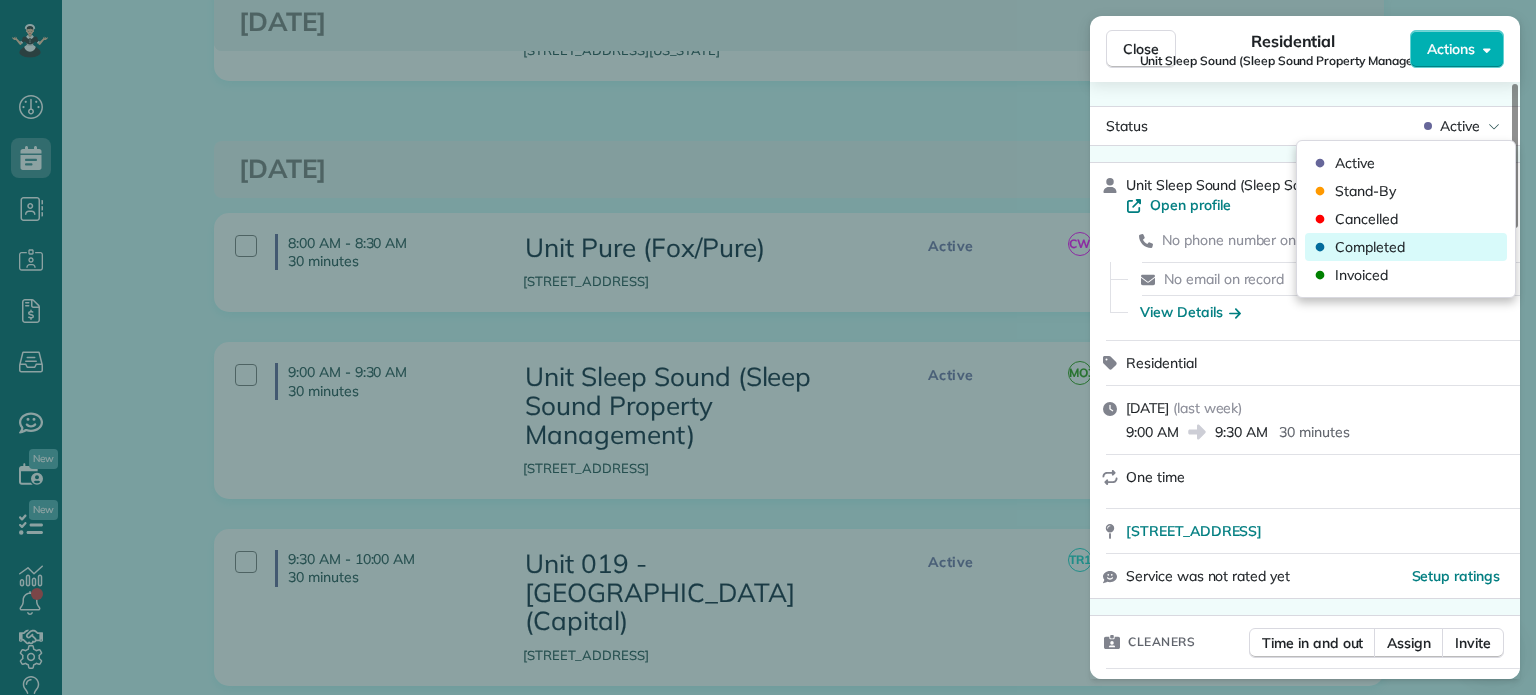click on "Completed" at bounding box center (1370, 247) 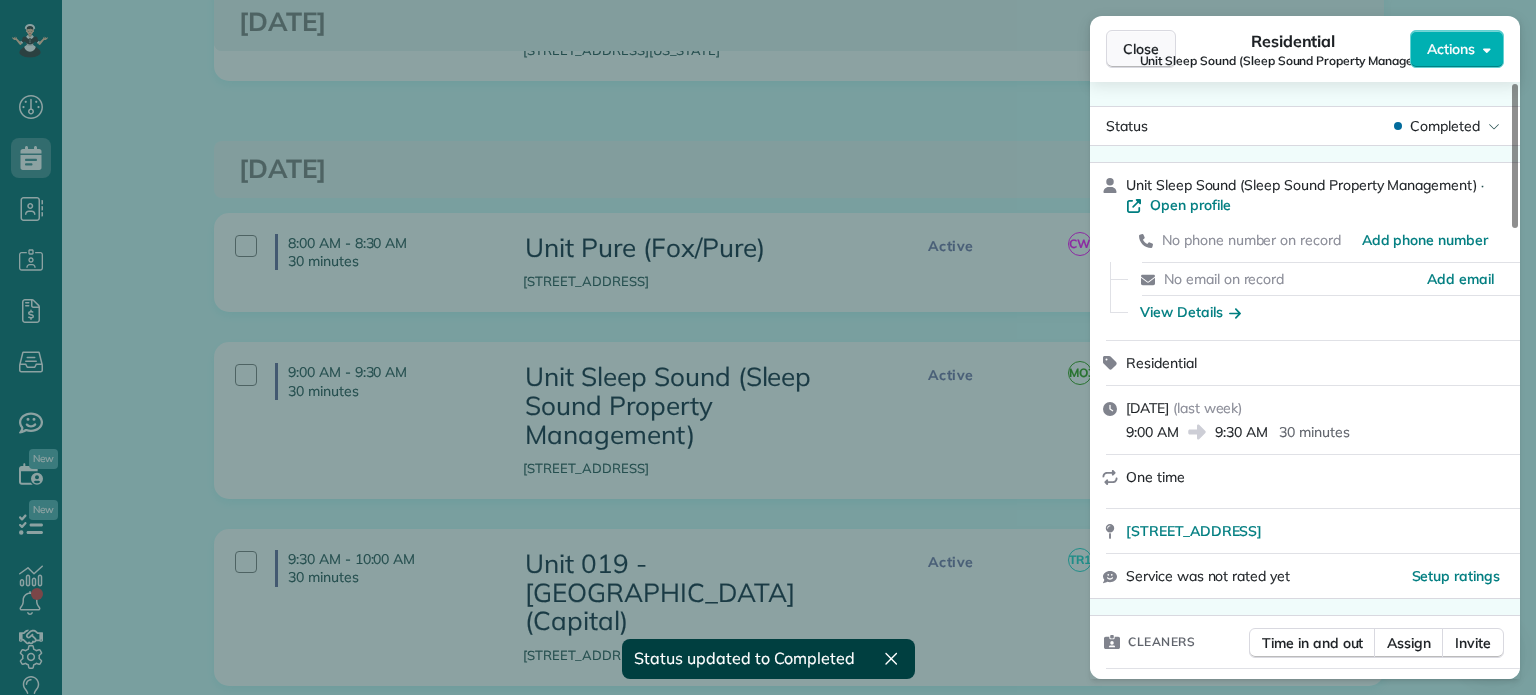 click on "Close" at bounding box center (1141, 49) 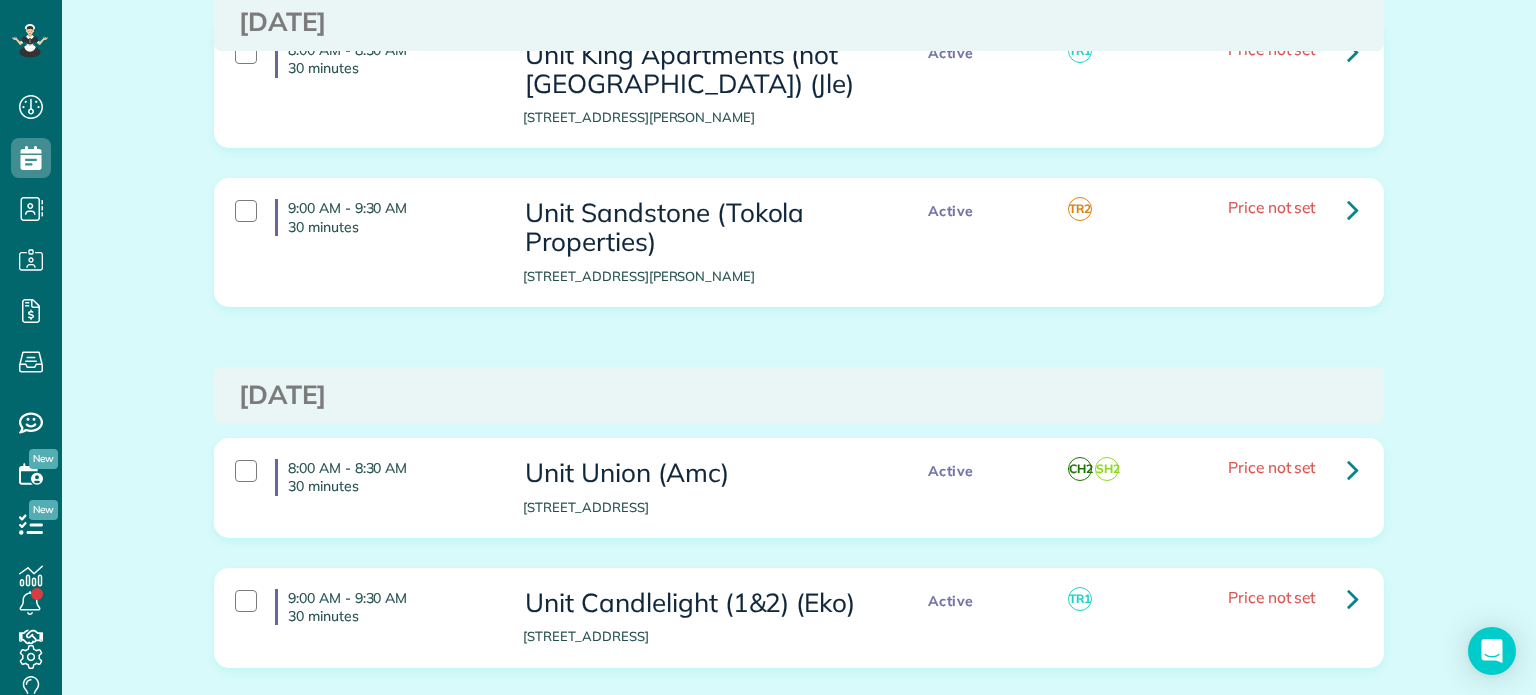 scroll, scrollTop: 2696, scrollLeft: 0, axis: vertical 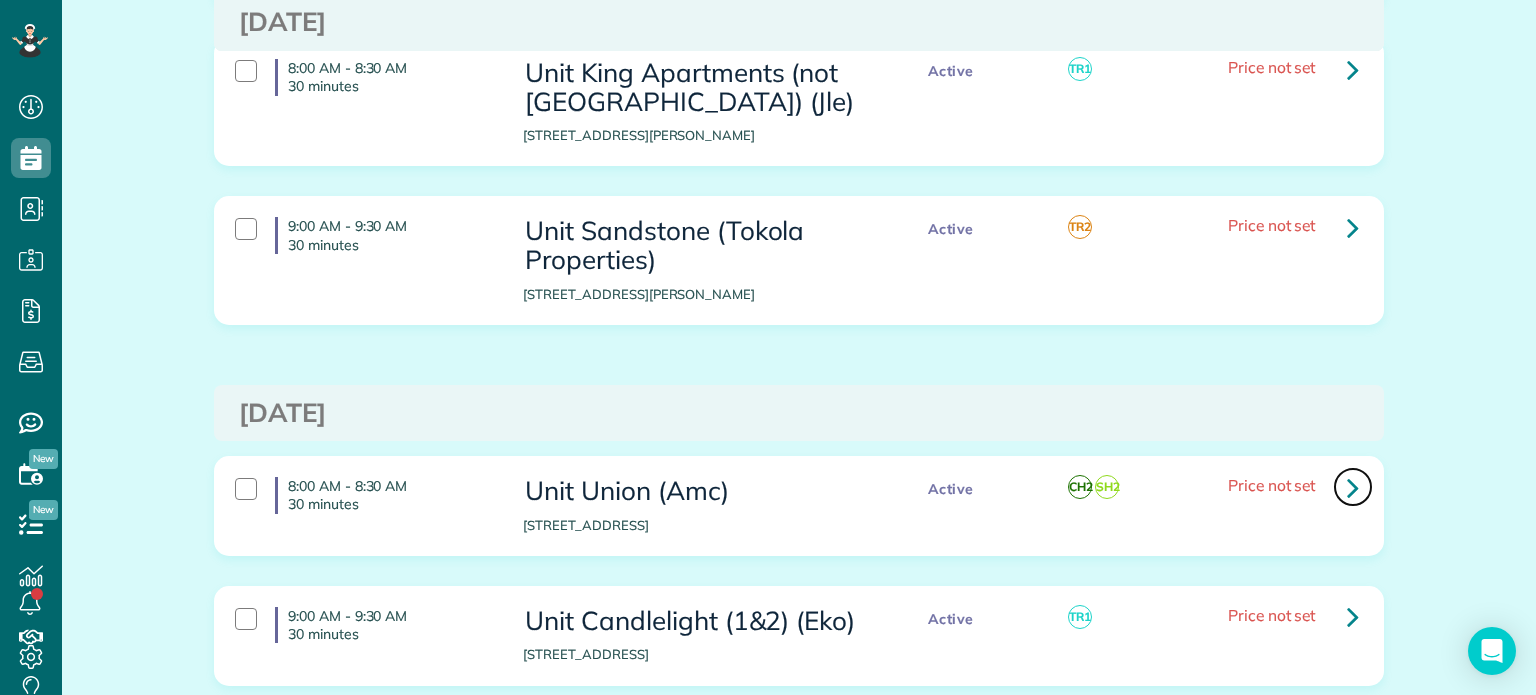 click at bounding box center [1353, 487] 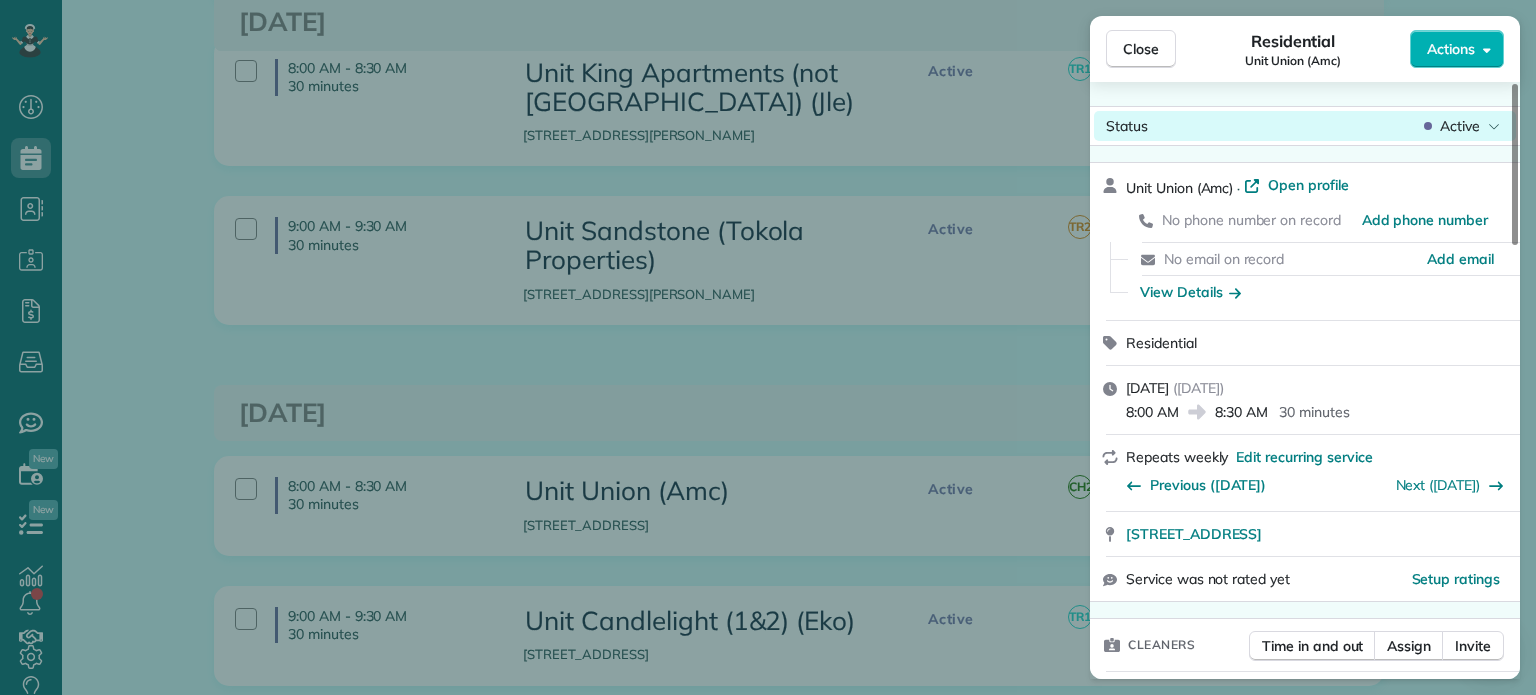 click on "Active" at bounding box center (1460, 126) 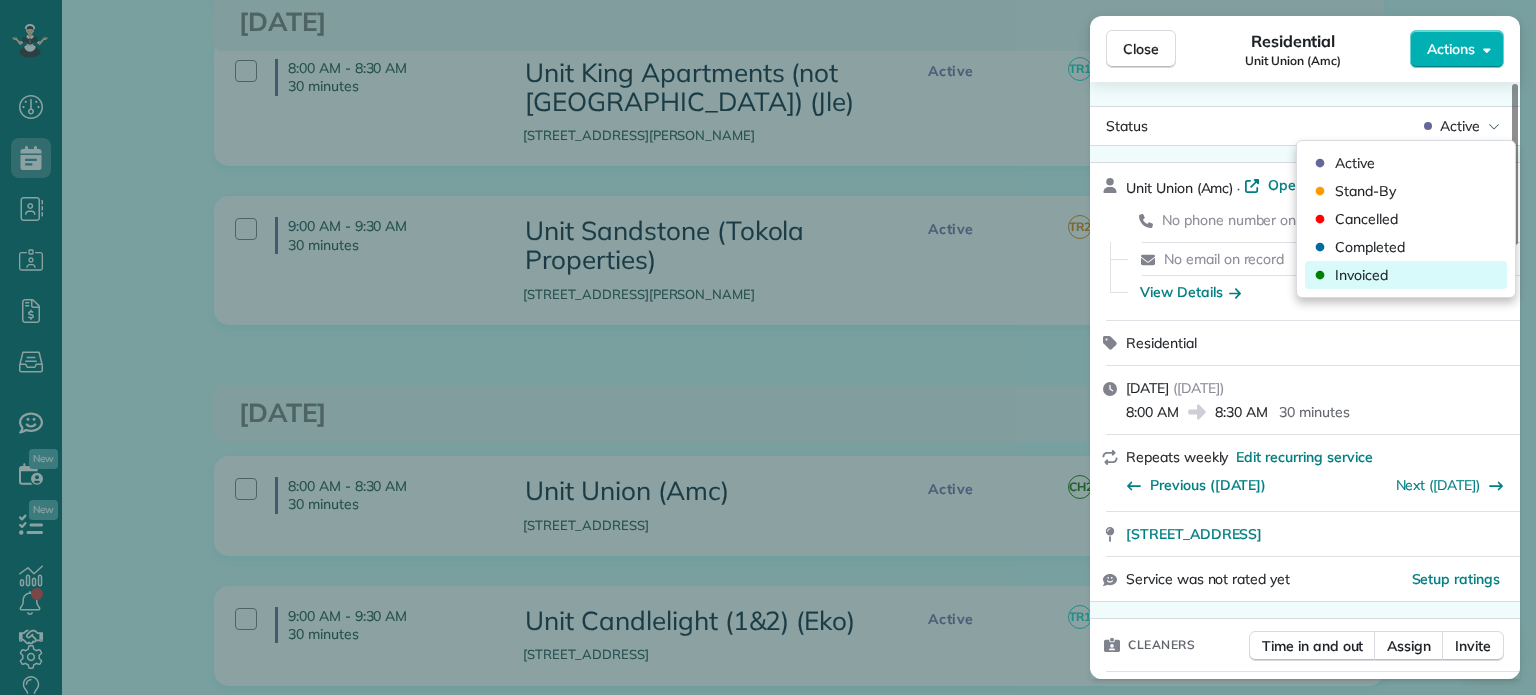 click on "Invoiced" at bounding box center [1406, 275] 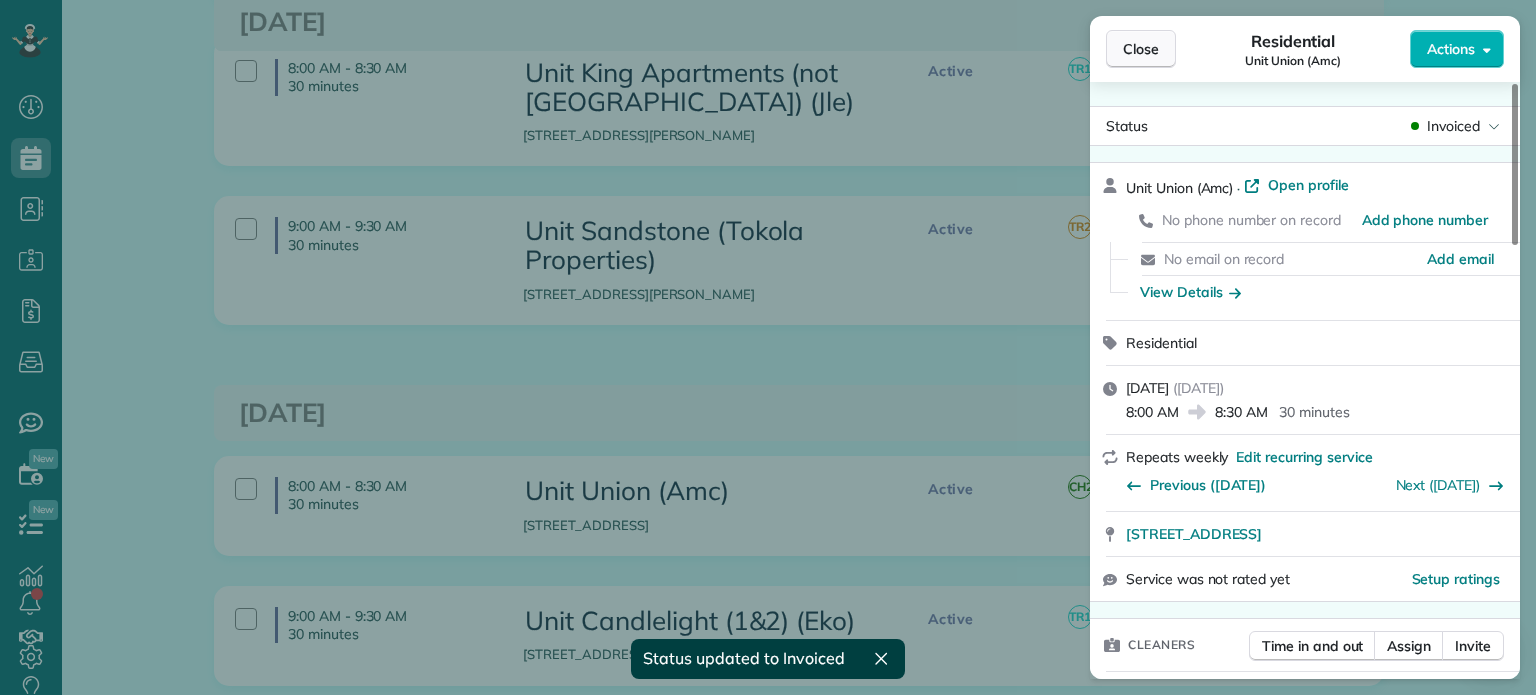 click on "Close" at bounding box center [1141, 49] 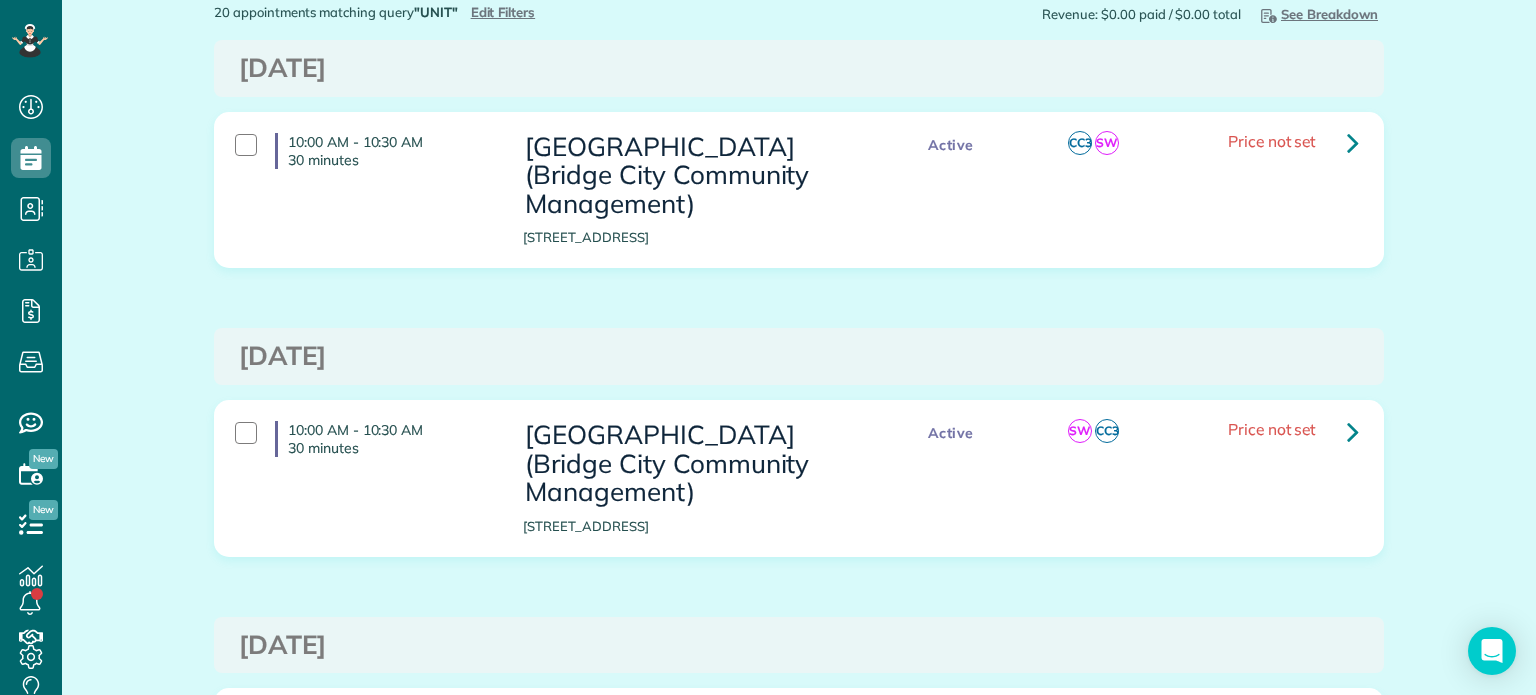 scroll, scrollTop: 0, scrollLeft: 0, axis: both 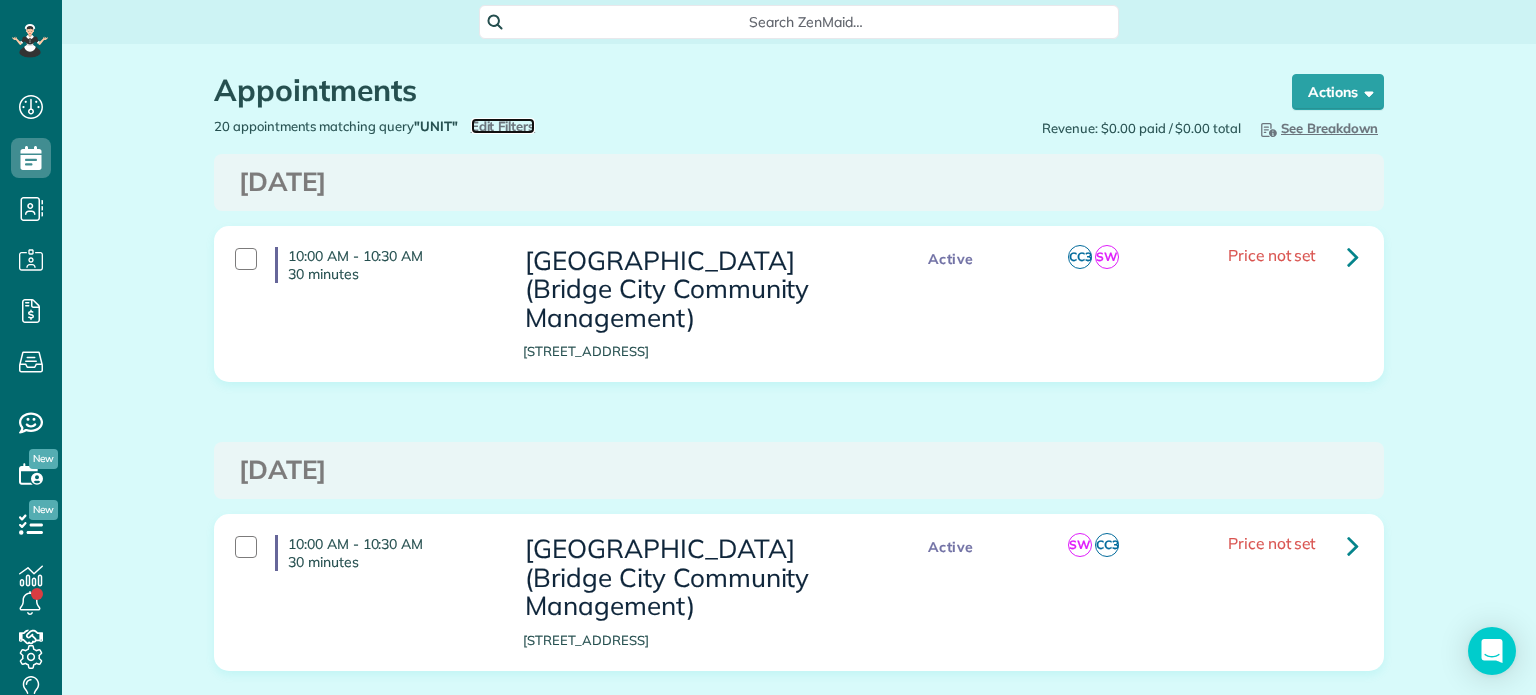 click on "Edit Filters" at bounding box center [503, 126] 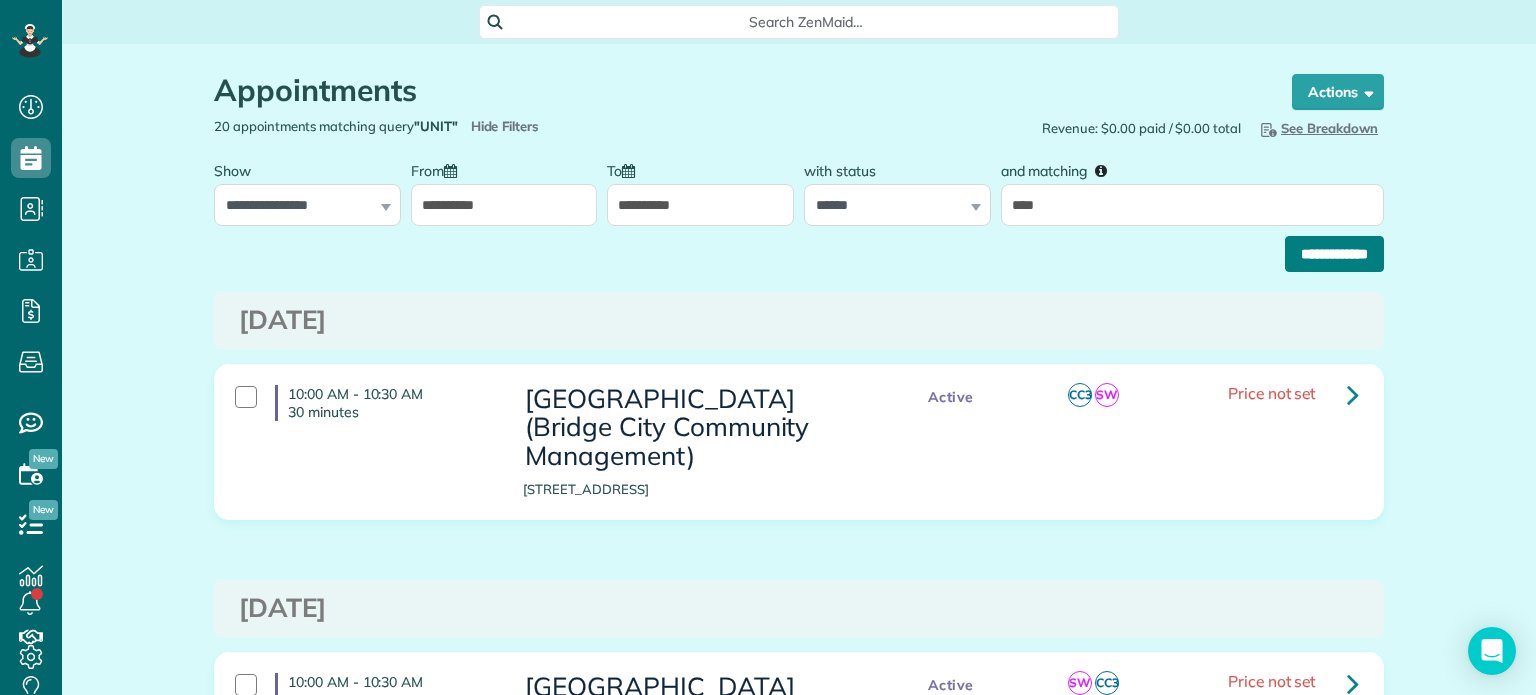 click on "**********" at bounding box center (1334, 254) 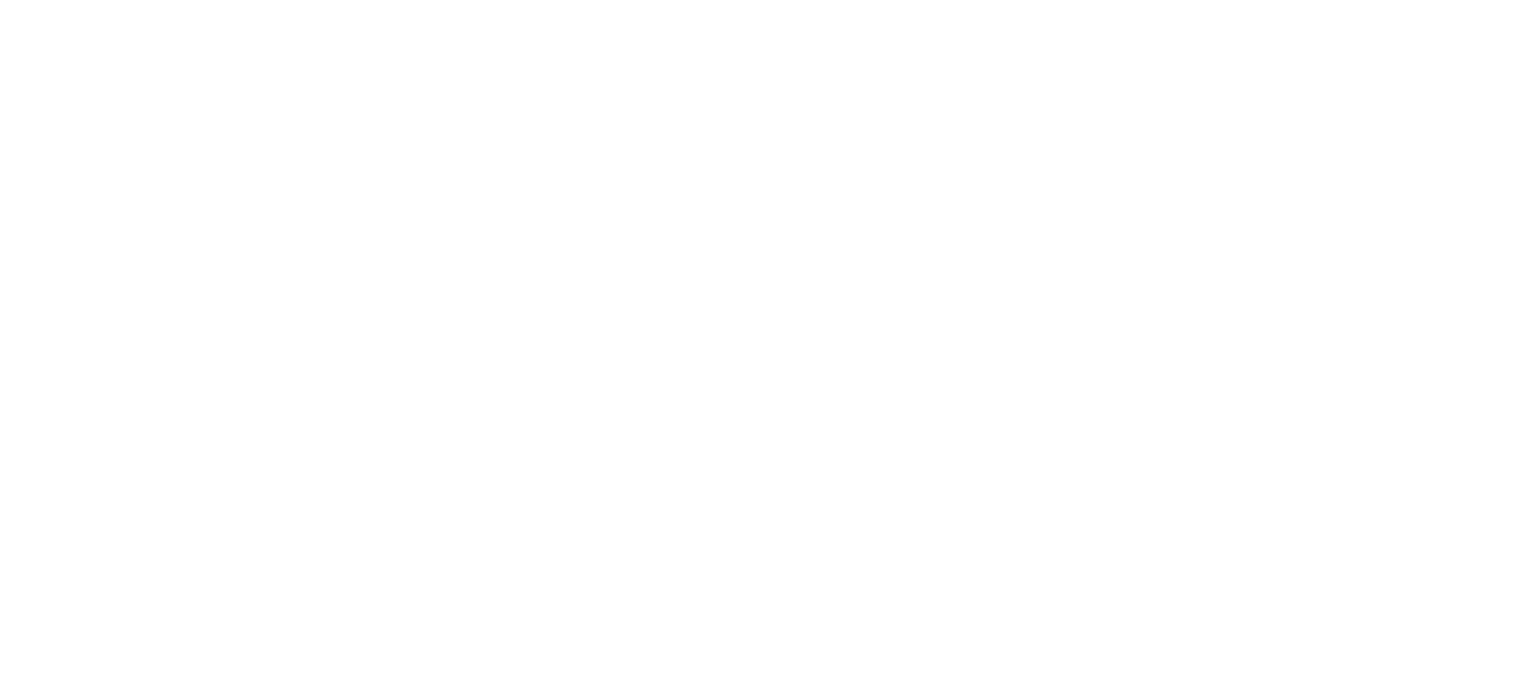 scroll, scrollTop: 0, scrollLeft: 0, axis: both 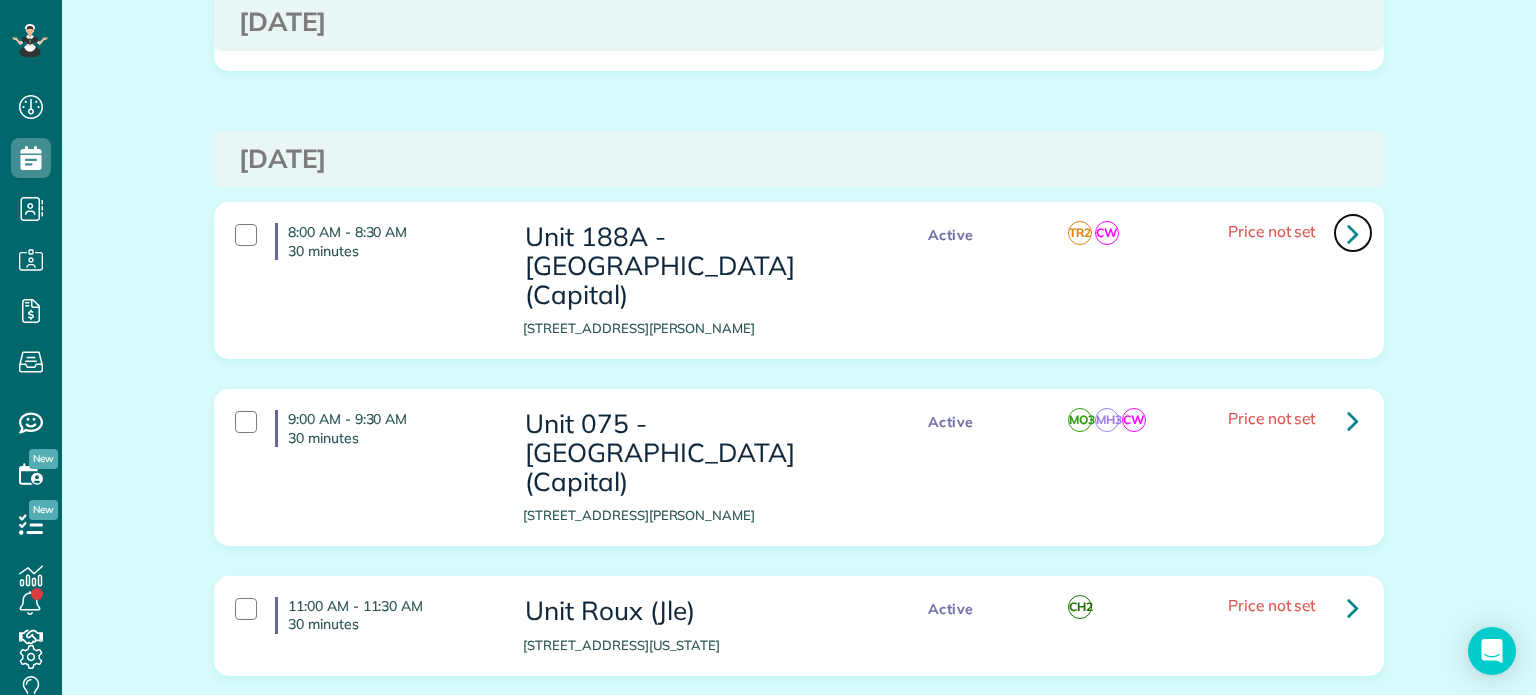 click at bounding box center [1353, 233] 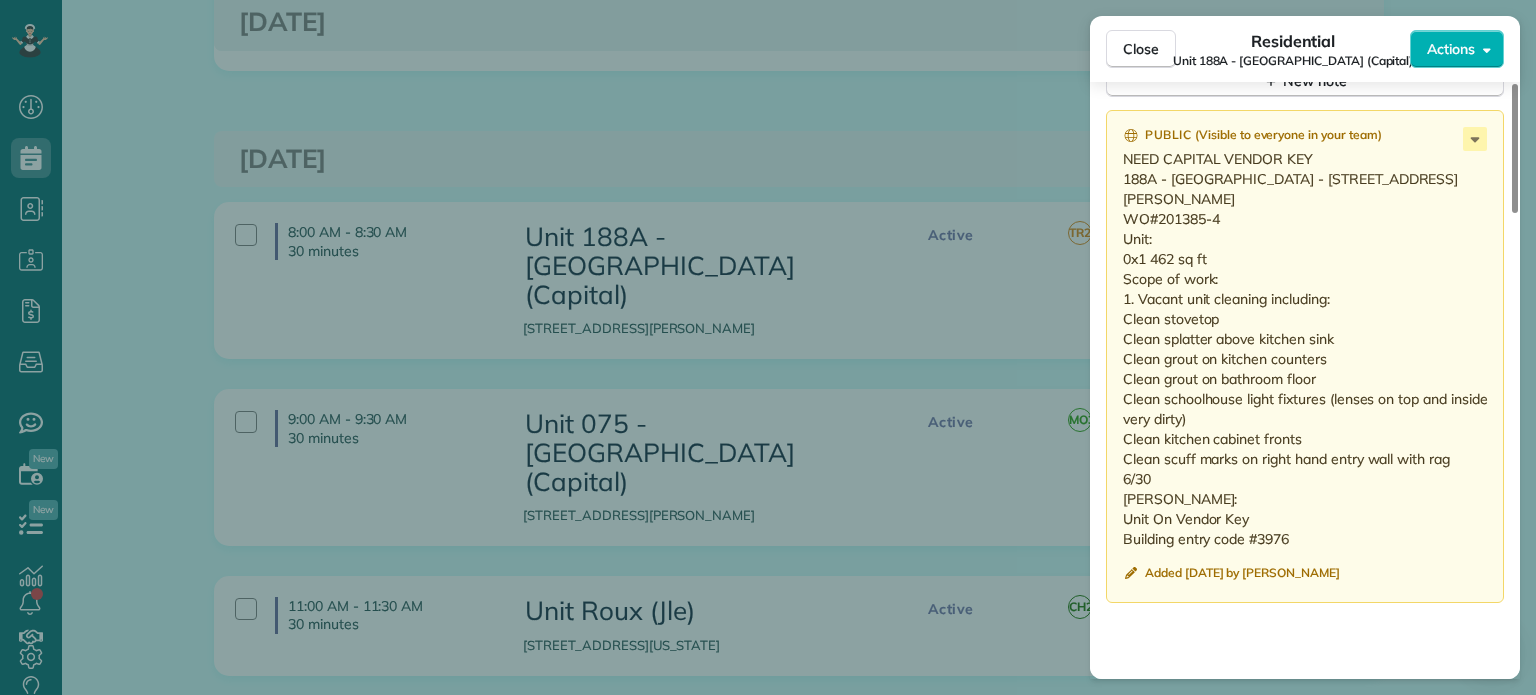 scroll, scrollTop: 1700, scrollLeft: 0, axis: vertical 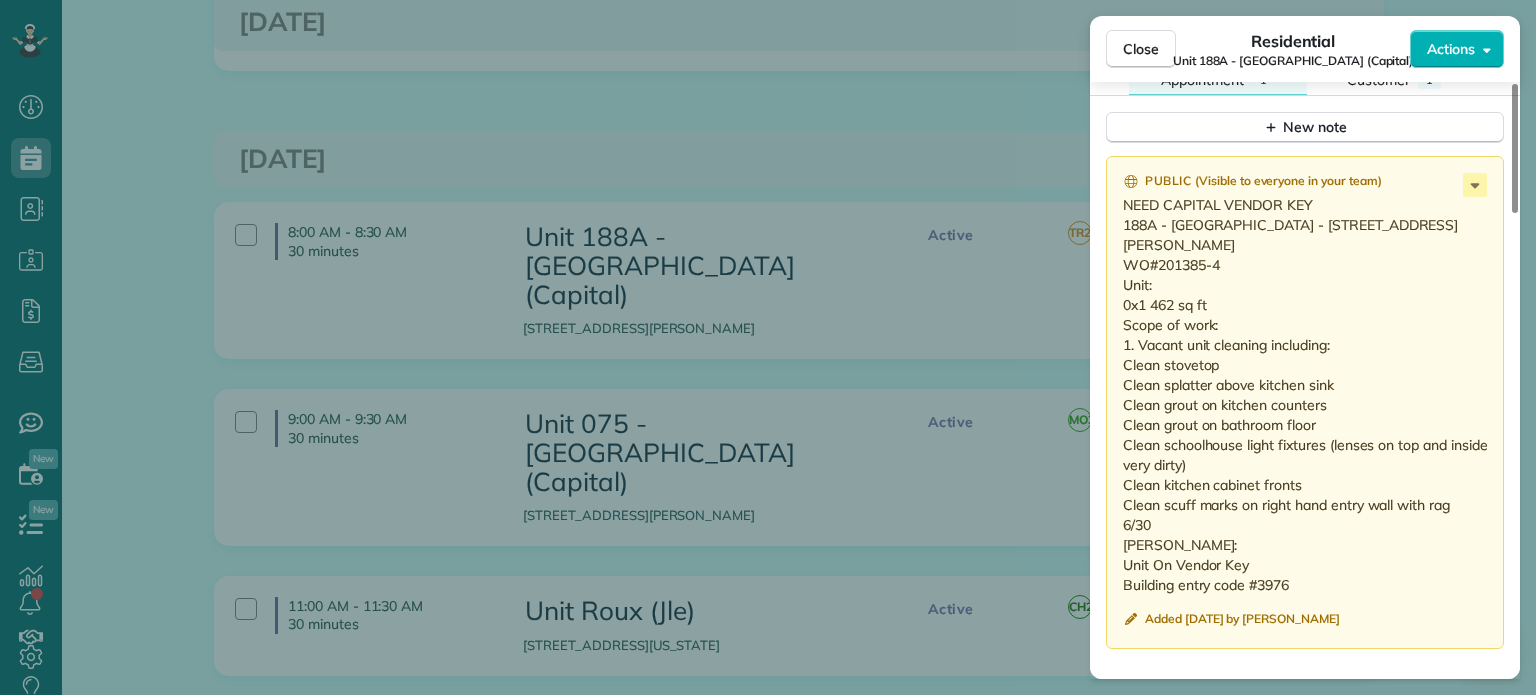 drag, startPoint x: 1178, startPoint y: 595, endPoint x: 1110, endPoint y: 234, distance: 367.3486 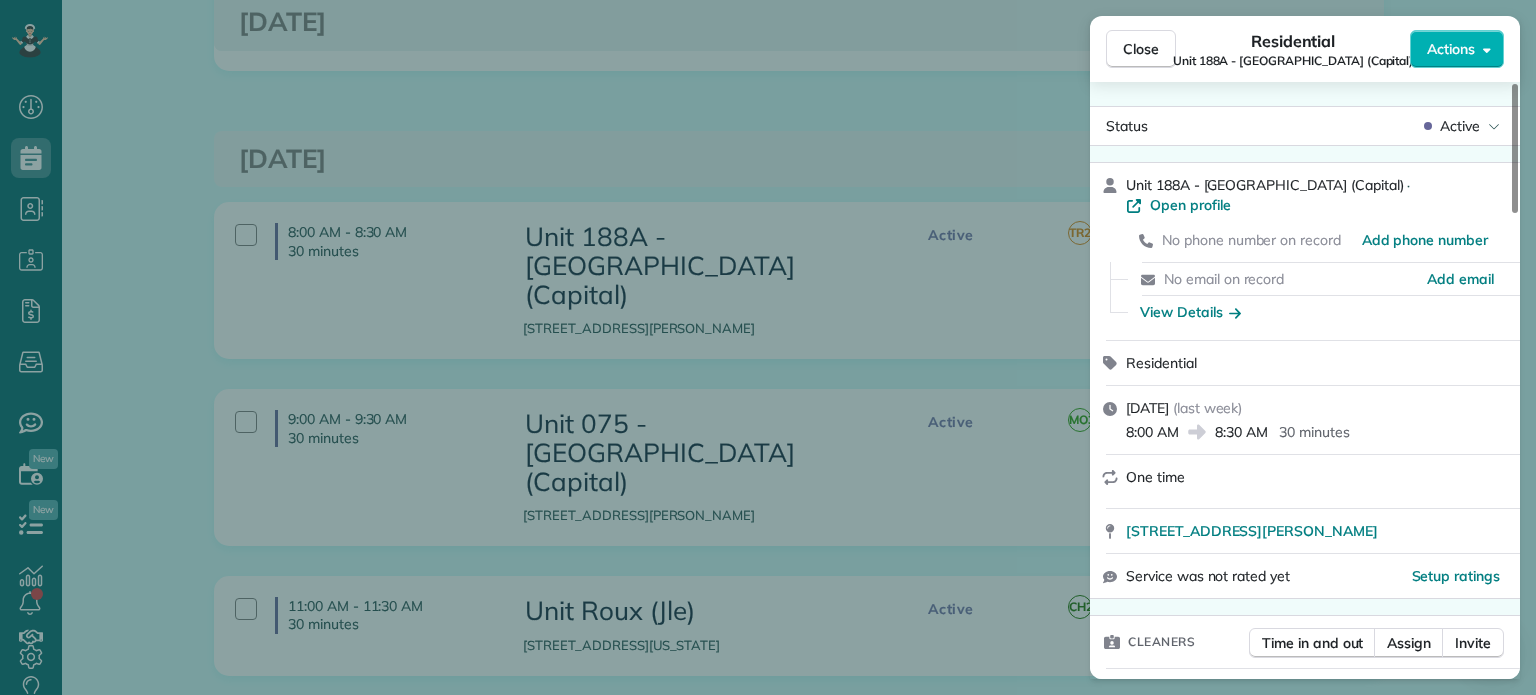 scroll, scrollTop: 0, scrollLeft: 0, axis: both 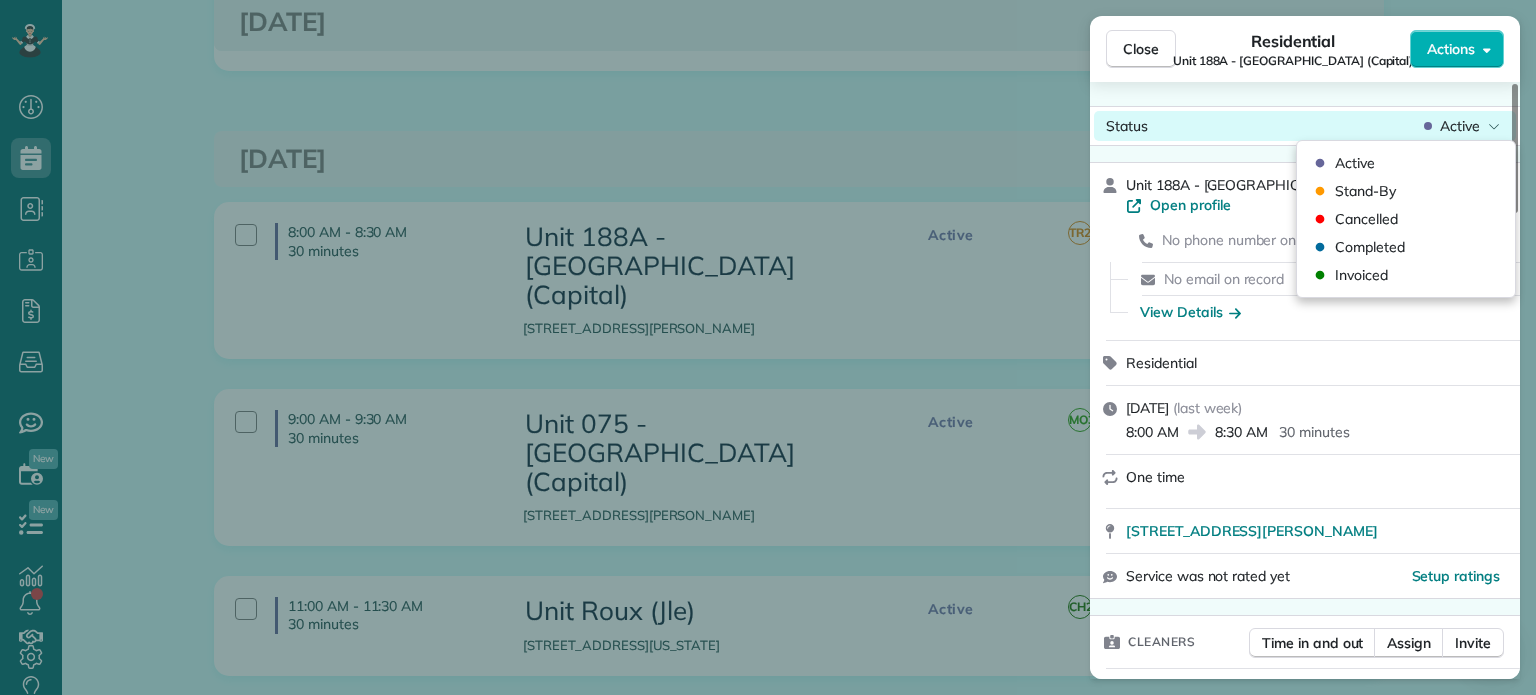 click on "Active" at bounding box center (1460, 126) 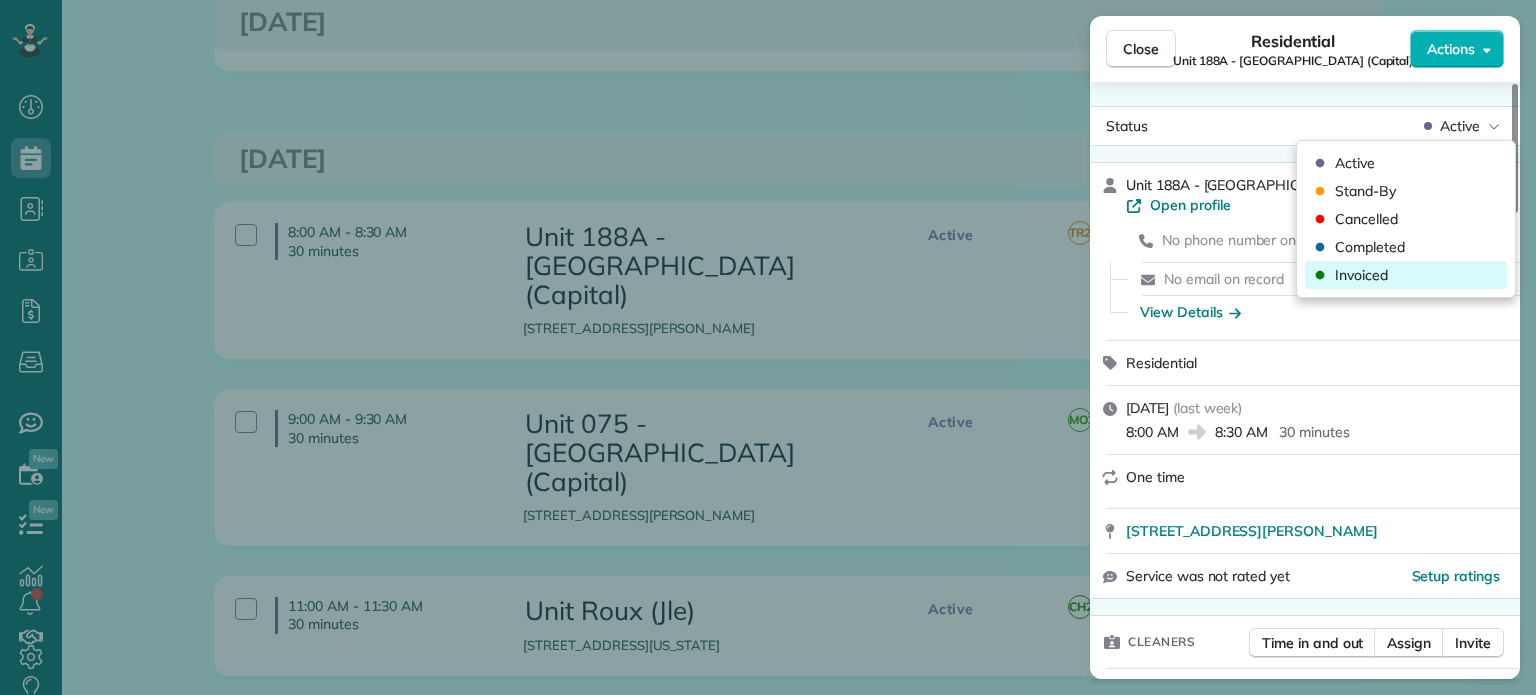 click on "Invoiced" at bounding box center (1406, 275) 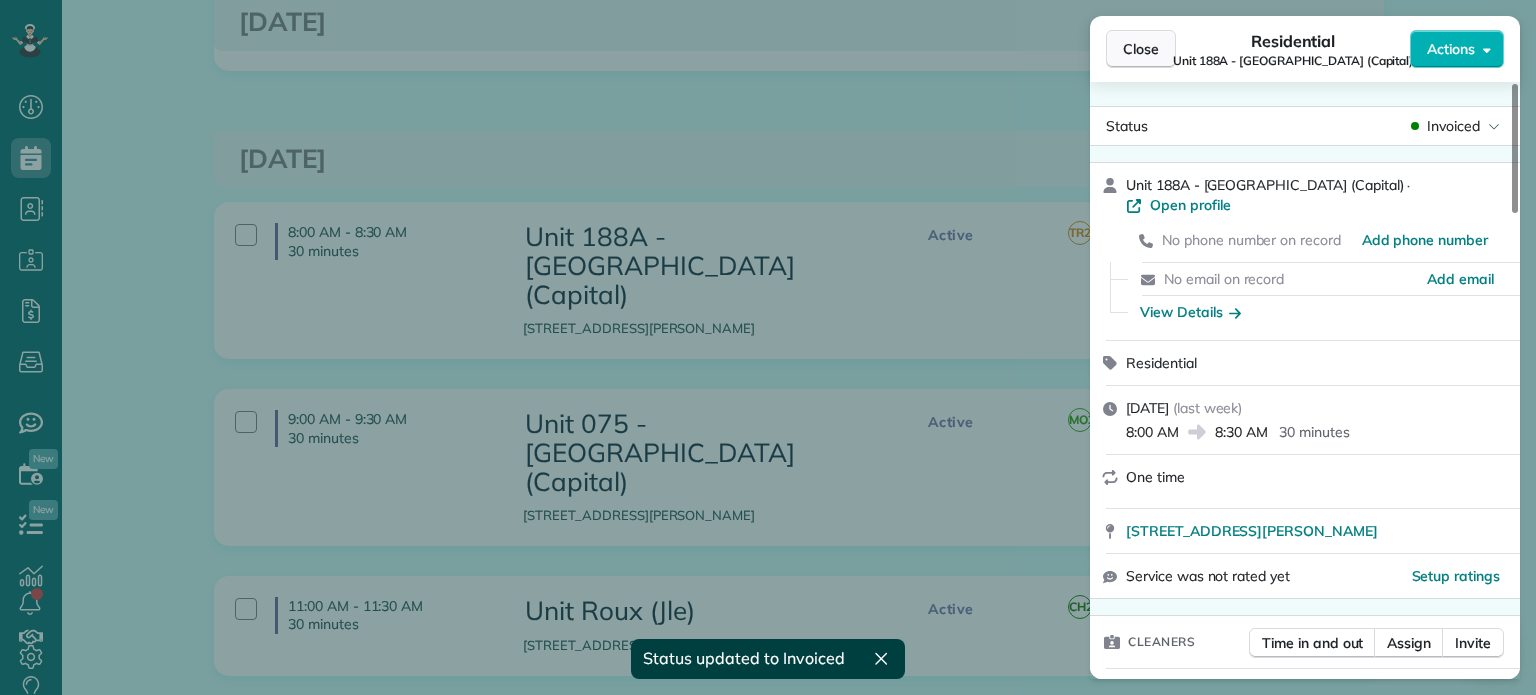 click on "Close" at bounding box center [1141, 49] 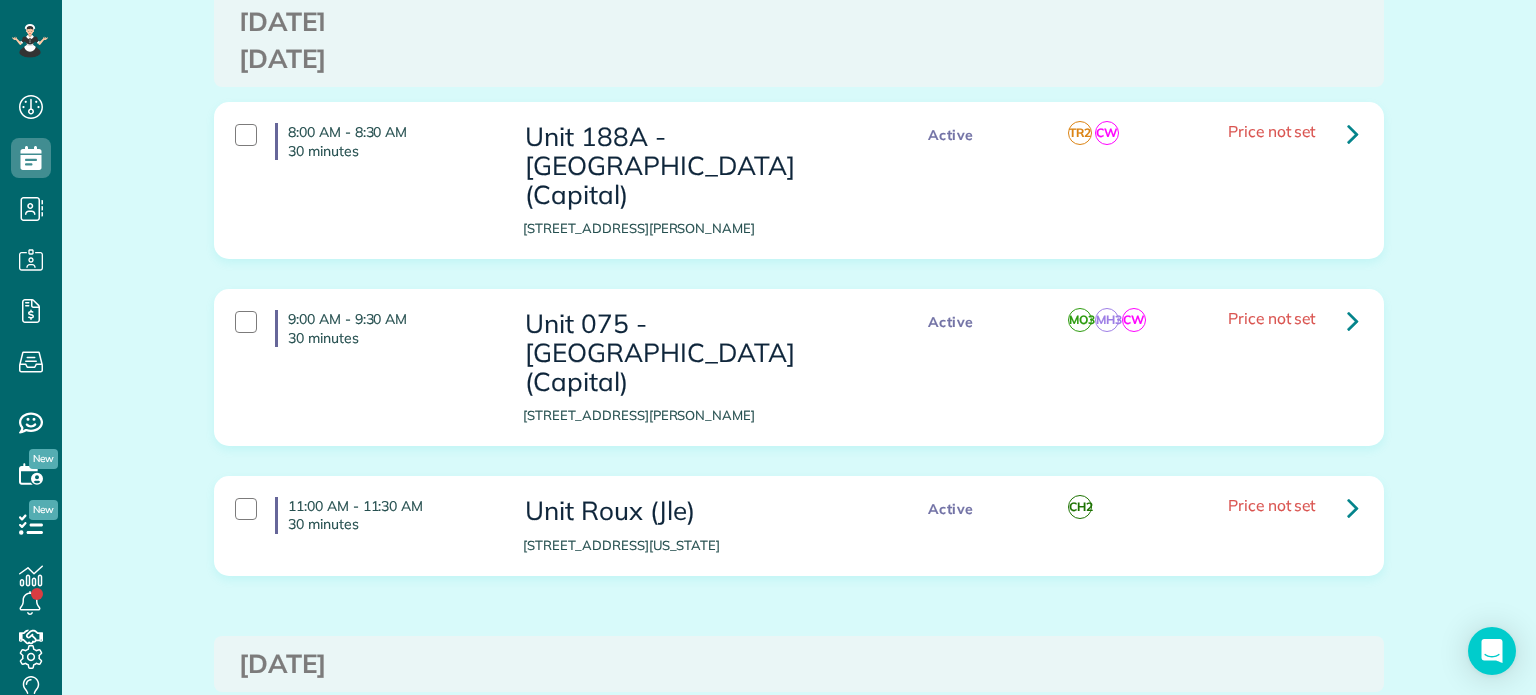 scroll, scrollTop: 800, scrollLeft: 0, axis: vertical 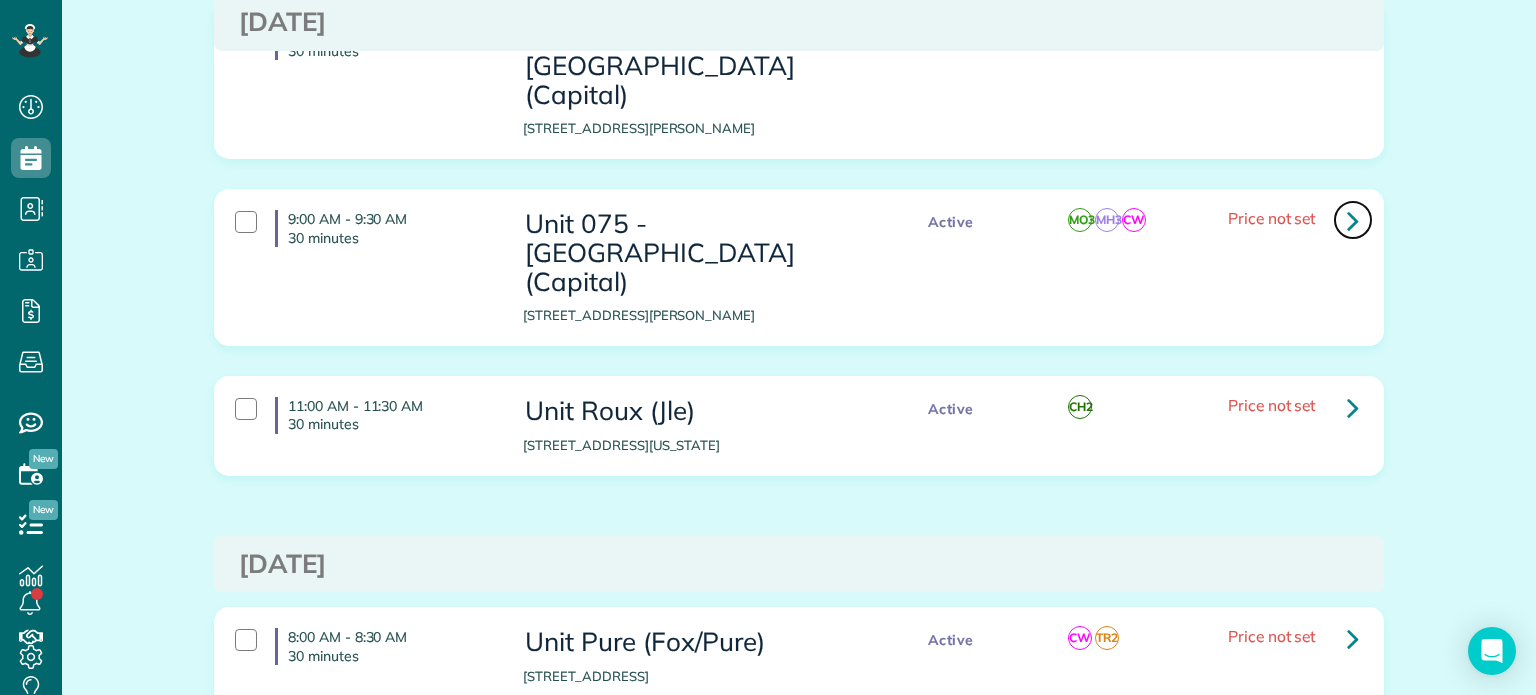click at bounding box center [1353, 220] 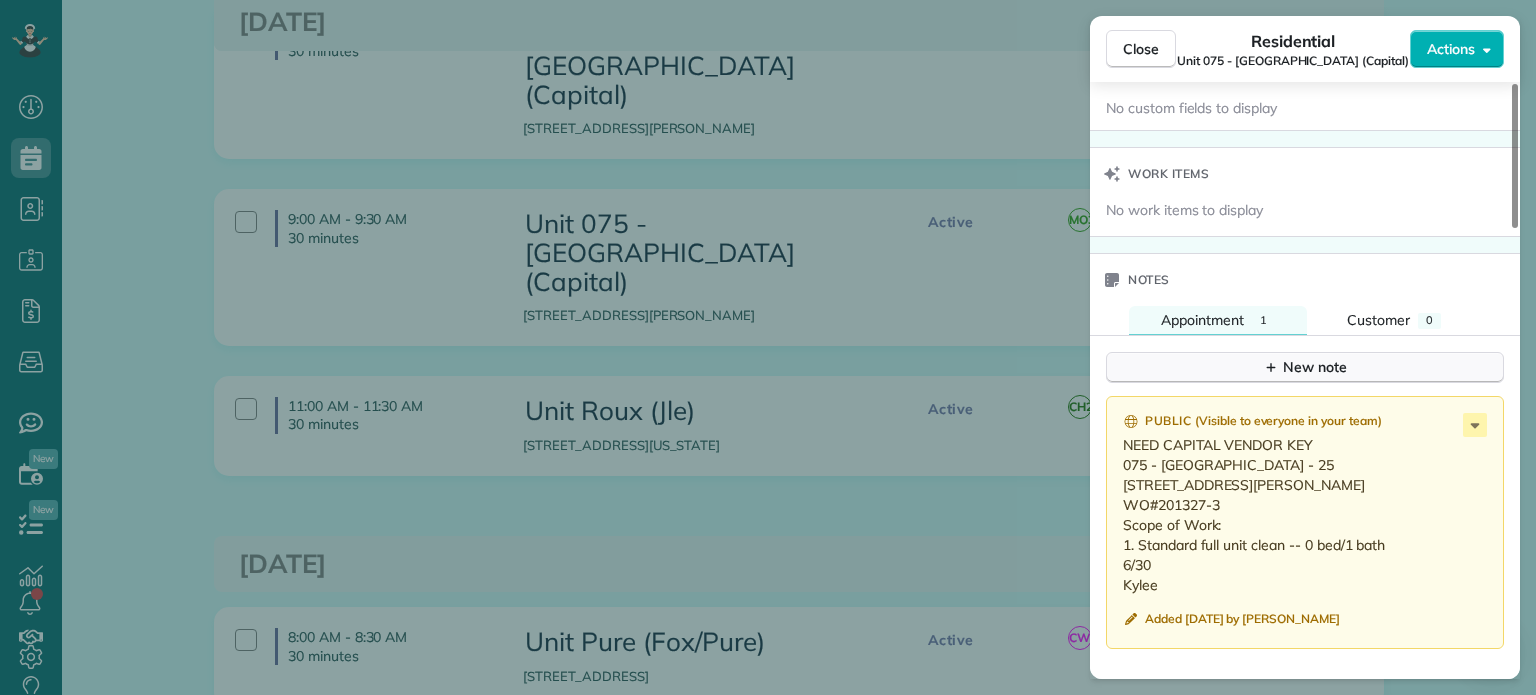 scroll, scrollTop: 1600, scrollLeft: 0, axis: vertical 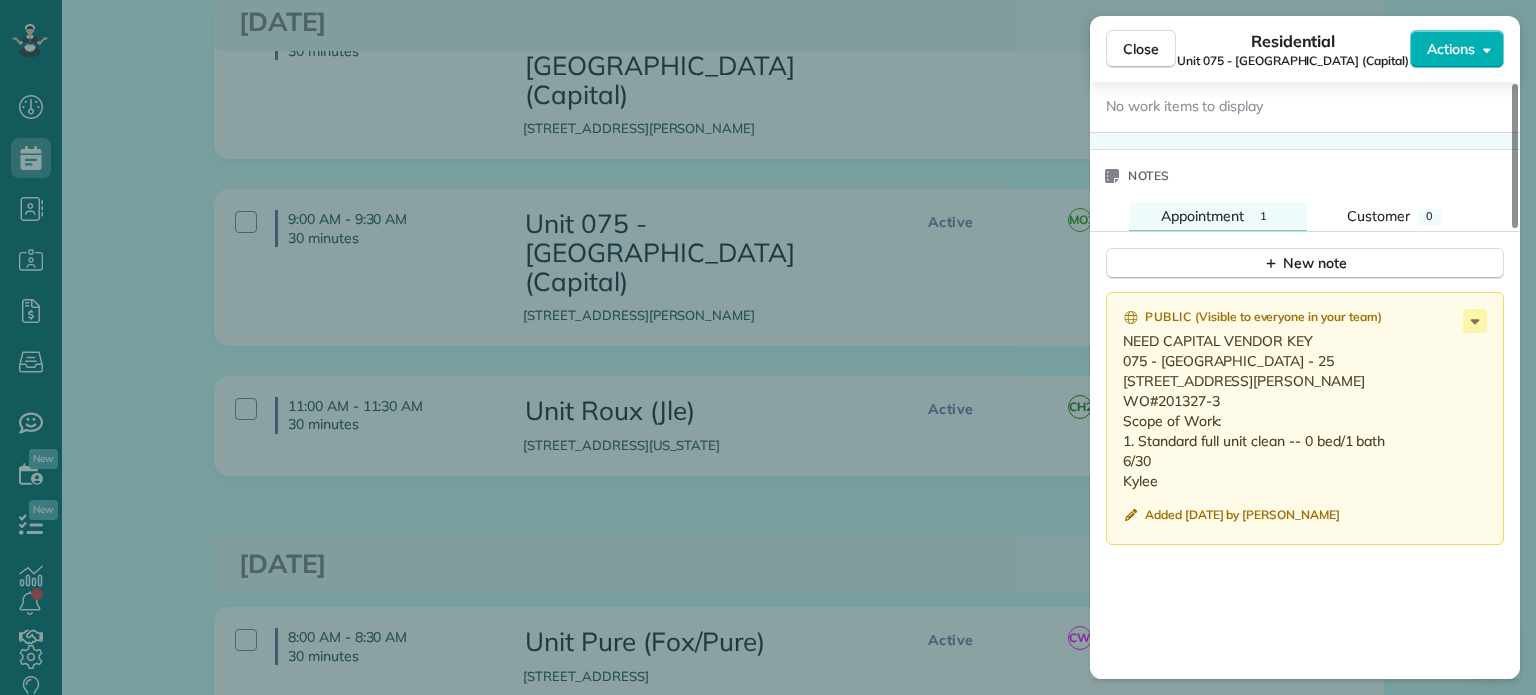 drag, startPoint x: 1161, startPoint y: 486, endPoint x: 1110, endPoint y: 352, distance: 143.37712 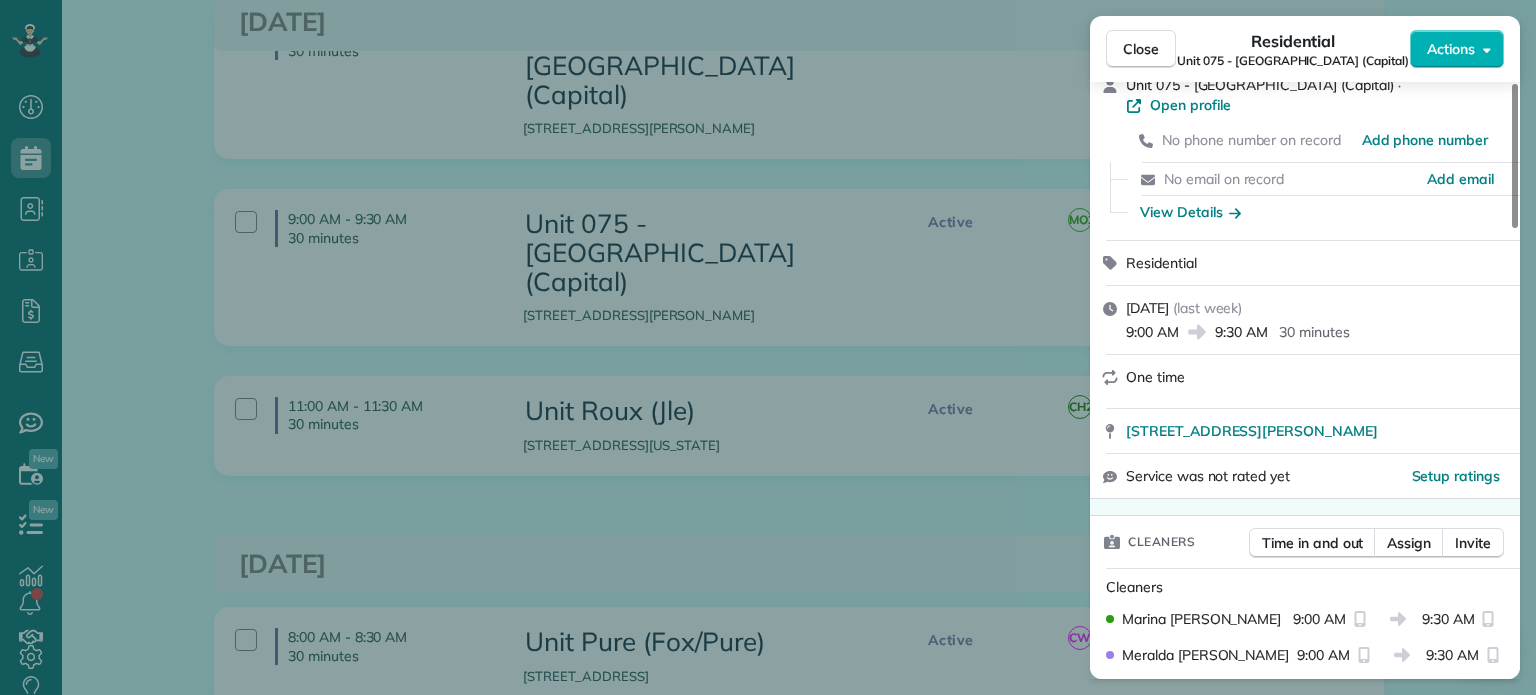 scroll, scrollTop: 0, scrollLeft: 0, axis: both 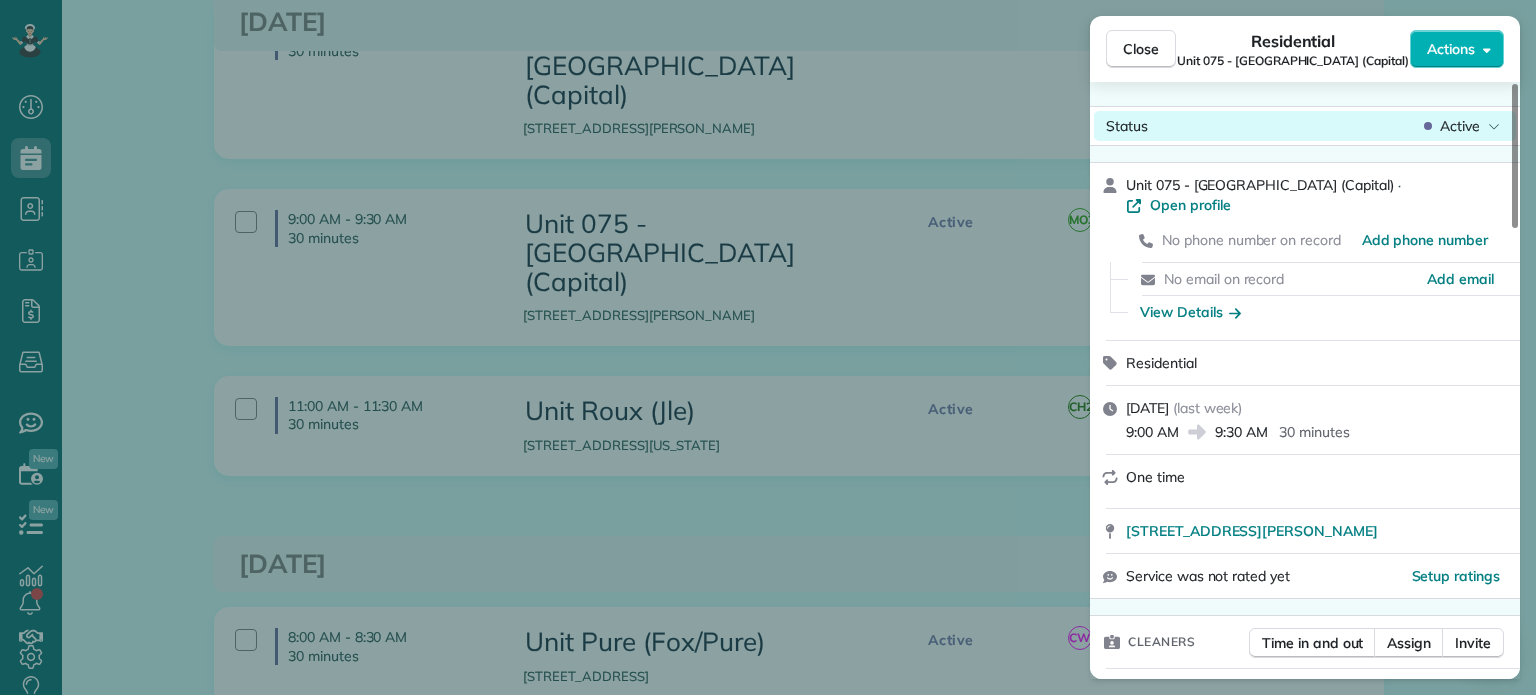 click on "Active" at bounding box center (1460, 126) 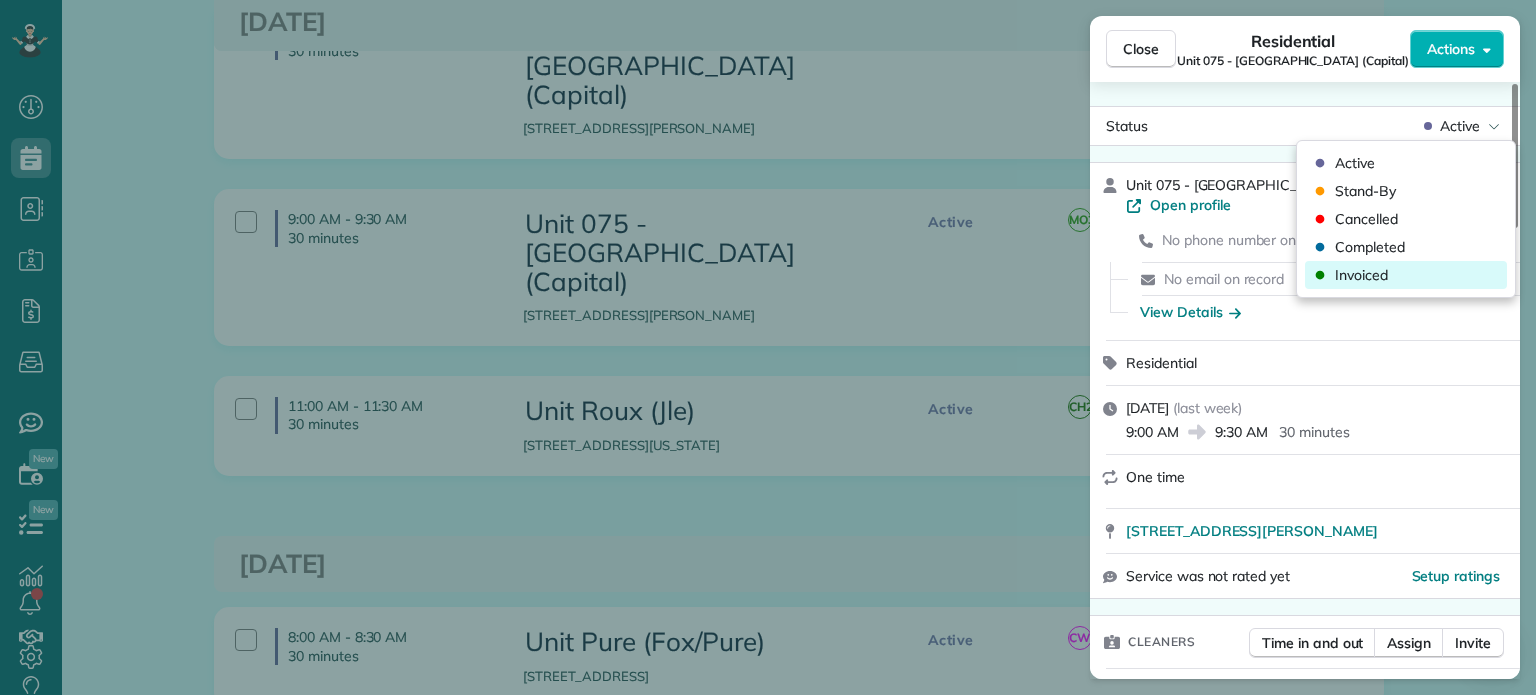 click on "Invoiced" at bounding box center (1361, 275) 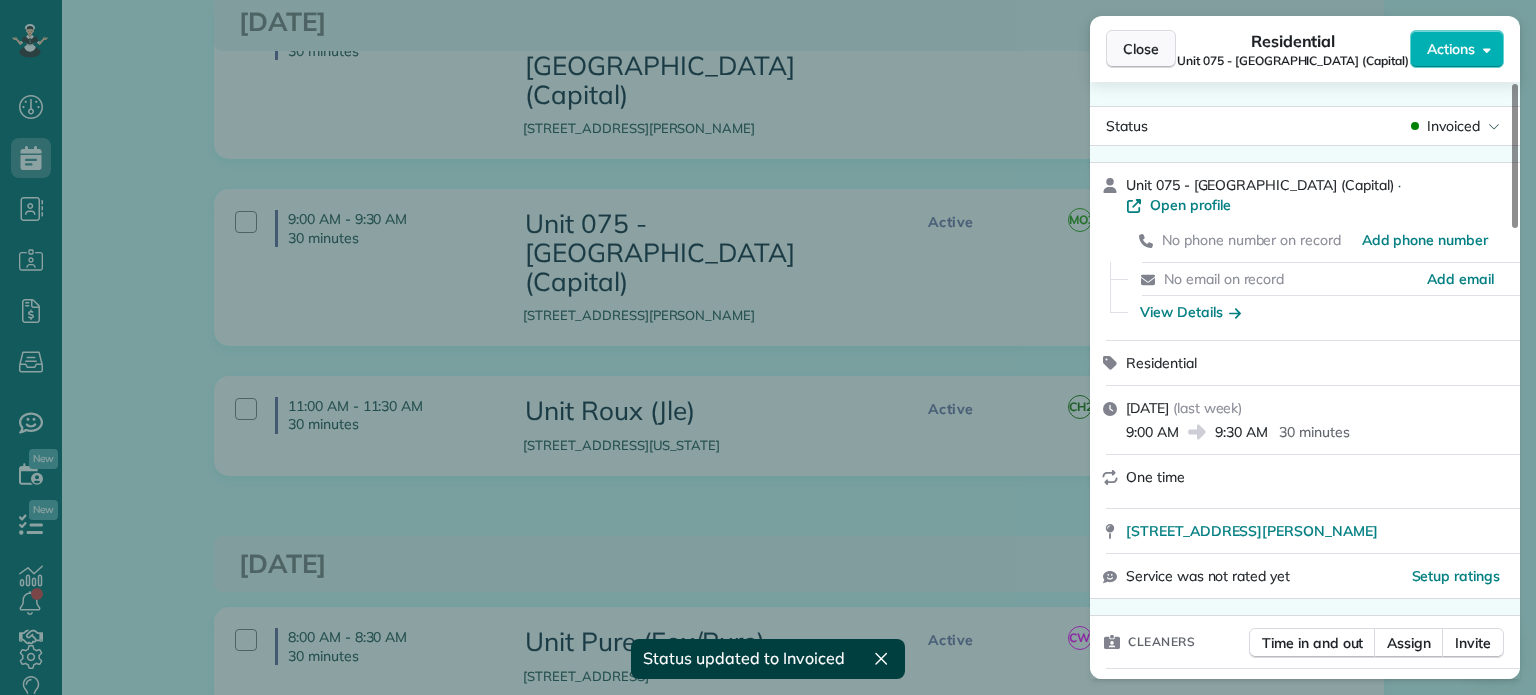 click on "Close" at bounding box center [1141, 49] 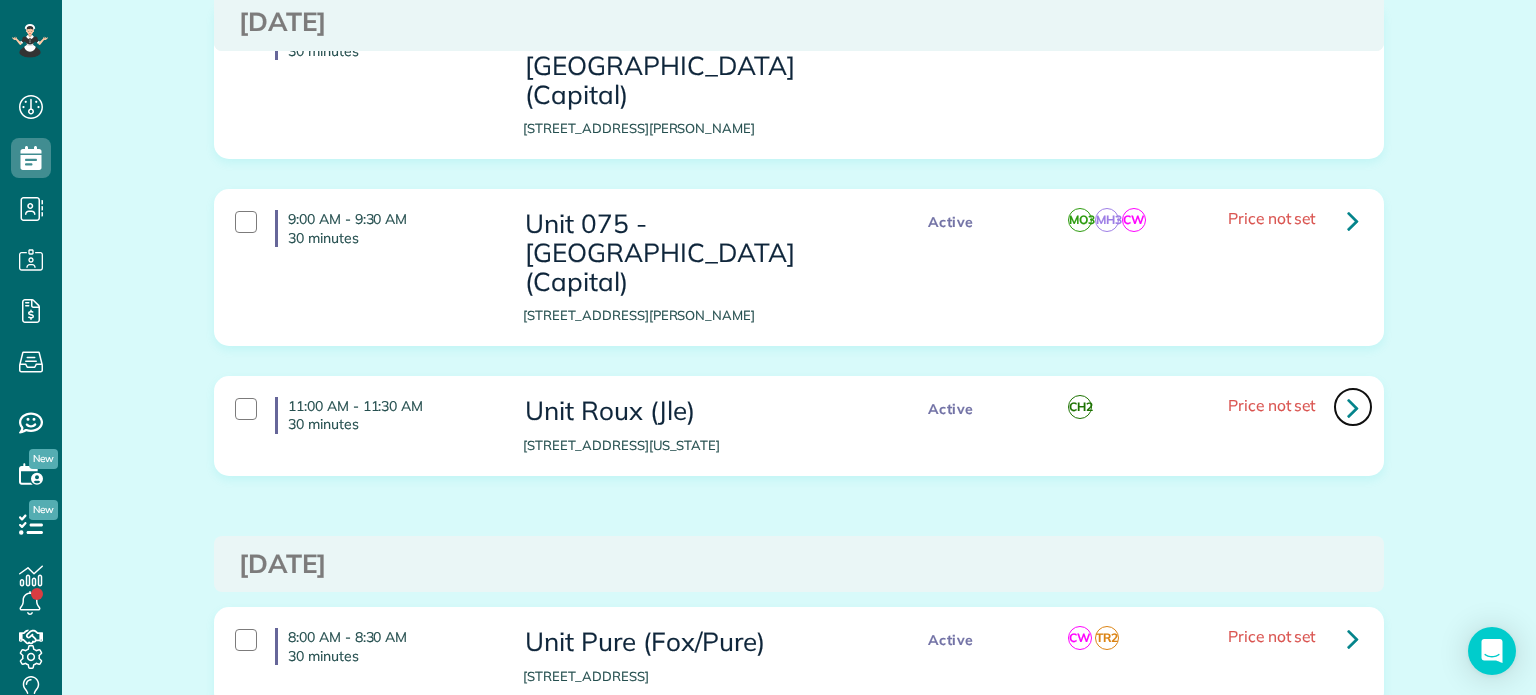 click at bounding box center (1353, 407) 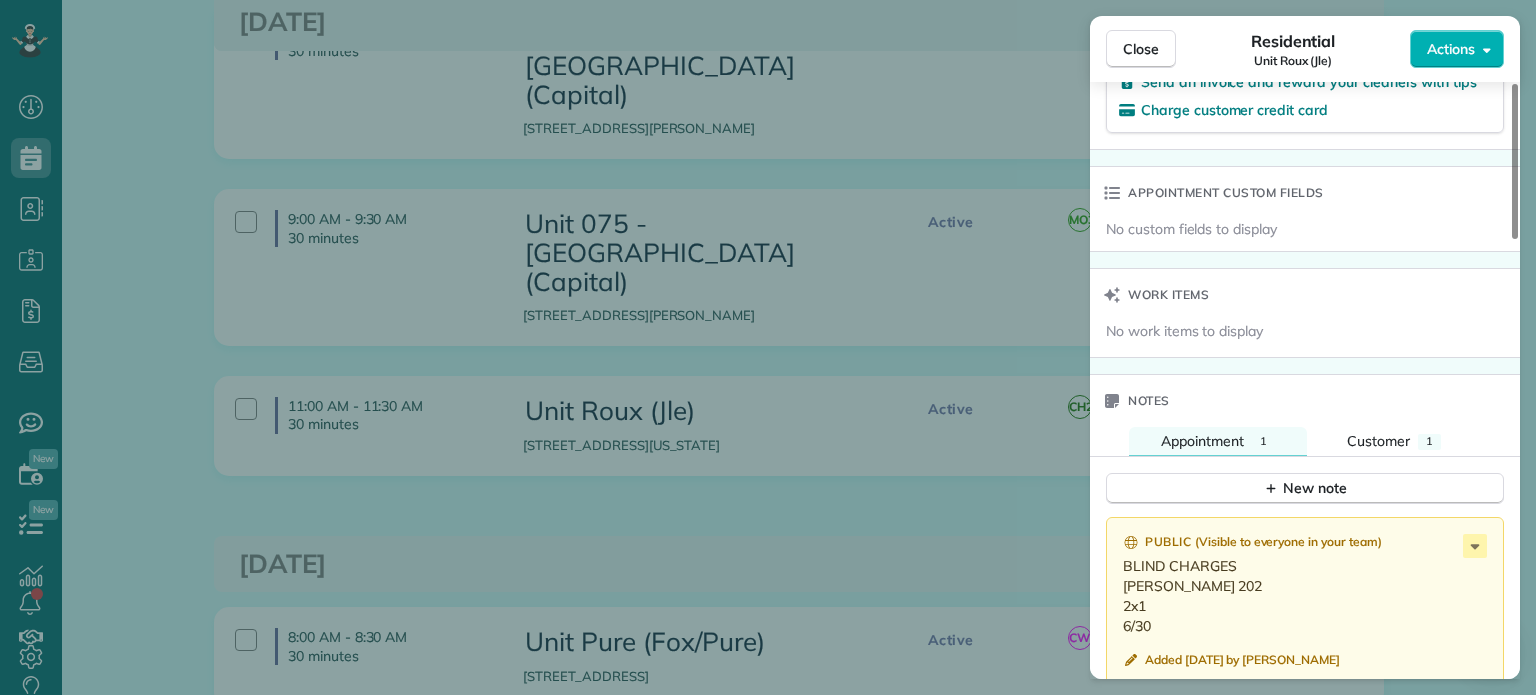 scroll, scrollTop: 1400, scrollLeft: 0, axis: vertical 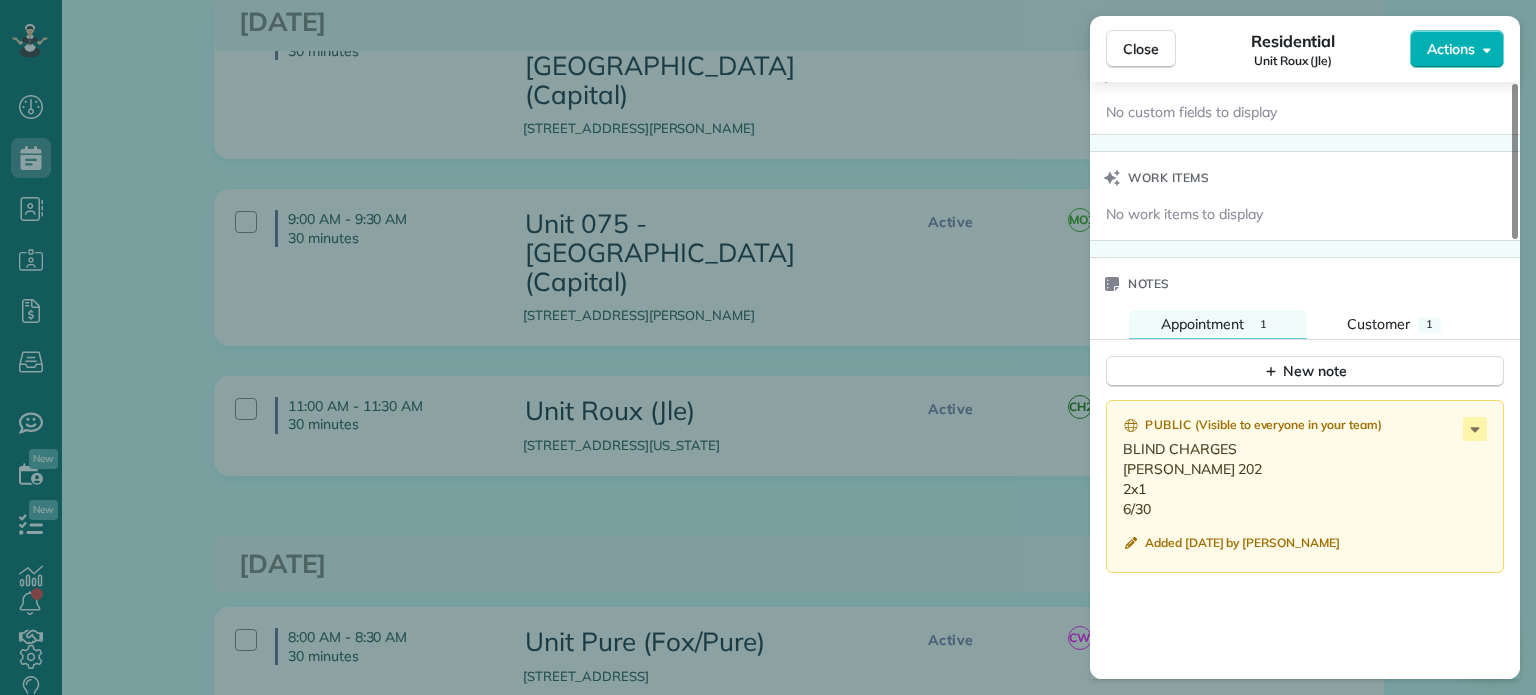 drag, startPoint x: 1154, startPoint y: 511, endPoint x: 1118, endPoint y: 480, distance: 47.507893 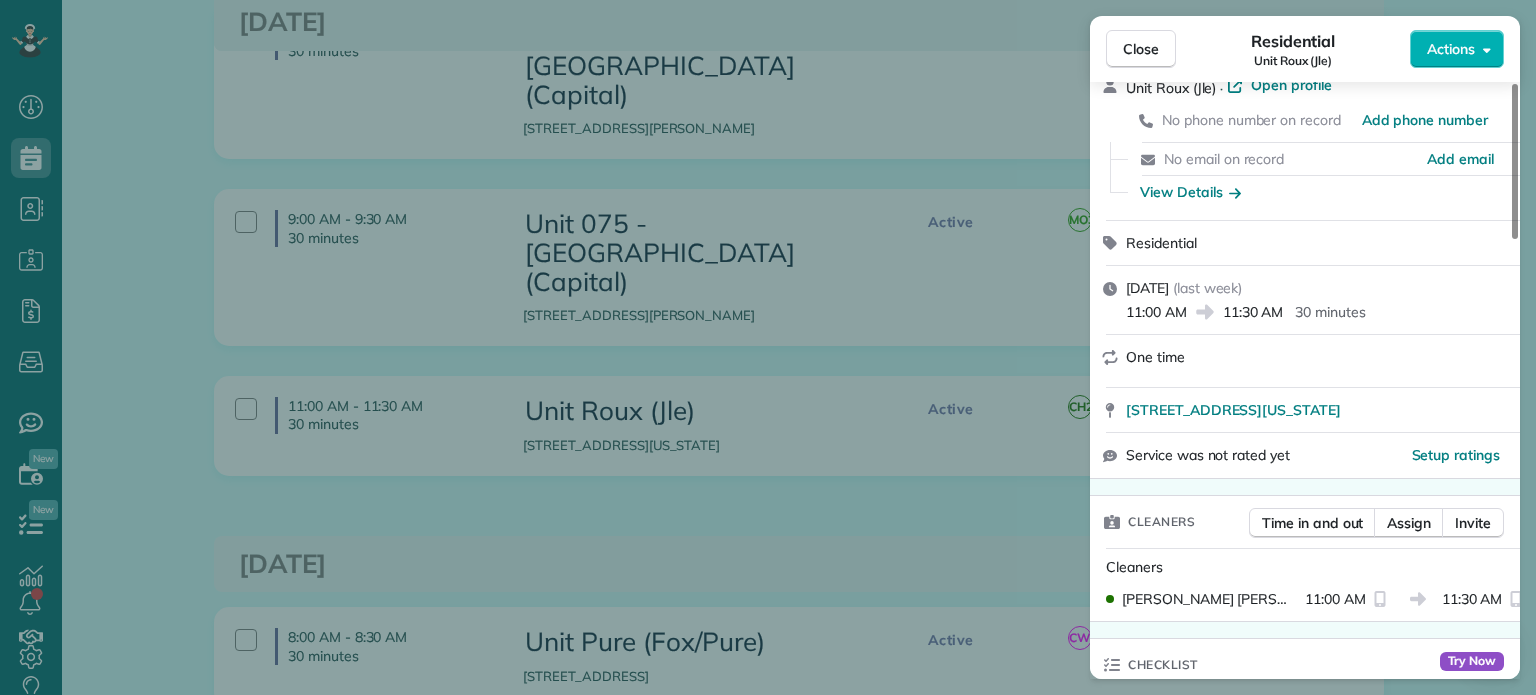 scroll, scrollTop: 0, scrollLeft: 0, axis: both 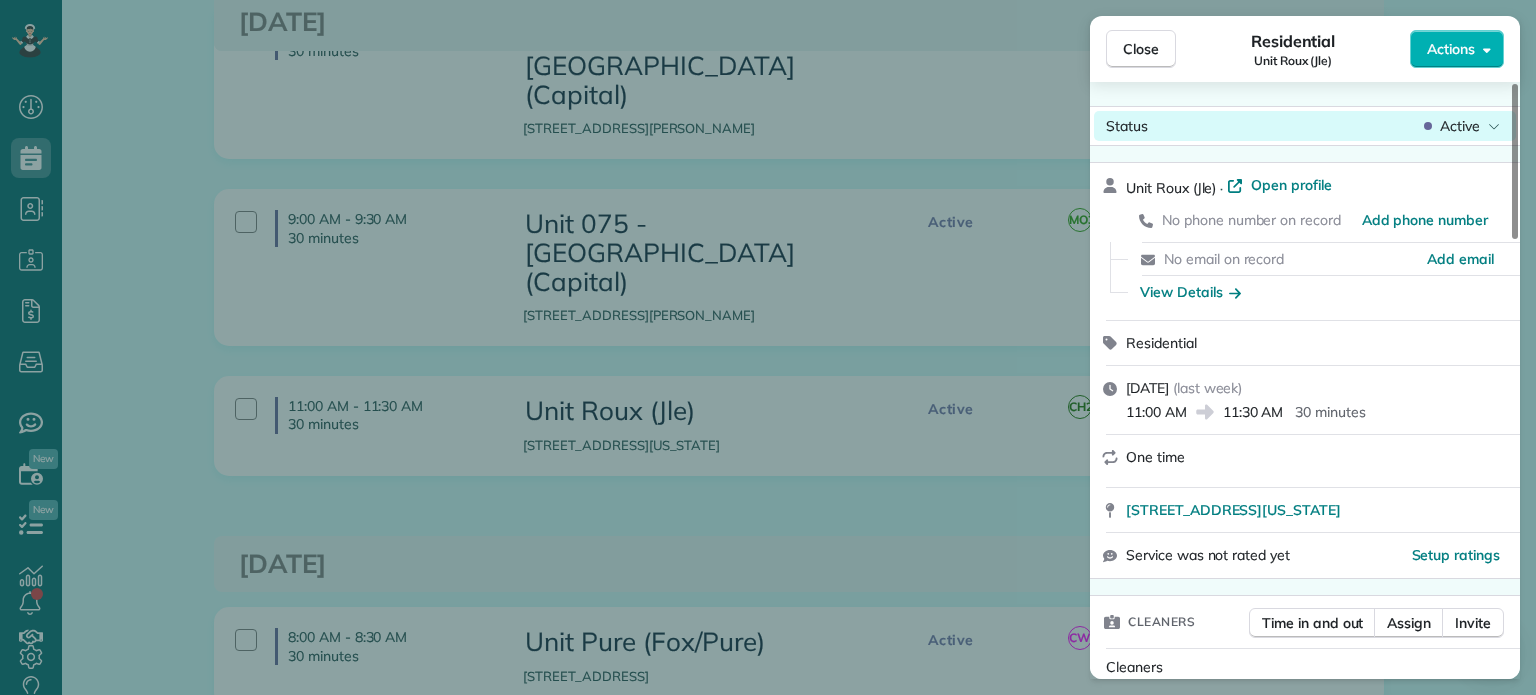 click on "Active" at bounding box center (1460, 126) 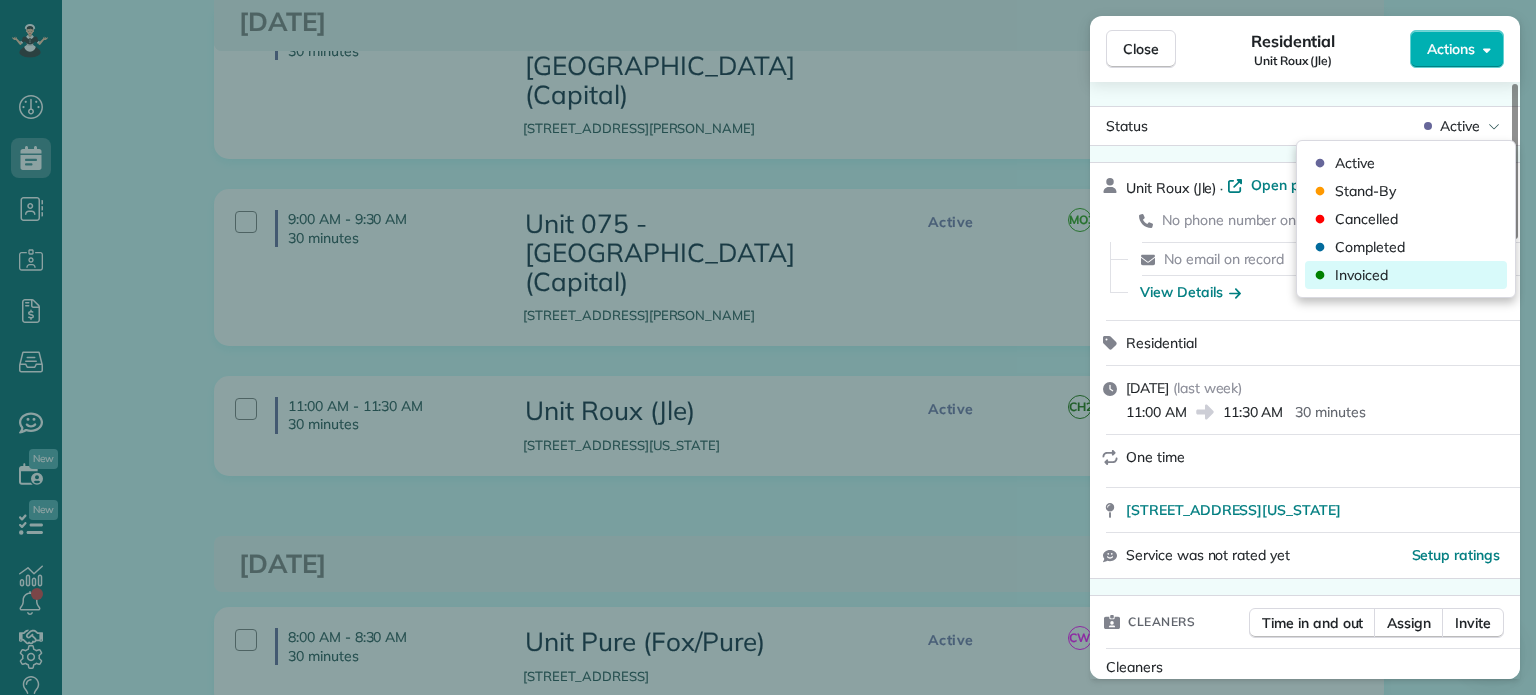click on "Invoiced" at bounding box center (1406, 275) 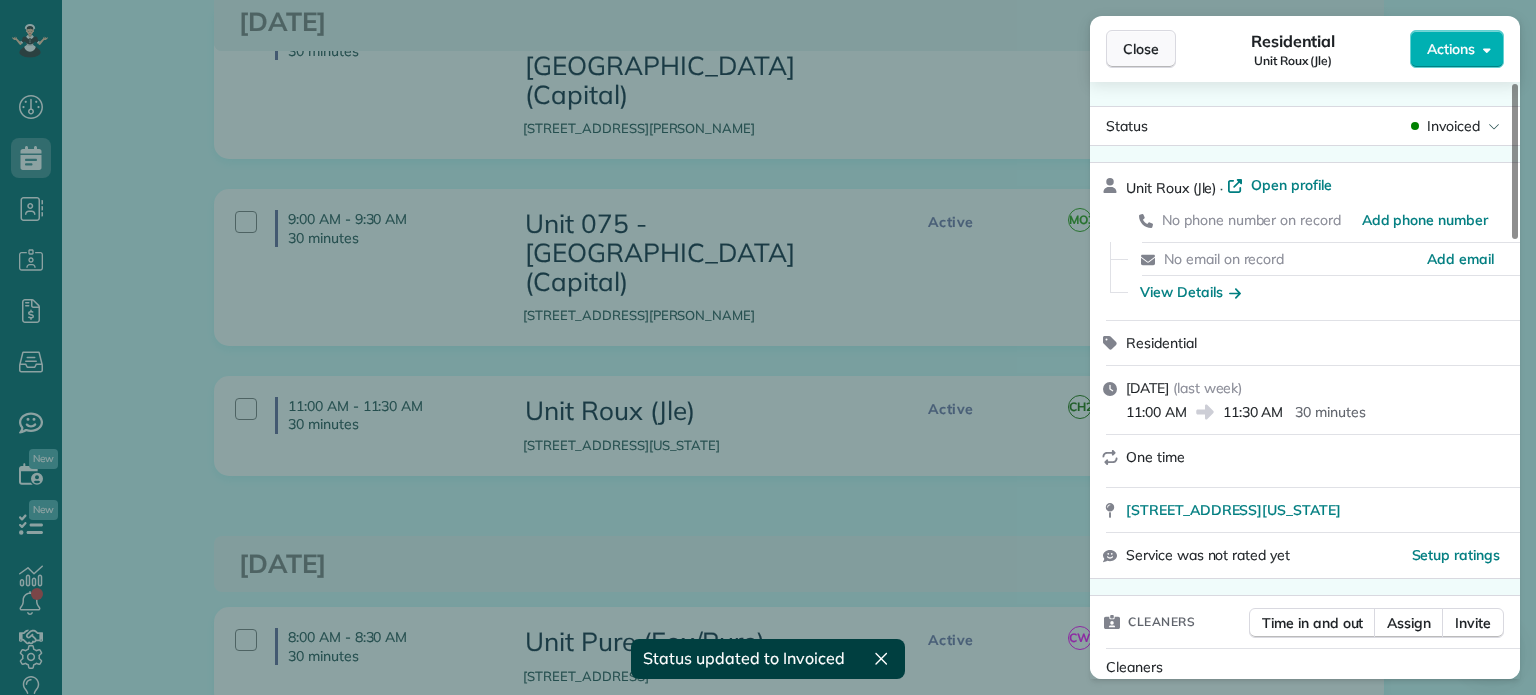 click on "Close" at bounding box center [1141, 49] 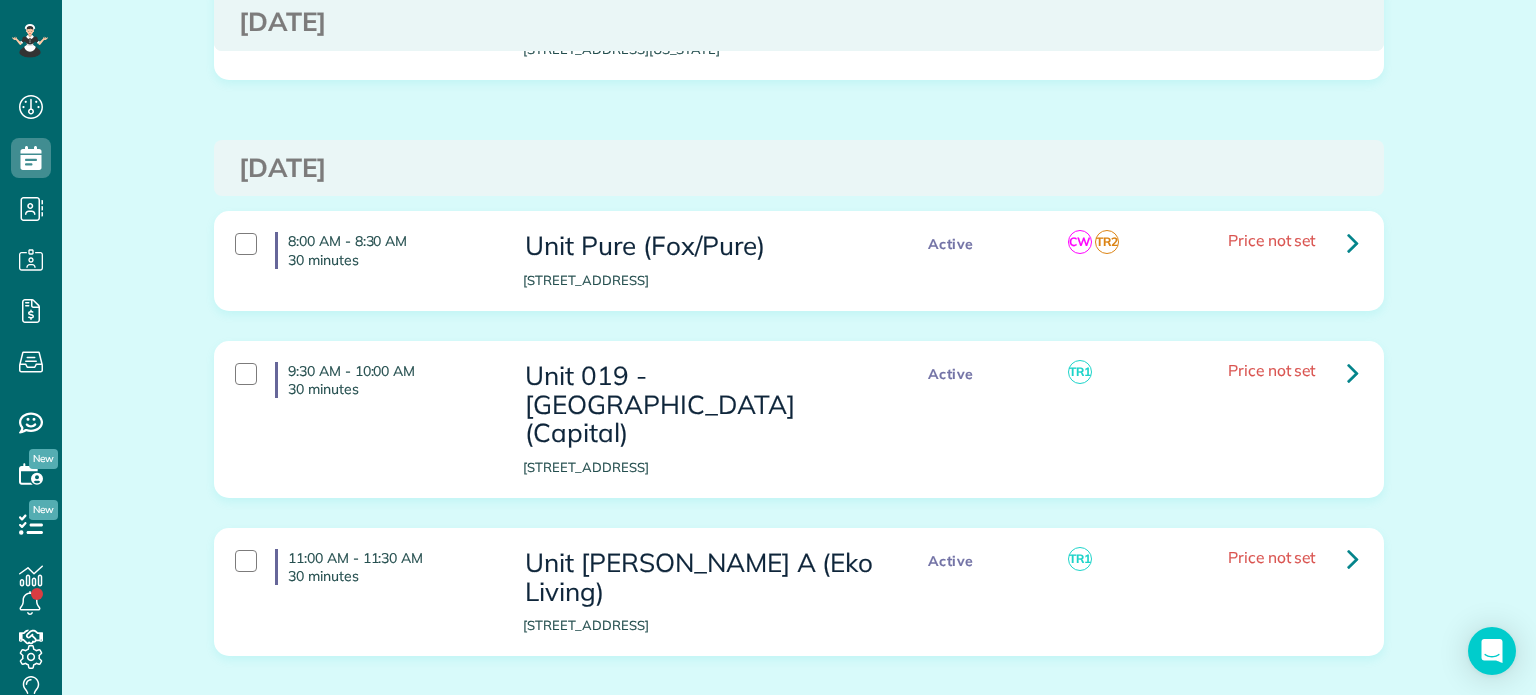 scroll, scrollTop: 1200, scrollLeft: 0, axis: vertical 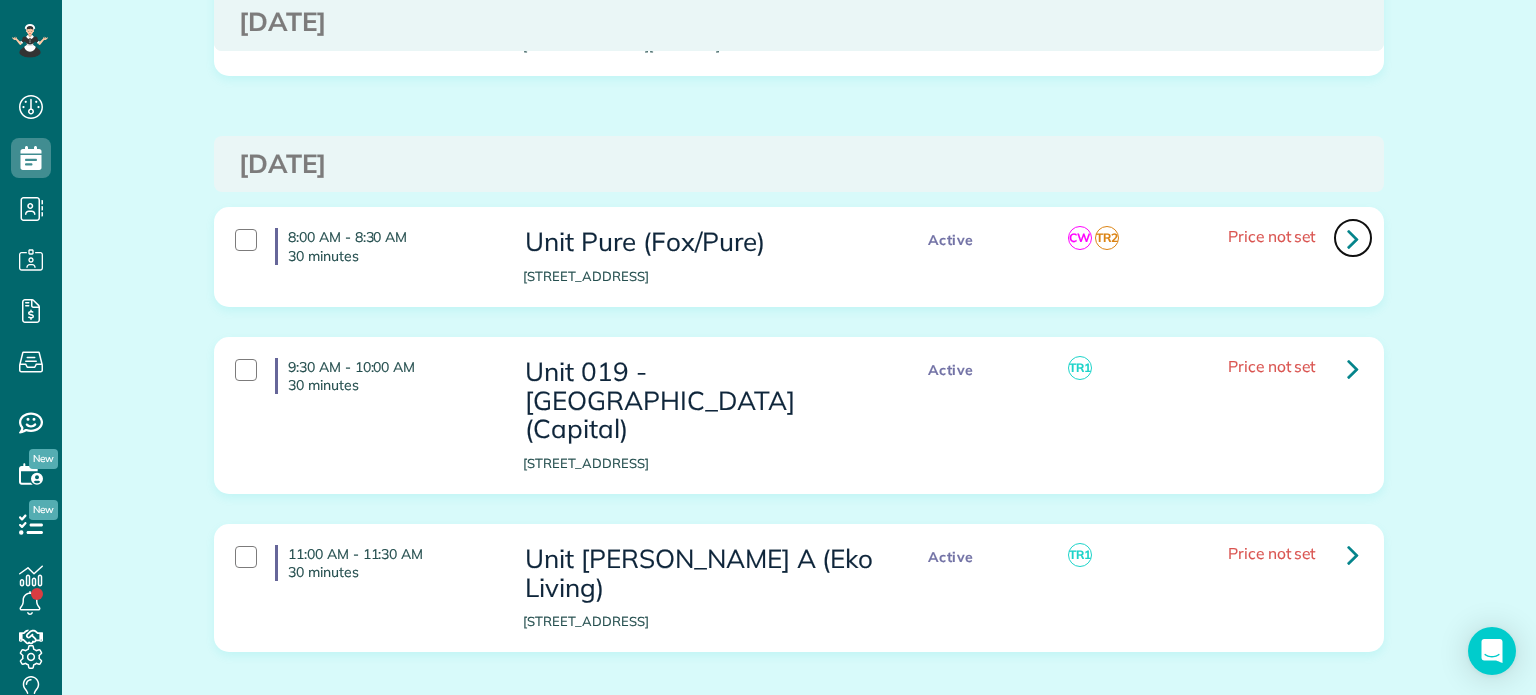 click at bounding box center [1353, 238] 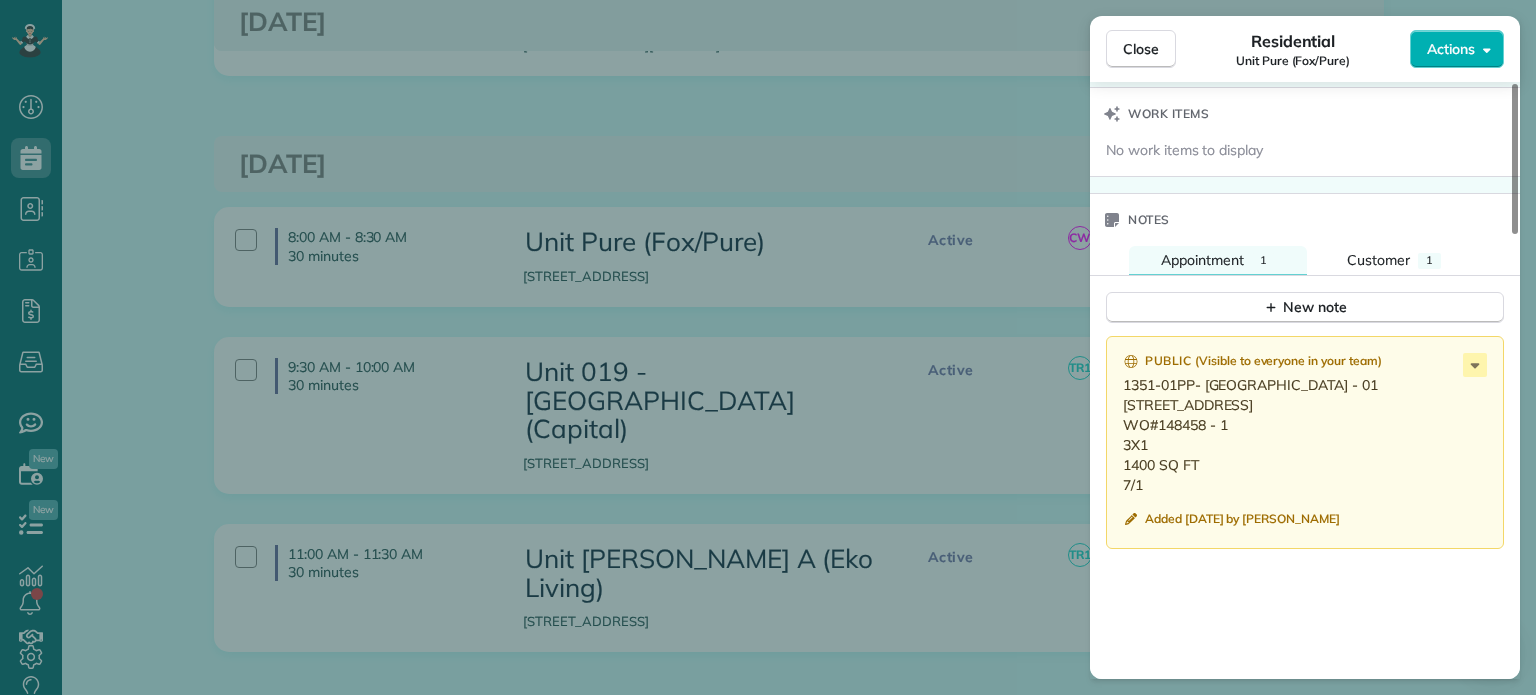 scroll, scrollTop: 1600, scrollLeft: 0, axis: vertical 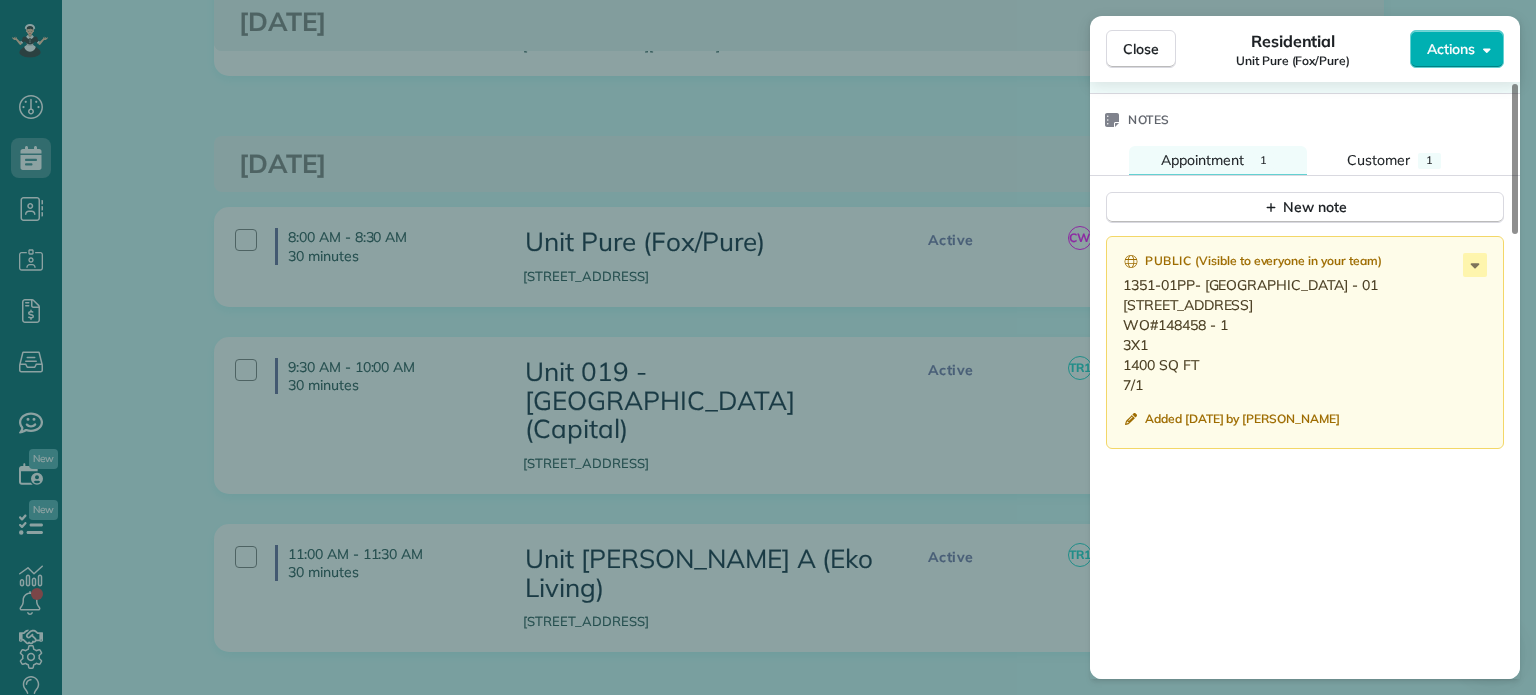 drag, startPoint x: 1229, startPoint y: 331, endPoint x: 1157, endPoint y: 339, distance: 72.443085 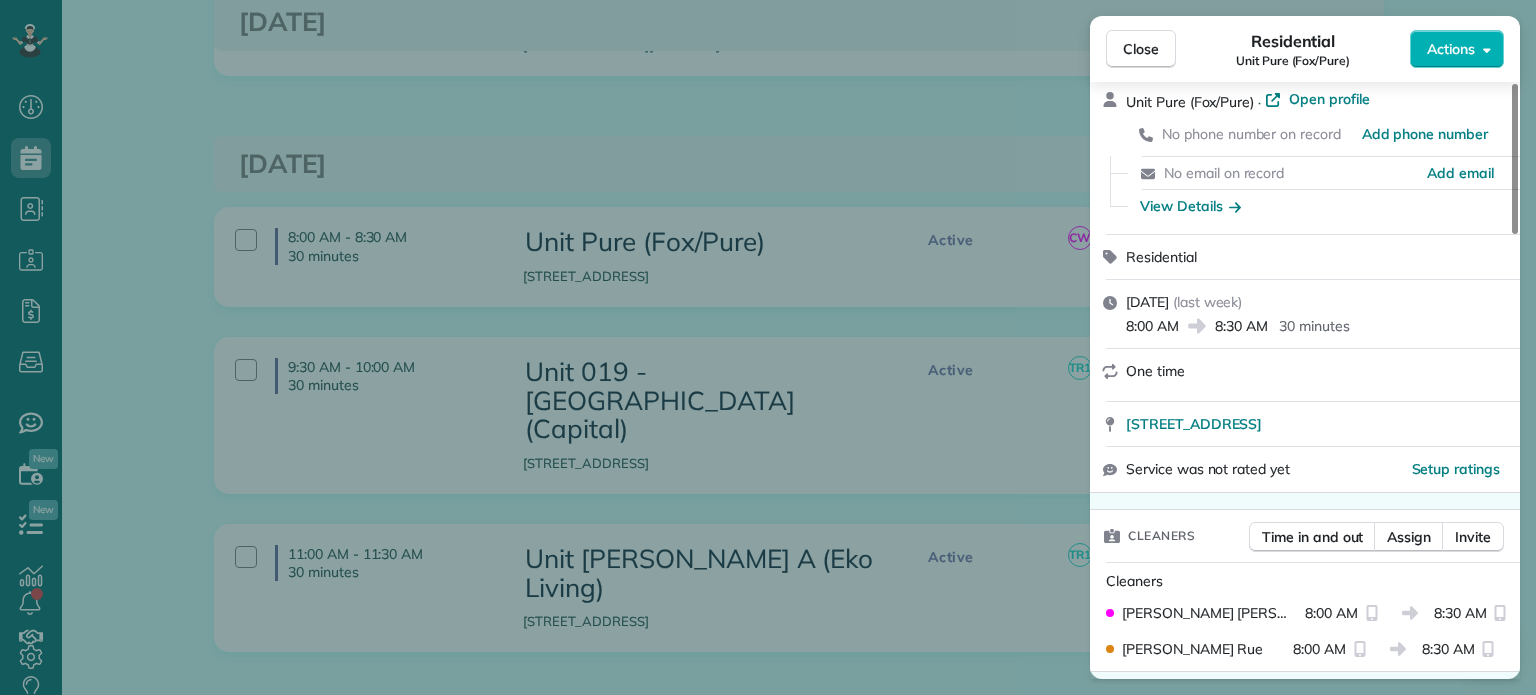 scroll, scrollTop: 0, scrollLeft: 0, axis: both 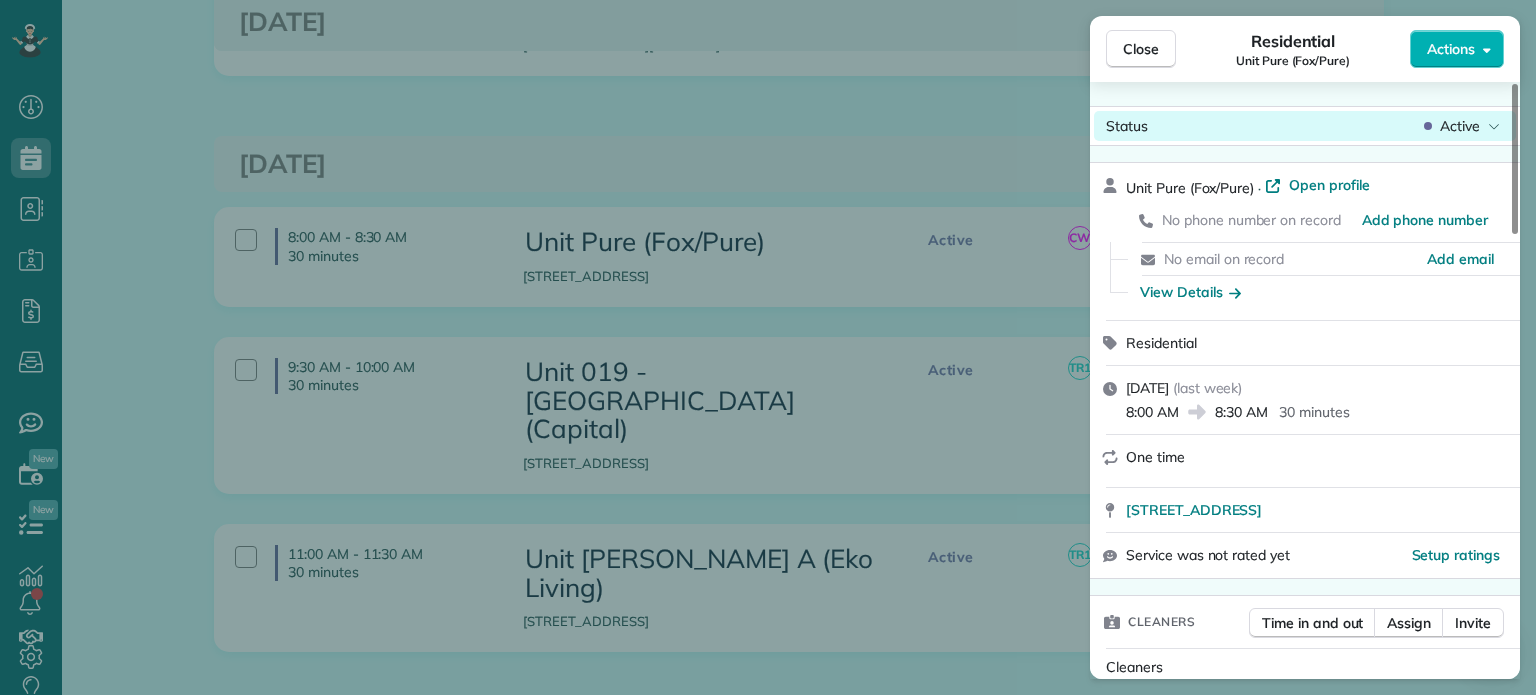 click on "Active" at bounding box center [1460, 126] 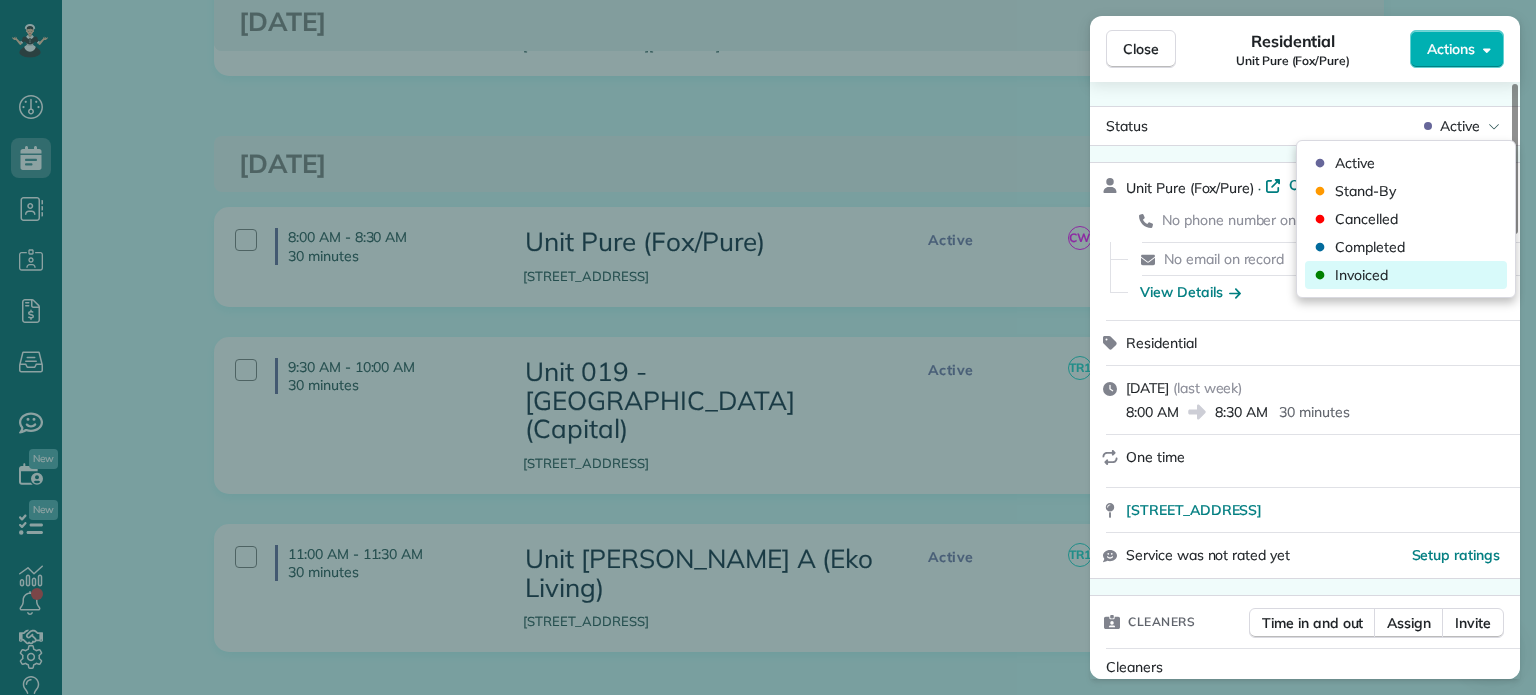 click on "Invoiced" at bounding box center (1406, 275) 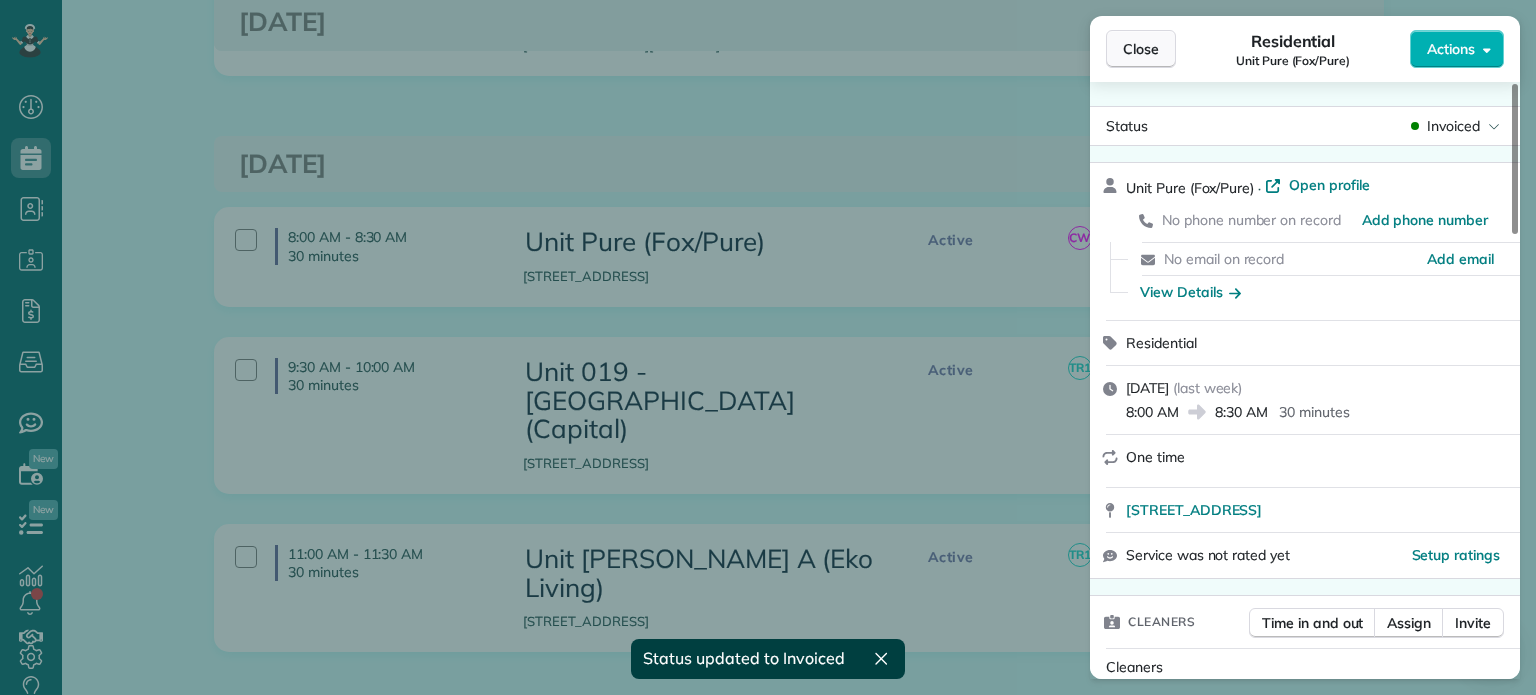 click on "Close" at bounding box center (1141, 49) 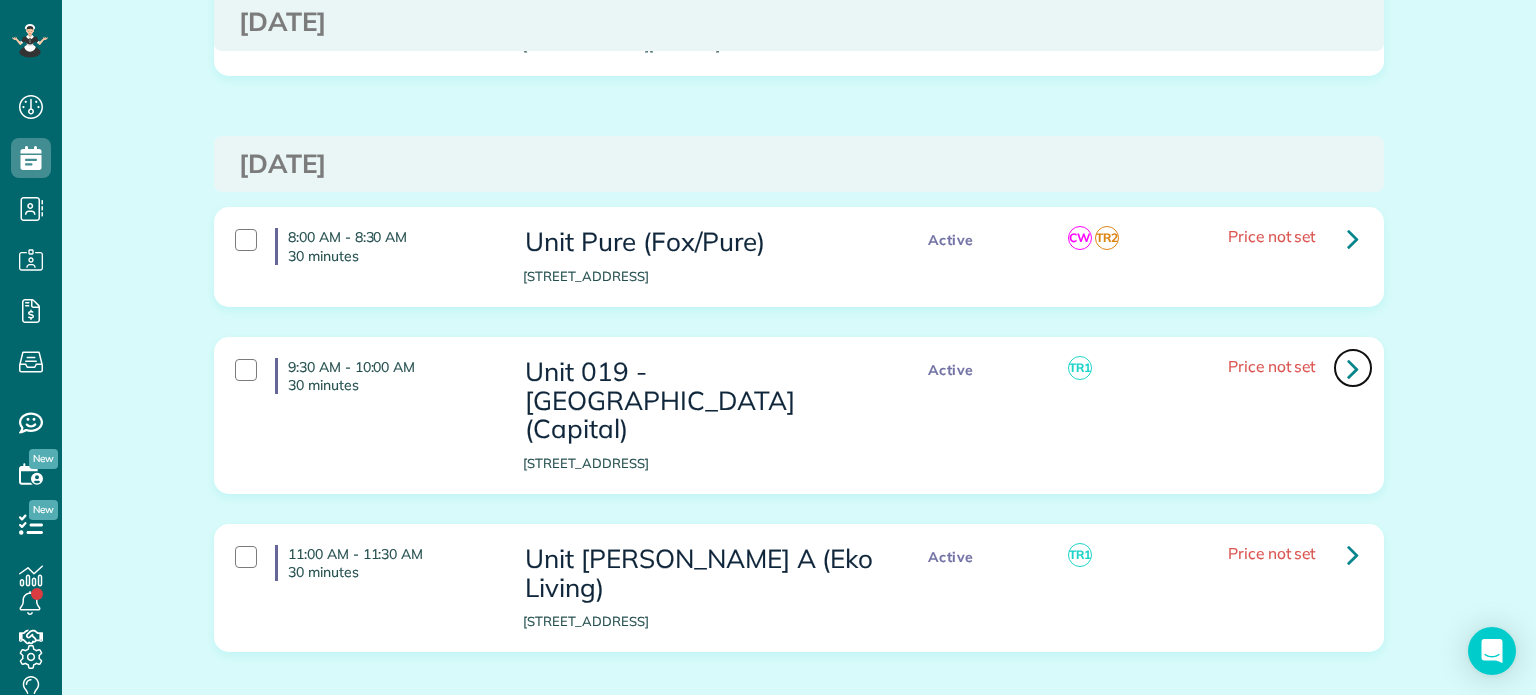 click at bounding box center (1353, 368) 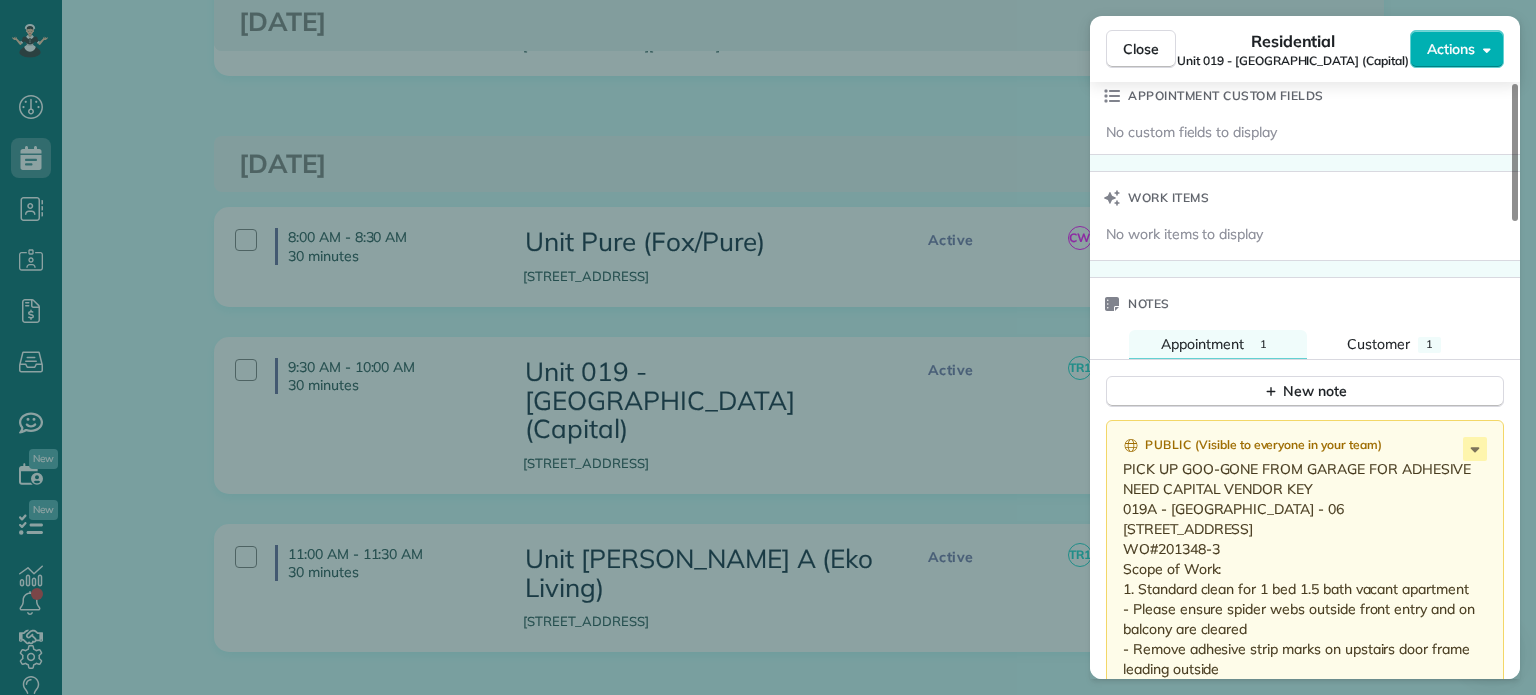 scroll, scrollTop: 1500, scrollLeft: 0, axis: vertical 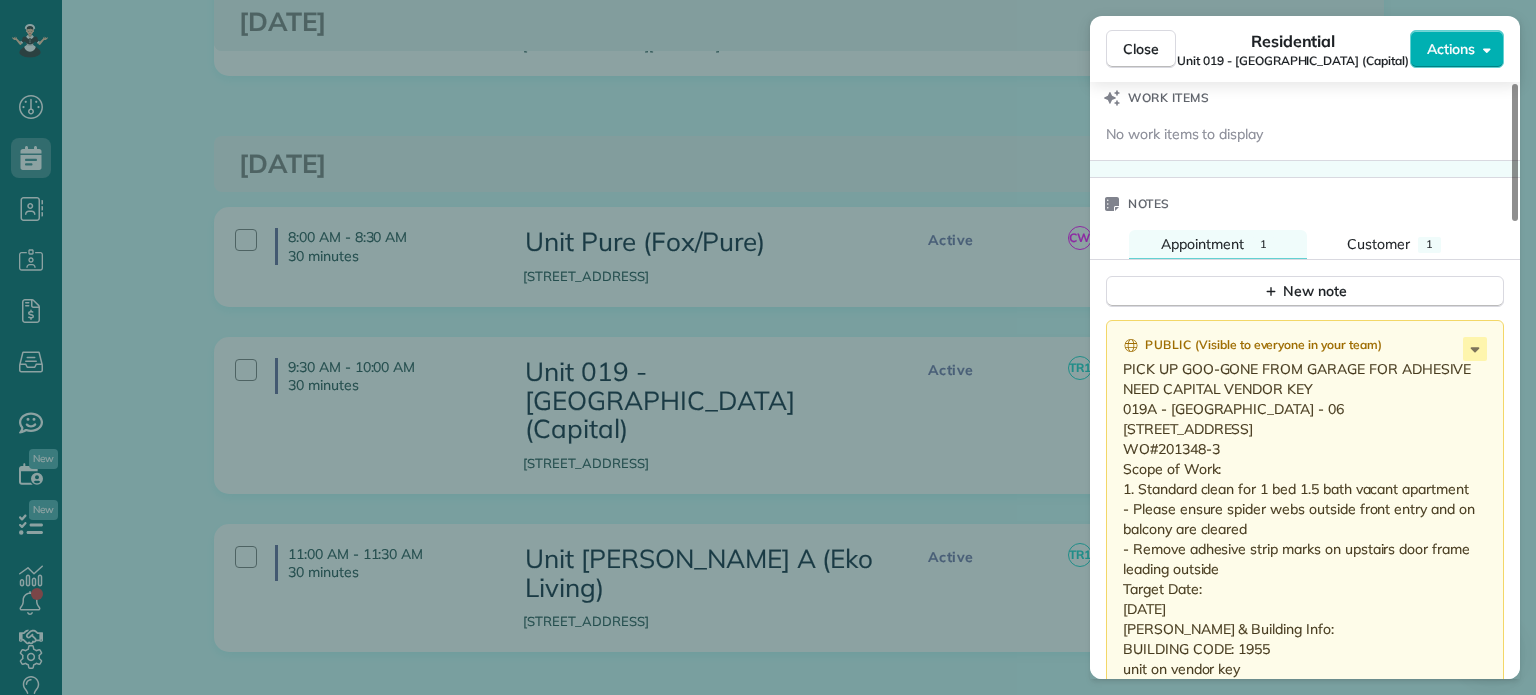 click on "Close Residential Unit 019 - Spokane (Capital) Actions Status Active Unit 019 - Spokane (Capital) · Open profile No phone number on record Add phone number No email on record Add email View Details Residential Tuesday, July 01, 2025 ( last week ) 9:30 AM 10:00 AM 30 minutes One time 610 Southeast Spokane Street Portland OR 97202 Service was not rated yet Setup ratings Cleaners Time in and out Assign Invite Cleaners Tawnya   Reynolds 9:30 AM 10:00 AM Checklist Try Now Keep this appointment up to your standards. Stay on top of every detail, keep your cleaners organised, and your client happy. Assign a checklist Watch a 5 min demo Billing Billing actions Price $0.00 Overcharge $0.00 Discount $0.00 Coupon discount - Primary tax - Secondary tax - Total appointment price $0.00 Tips collected New feature! $0.00 Mark as paid Total including tip $0.00 Get paid online in no-time! Send an invoice and reward your cleaners with tips Charge customer credit card Appointment custom fields No custom fields to display Notes 1" at bounding box center (768, 347) 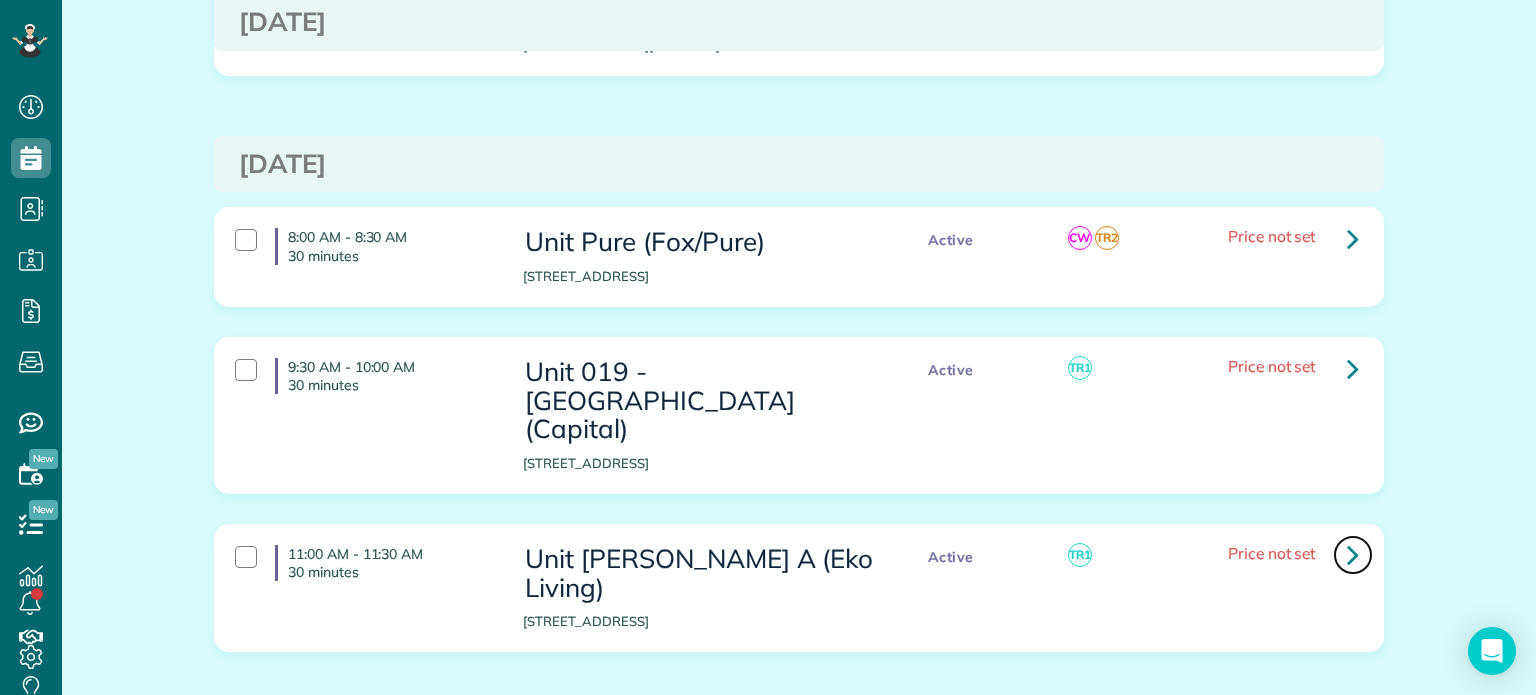 click at bounding box center (1353, 554) 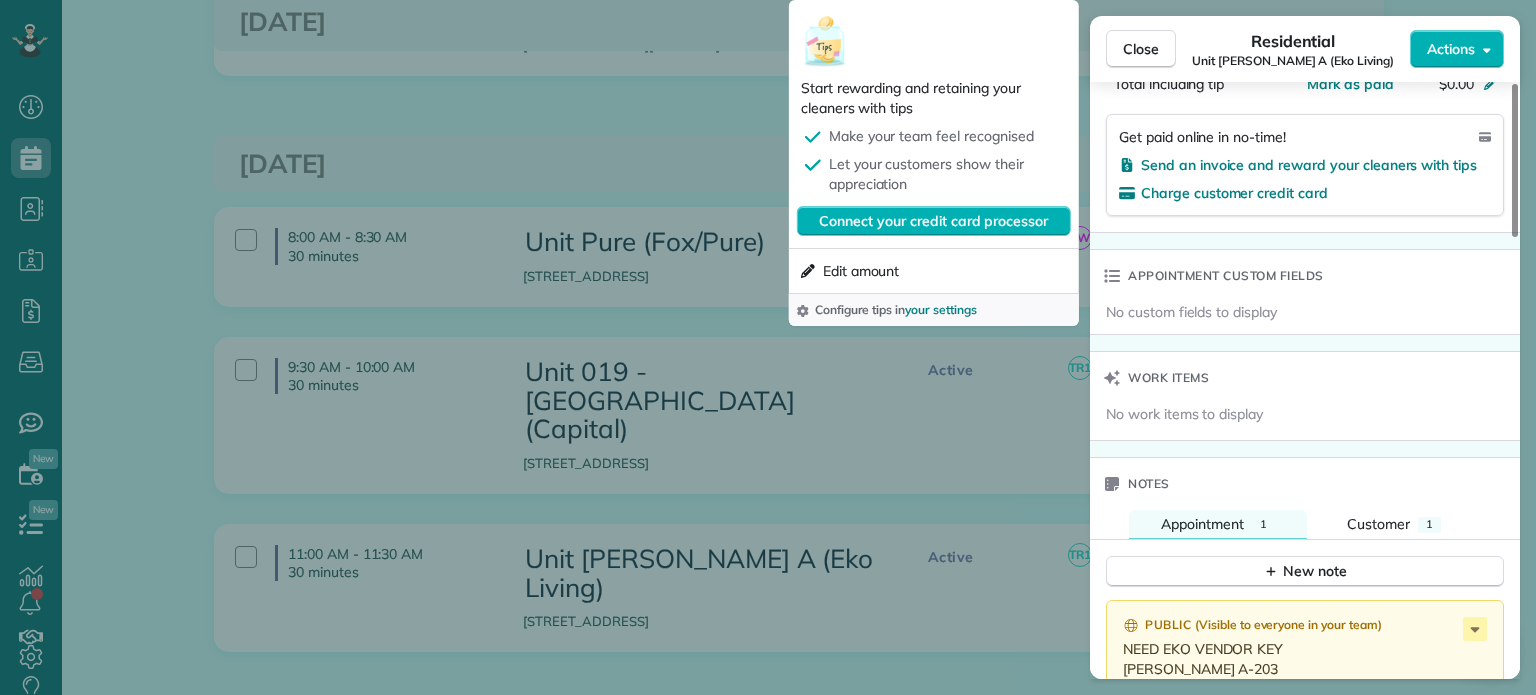 scroll, scrollTop: 1600, scrollLeft: 0, axis: vertical 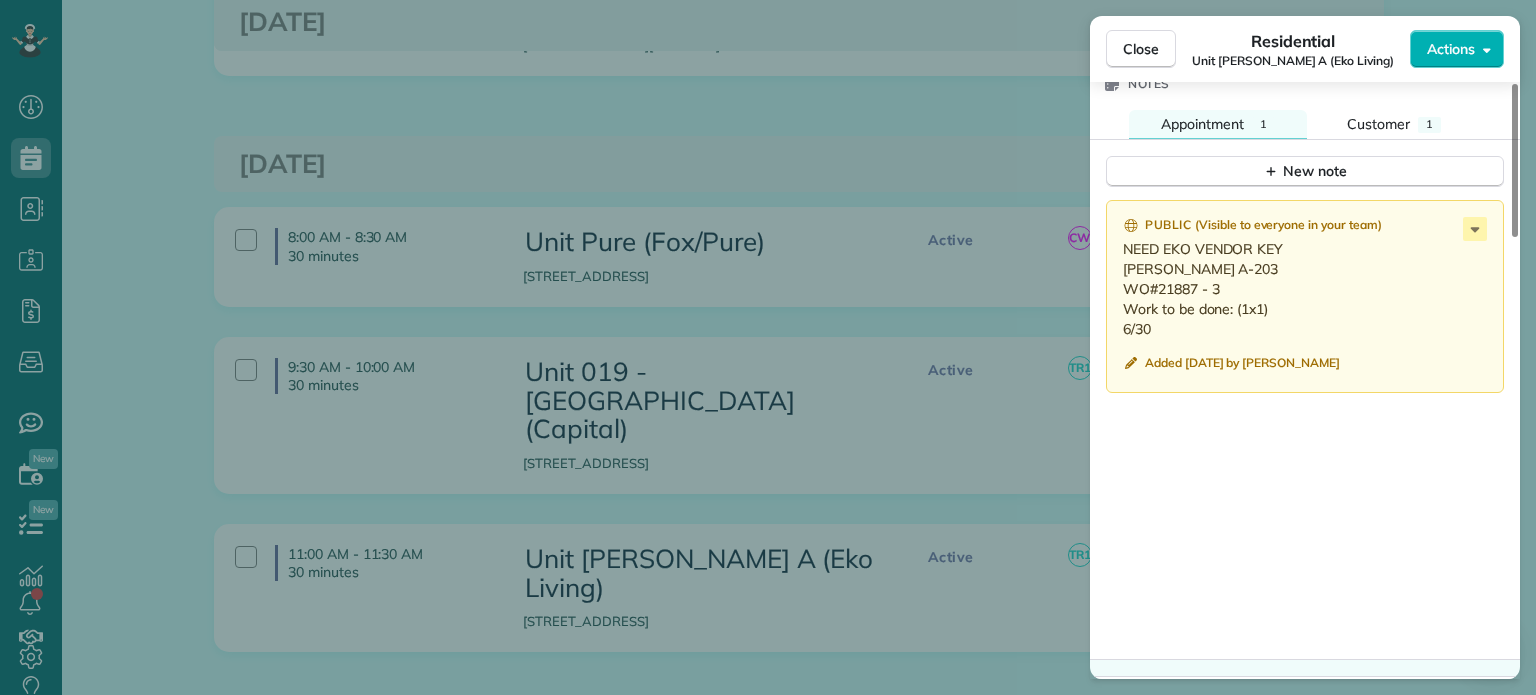 drag, startPoint x: 1156, startPoint y: 334, endPoint x: 1108, endPoint y: 274, distance: 76.837494 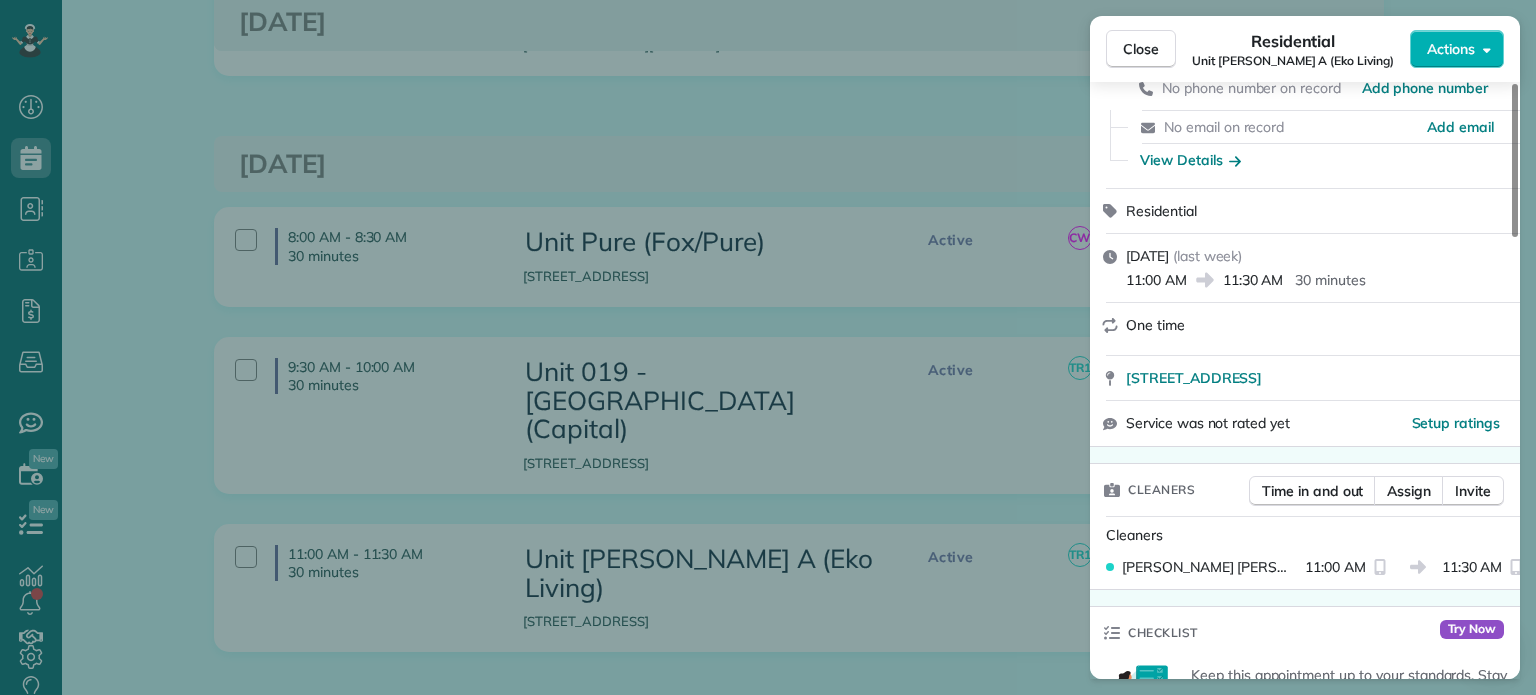 scroll, scrollTop: 0, scrollLeft: 0, axis: both 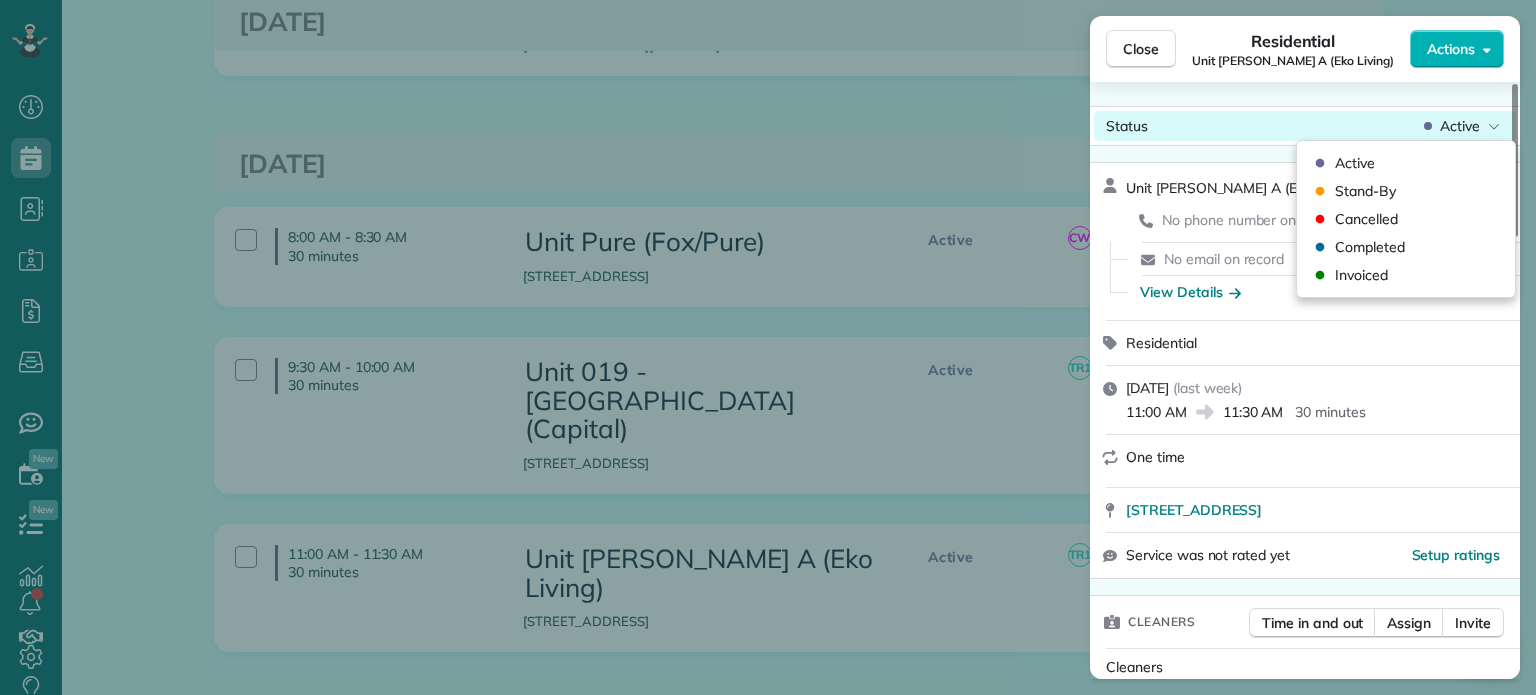 click on "Active" at bounding box center (1460, 126) 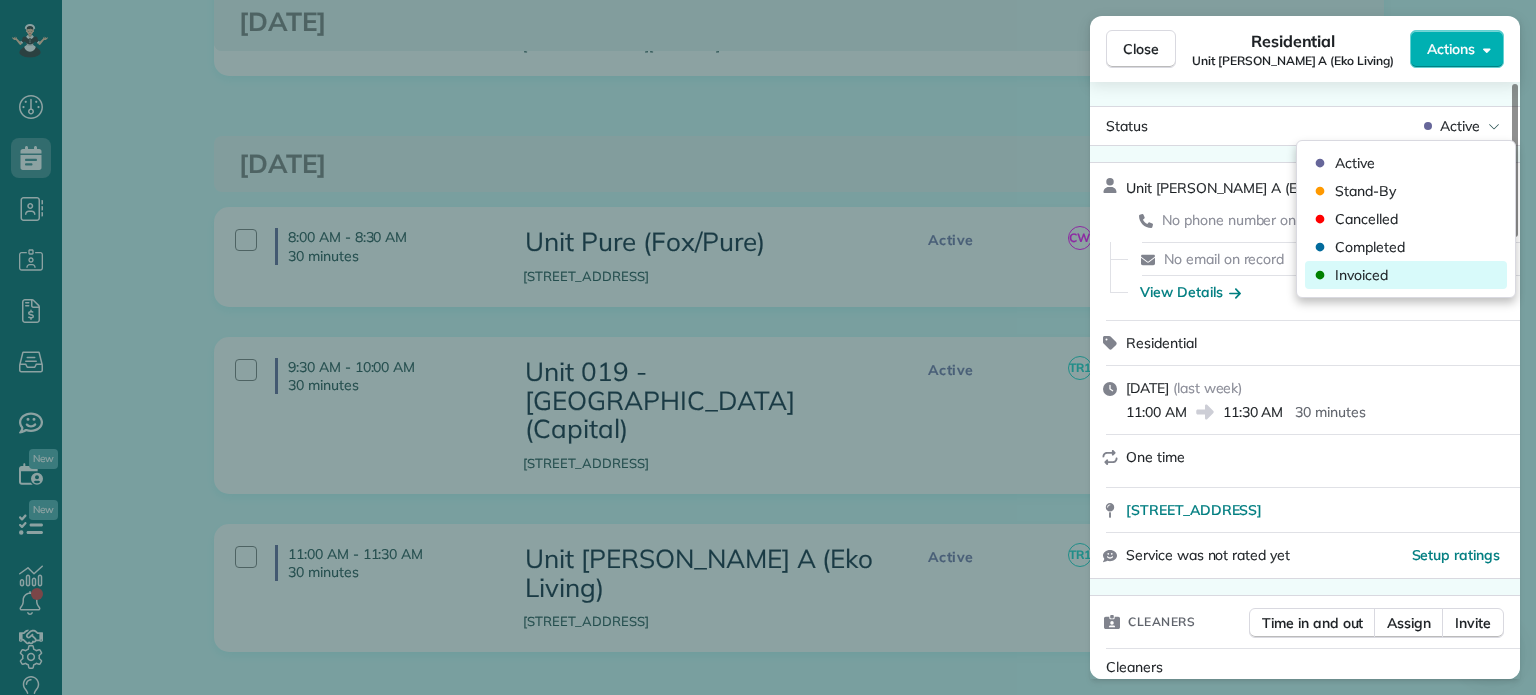 click on "Invoiced" at bounding box center (1406, 275) 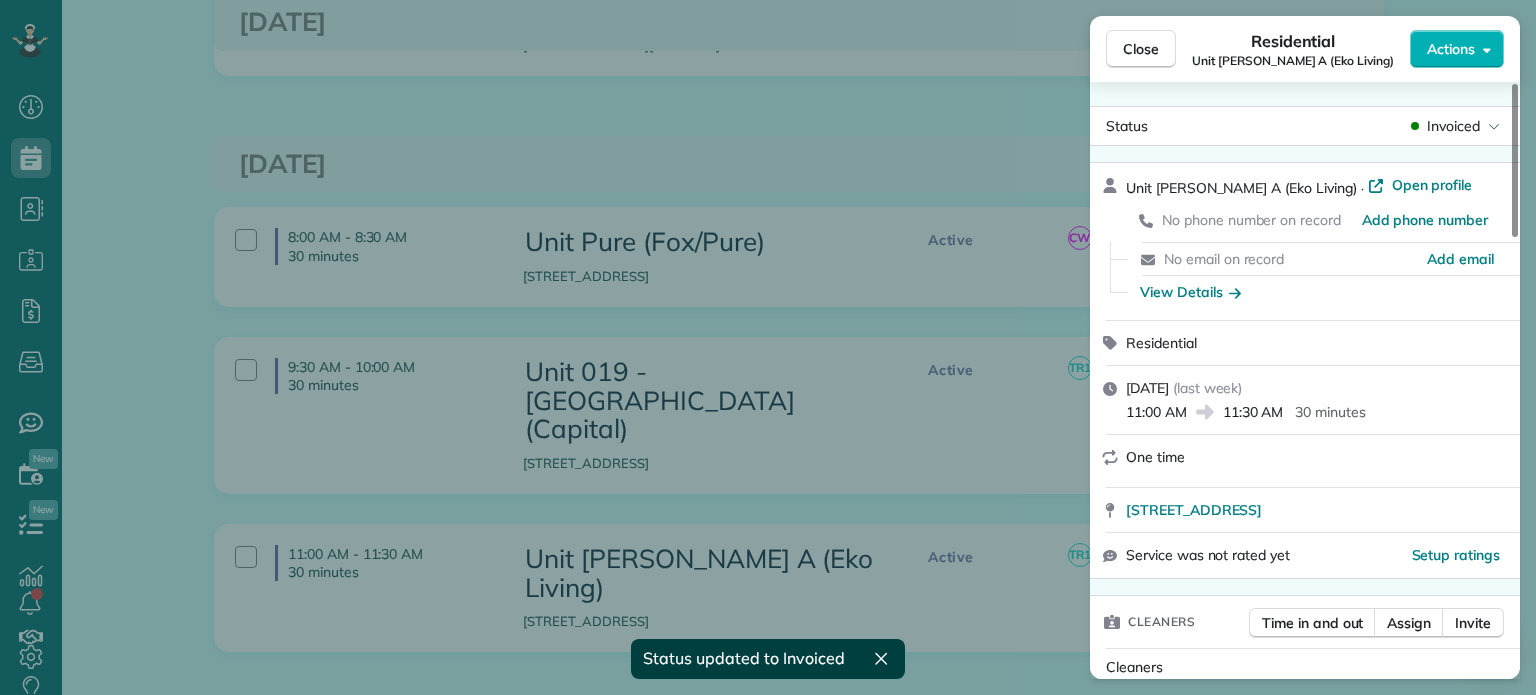 click on "Close Residential Unit Rosa A (Eko Living) Actions Status Invoiced Unit Rosa A (Eko Living) · Open profile No phone number on record Add phone number No email on record Add email View Details Residential Tuesday, July 01, 2025 ( last week ) 11:00 AM 11:30 AM 30 minutes One time 1655 C Street Vancouver WA 98663 Service was not rated yet Setup ratings Cleaners Time in and out Assign Invite Cleaners Tawnya   Reynolds 11:00 AM 11:30 AM Checklist Try Now Keep this appointment up to your standards. Stay on top of every detail, keep your cleaners organised, and your client happy. Assign a checklist Watch a 5 min demo Billing Billing actions Price $0.00 Overcharge $0.00 Discount $0.00 Coupon discount - Primary tax - Secondary tax - Total appointment price $0.00 Tips collected New feature! $0.00 Mark as paid Total including tip $0.00 Get paid online in no-time! Send an invoice and reward your cleaners with tips Charge customer credit card Appointment custom fields No custom fields to display Work items Notes 1 1 ( )" at bounding box center (768, 347) 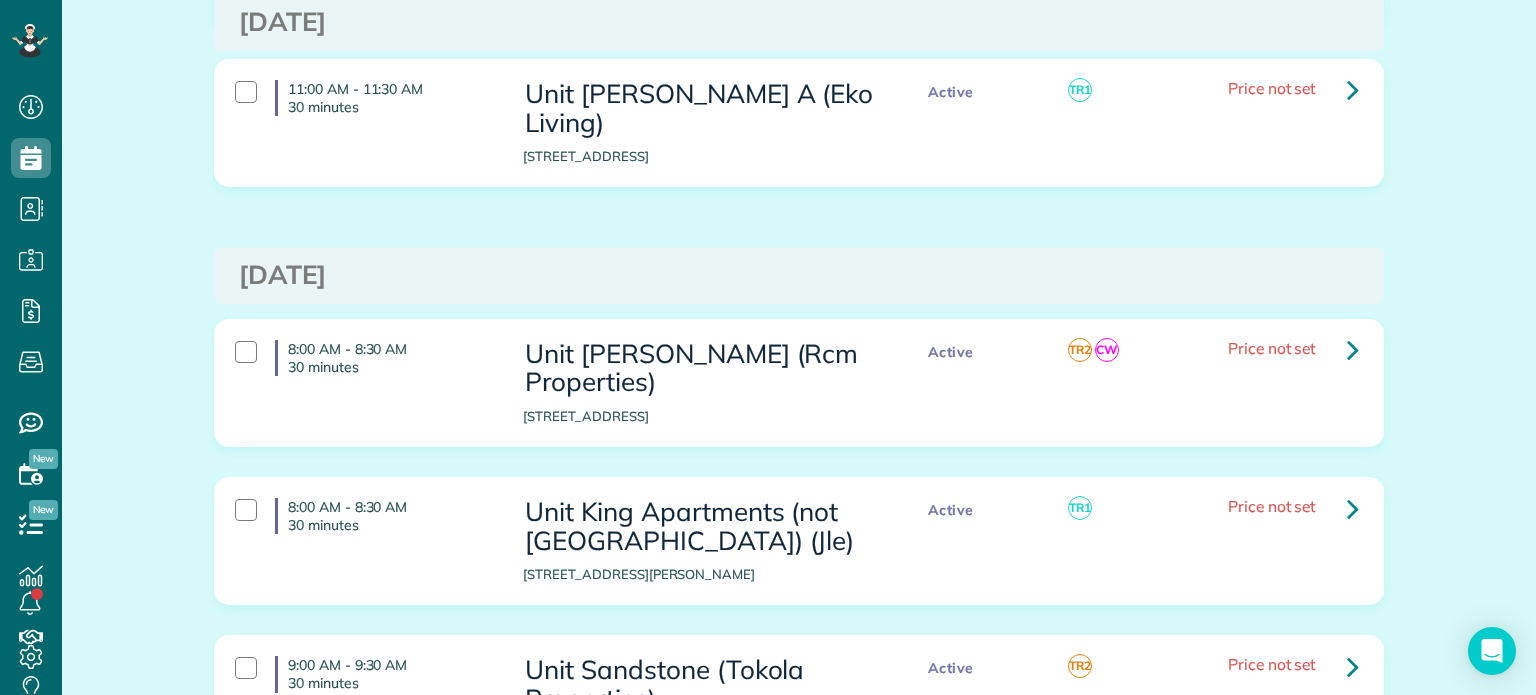 scroll, scrollTop: 1700, scrollLeft: 0, axis: vertical 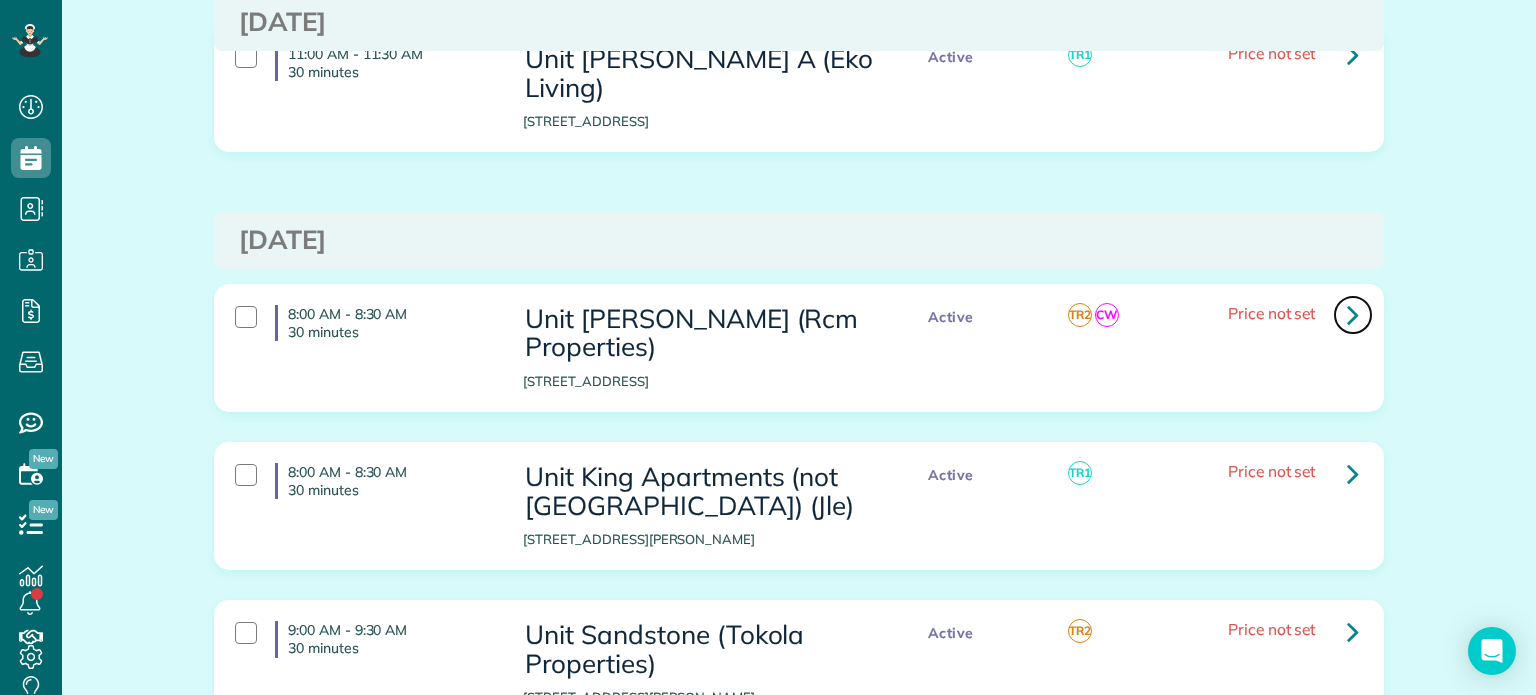 click at bounding box center [1353, 314] 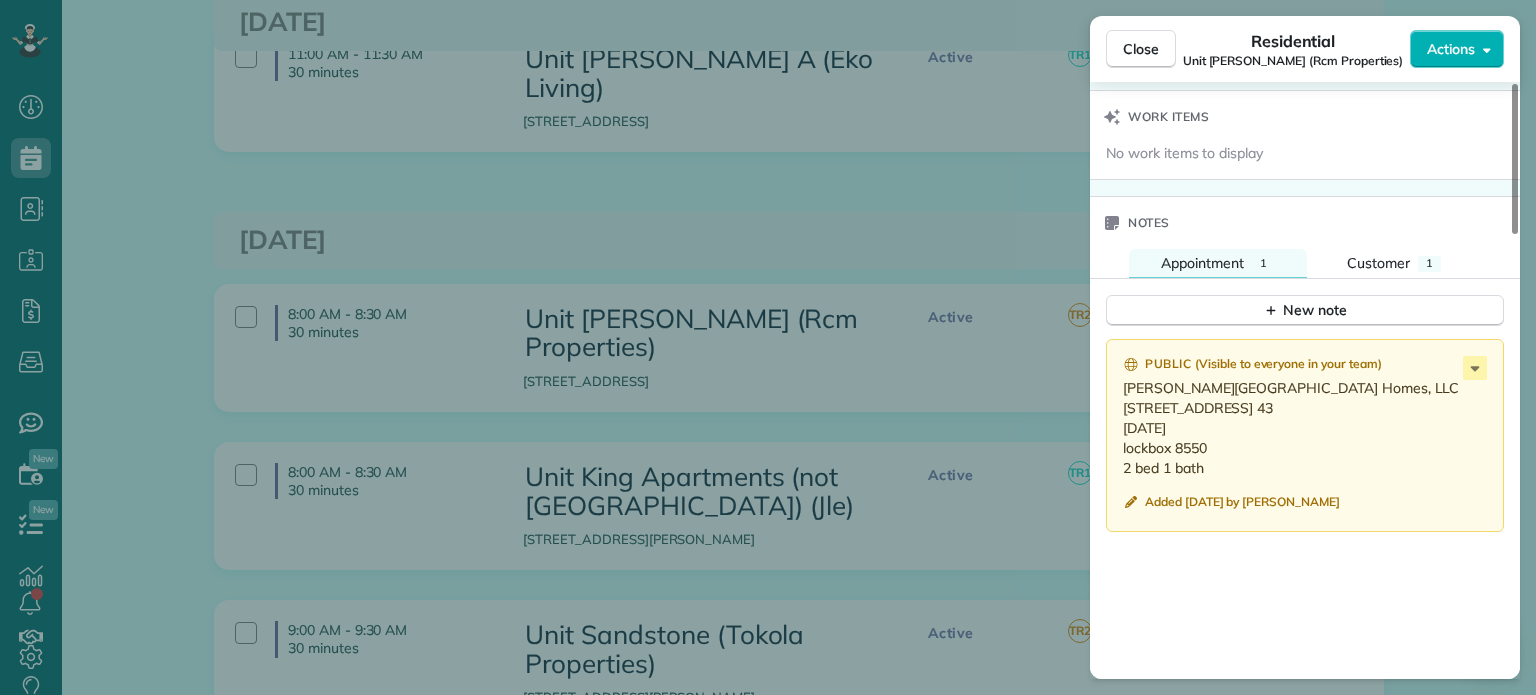 scroll, scrollTop: 1500, scrollLeft: 0, axis: vertical 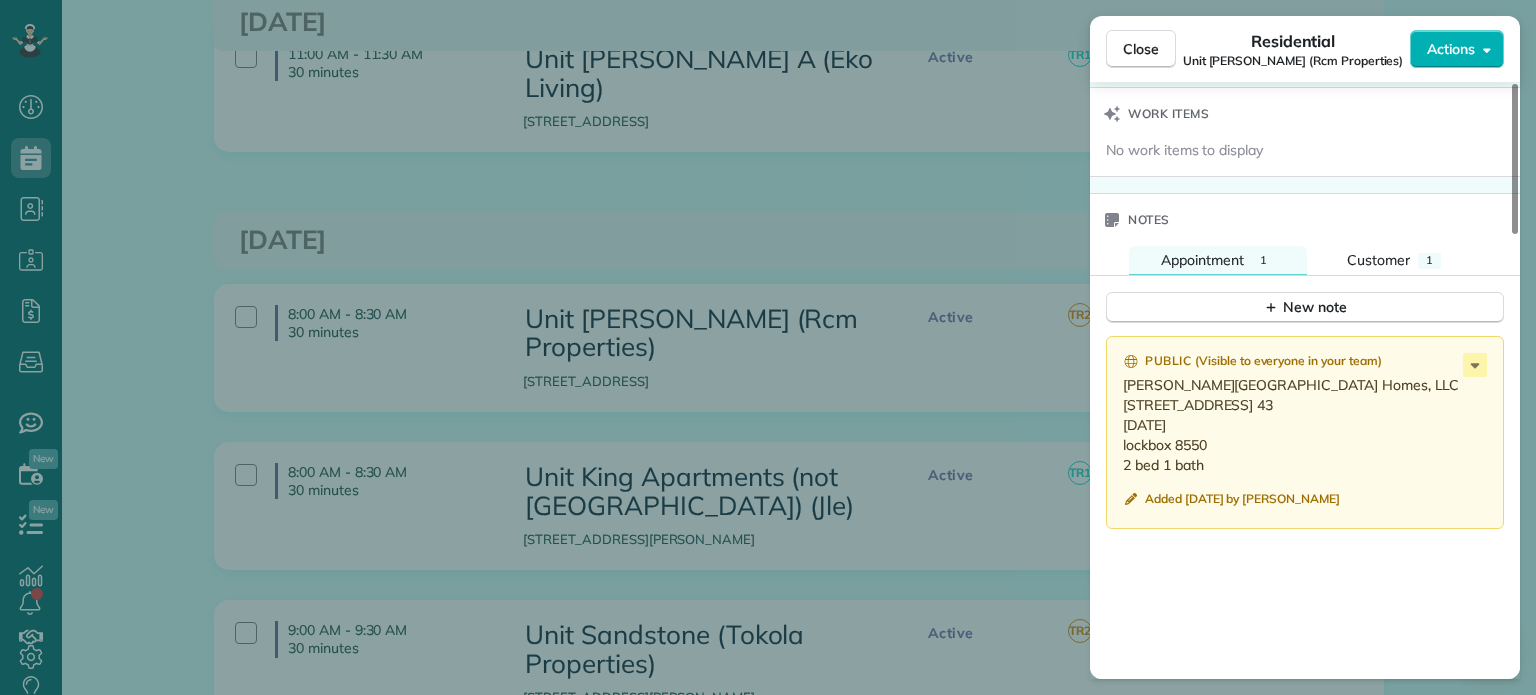 drag, startPoint x: 1207, startPoint y: 491, endPoint x: 1120, endPoint y: 394, distance: 130.29965 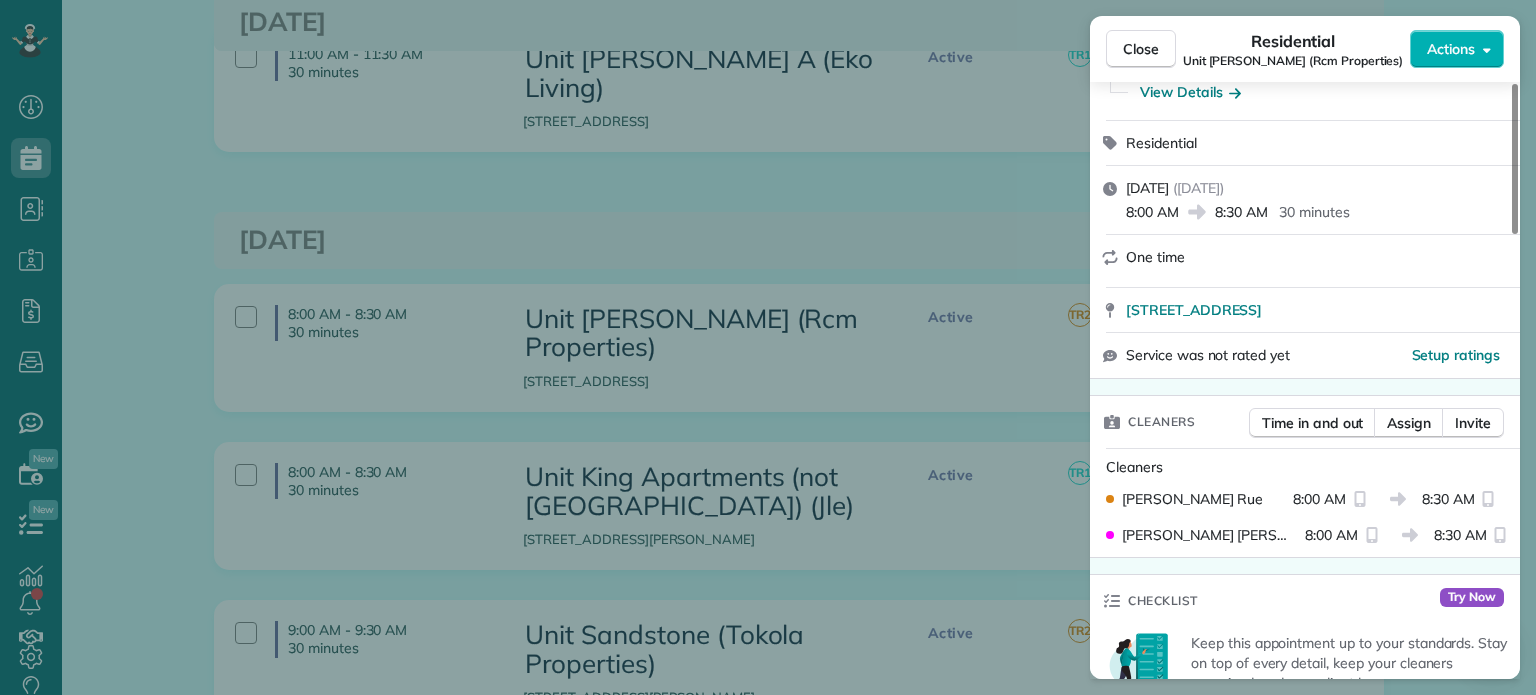 scroll, scrollTop: 0, scrollLeft: 0, axis: both 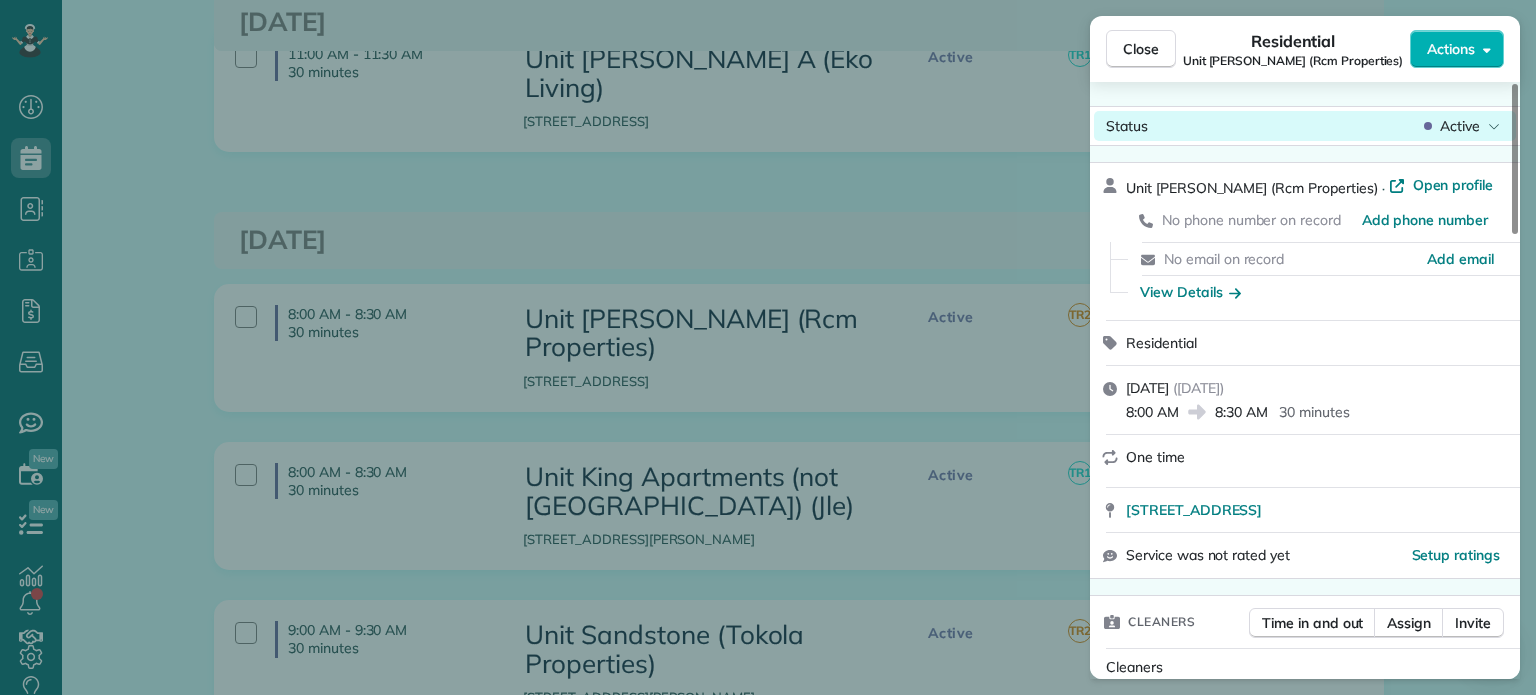 click on "Active" at bounding box center [1460, 126] 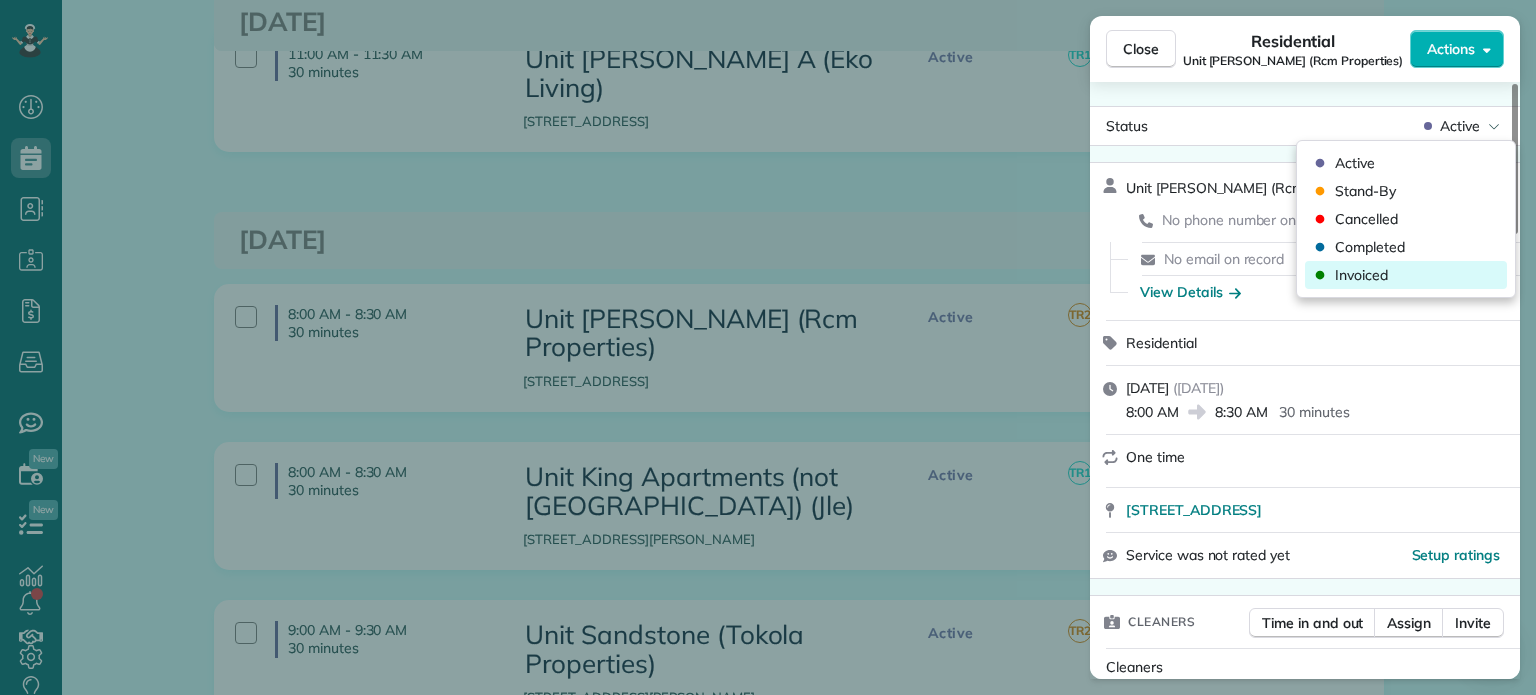 click on "Invoiced" at bounding box center [1406, 275] 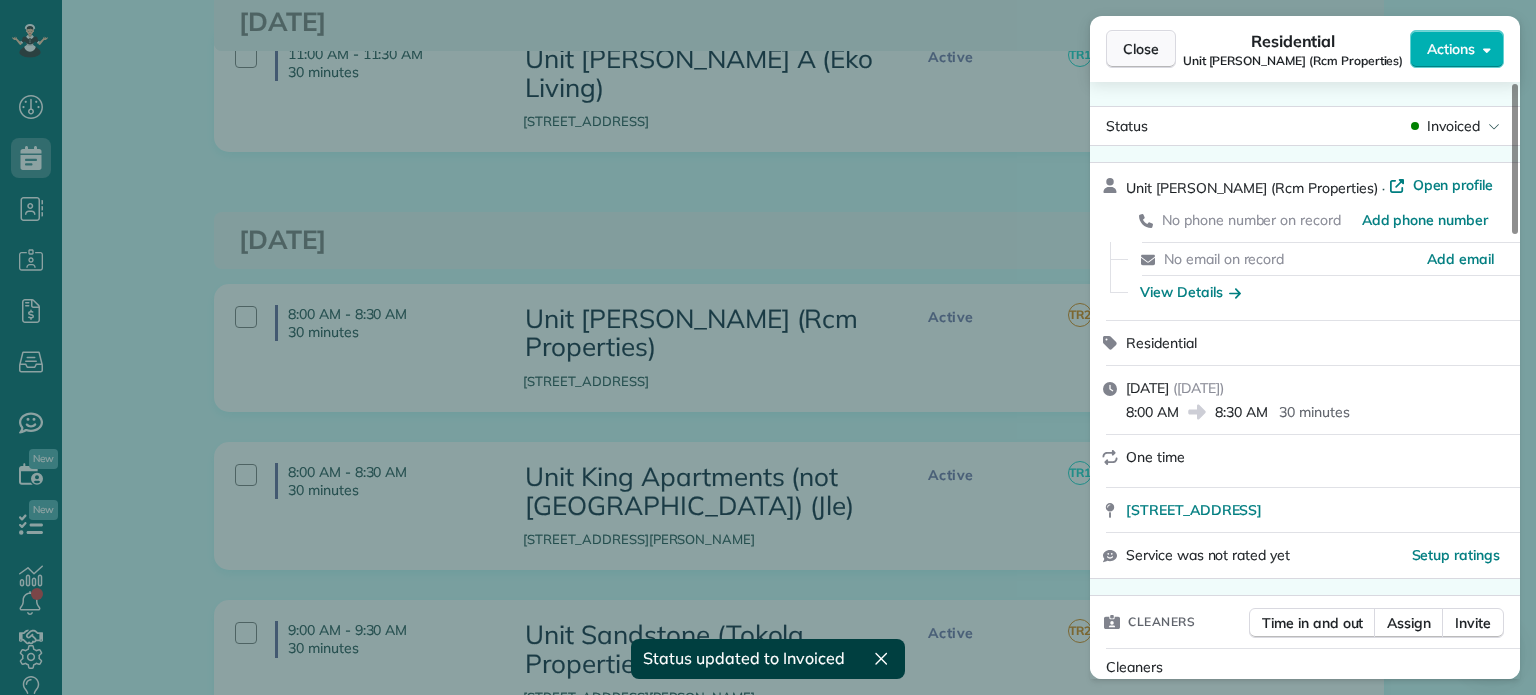 click on "Close" at bounding box center (1141, 49) 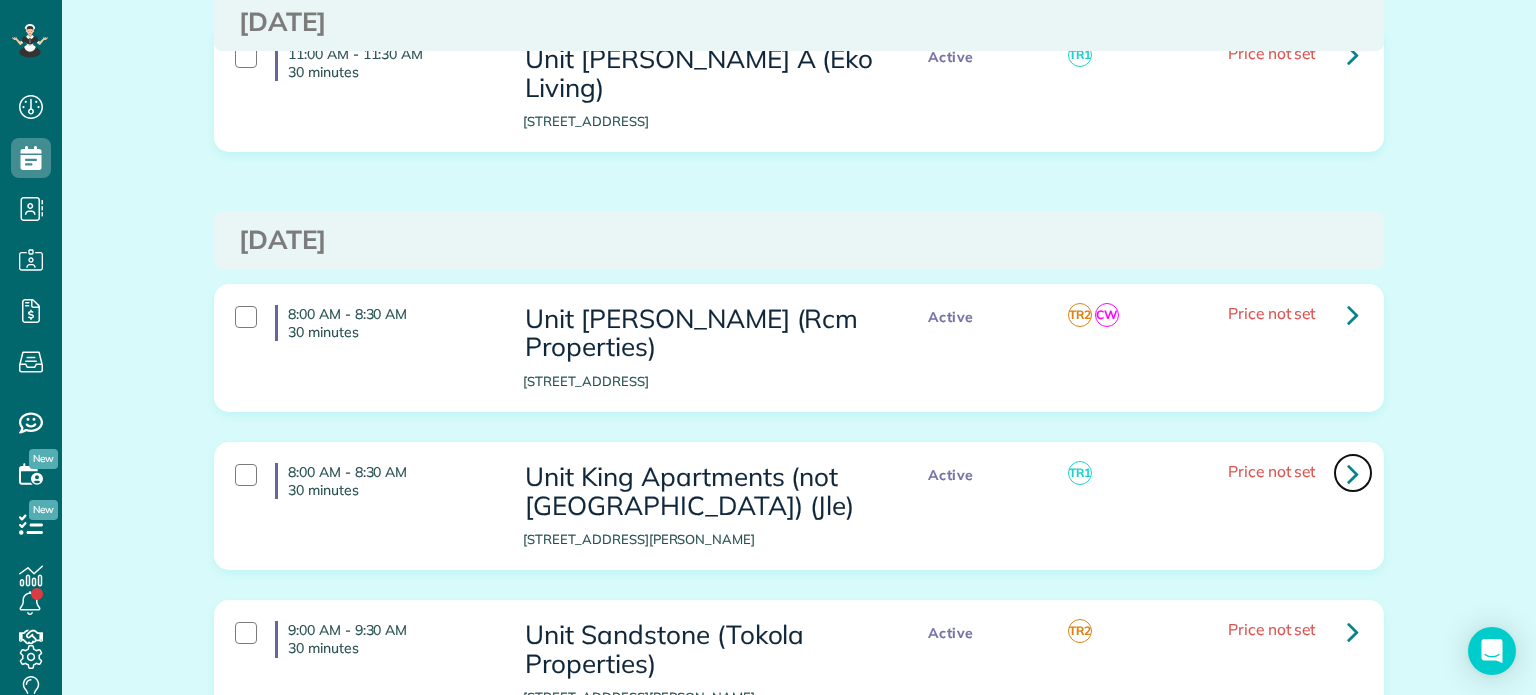 click at bounding box center (1353, 473) 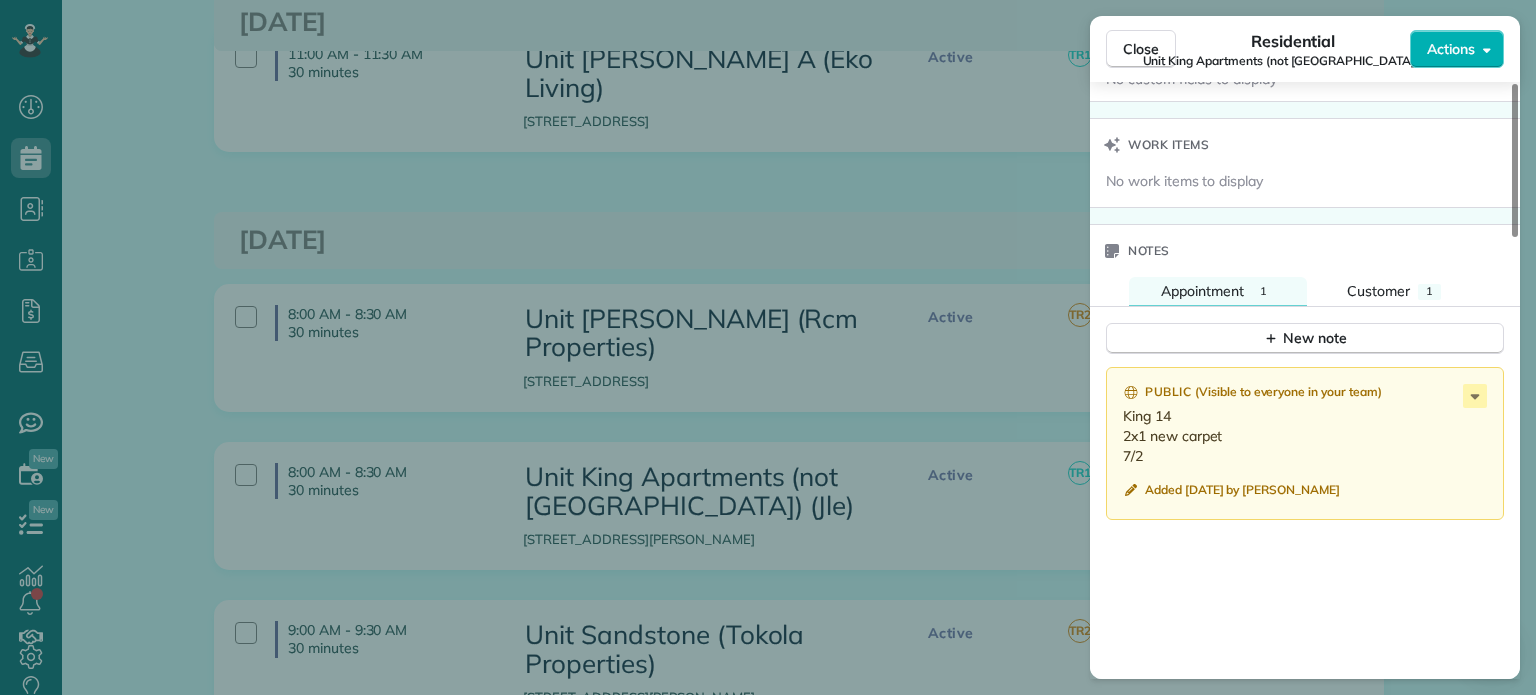 scroll, scrollTop: 1500, scrollLeft: 0, axis: vertical 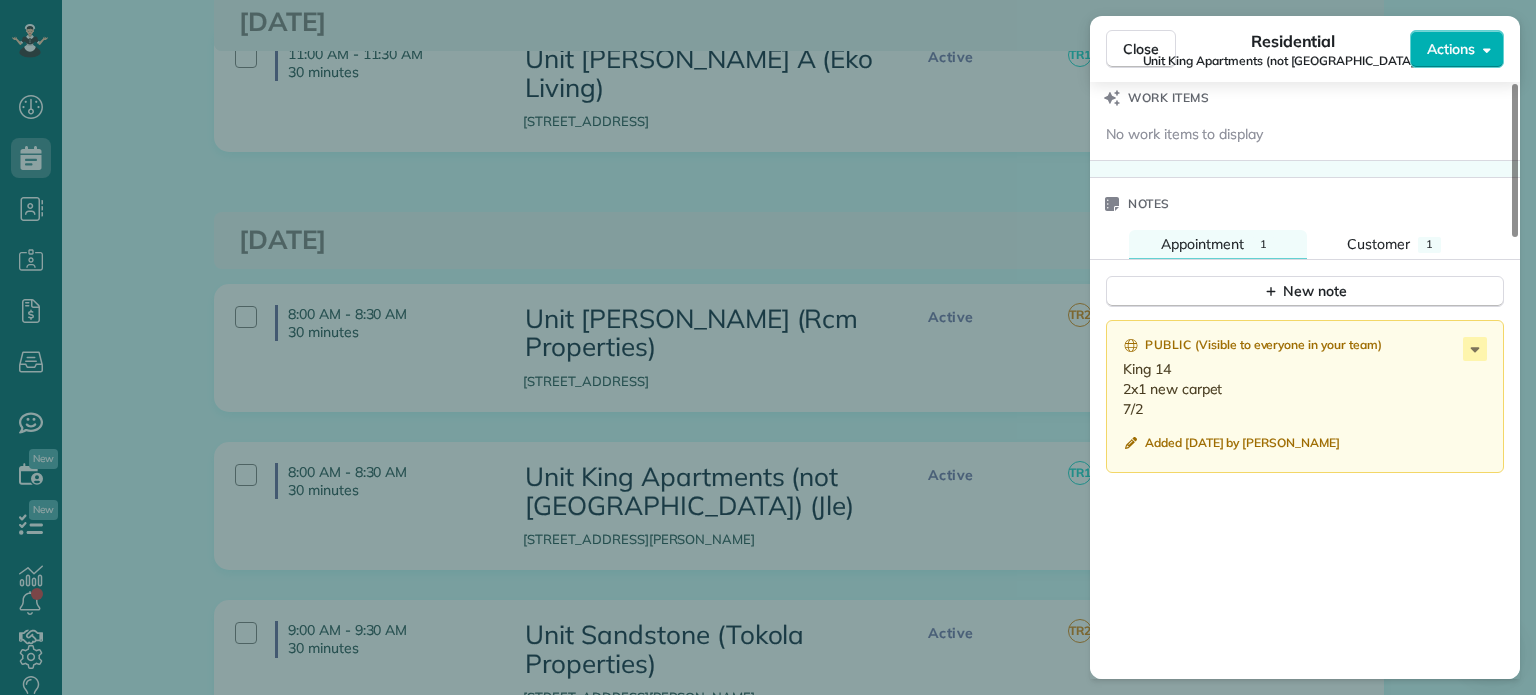 drag, startPoint x: 1148, startPoint y: 428, endPoint x: 1104, endPoint y: 395, distance: 55 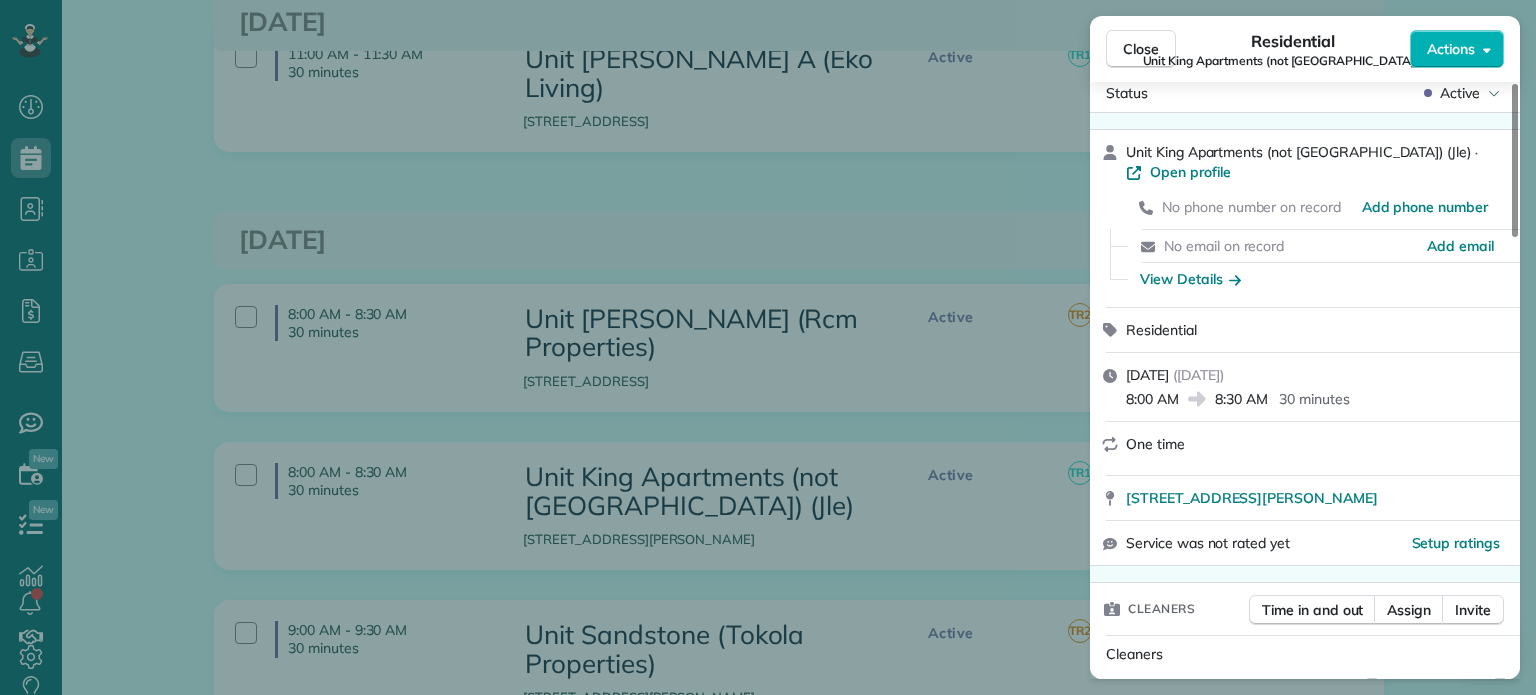 scroll, scrollTop: 0, scrollLeft: 0, axis: both 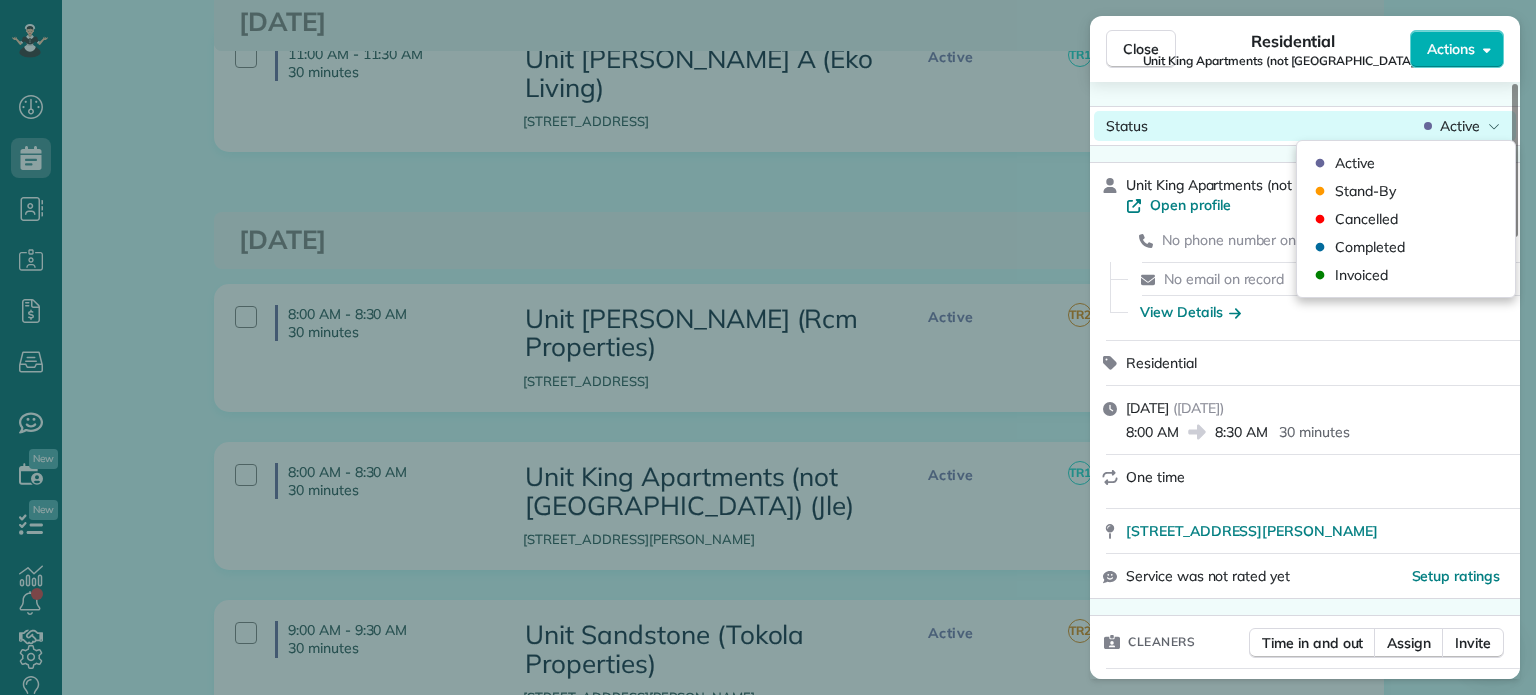 click on "Active" at bounding box center (1460, 126) 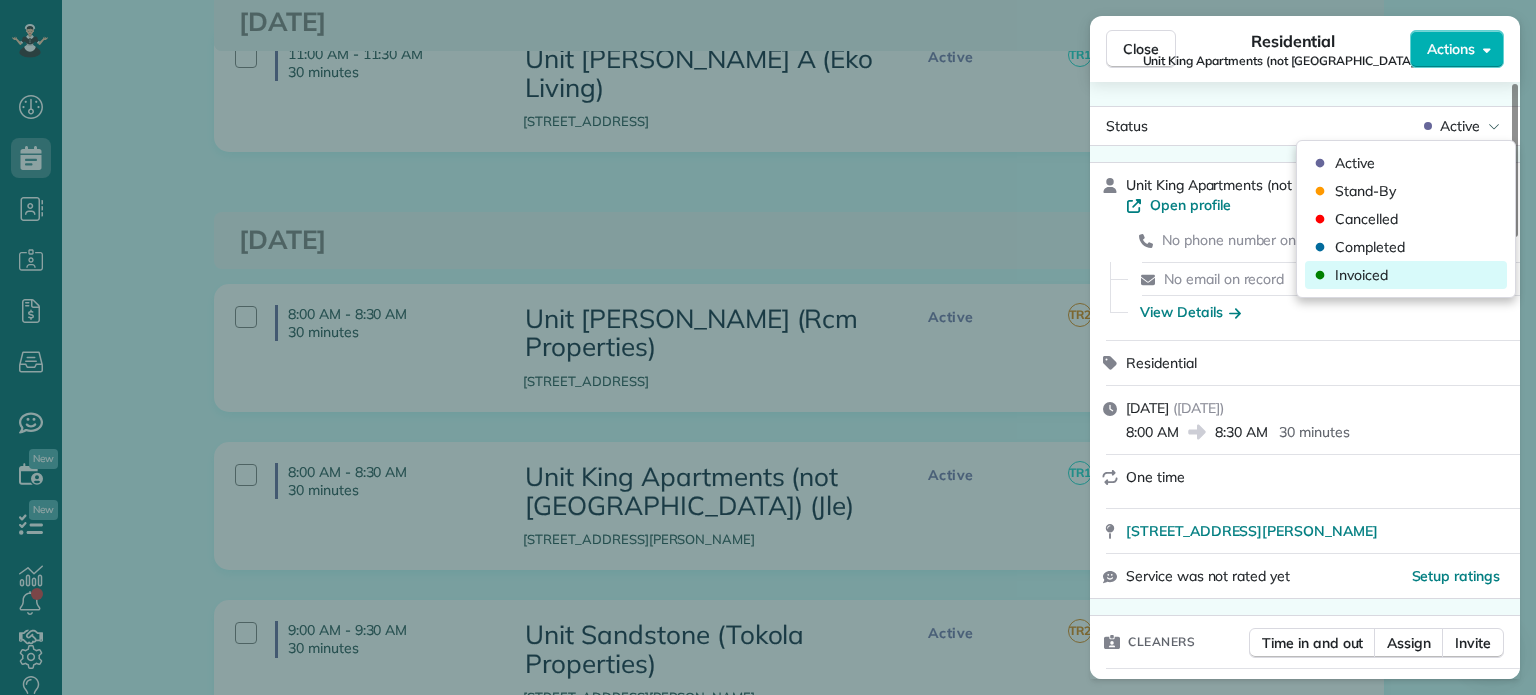 click on "Invoiced" at bounding box center [1406, 275] 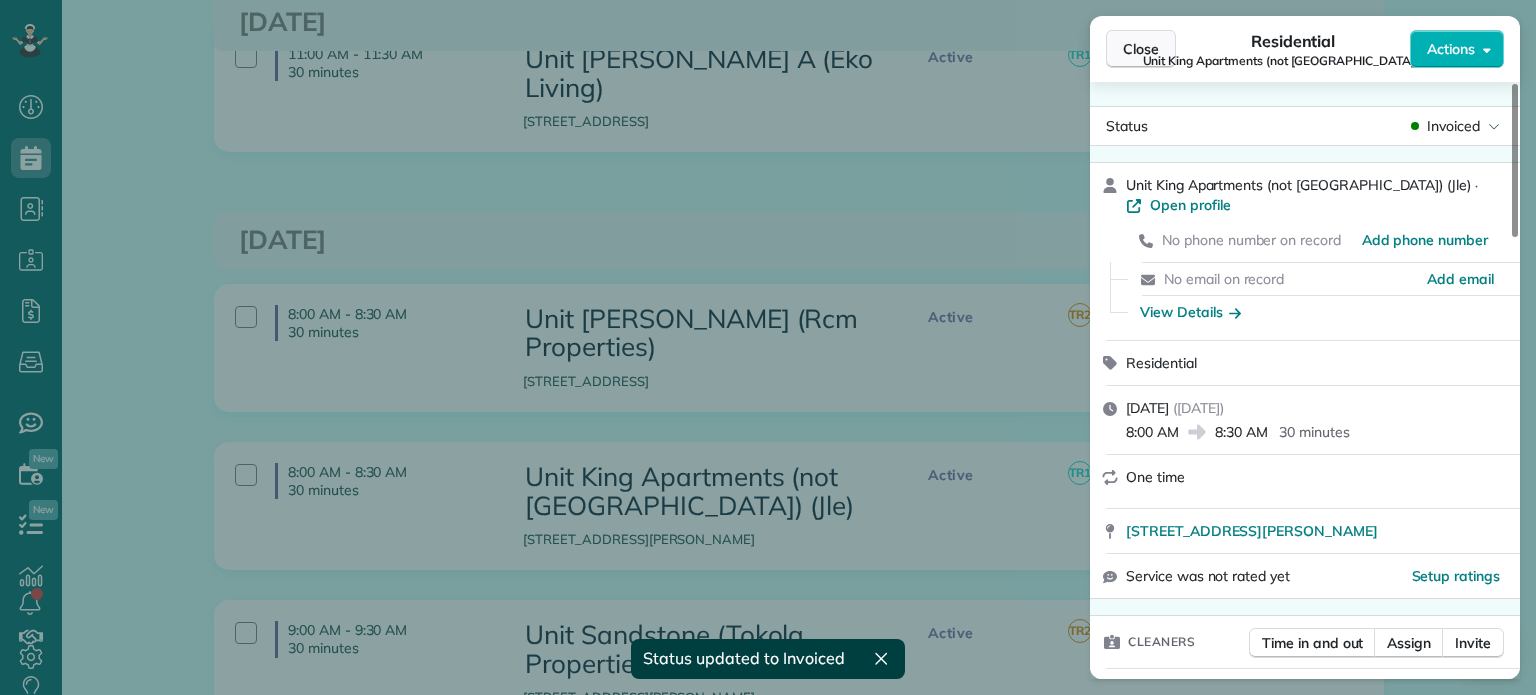 click on "Close" at bounding box center [1141, 49] 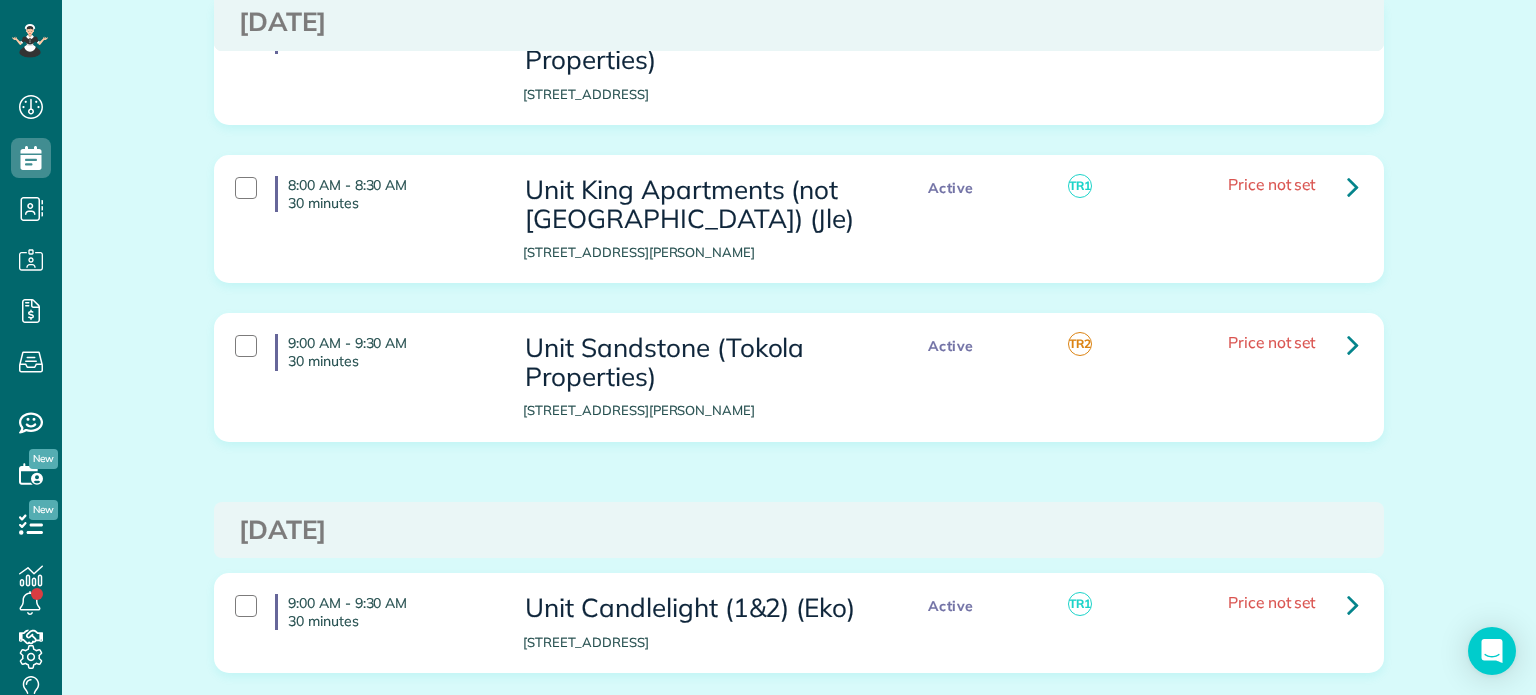 scroll, scrollTop: 2000, scrollLeft: 0, axis: vertical 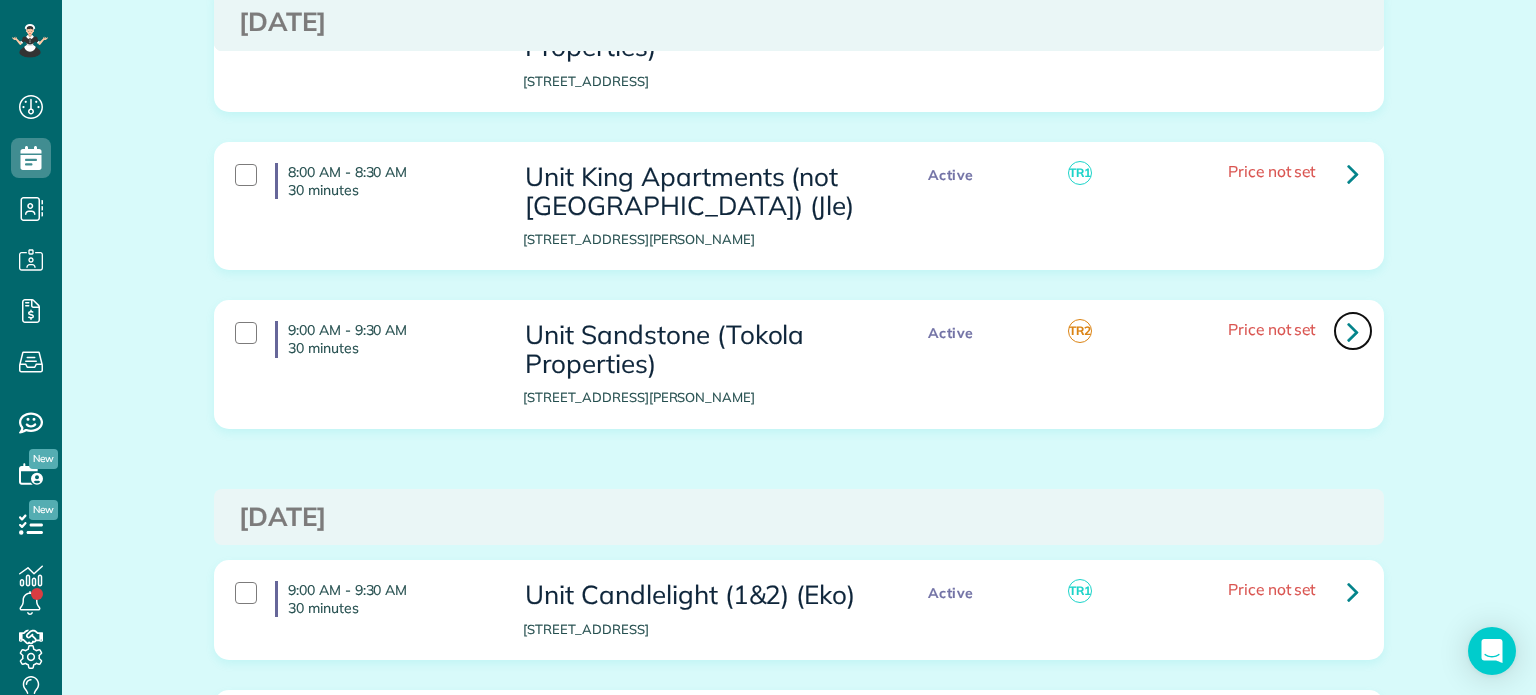click at bounding box center (1353, 331) 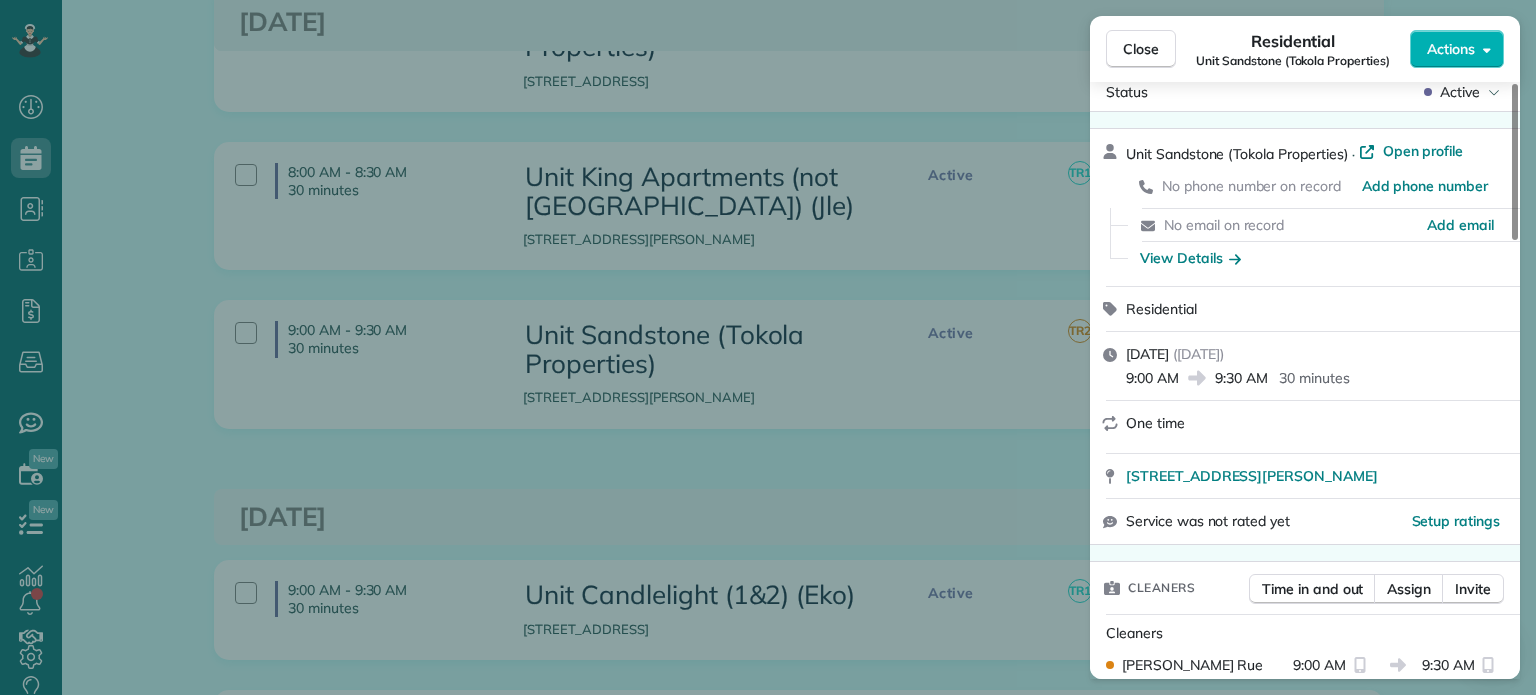scroll, scrollTop: 0, scrollLeft: 0, axis: both 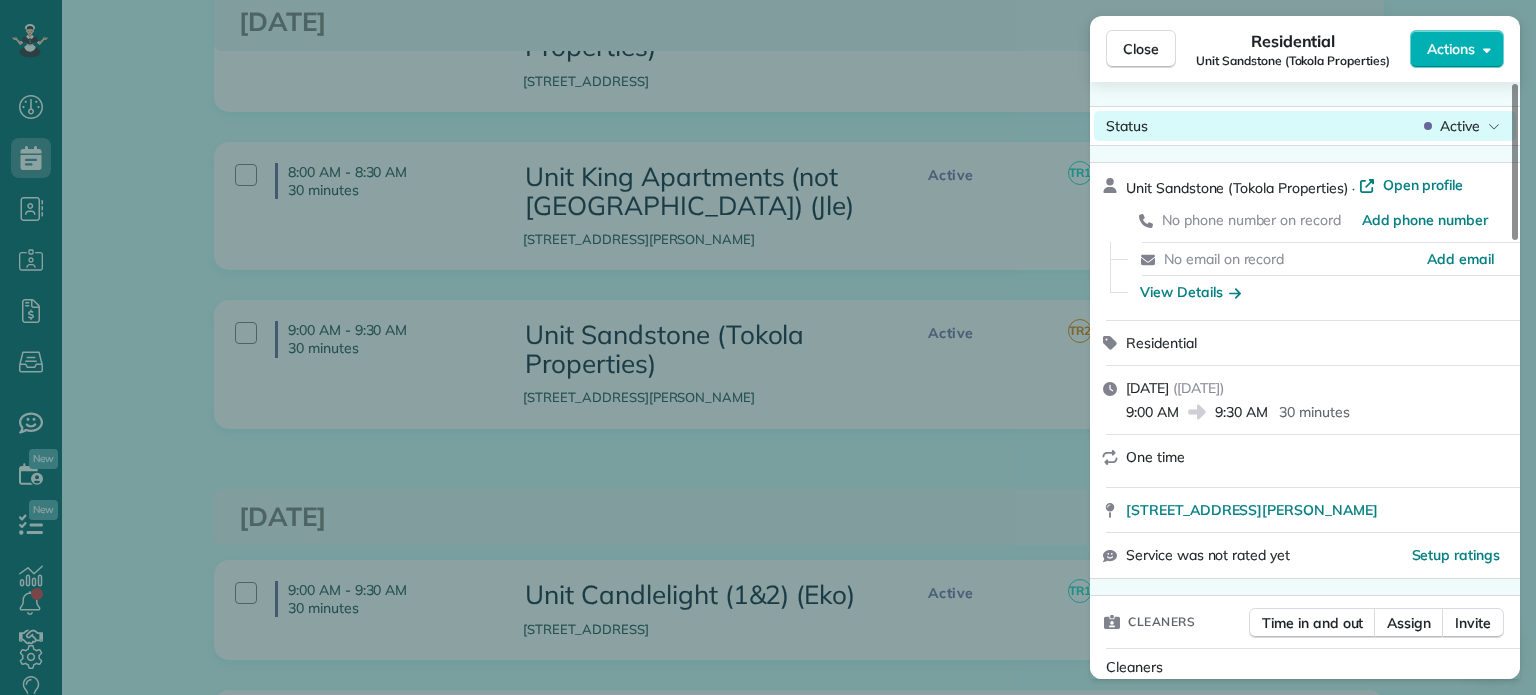 click on "Active" at bounding box center (1460, 126) 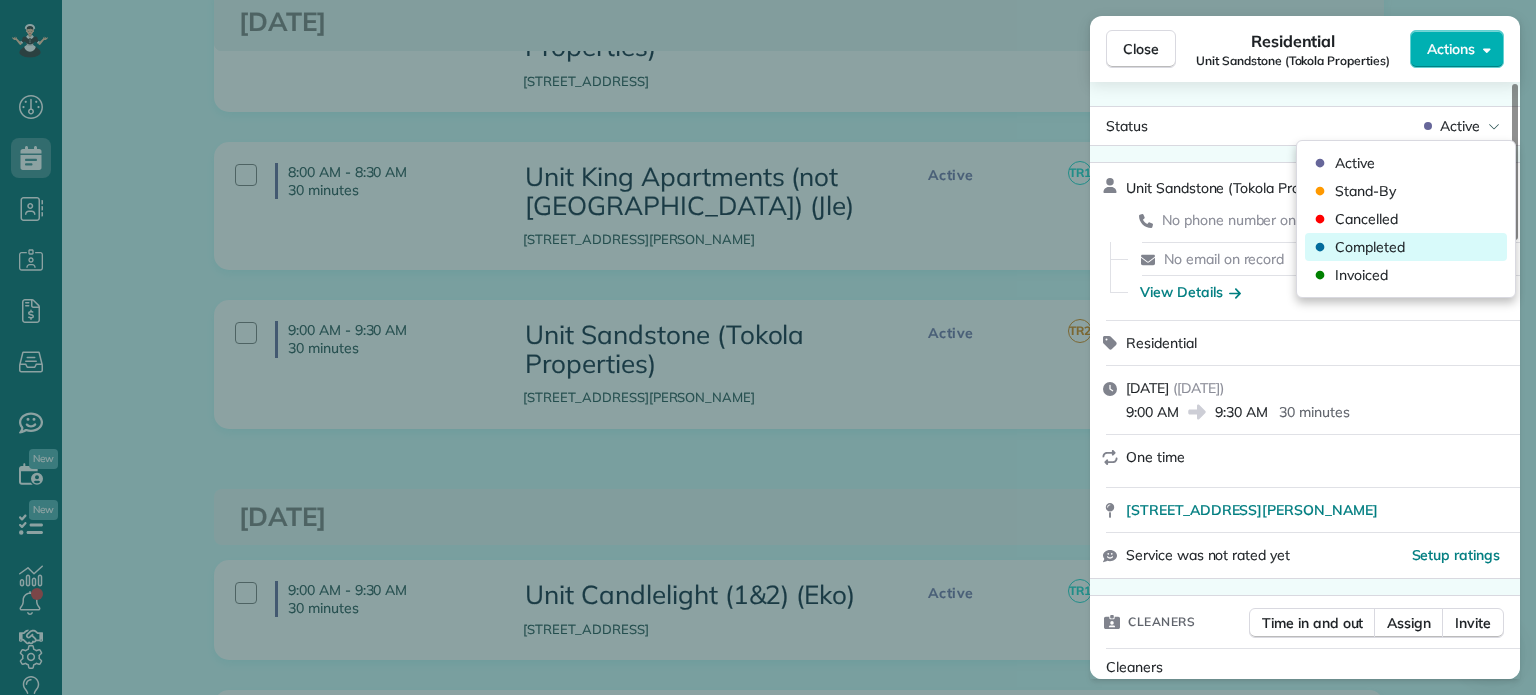 click on "Completed" at bounding box center [1370, 247] 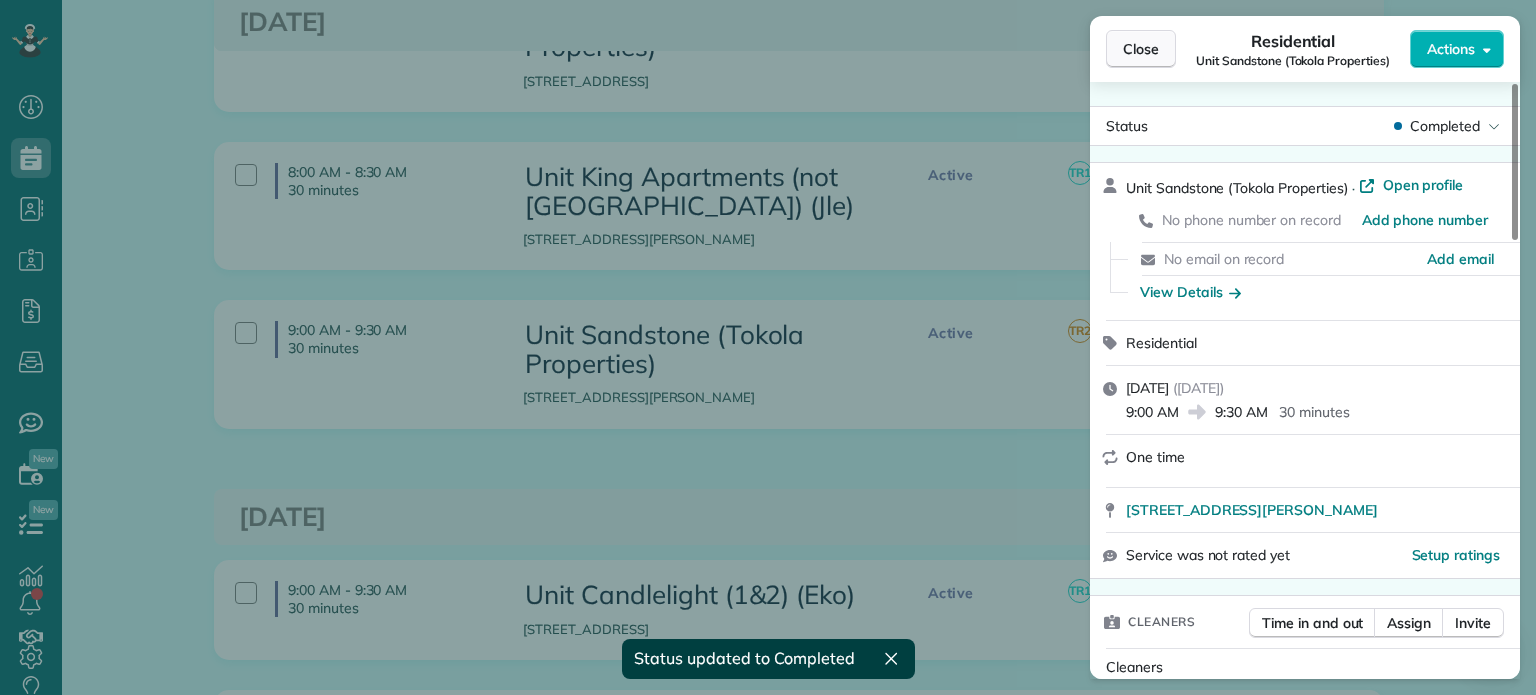 click on "Close" at bounding box center [1141, 49] 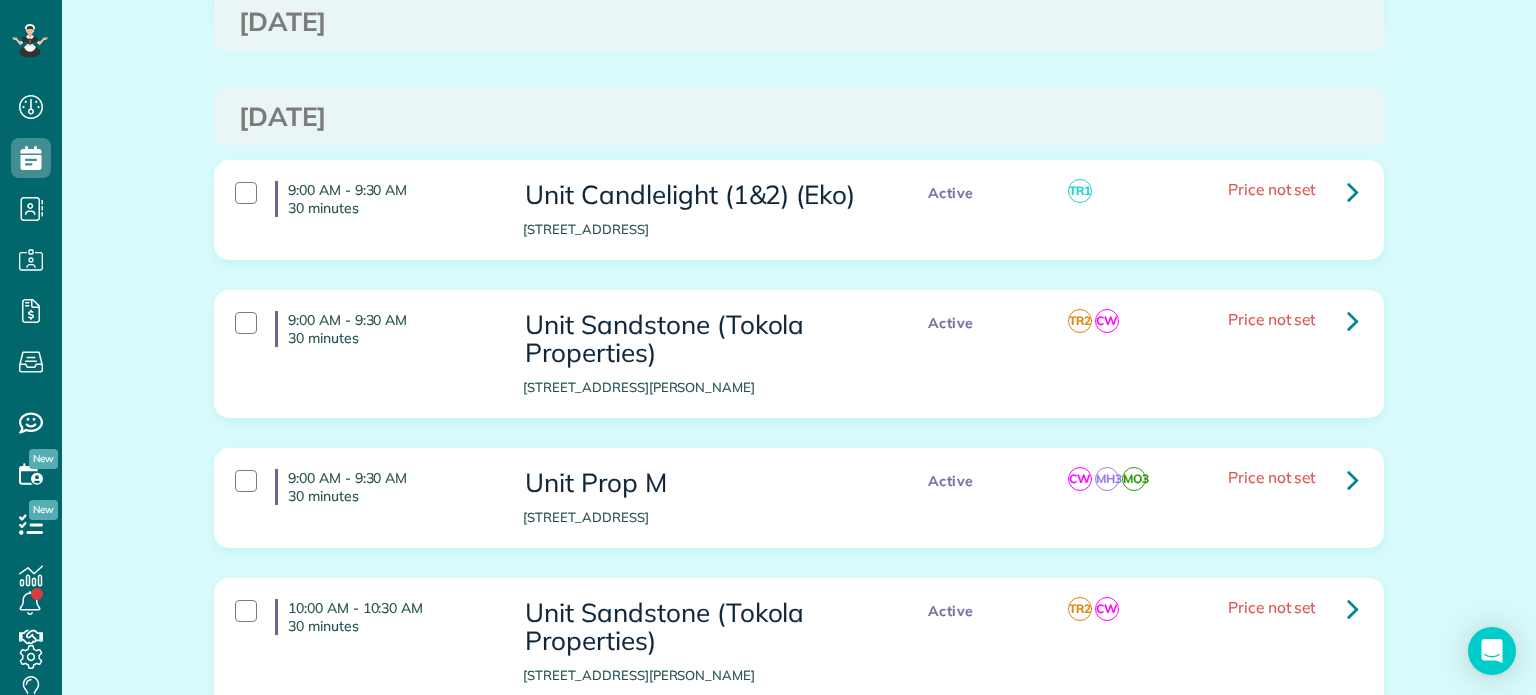 scroll, scrollTop: 2300, scrollLeft: 0, axis: vertical 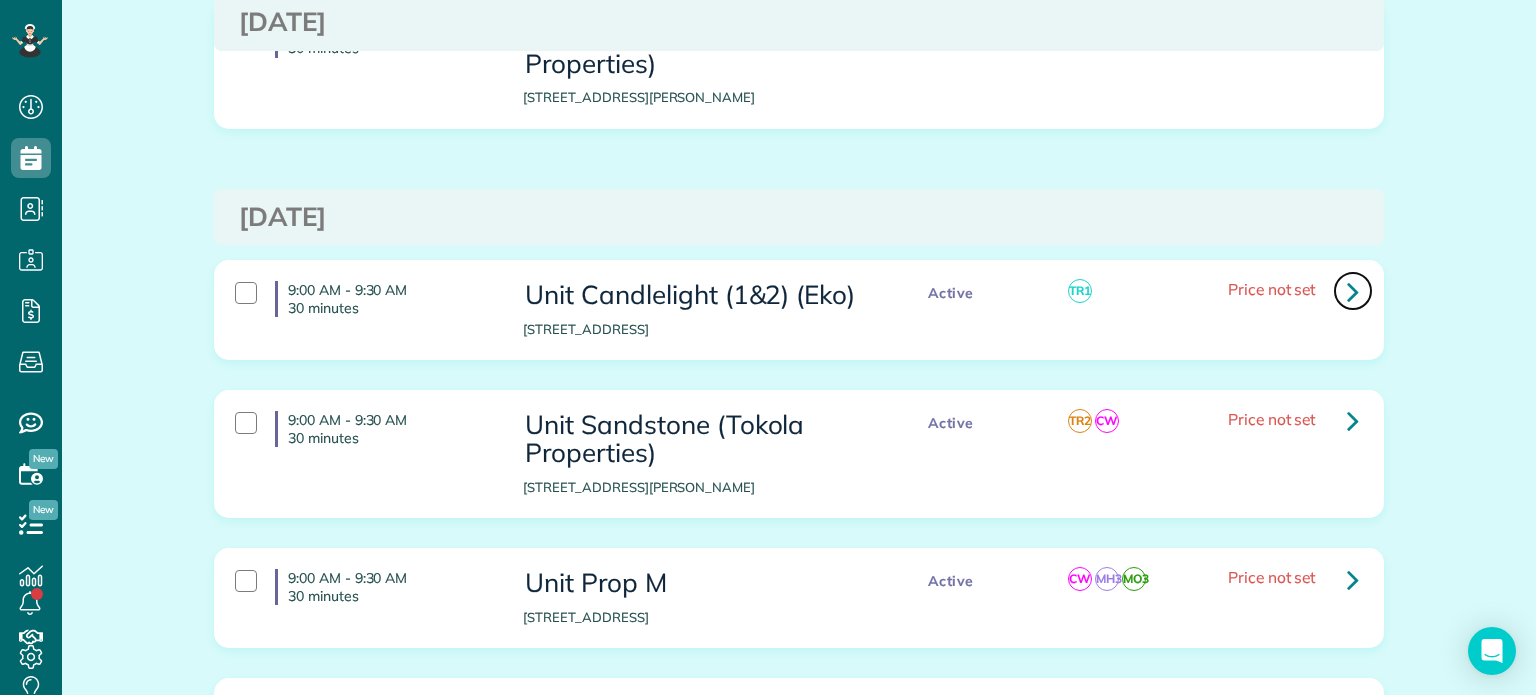 click at bounding box center (1353, 291) 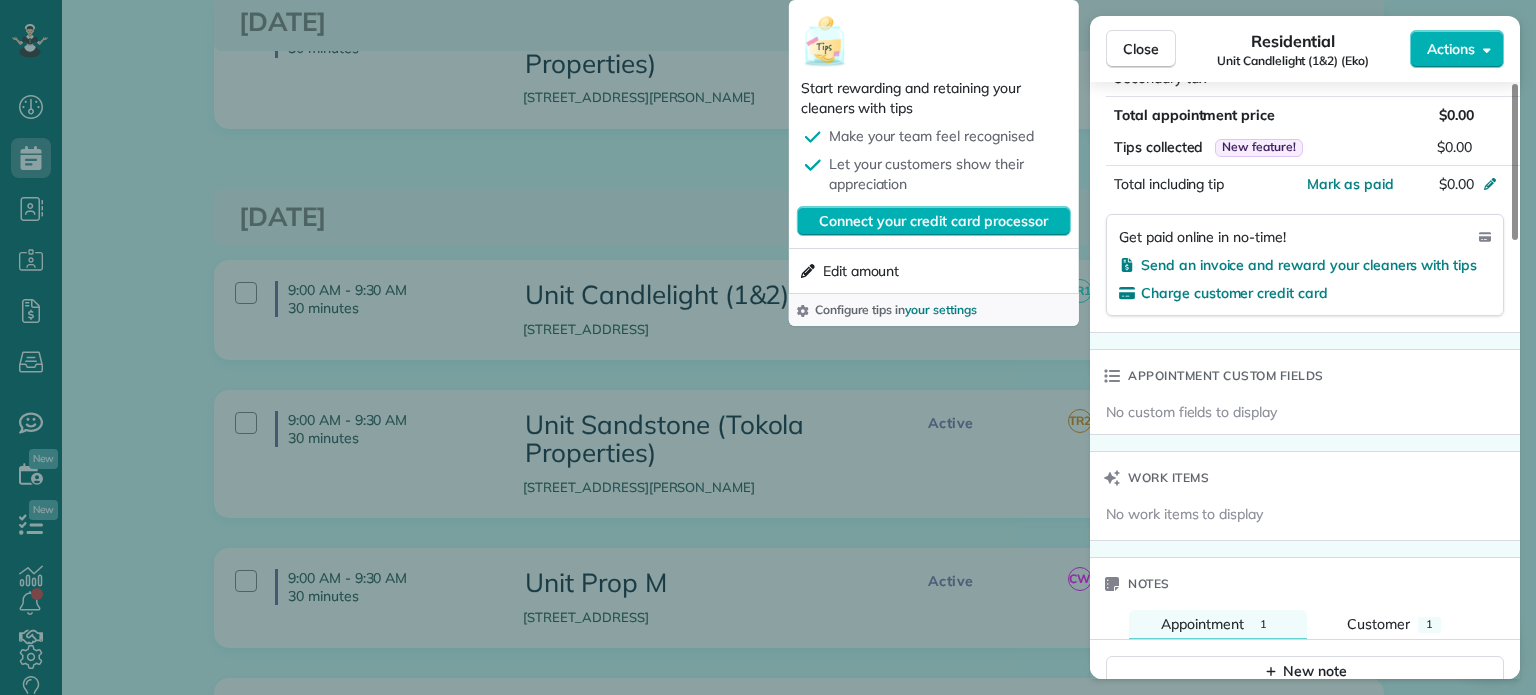 scroll, scrollTop: 1400, scrollLeft: 0, axis: vertical 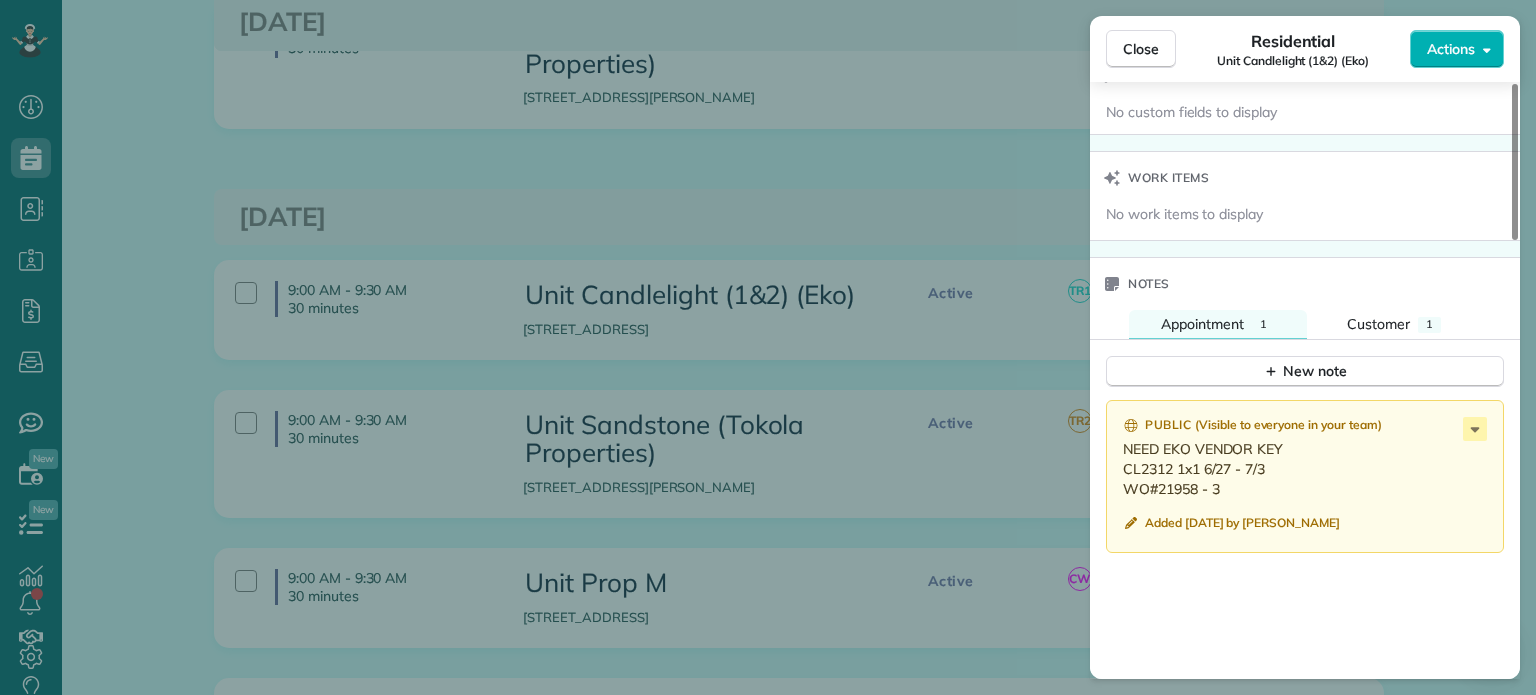 drag, startPoint x: 1220, startPoint y: 493, endPoint x: 1120, endPoint y: 482, distance: 100.60318 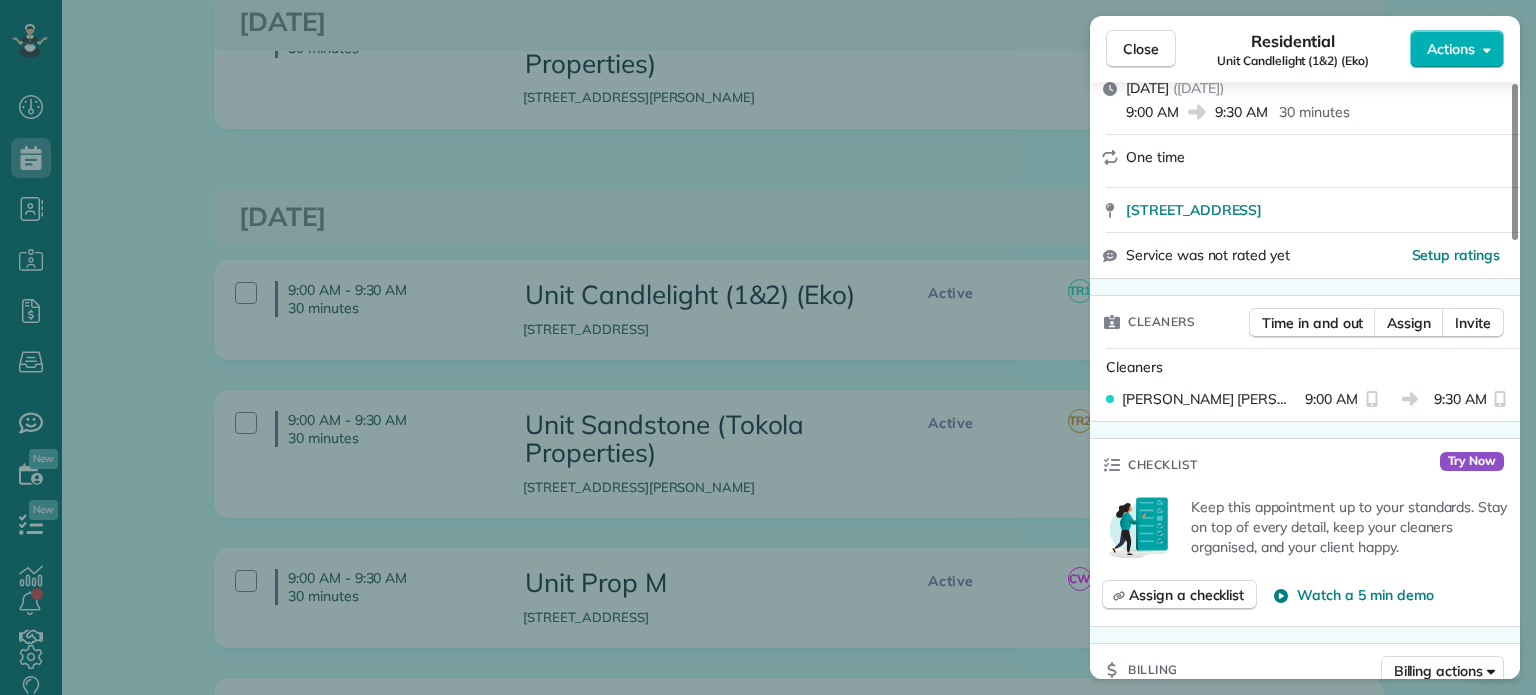 scroll, scrollTop: 0, scrollLeft: 0, axis: both 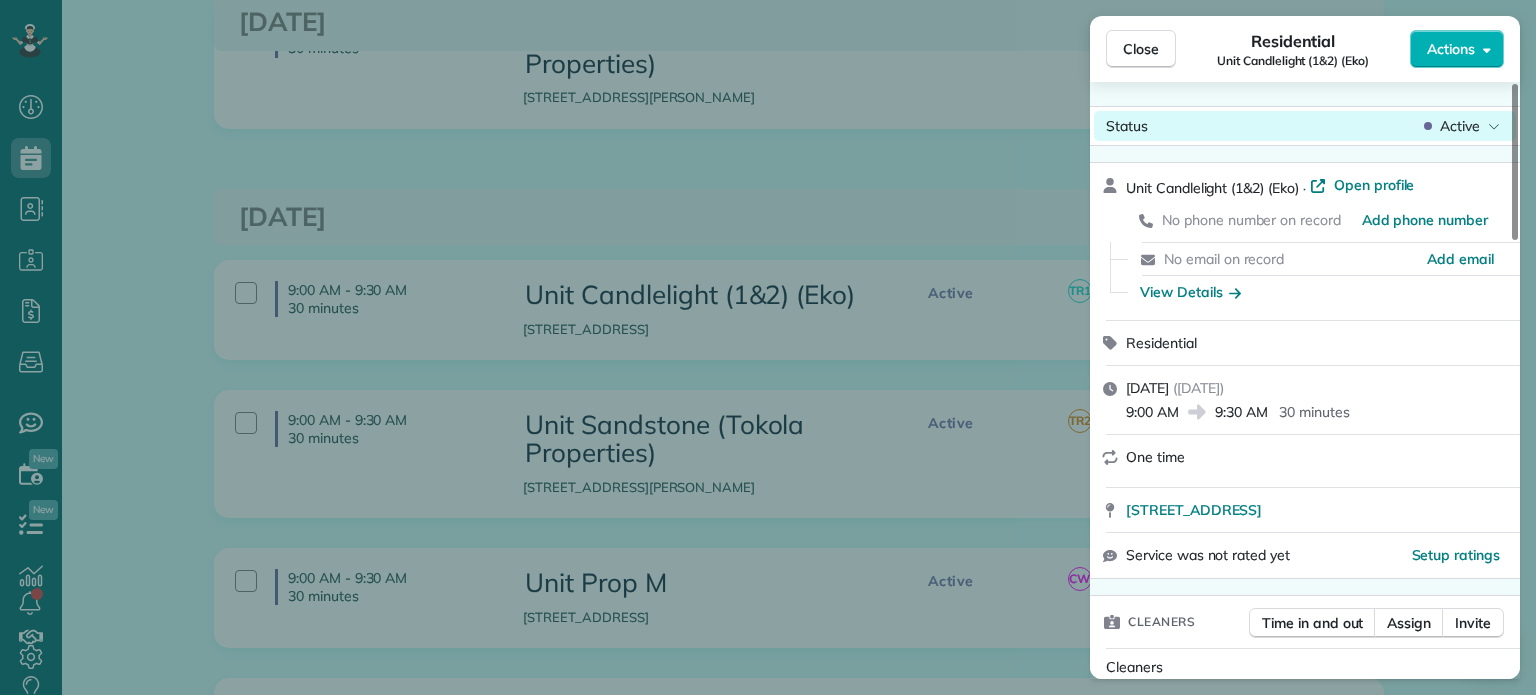 click 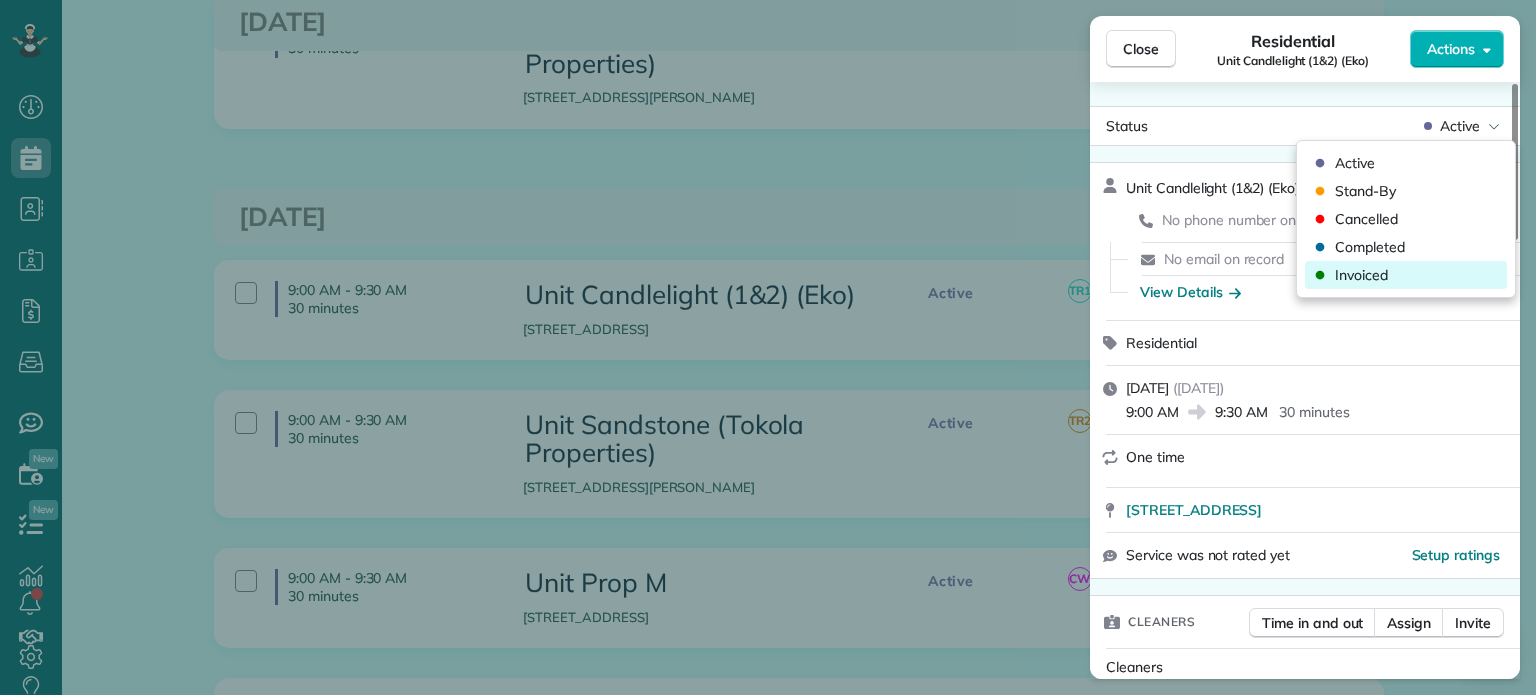 click on "Invoiced" at bounding box center (1406, 275) 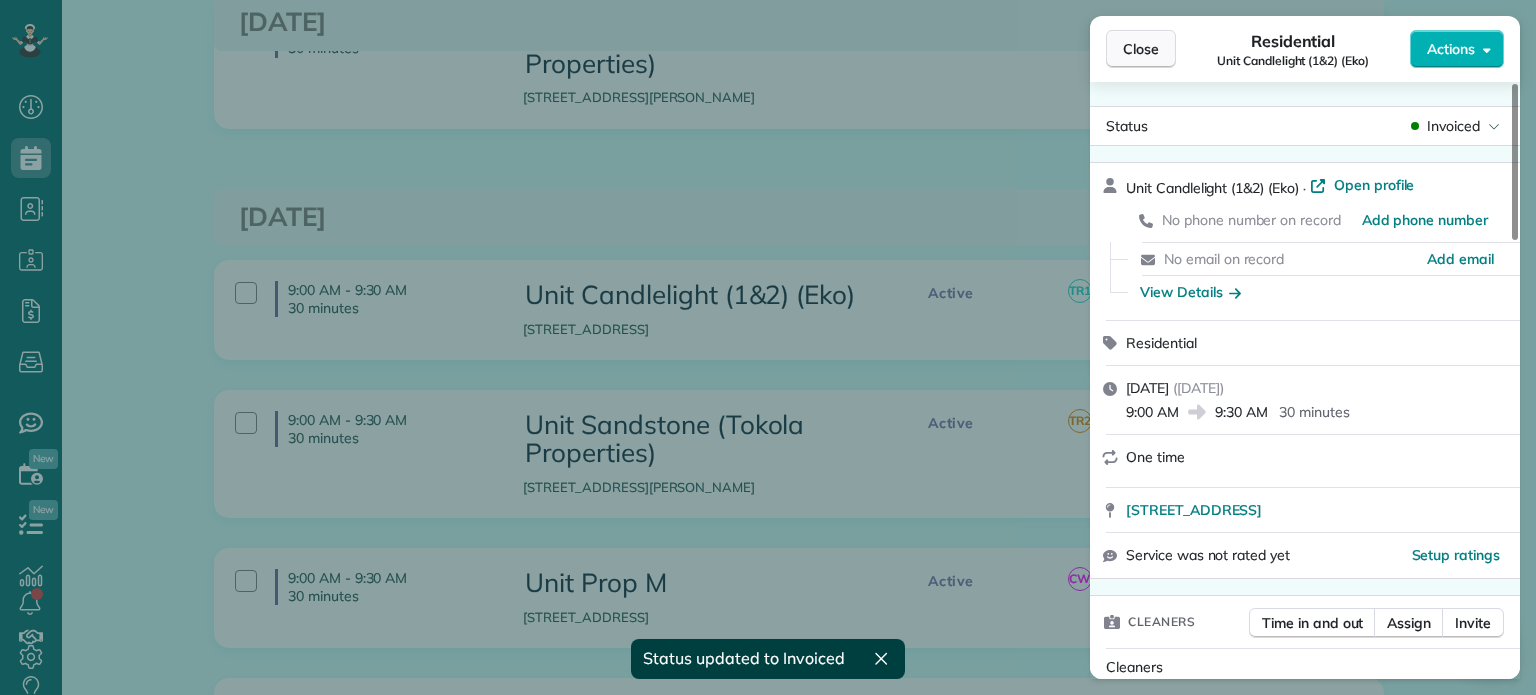 click on "Close" at bounding box center [1141, 49] 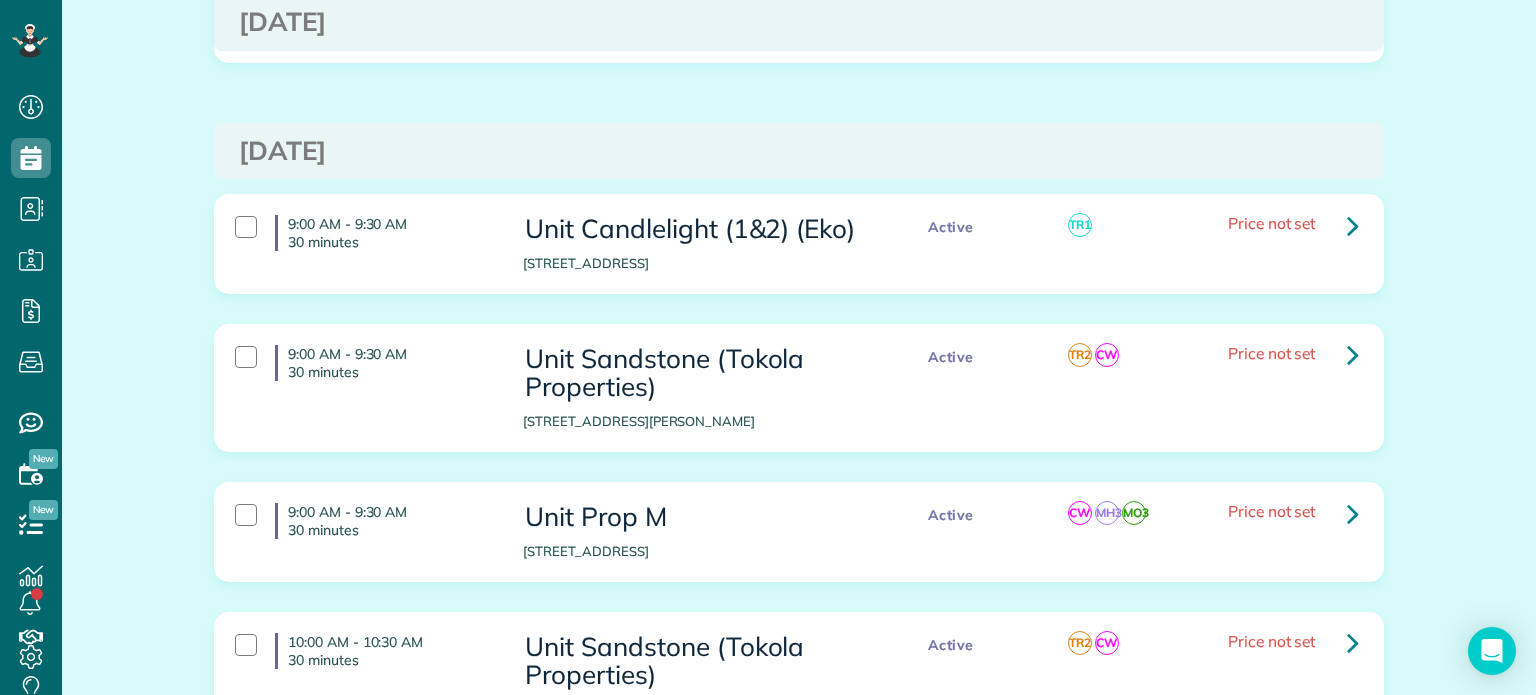 scroll, scrollTop: 2400, scrollLeft: 0, axis: vertical 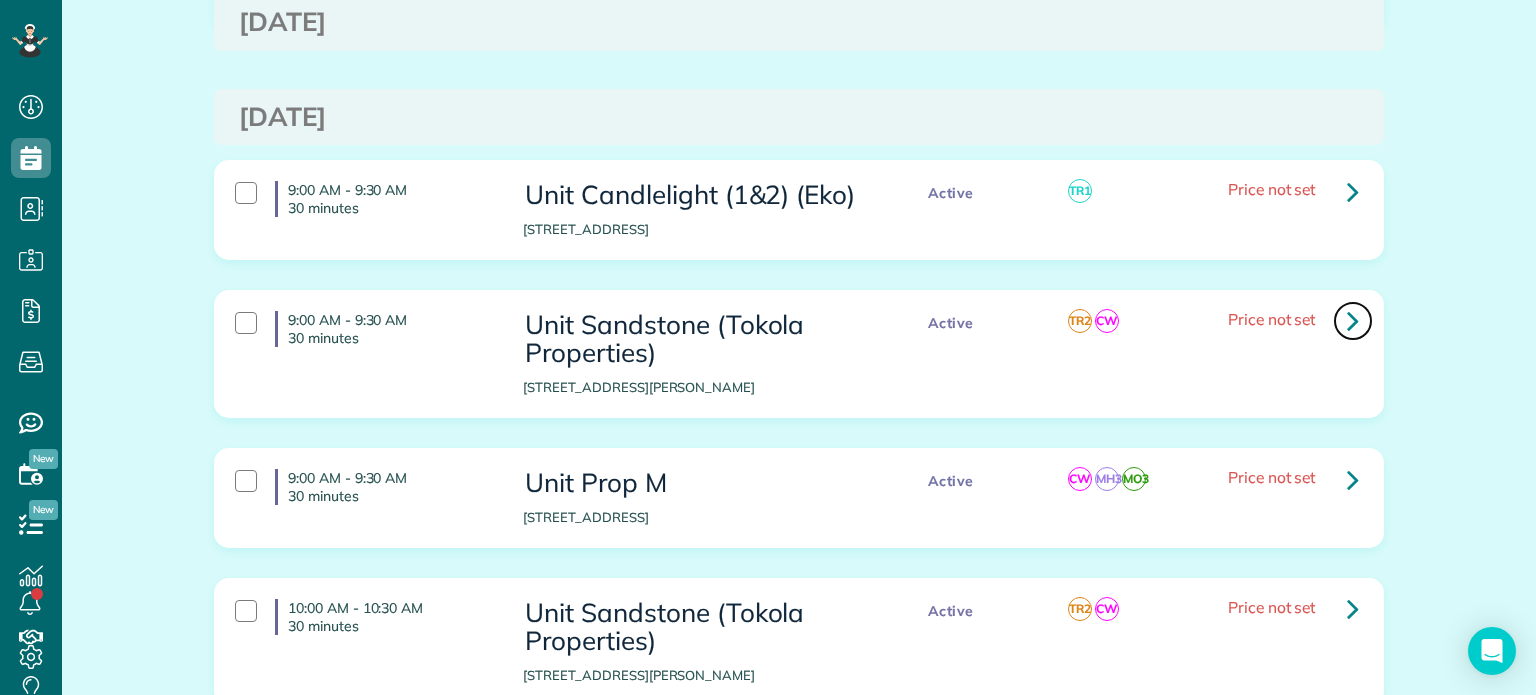 click at bounding box center [1353, 320] 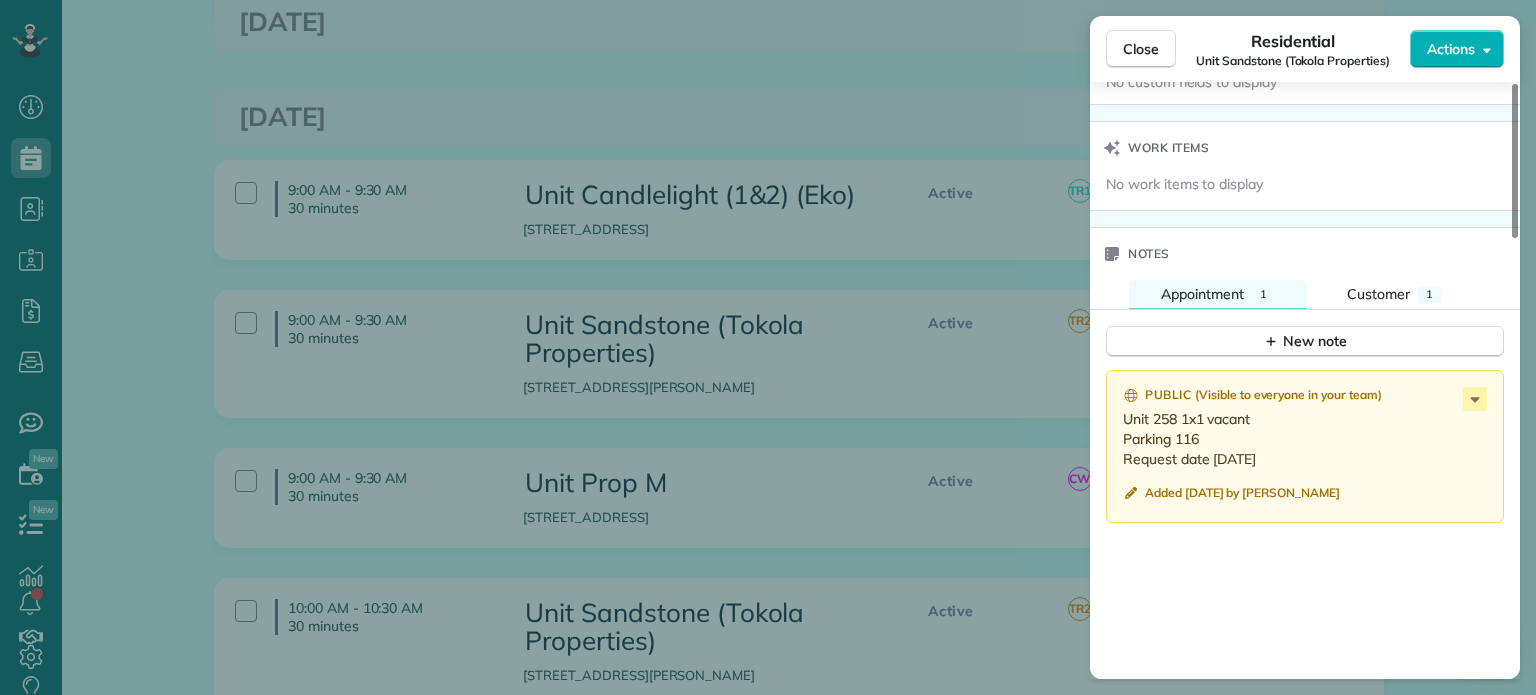 scroll, scrollTop: 1500, scrollLeft: 0, axis: vertical 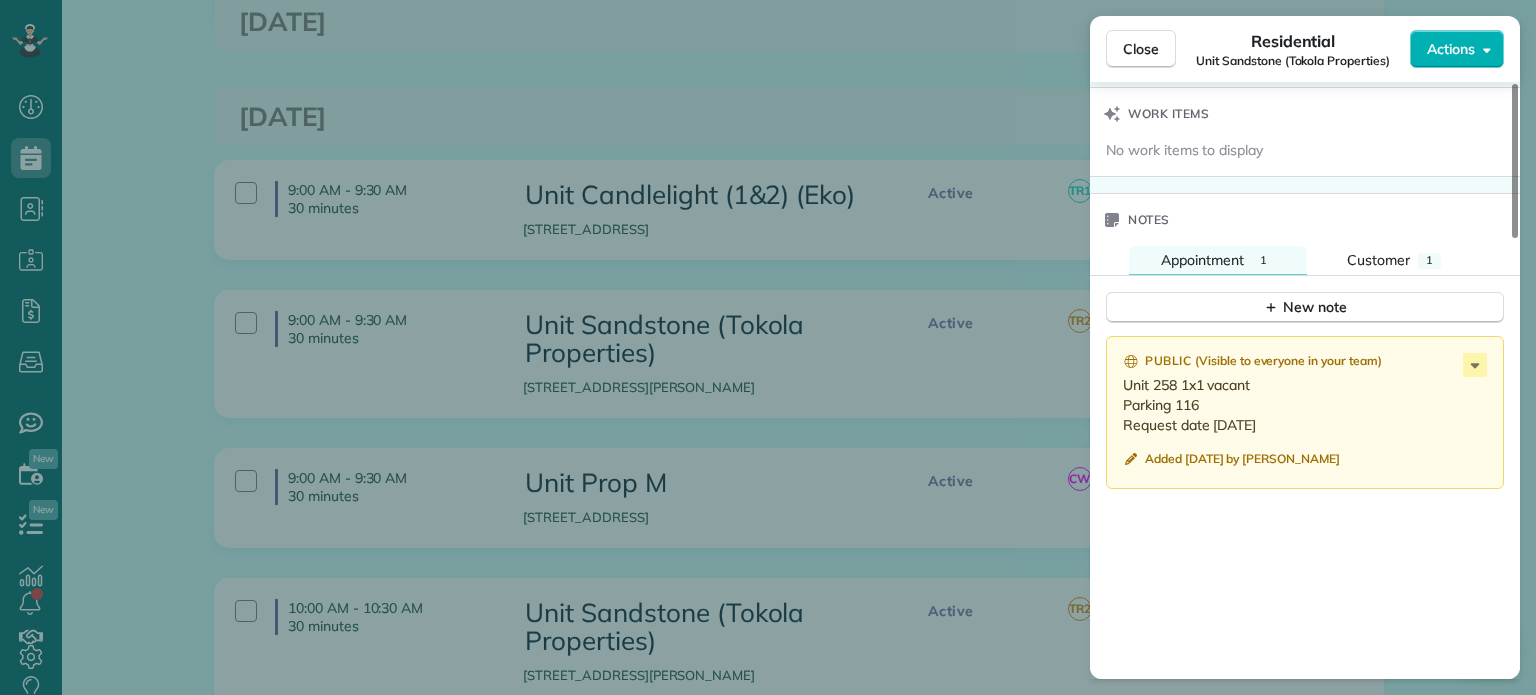 drag, startPoint x: 1286, startPoint y: 433, endPoint x: 1115, endPoint y: 395, distance: 175.17134 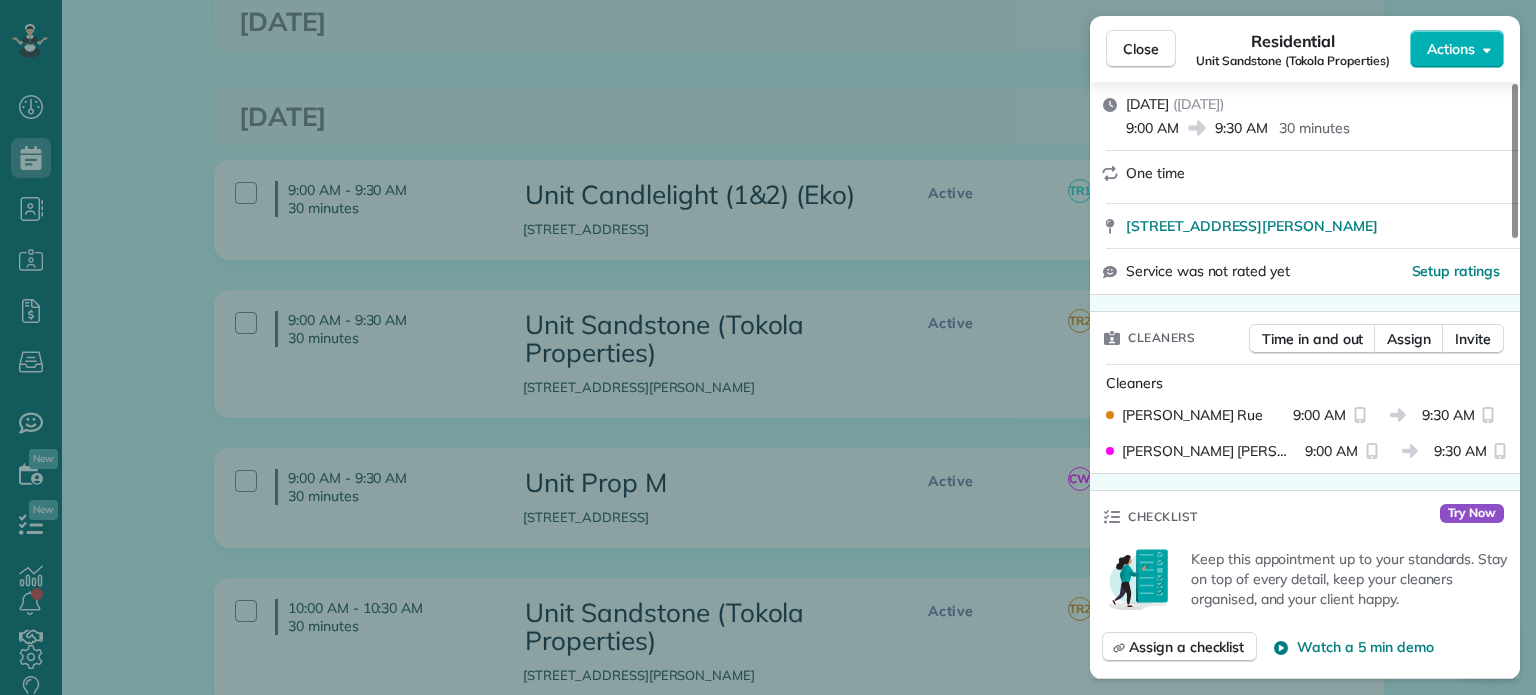 scroll, scrollTop: 0, scrollLeft: 0, axis: both 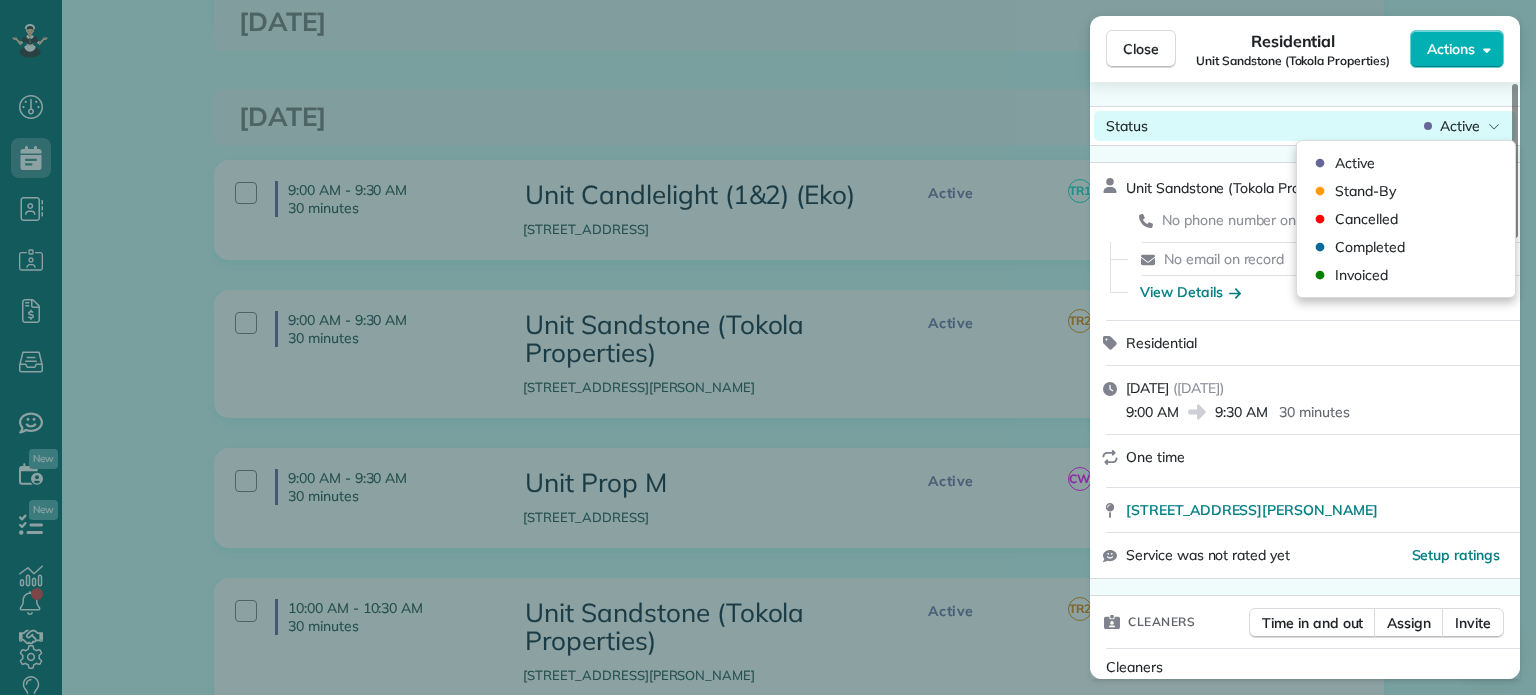 click on "Active" at bounding box center [1460, 126] 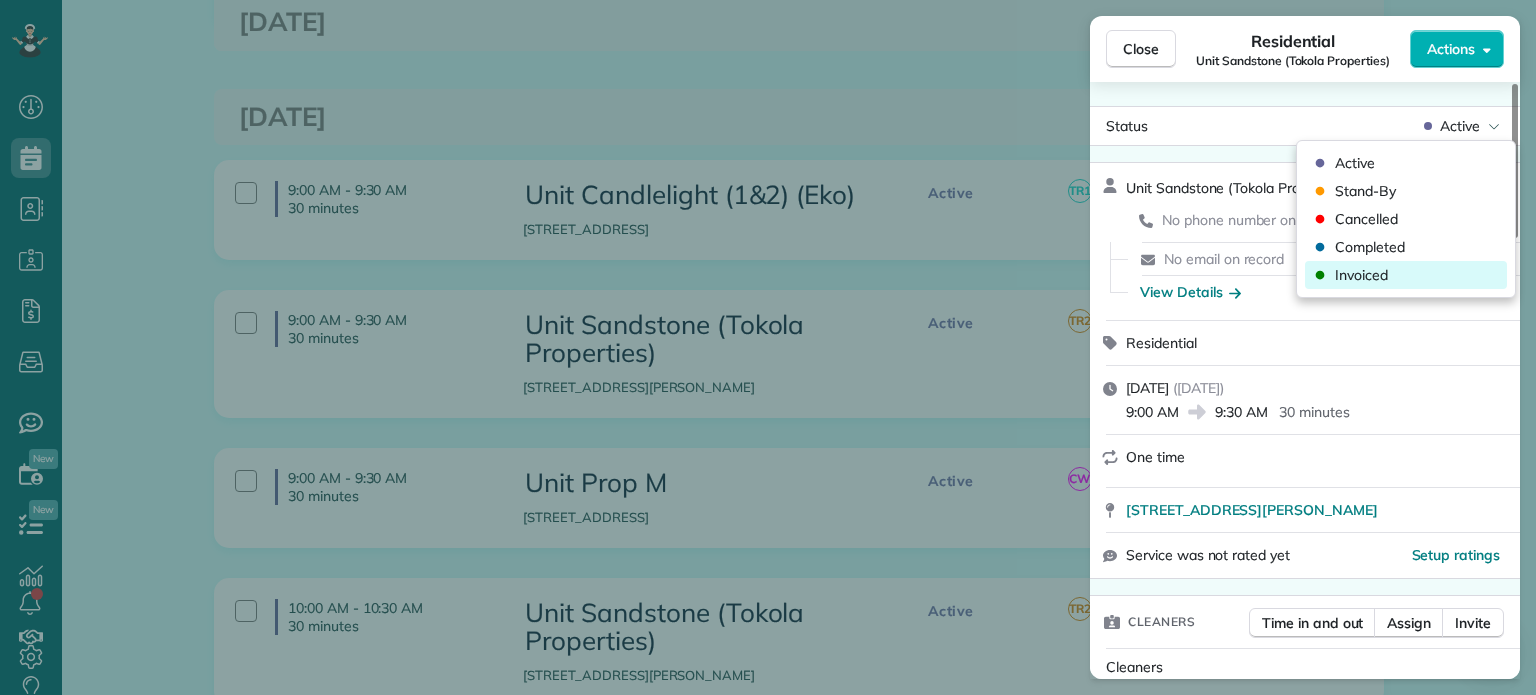 click on "Invoiced" at bounding box center [1406, 275] 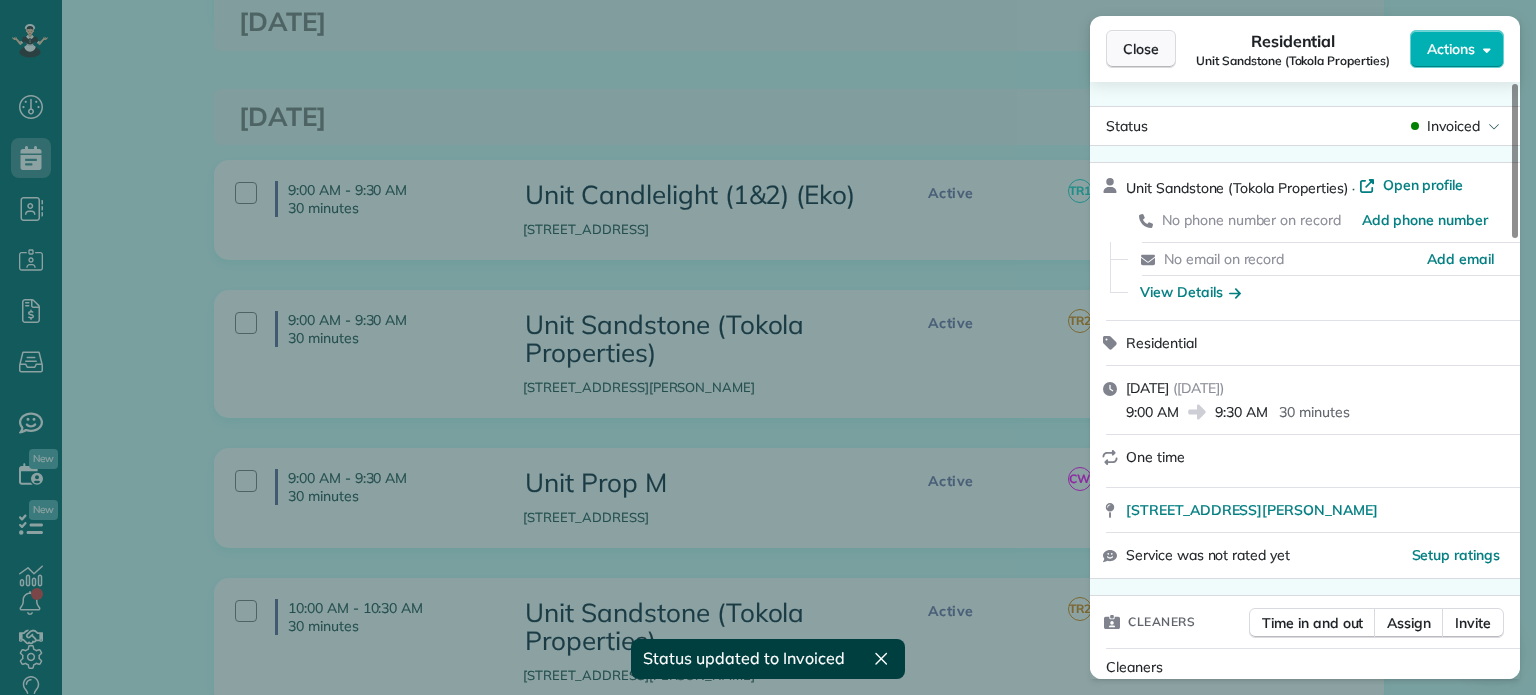 click on "Close" at bounding box center [1141, 49] 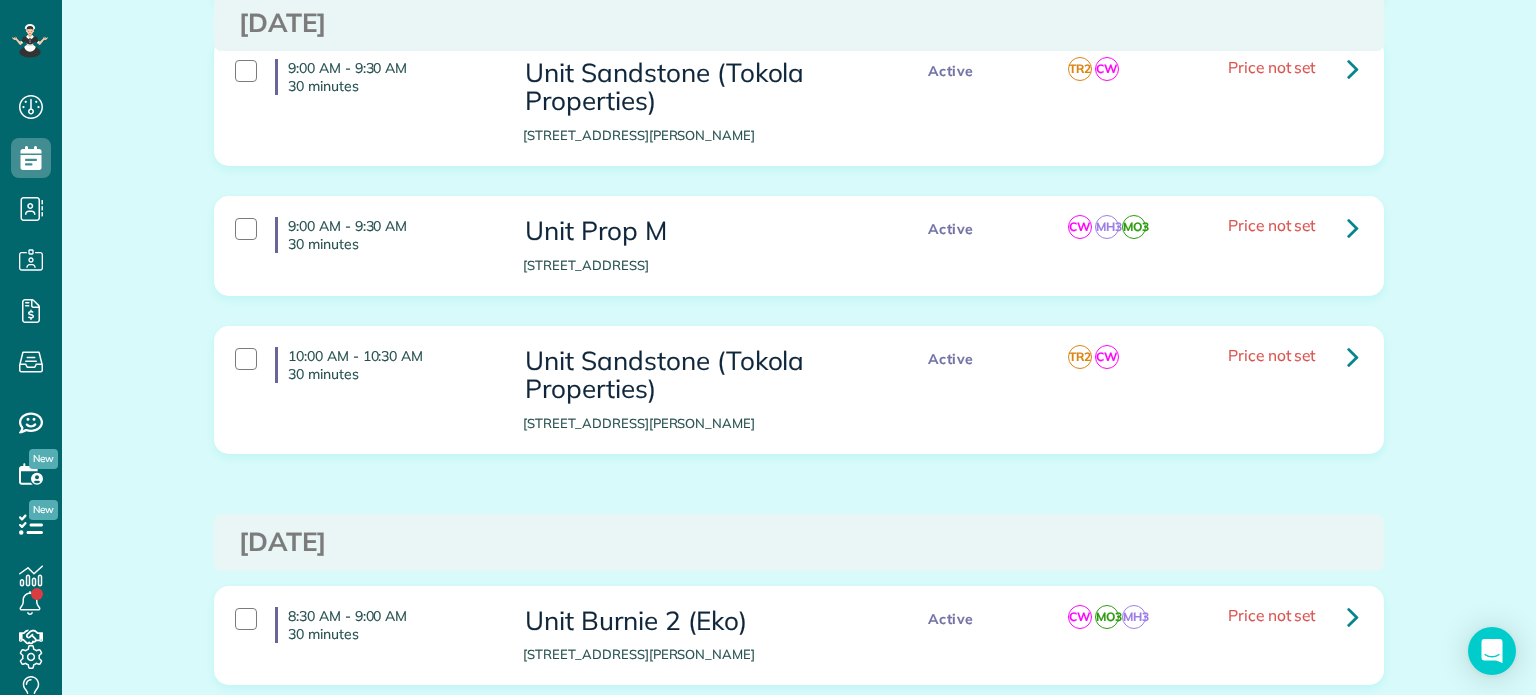 scroll, scrollTop: 2661, scrollLeft: 0, axis: vertical 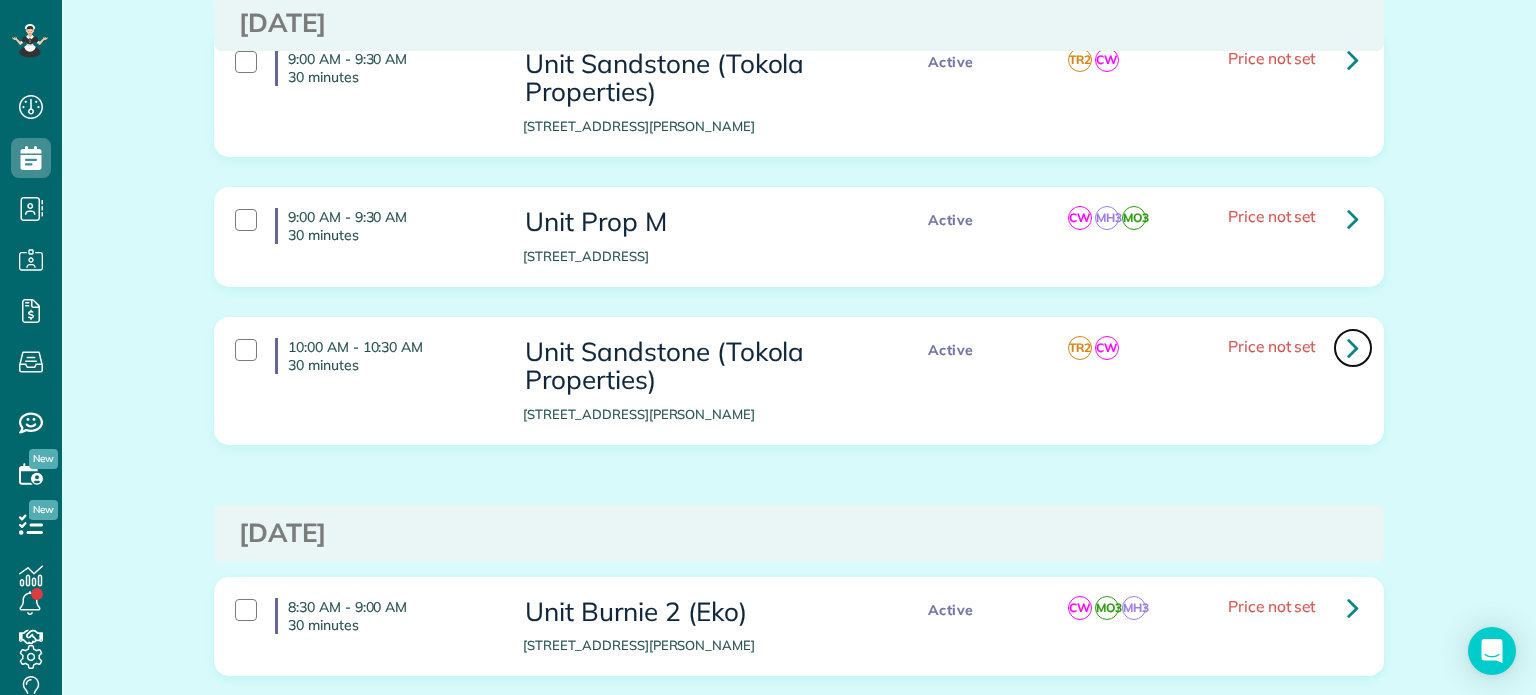 click at bounding box center (1353, 347) 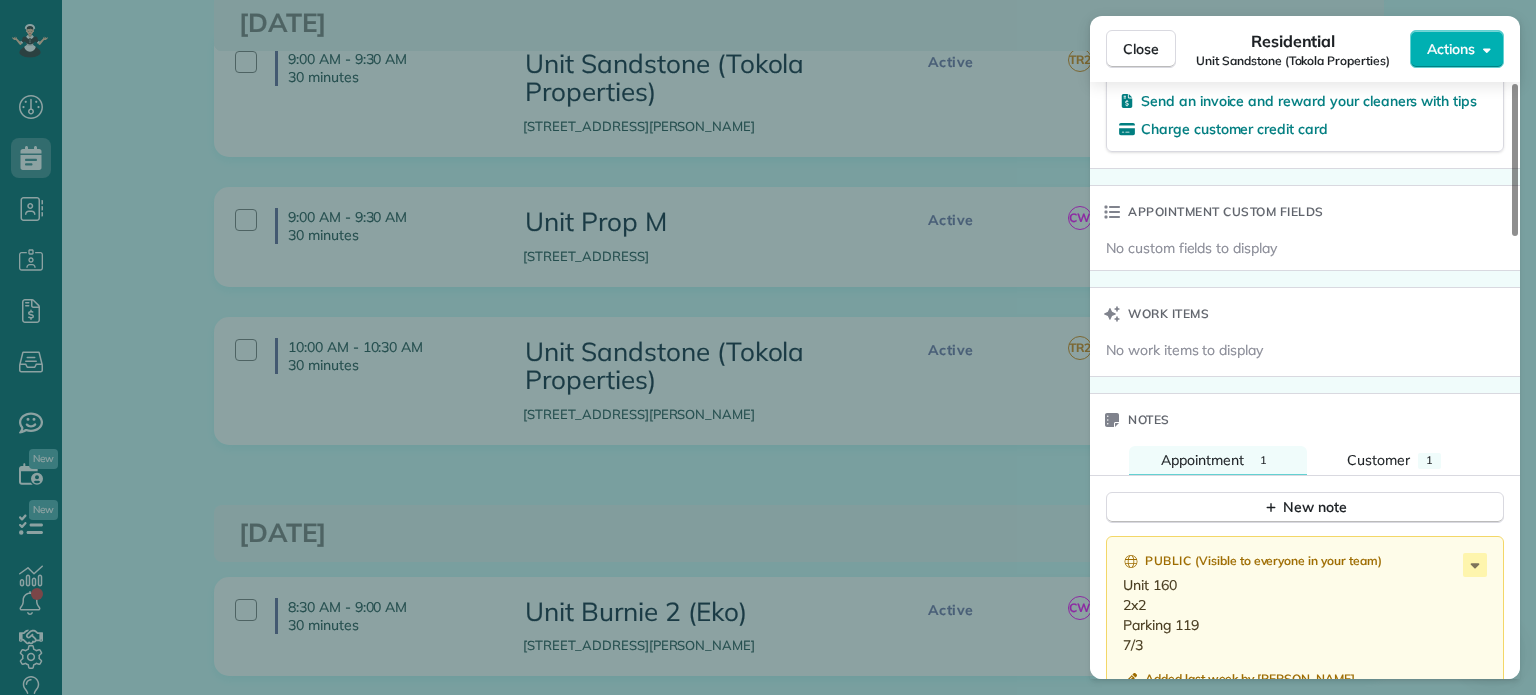 scroll, scrollTop: 1500, scrollLeft: 0, axis: vertical 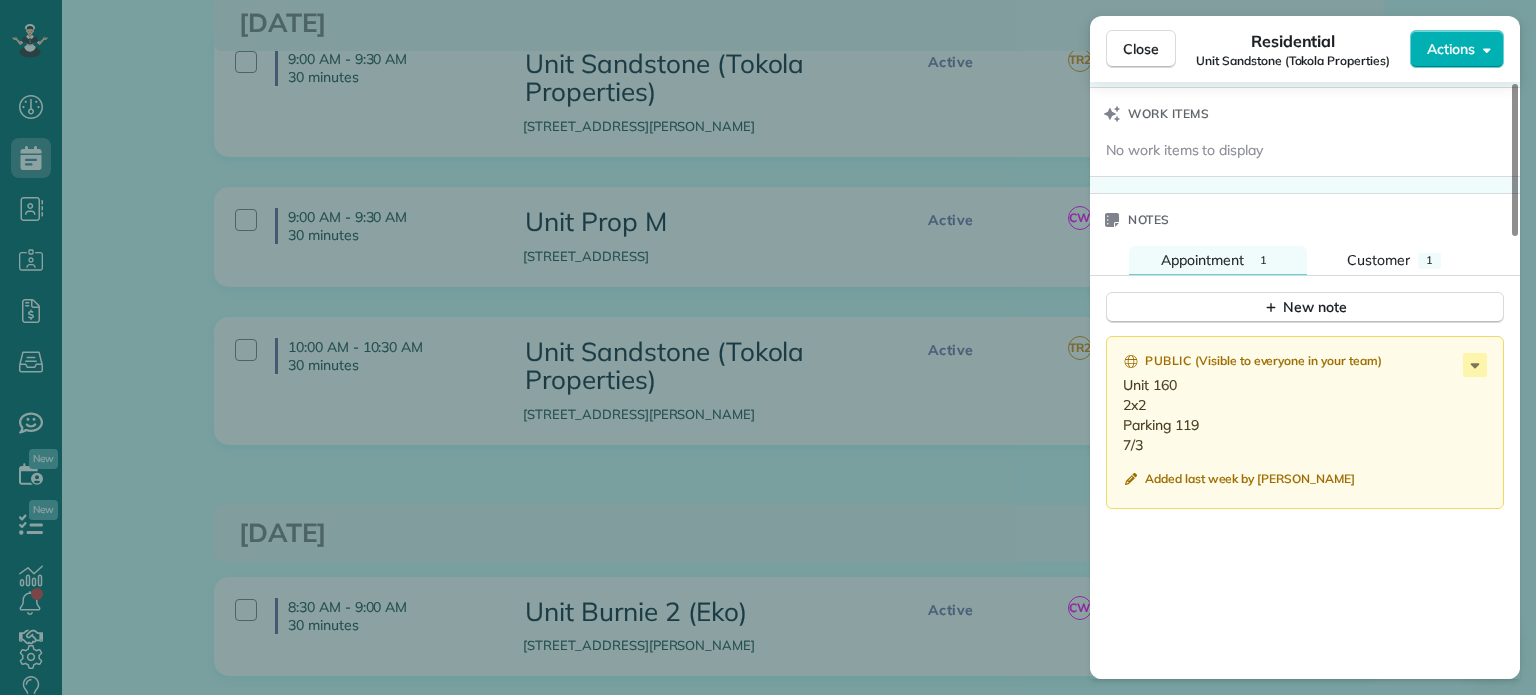 drag, startPoint x: 1148, startPoint y: 447, endPoint x: 1112, endPoint y: 391, distance: 66.573265 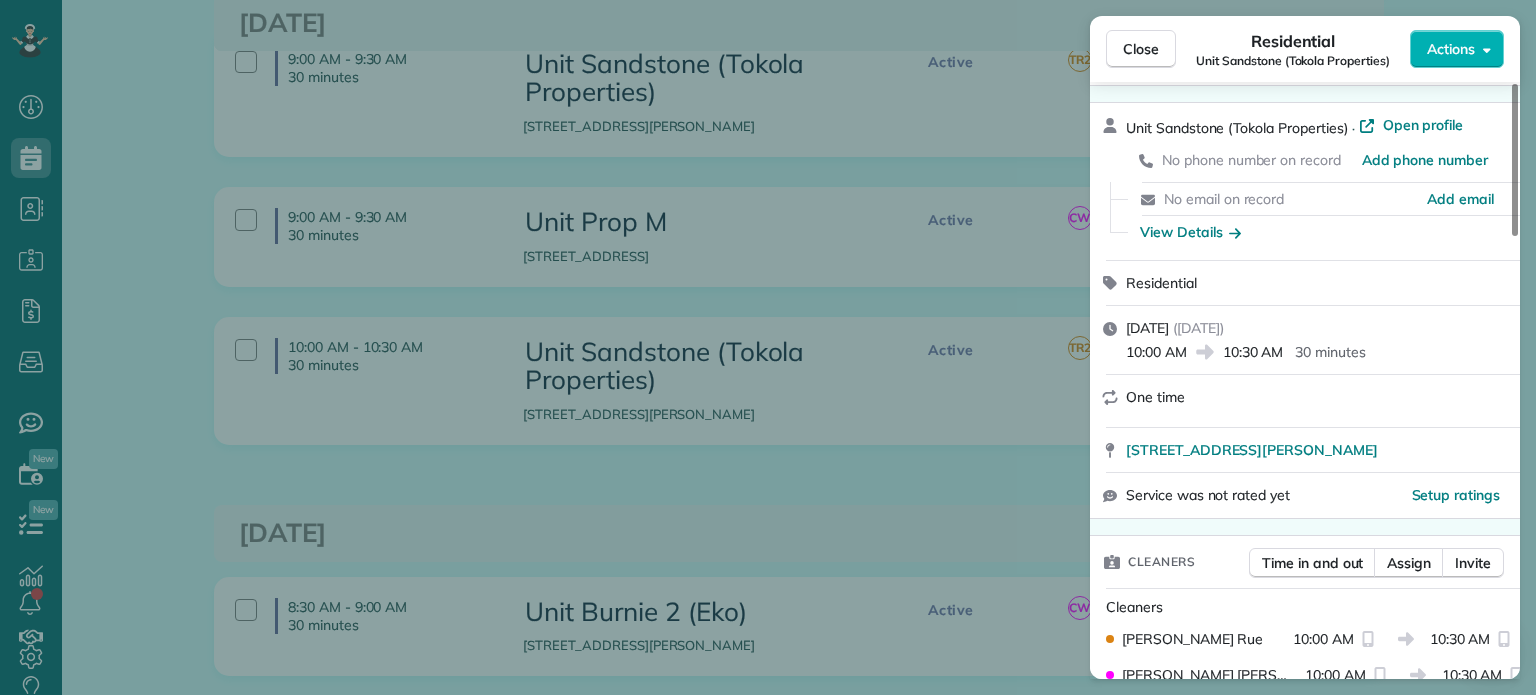 scroll, scrollTop: 0, scrollLeft: 0, axis: both 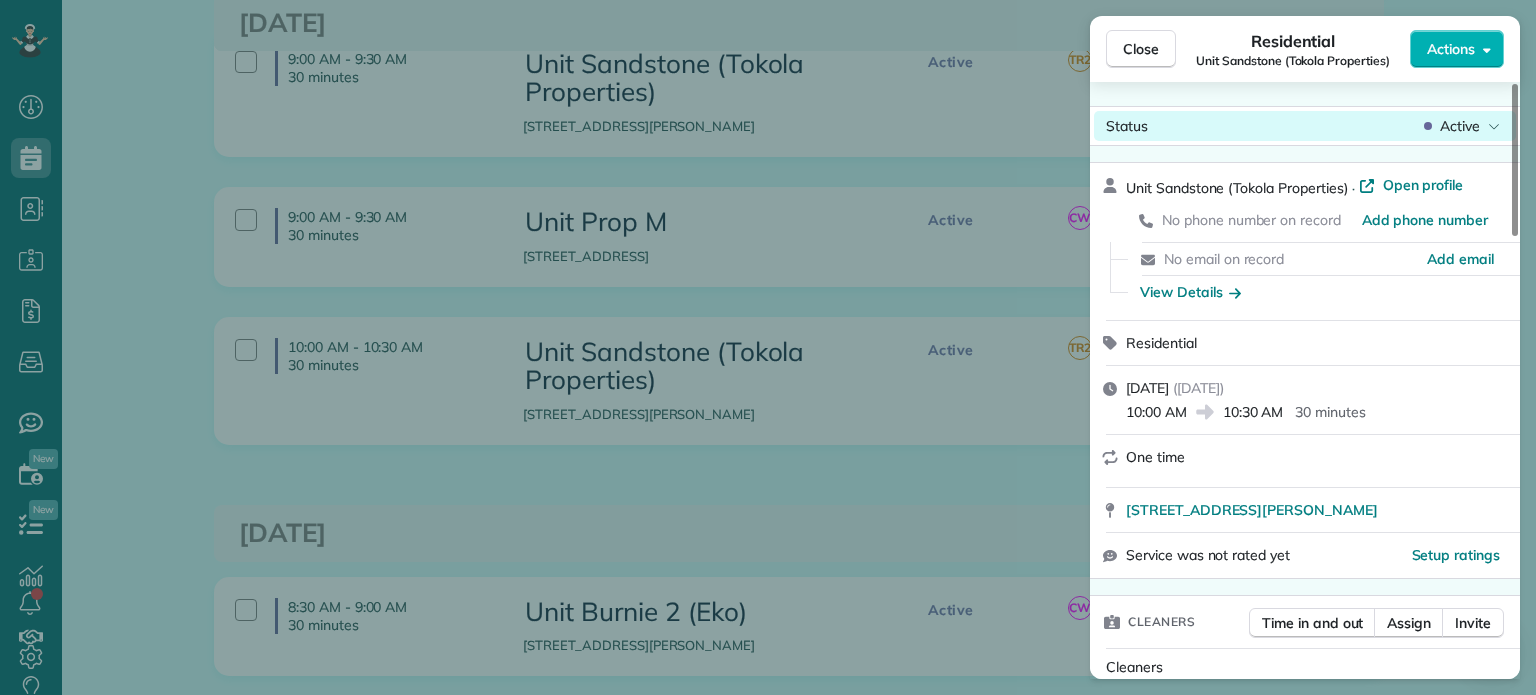 click 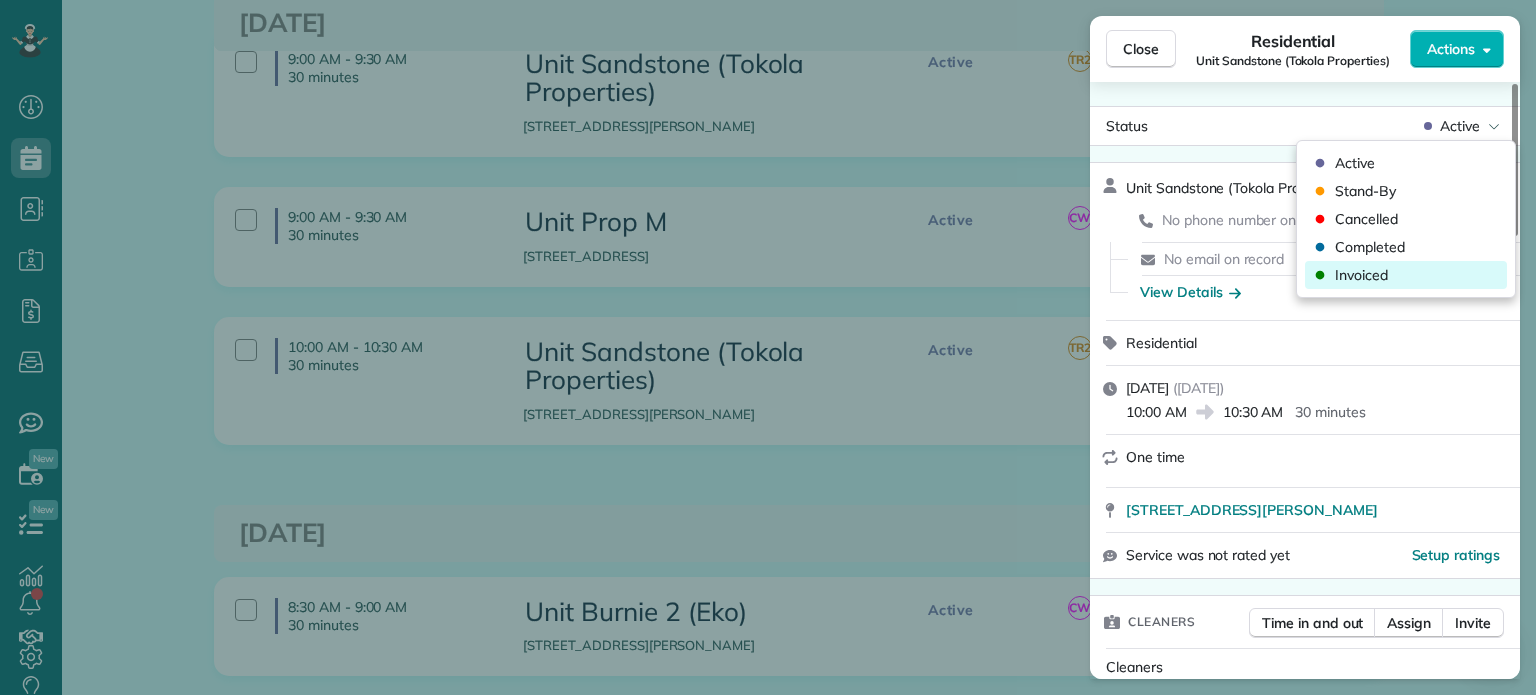 click on "Invoiced" at bounding box center (1361, 275) 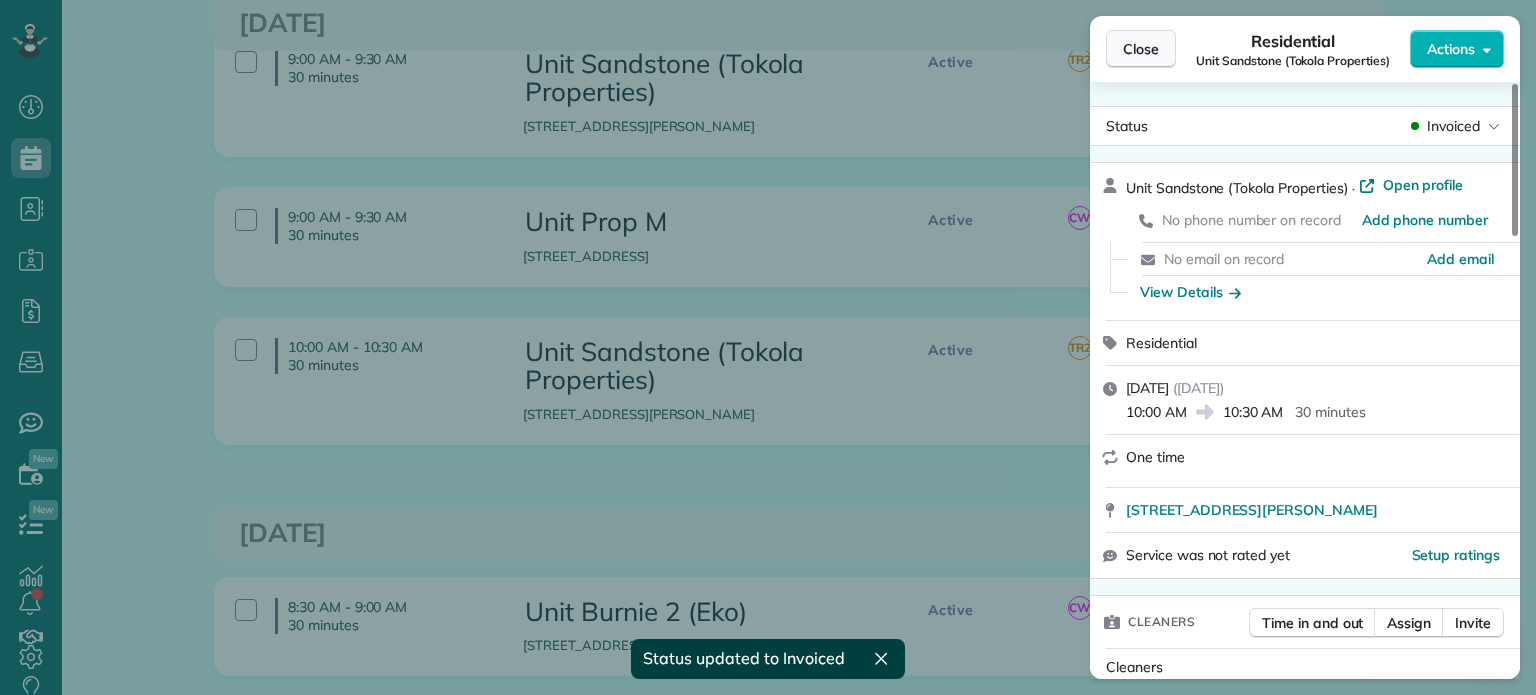 click on "Close" at bounding box center [1141, 49] 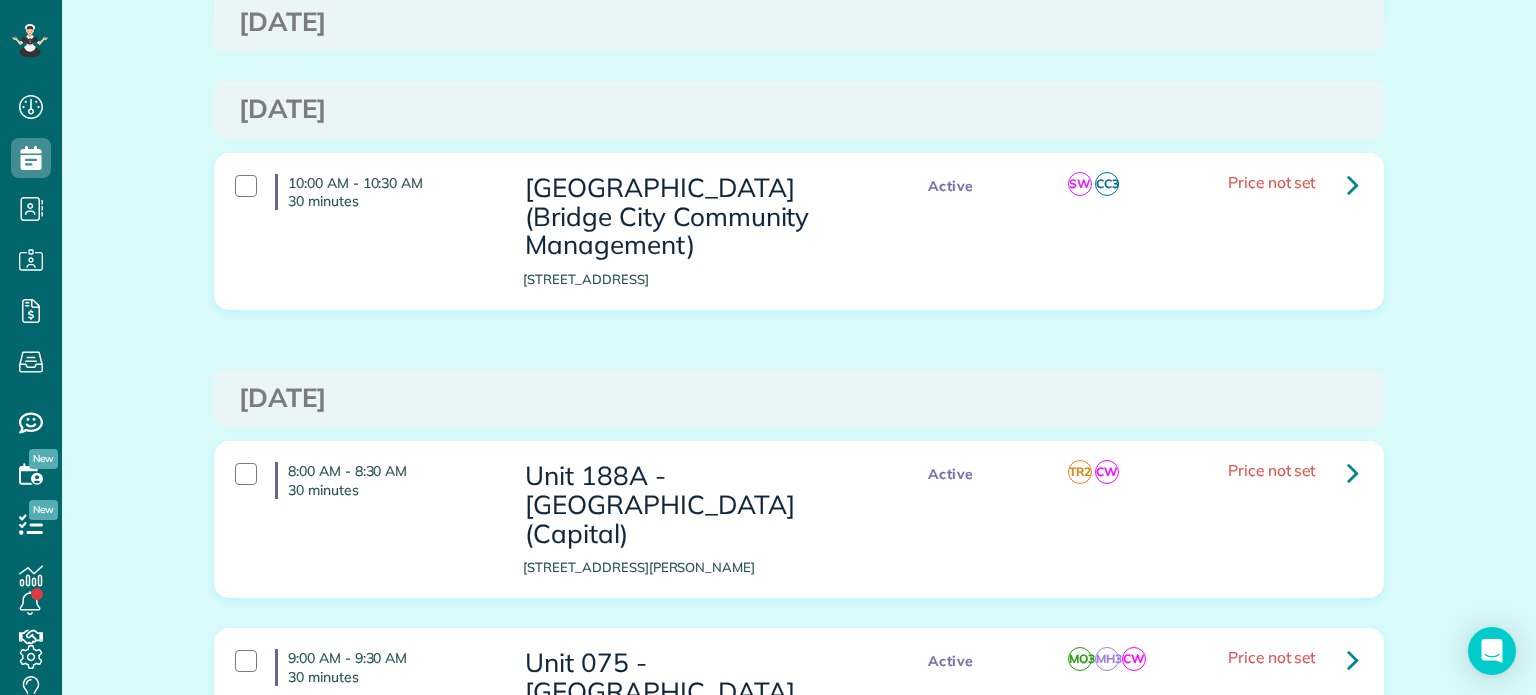 scroll, scrollTop: 0, scrollLeft: 0, axis: both 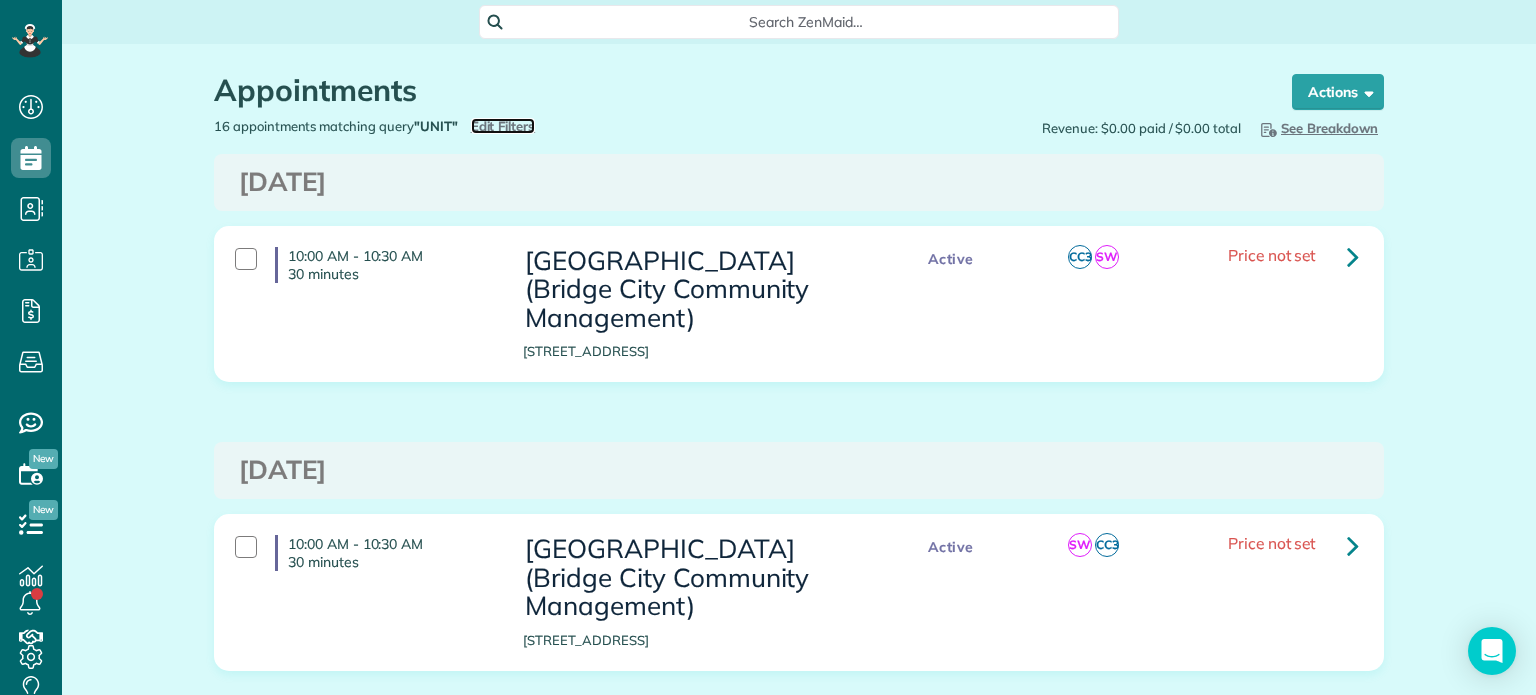click on "Edit Filters" at bounding box center [503, 126] 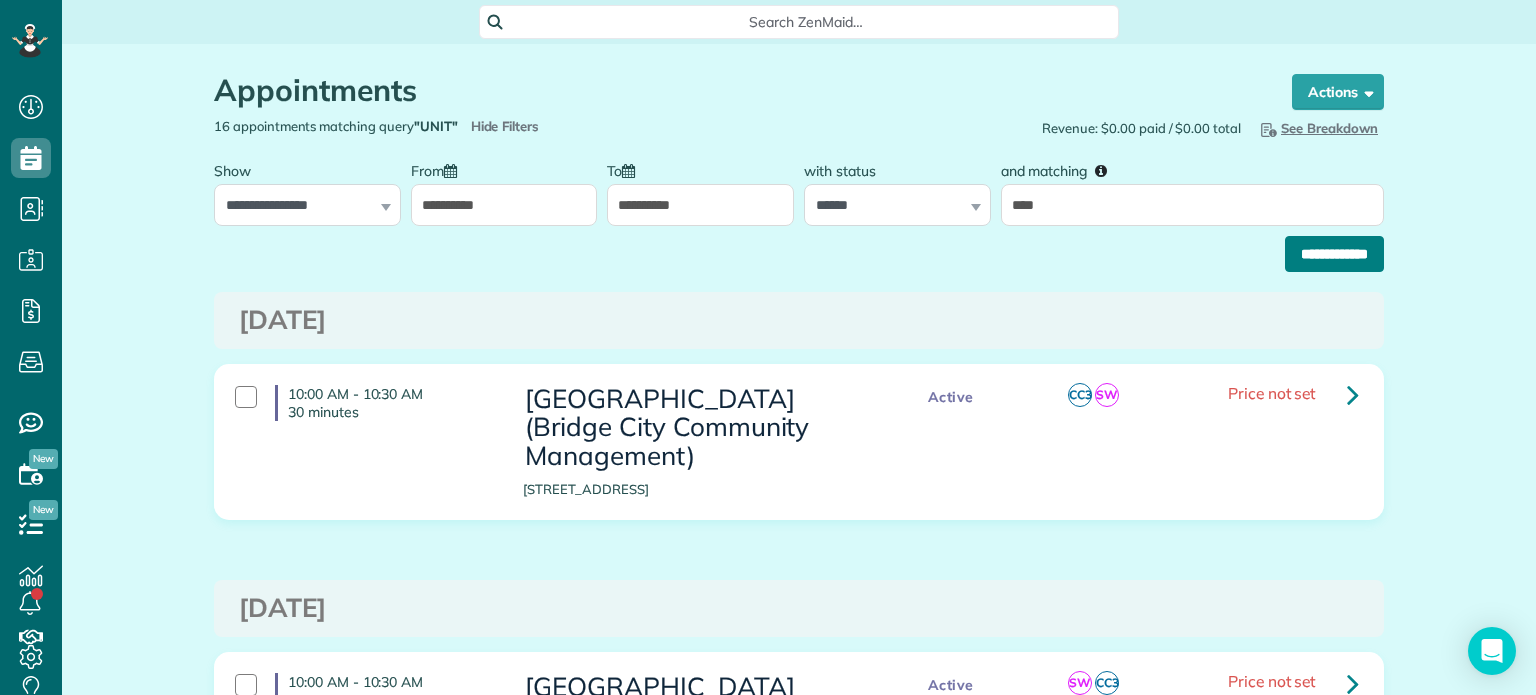 click on "**********" at bounding box center (1334, 254) 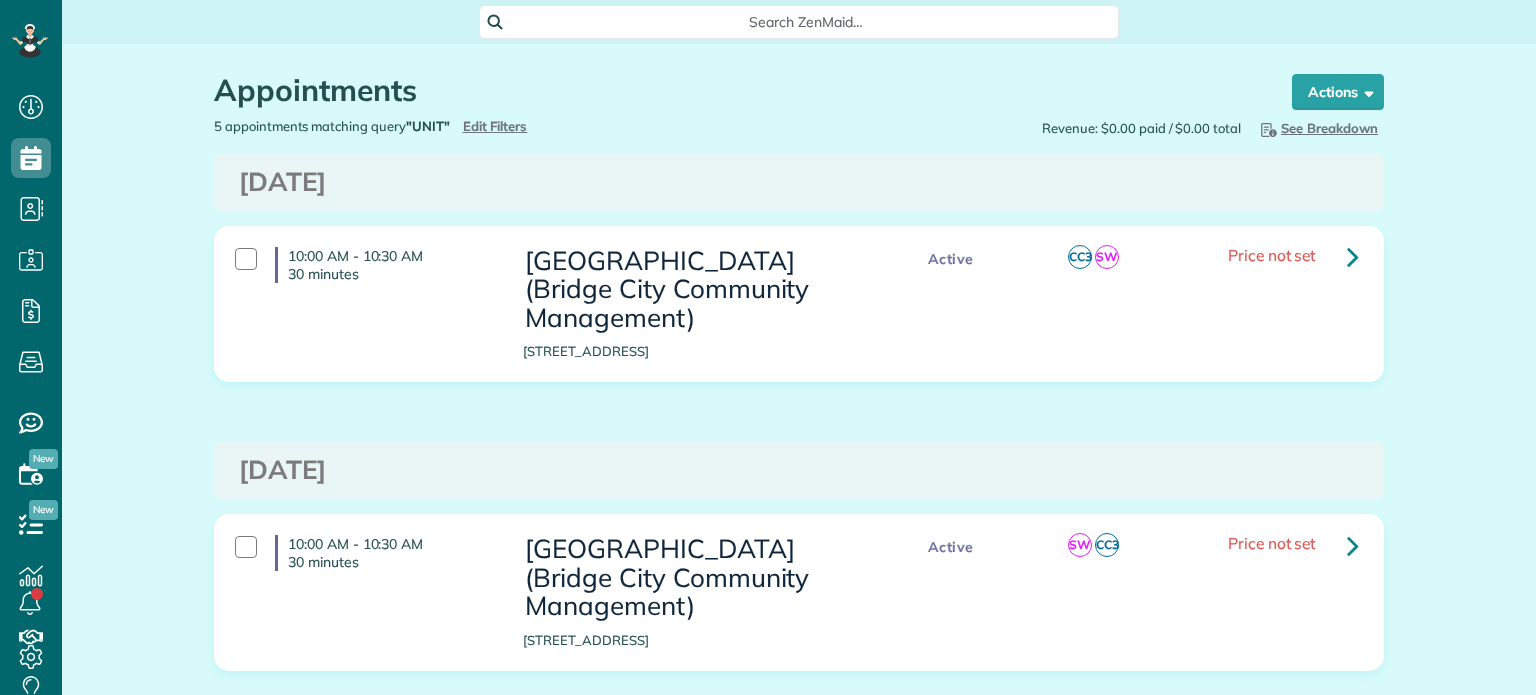scroll, scrollTop: 0, scrollLeft: 0, axis: both 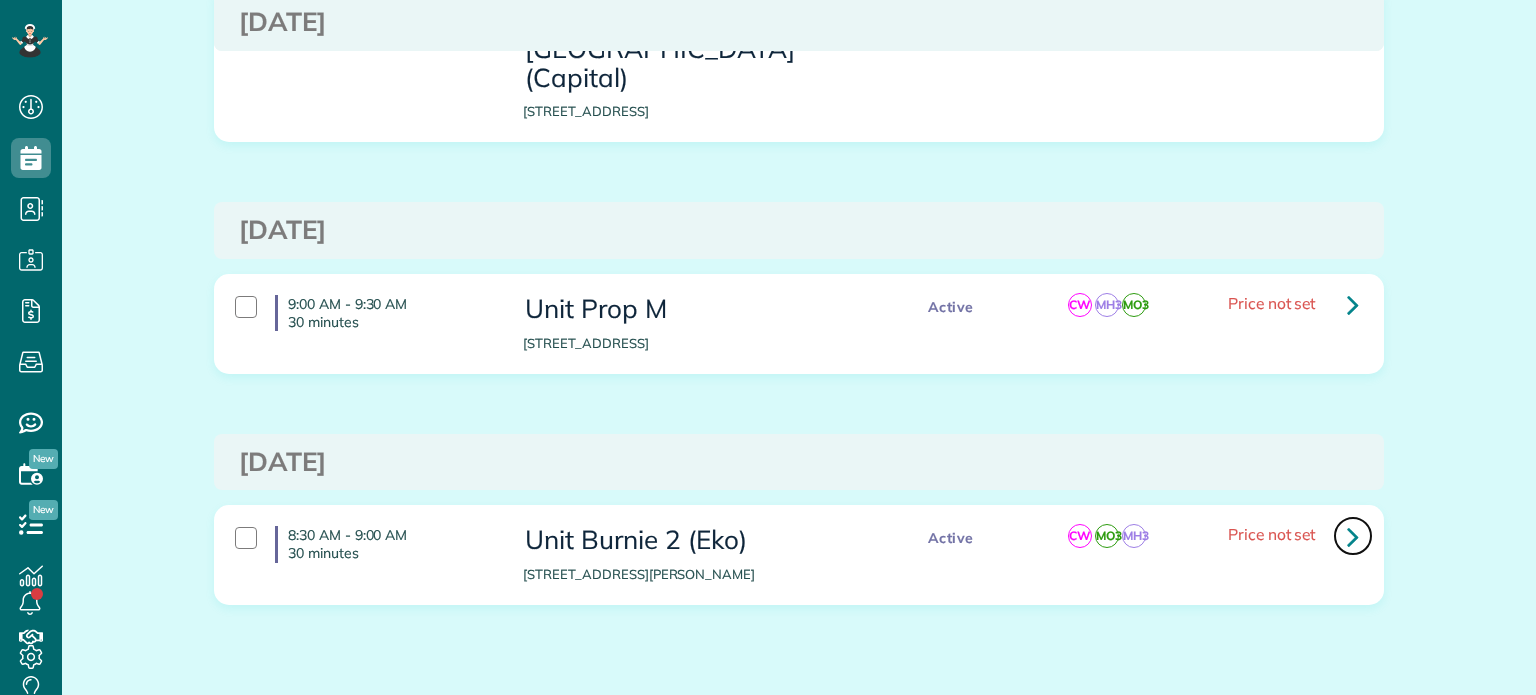 click at bounding box center [1353, 536] 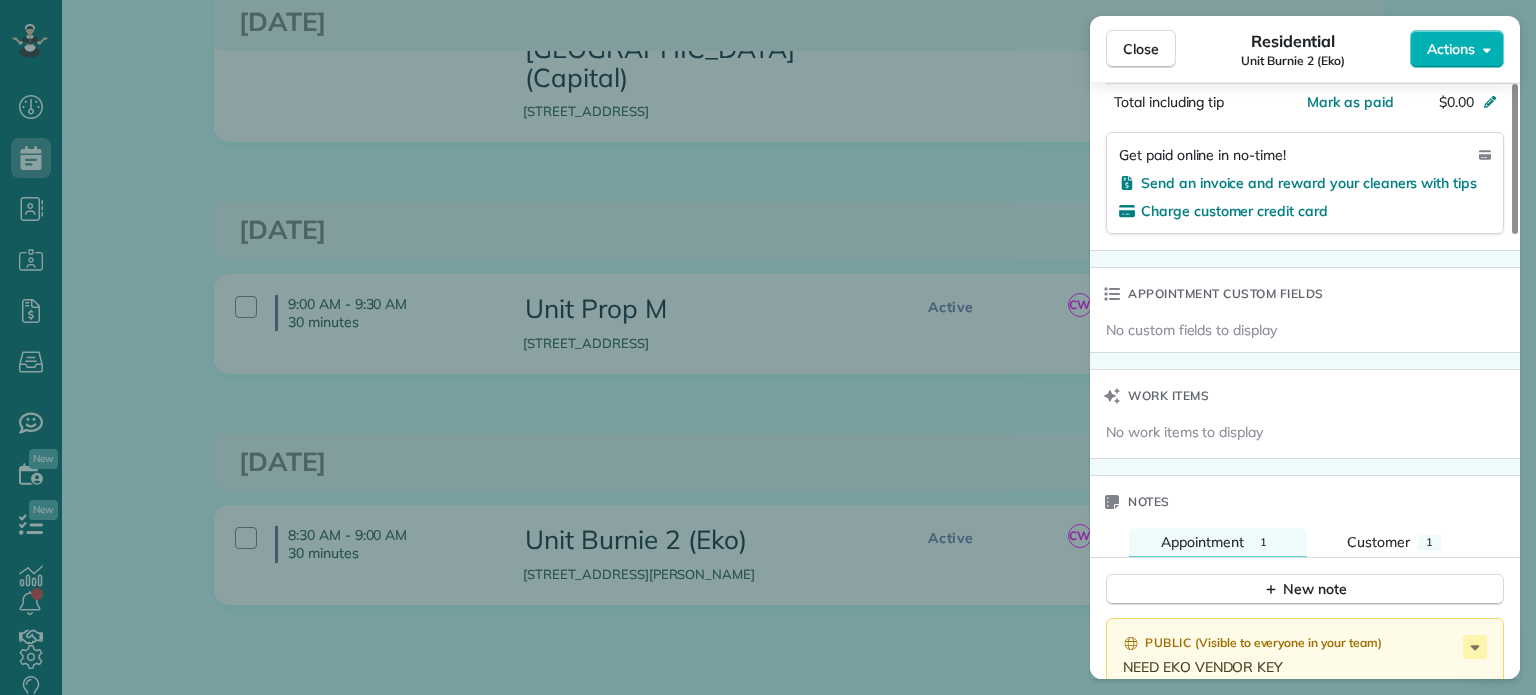 scroll, scrollTop: 1500, scrollLeft: 0, axis: vertical 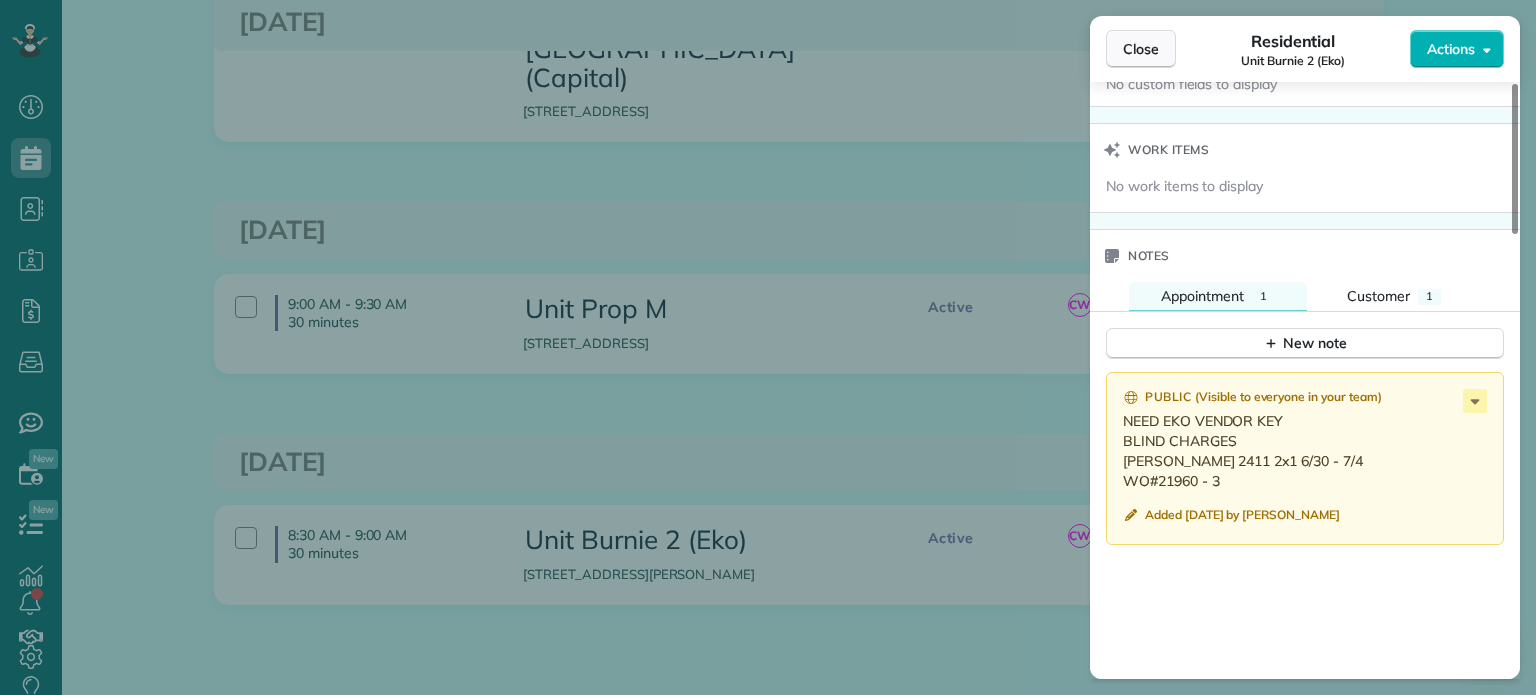 click on "Close" at bounding box center [1141, 49] 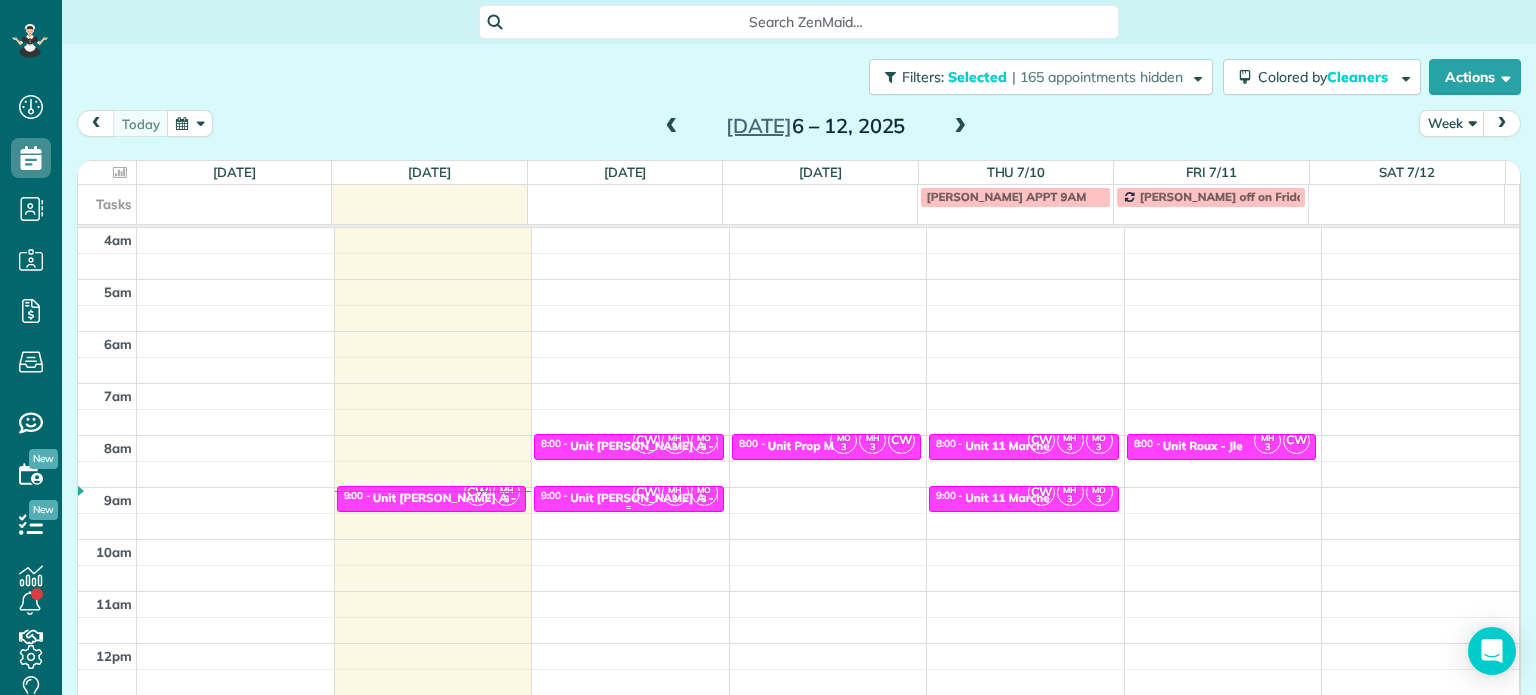 scroll, scrollTop: 0, scrollLeft: 0, axis: both 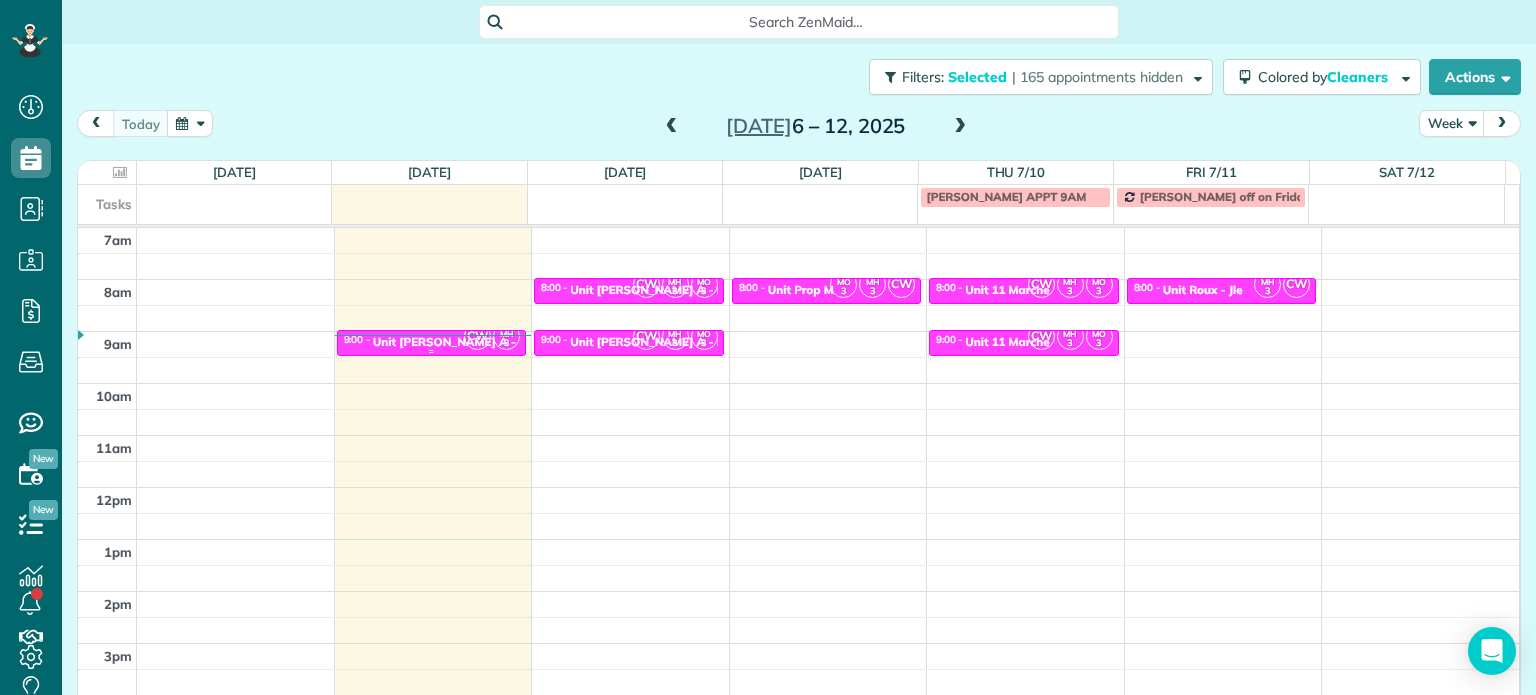 click on "CW" at bounding box center (477, 336) 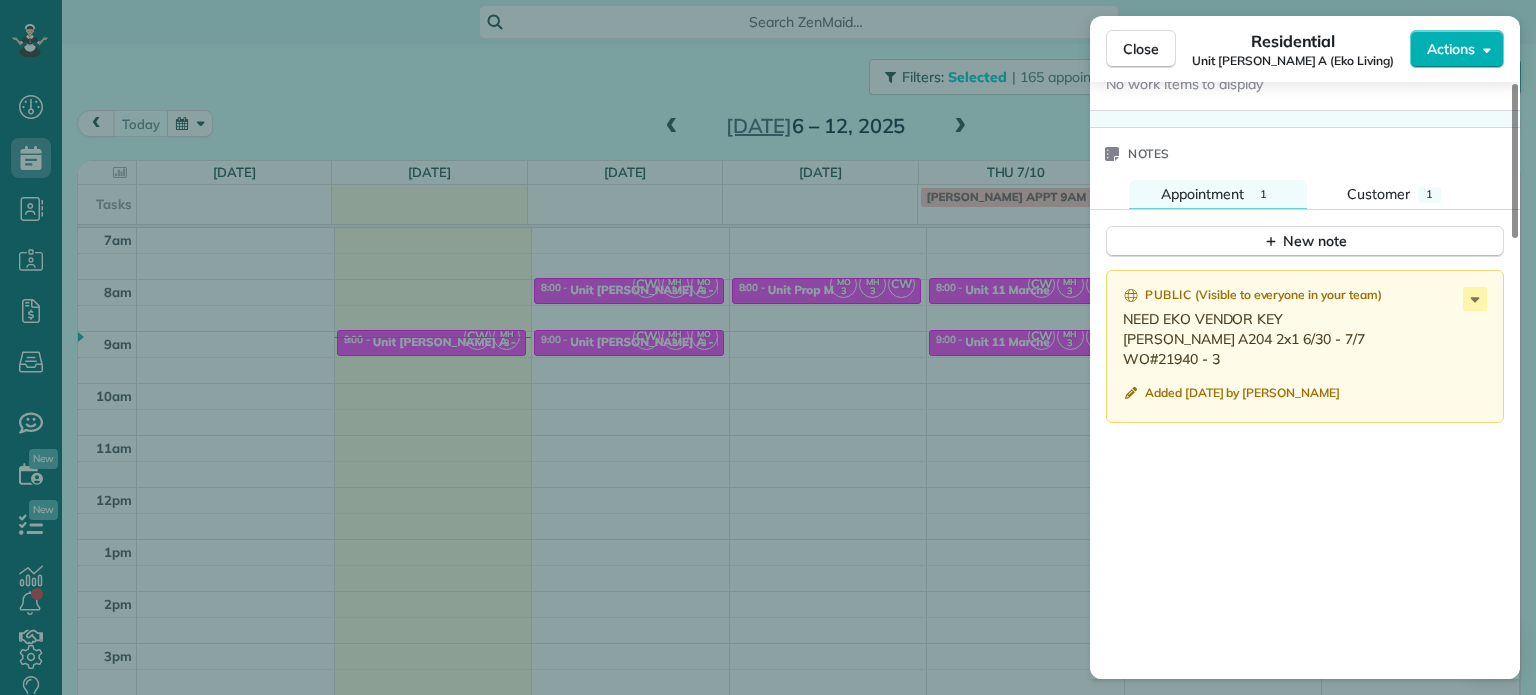scroll, scrollTop: 1600, scrollLeft: 0, axis: vertical 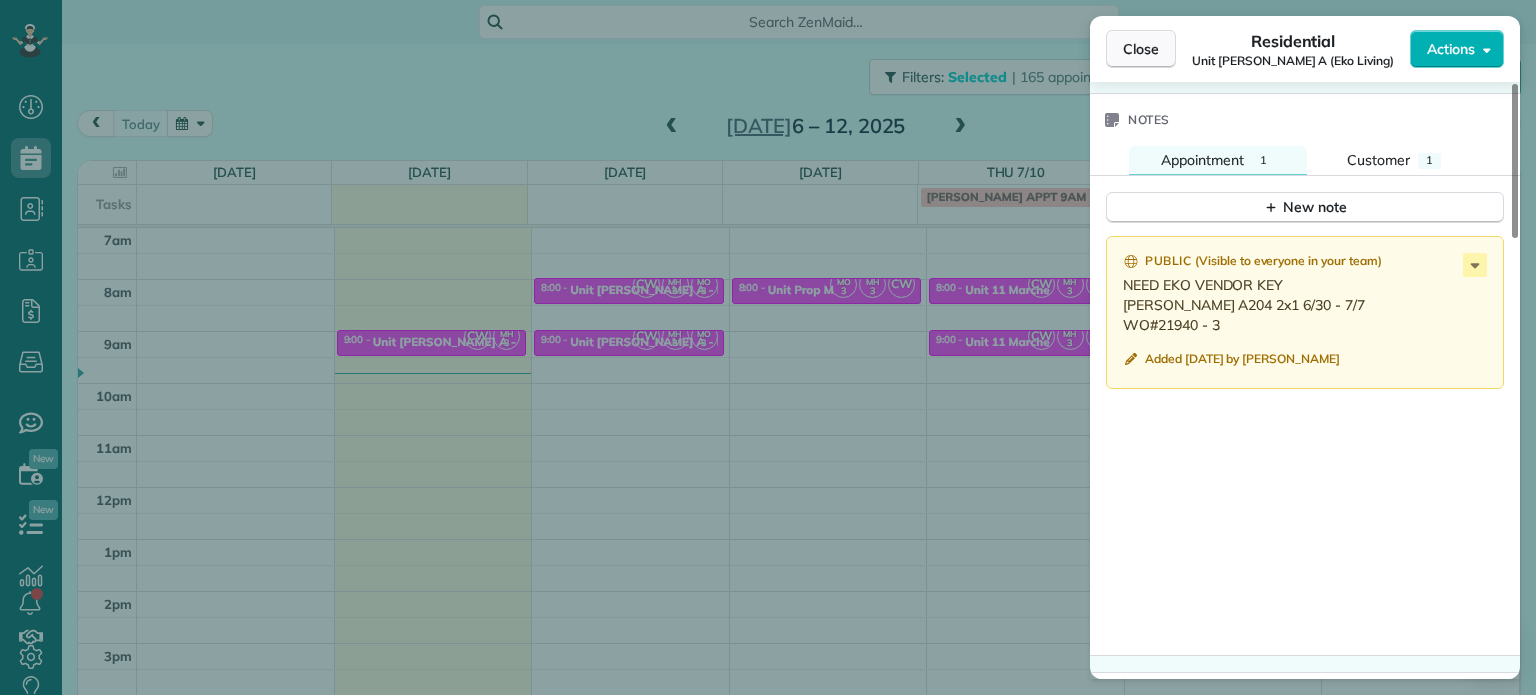 click on "Close" at bounding box center [1141, 49] 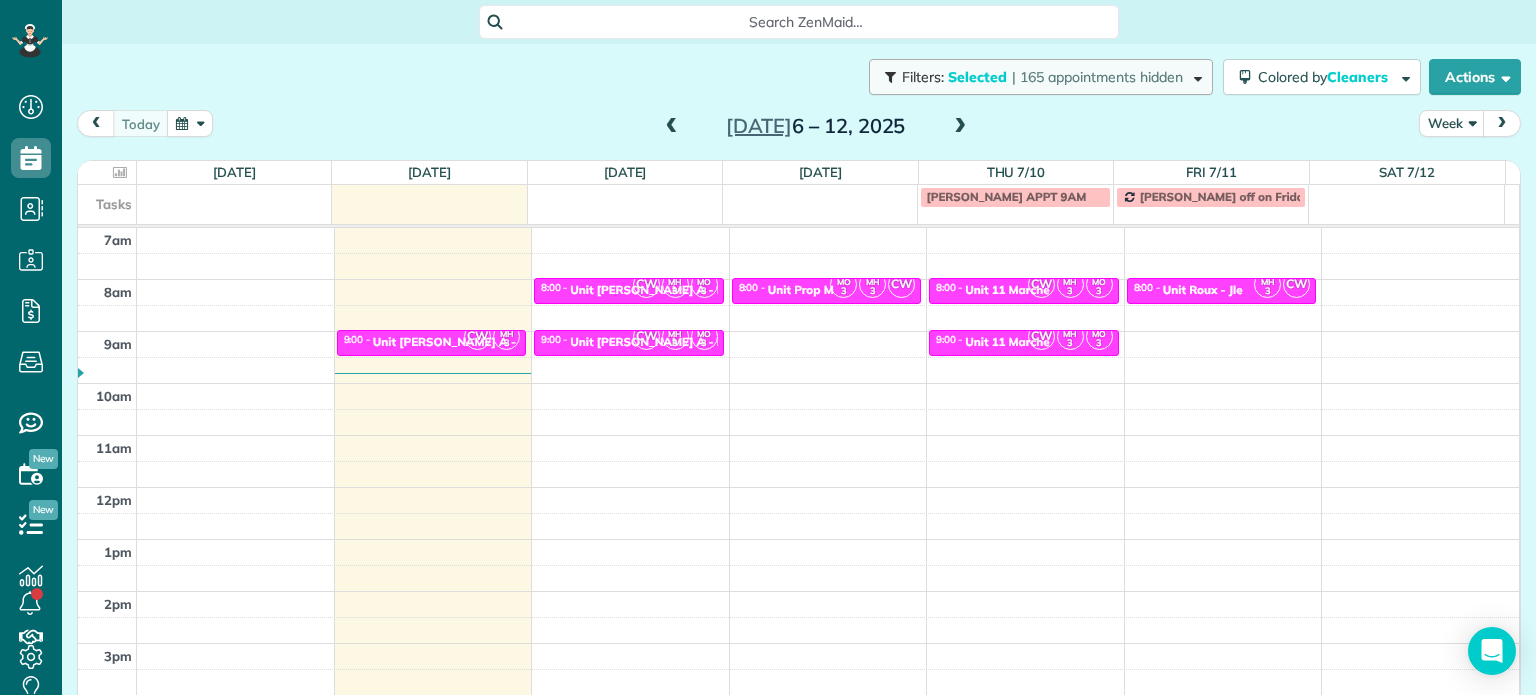 click on "Filters:   Selected
|  165 appointments hidden" at bounding box center [1041, 77] 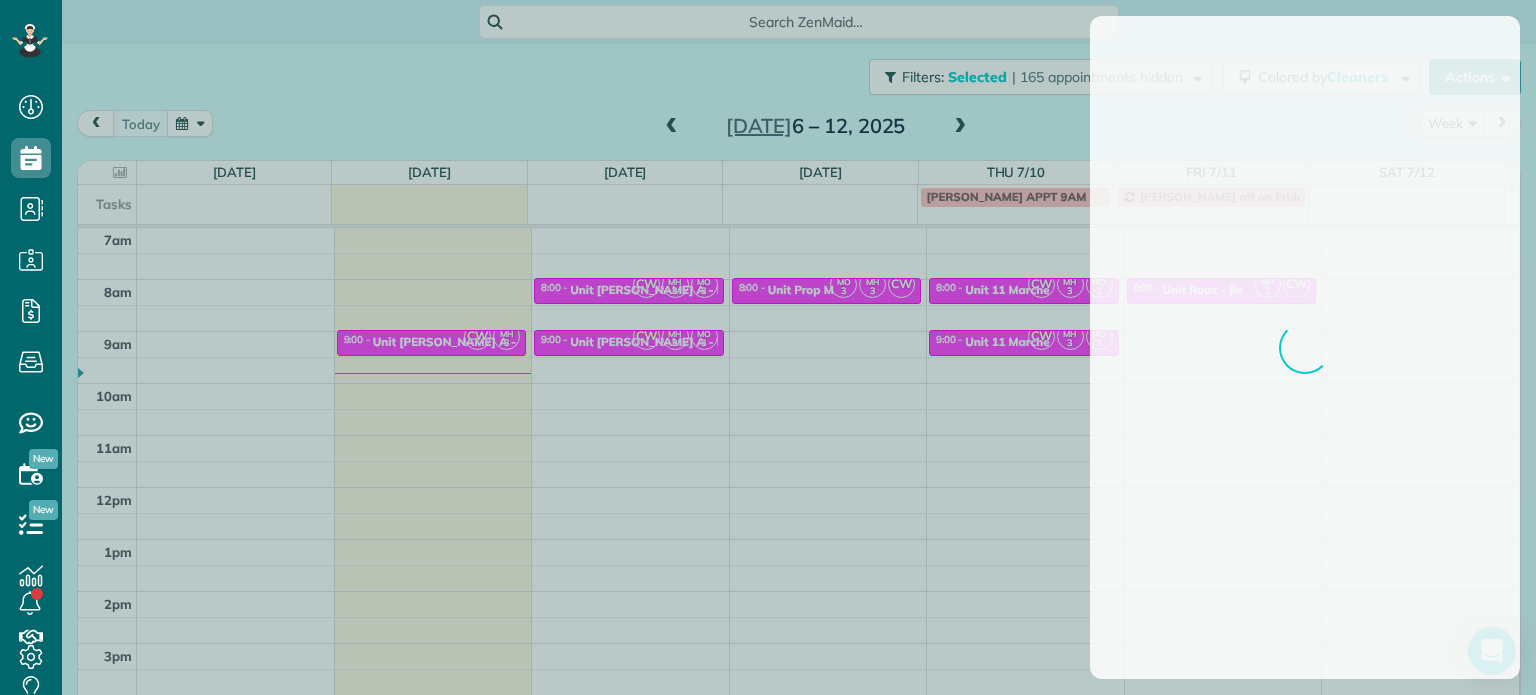 click at bounding box center [768, 347] 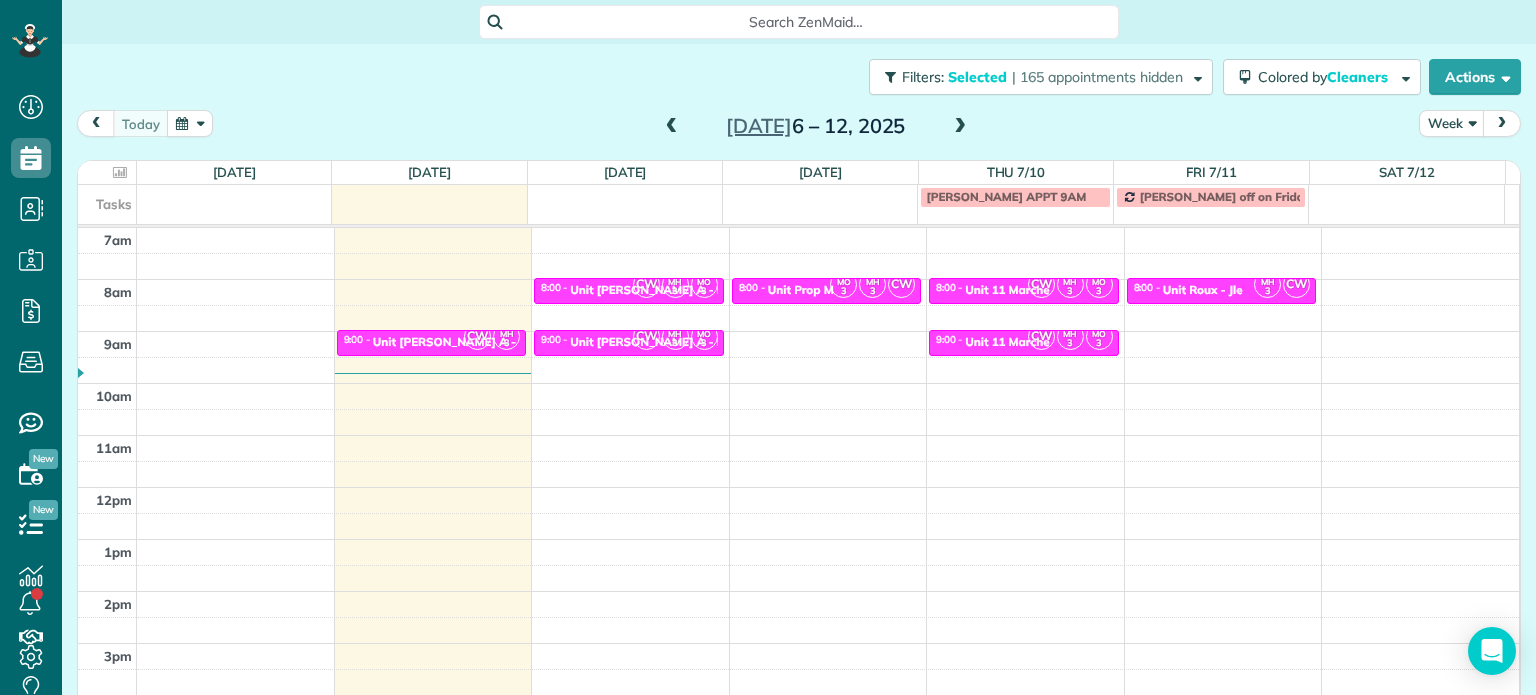 click at bounding box center [960, 127] 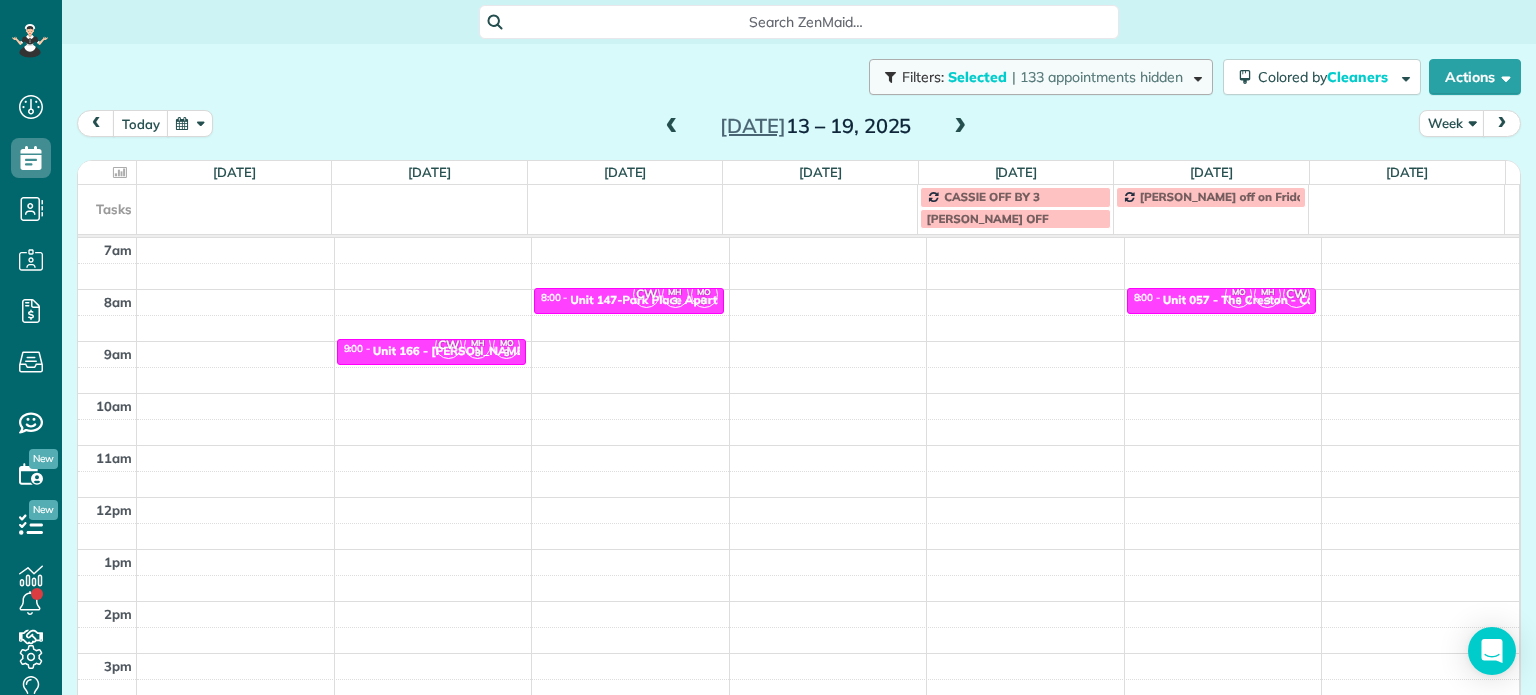 click on "|  133 appointments hidden" at bounding box center (1097, 77) 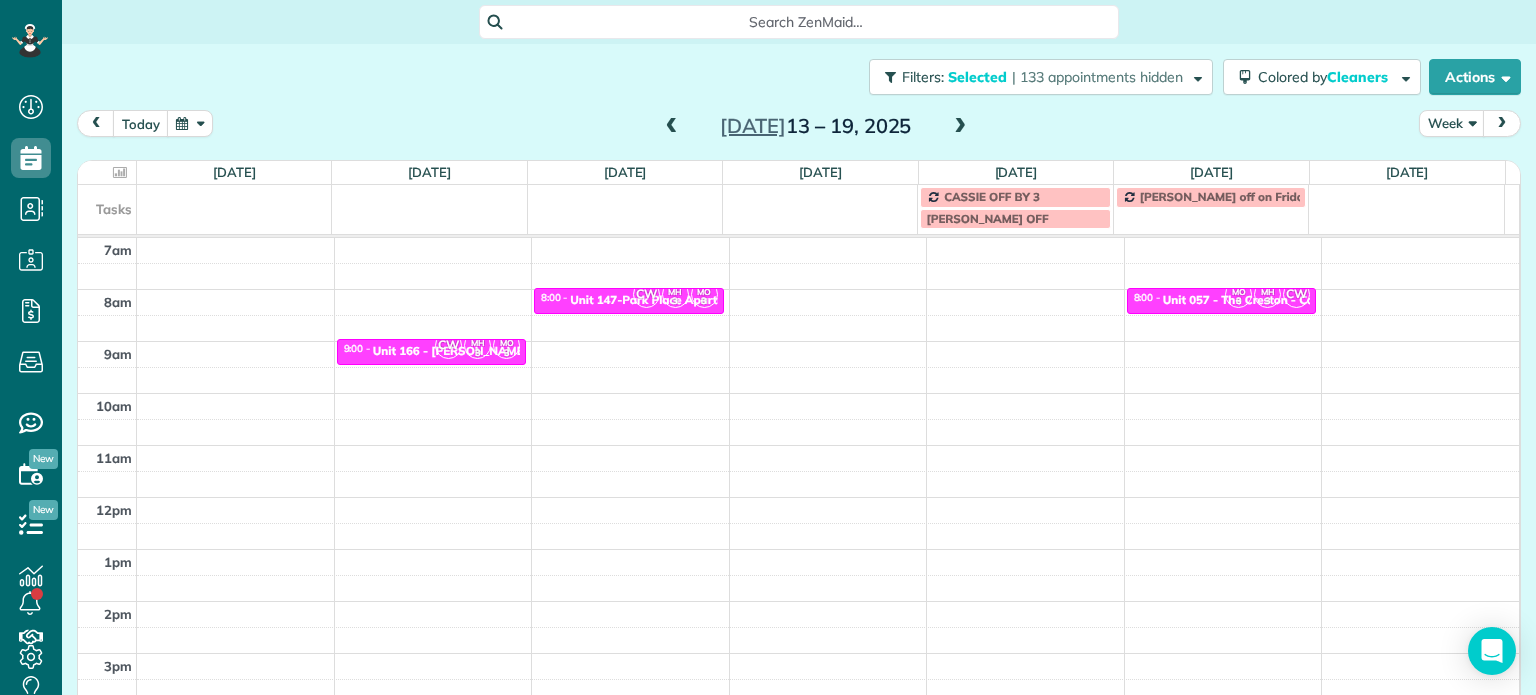 click on "Filters:   Selected
|  133 appointments hidden
Colored by  Cleaners
Color by Cleaner
Color by Team
Color by Status
Color by Recurrence
Color by Paid/Unpaid
Filters  Selected
Schedule Changes
Actions
Create Appointment
Create Task
Clock In/Out
Send Work Orders
Print Route Sheets
[DATE] Emails/Texts
View Metrics" at bounding box center (799, 77) 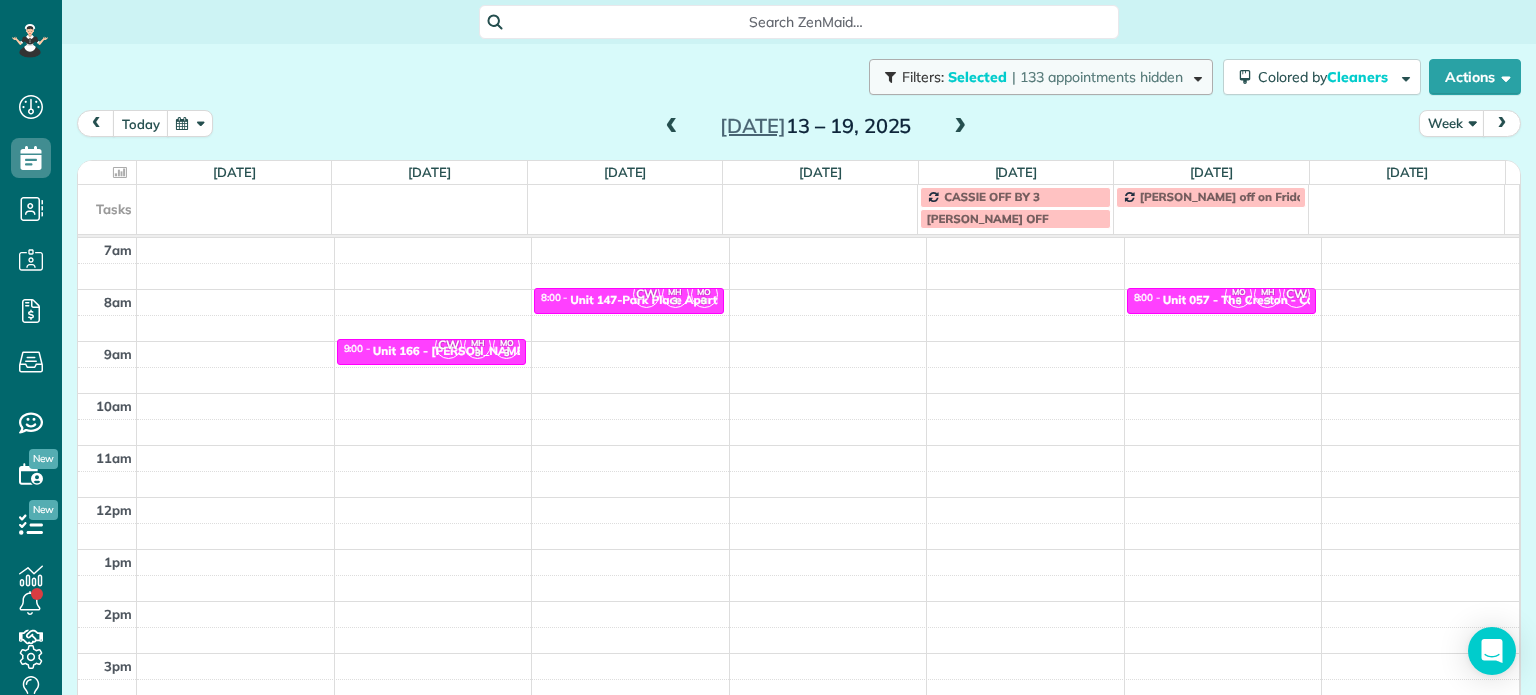 click on "Filters:   Selected
|  133 appointments hidden" at bounding box center [1041, 77] 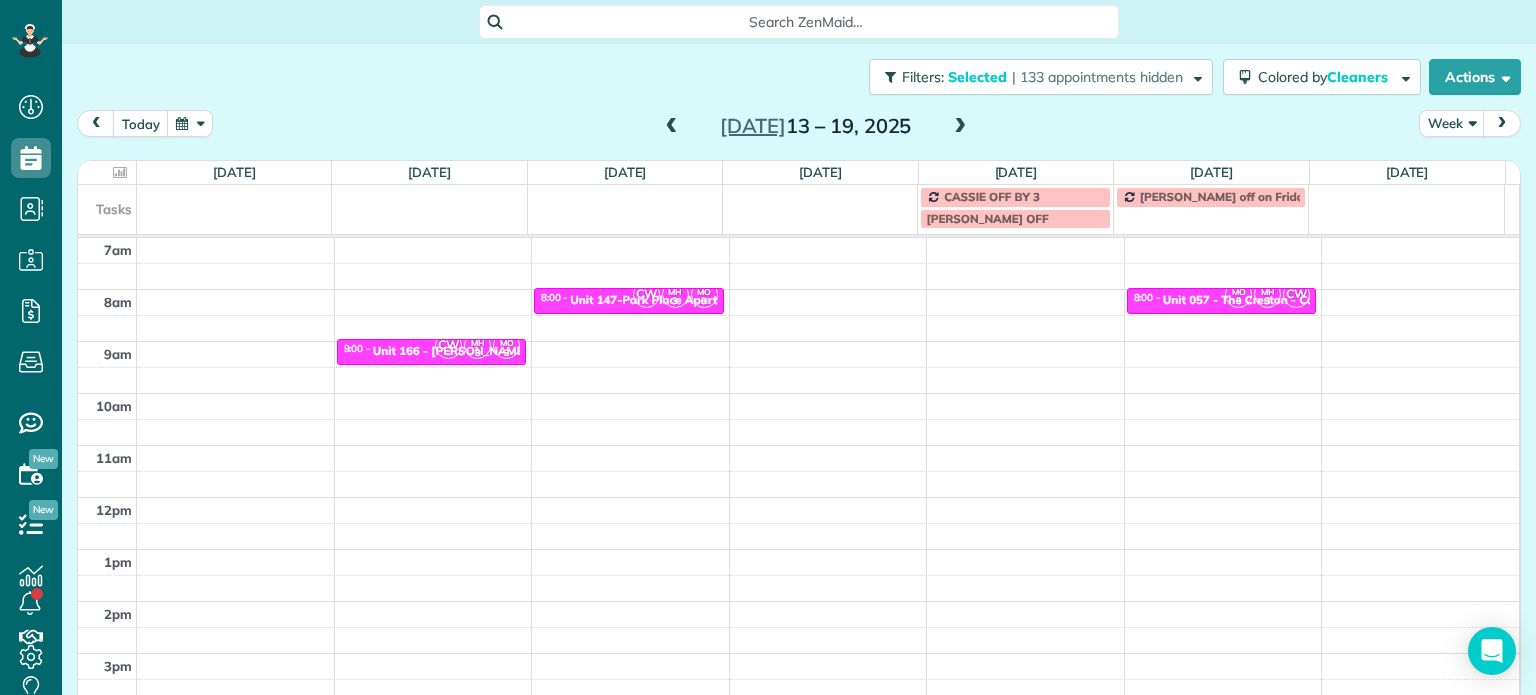 click on "Filters:   Selected
|  133 appointments hidden
Colored by  Cleaners
Color by Cleaner
Color by Team
Color by Status
Color by Recurrence
Color by Paid/Unpaid
Filters  Selected
Schedule Changes
Actions
Create Appointment
Create Task
Clock In/Out
Send Work Orders
Print Route Sheets
Today's Emails/Texts
View Metrics" at bounding box center [799, 77] 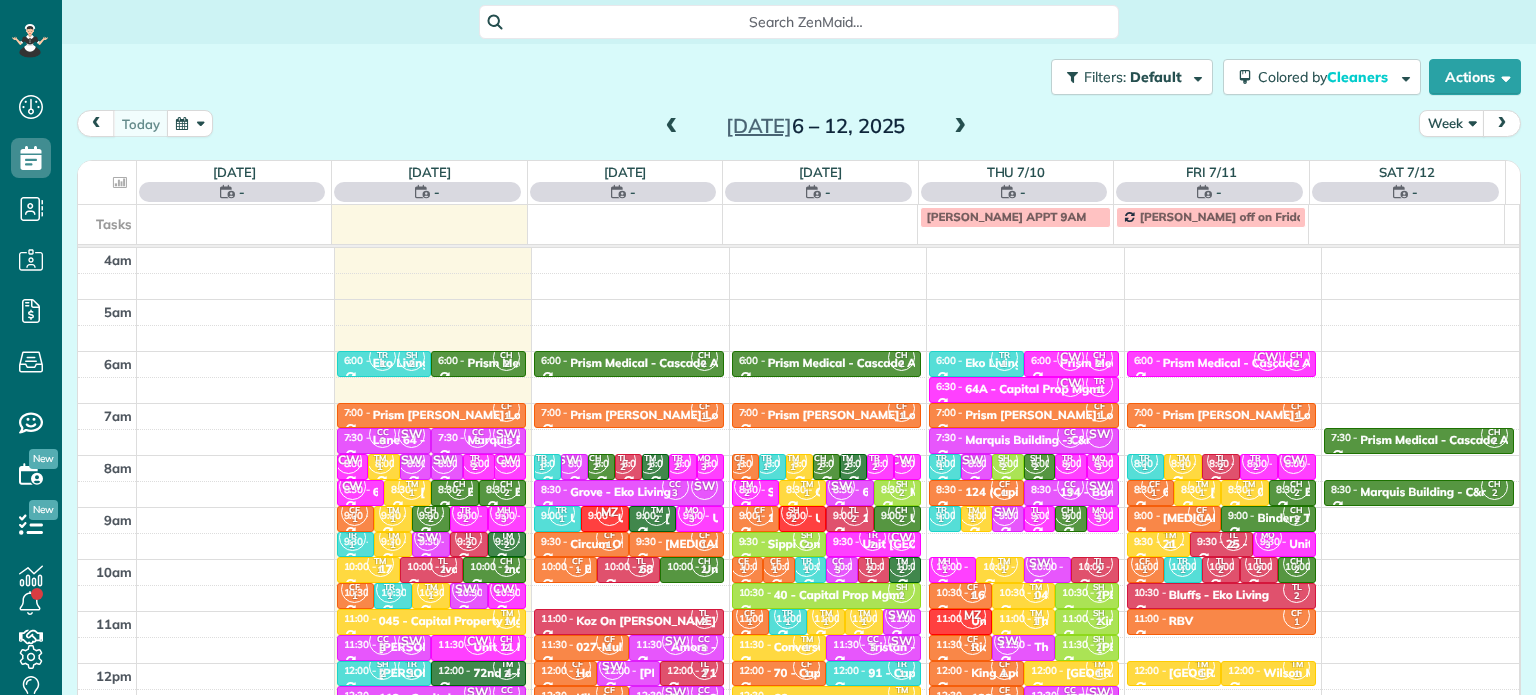 scroll, scrollTop: 0, scrollLeft: 0, axis: both 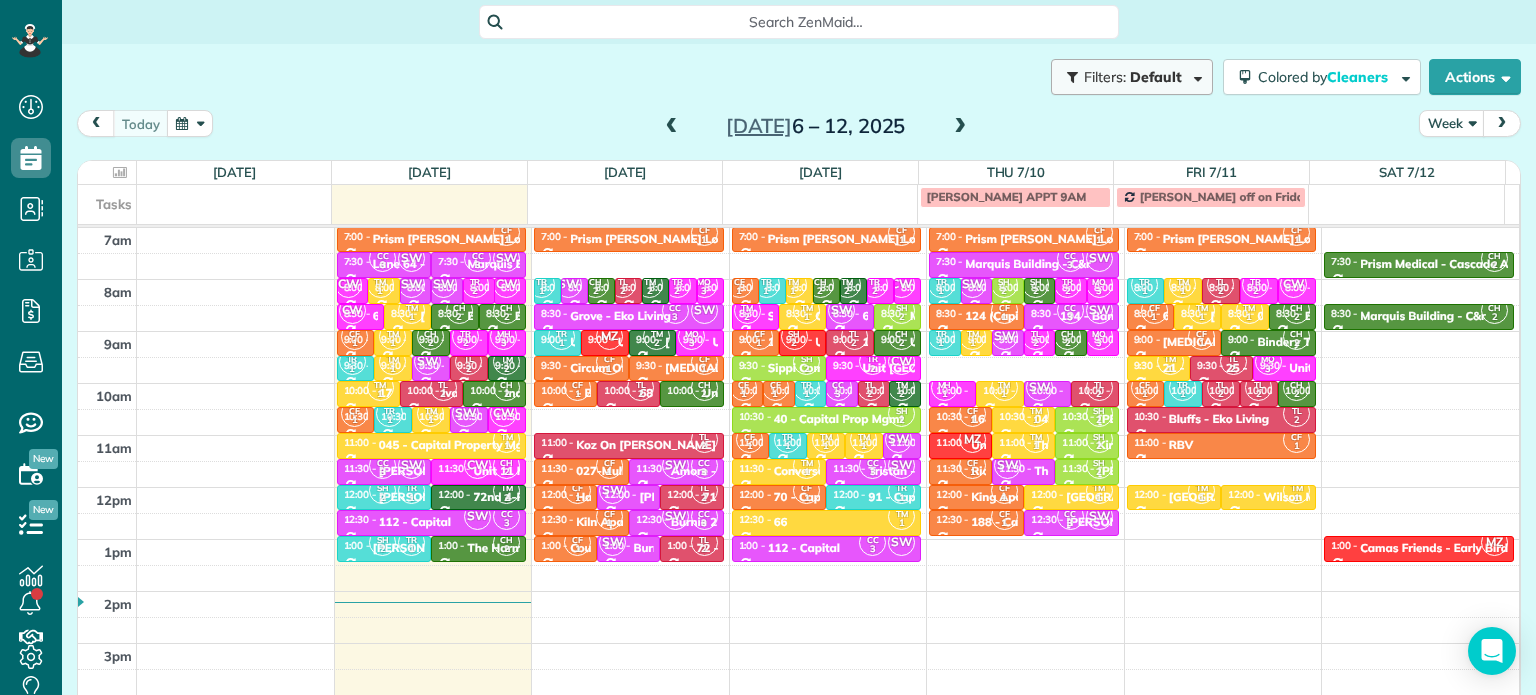 click on "Filters:   Default" at bounding box center (1132, 77) 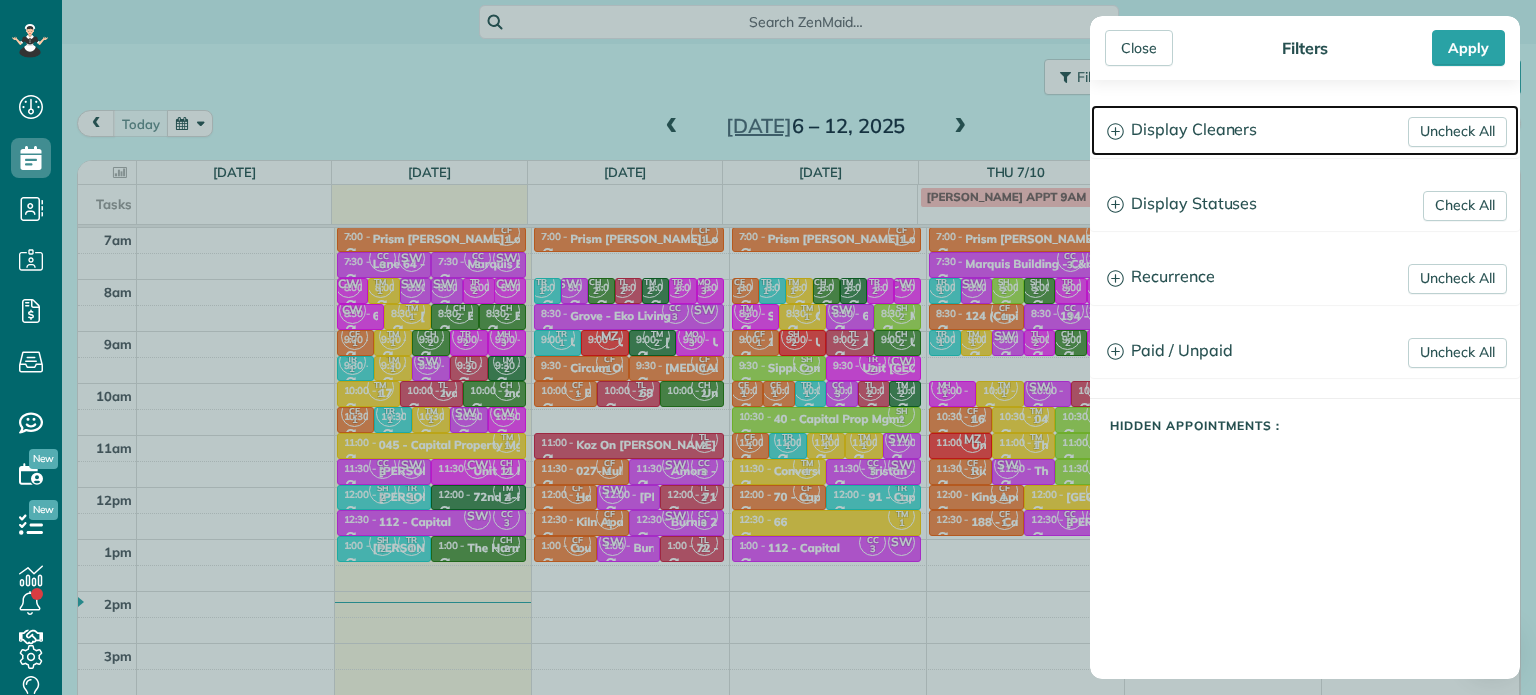 click on "Display Cleaners" at bounding box center (1305, 130) 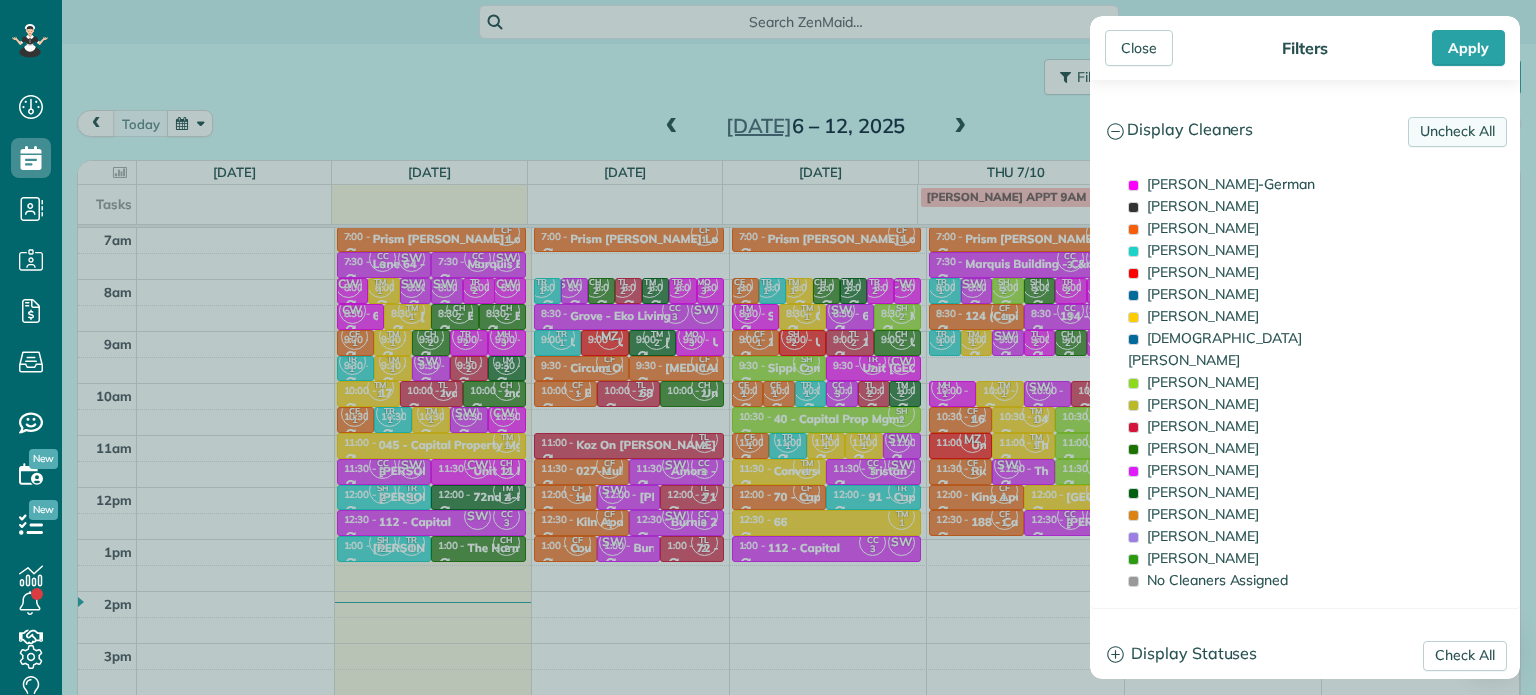 click on "Uncheck All" at bounding box center [1457, 132] 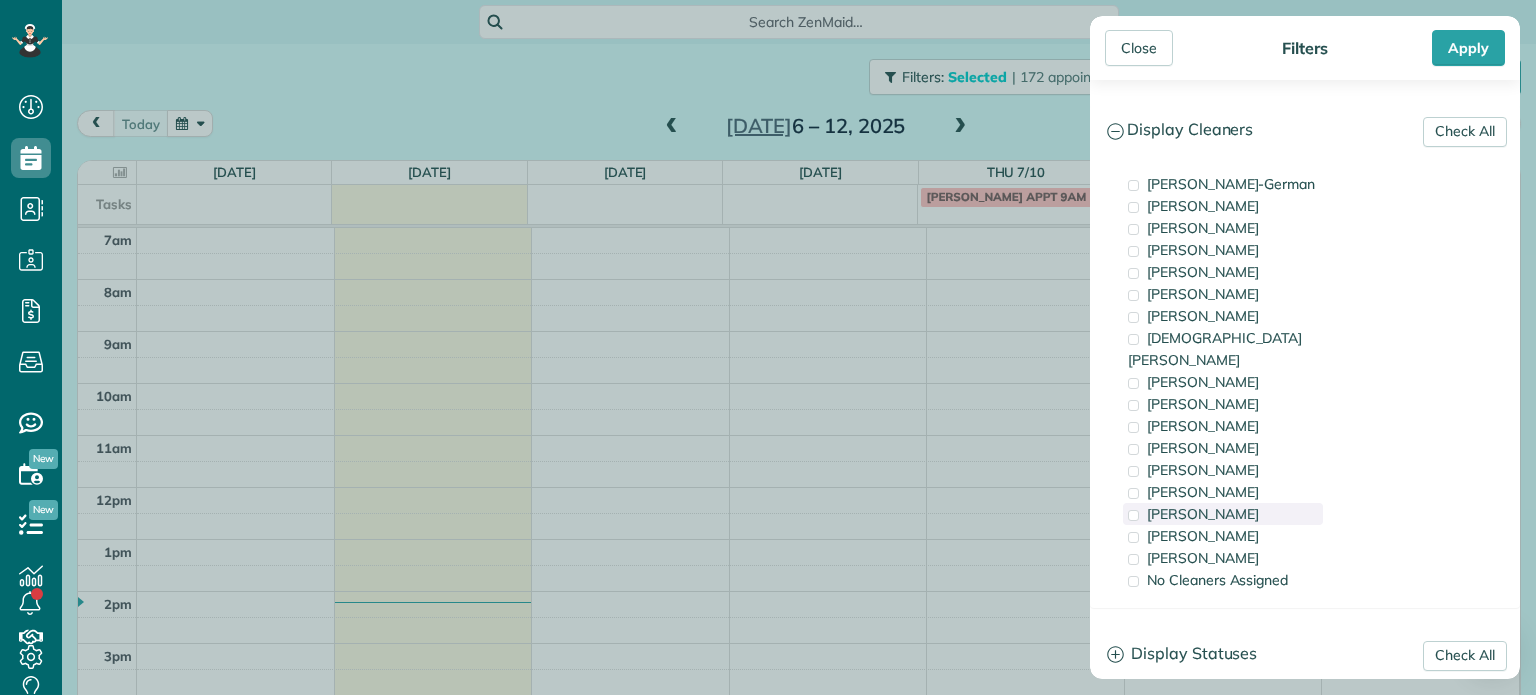 click on "[PERSON_NAME]" at bounding box center (1203, 514) 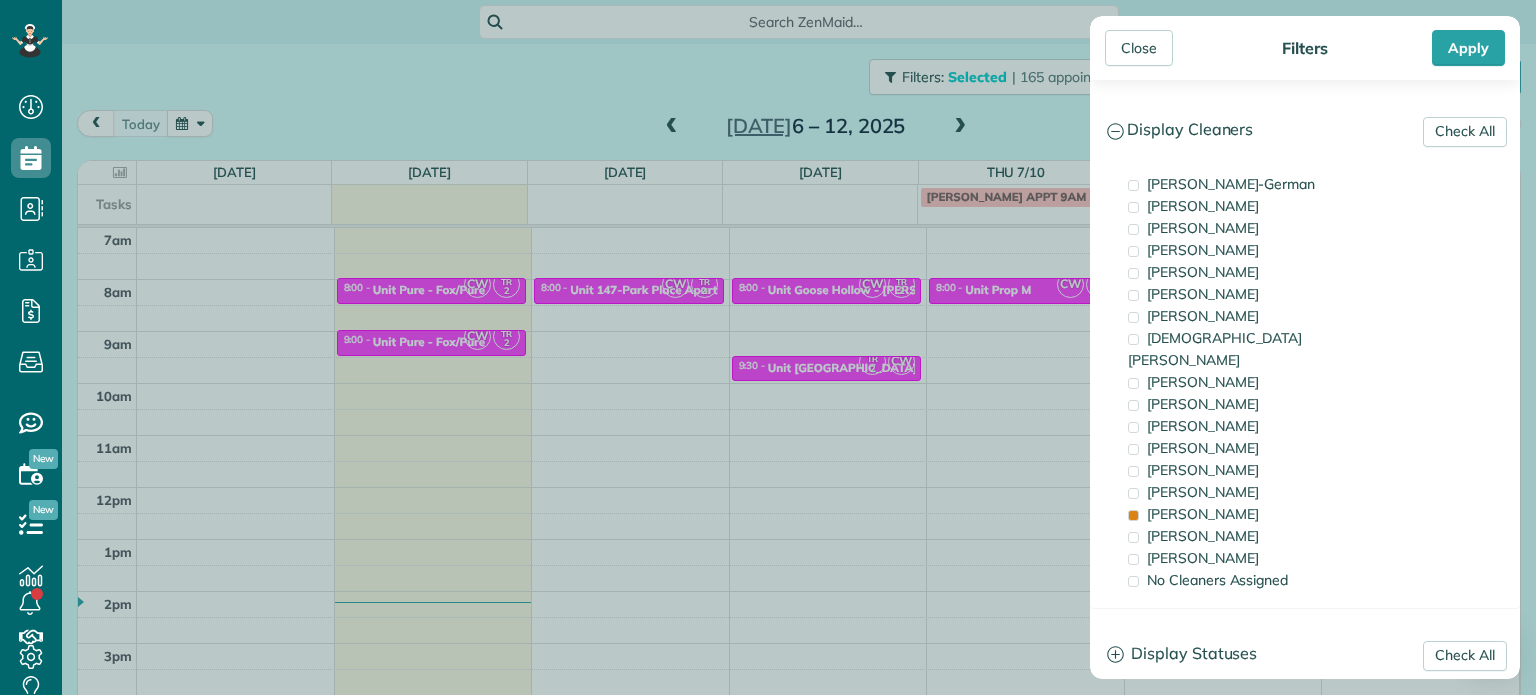 click on "Close
Filters
Apply
Check All
Display Cleaners
[PERSON_NAME]-German
[PERSON_NAME]
[PERSON_NAME]
[PERSON_NAME]
[PERSON_NAME]
[PERSON_NAME]
[PERSON_NAME]" at bounding box center [768, 347] 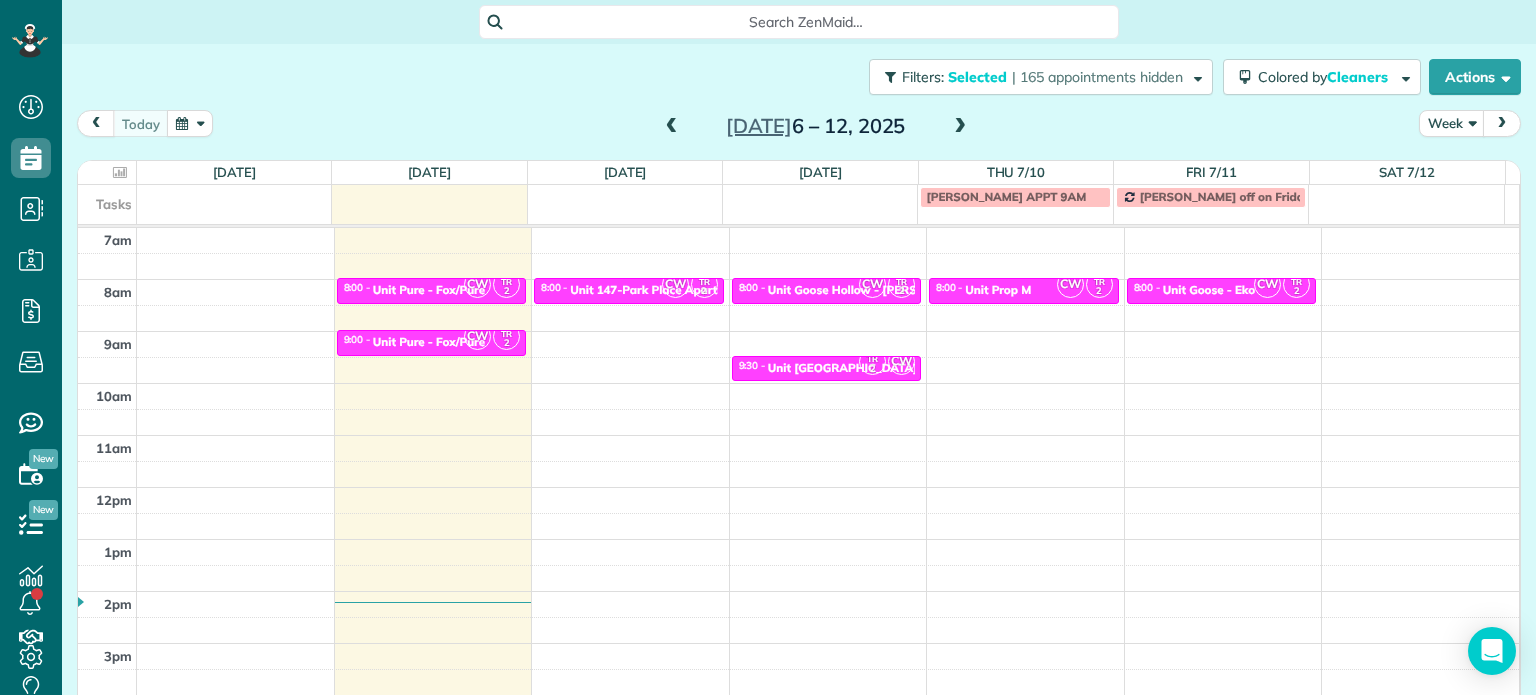 click at bounding box center [960, 127] 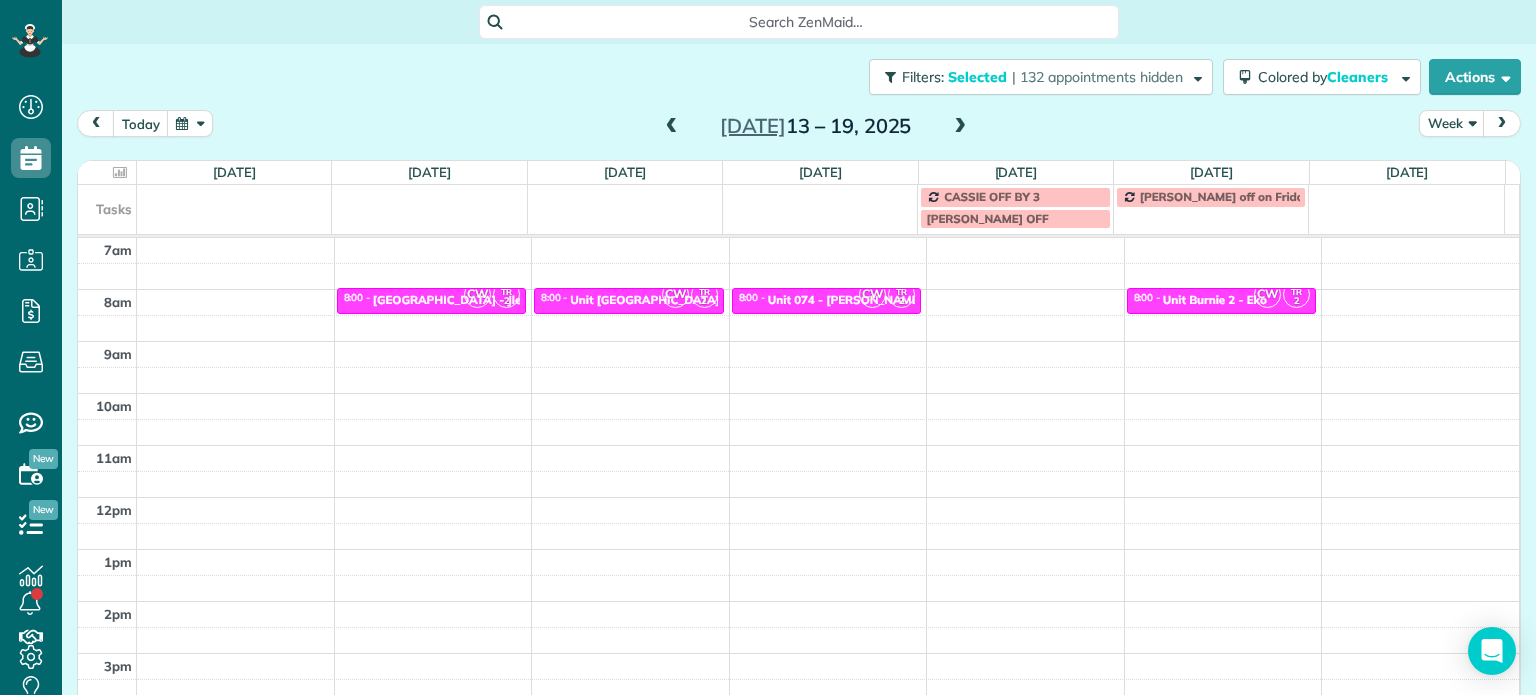 click on "4am 5am 6am 7am 8am 9am 10am 11am 12pm 1pm 2pm 3pm 4pm 5pm CW TR 2 8:00 - 8:[GEOGRAPHIC_DATA][STREET_ADDRESS][PERSON_NAME] 2 8:00 - 8:[GEOGRAPHIC_DATA] - [GEOGRAPHIC_DATA] Properties [STREET_ADDRESS][PERSON_NAME] CW TR 2 8:00 - 8:30 Unit 074 - [PERSON_NAME] - Capital [STREET_ADDRESS][PERSON_NAME] 2 8:00 - 8:30 Unit [GEOGRAPHIC_DATA][STREET_ADDRESS][PERSON_NAME]" at bounding box center [798, 445] 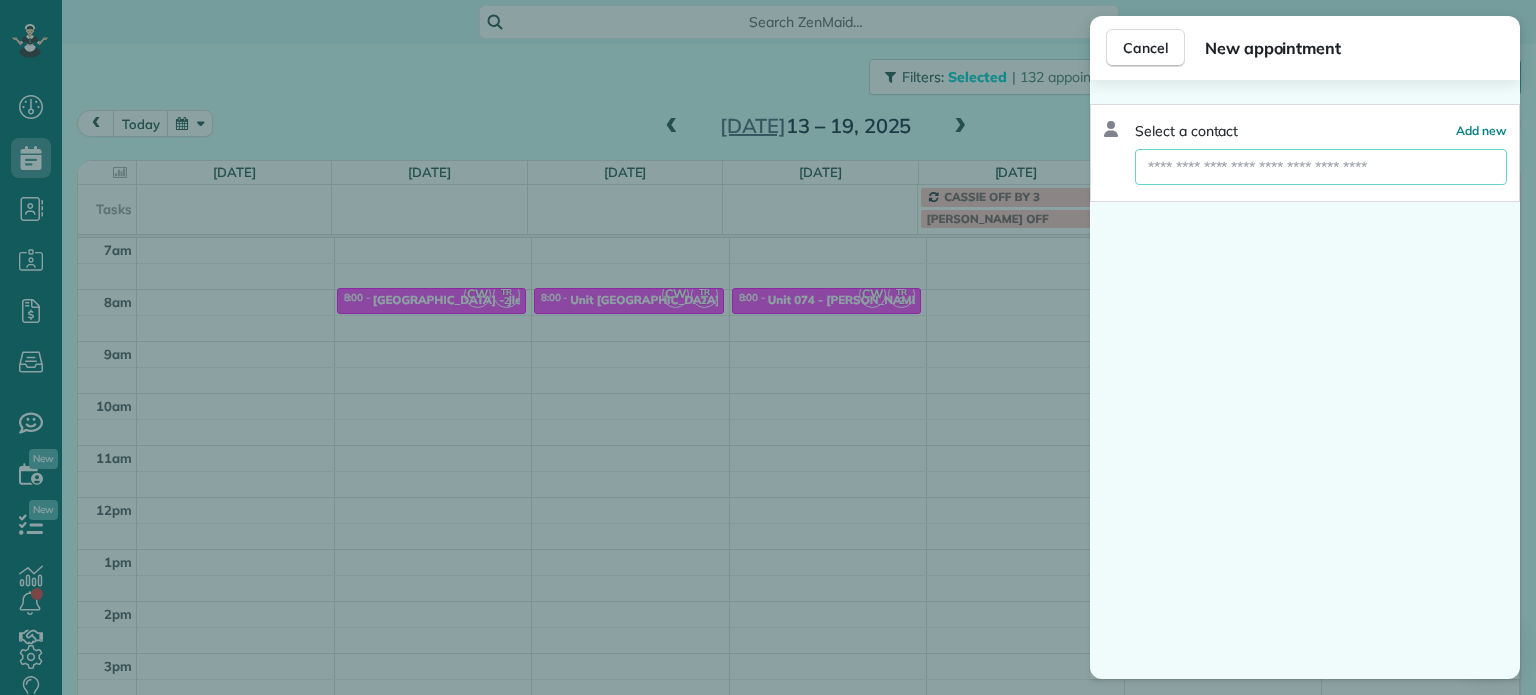 click at bounding box center (1321, 167) 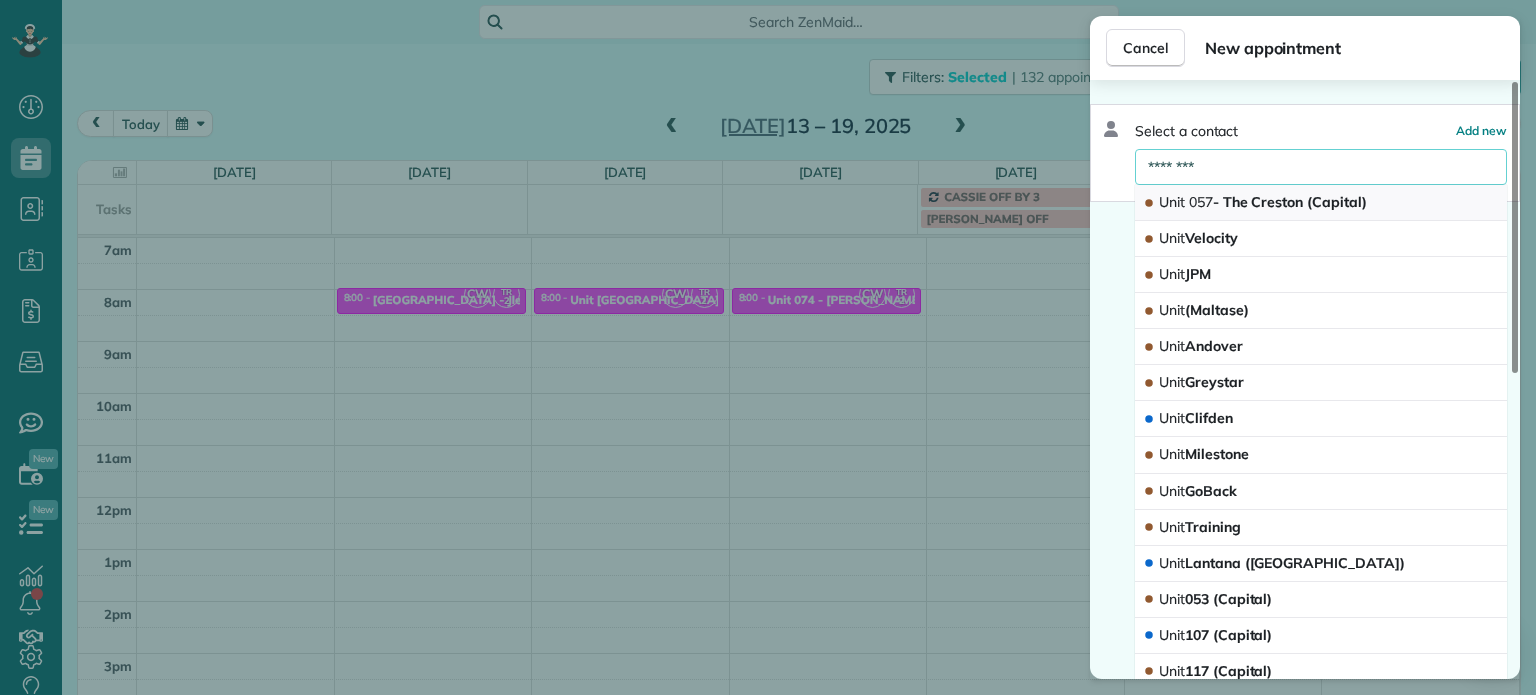 type on "********" 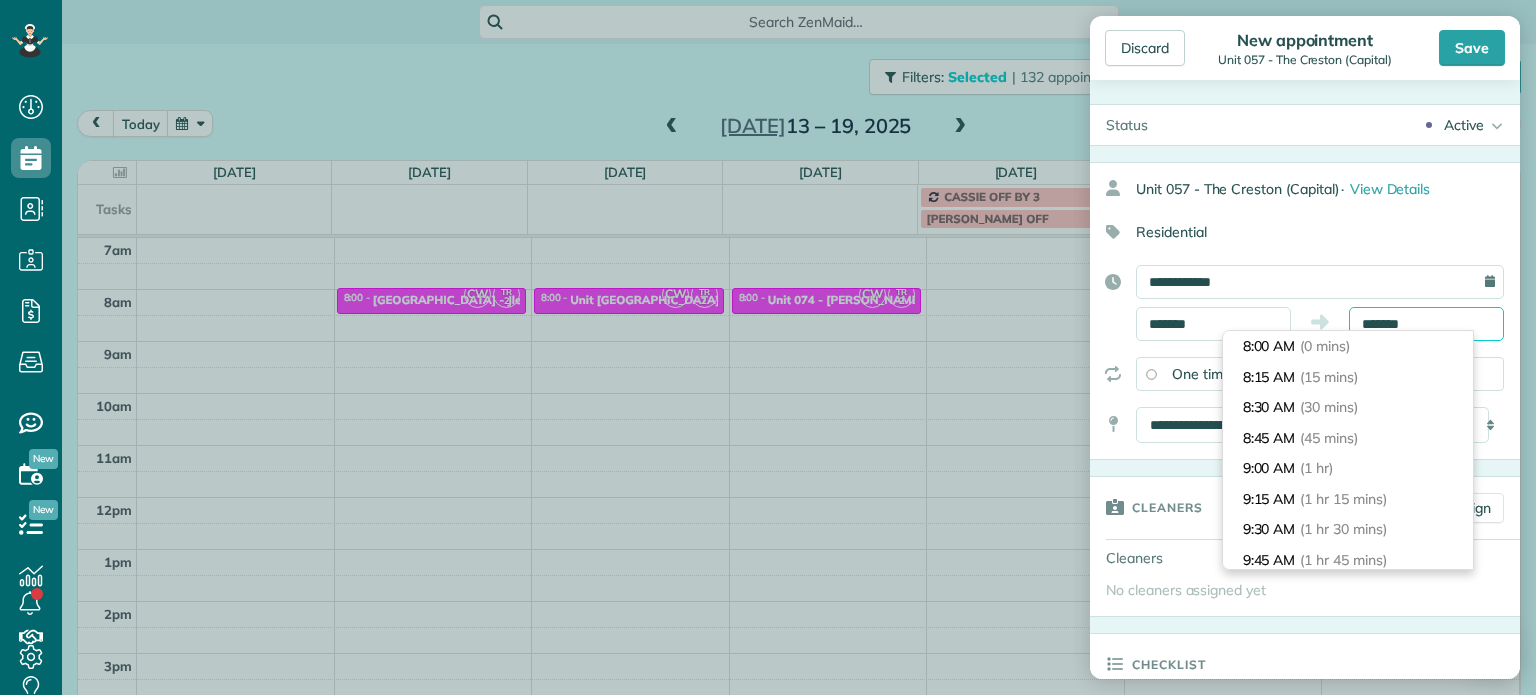 click on "*******" at bounding box center (1426, 324) 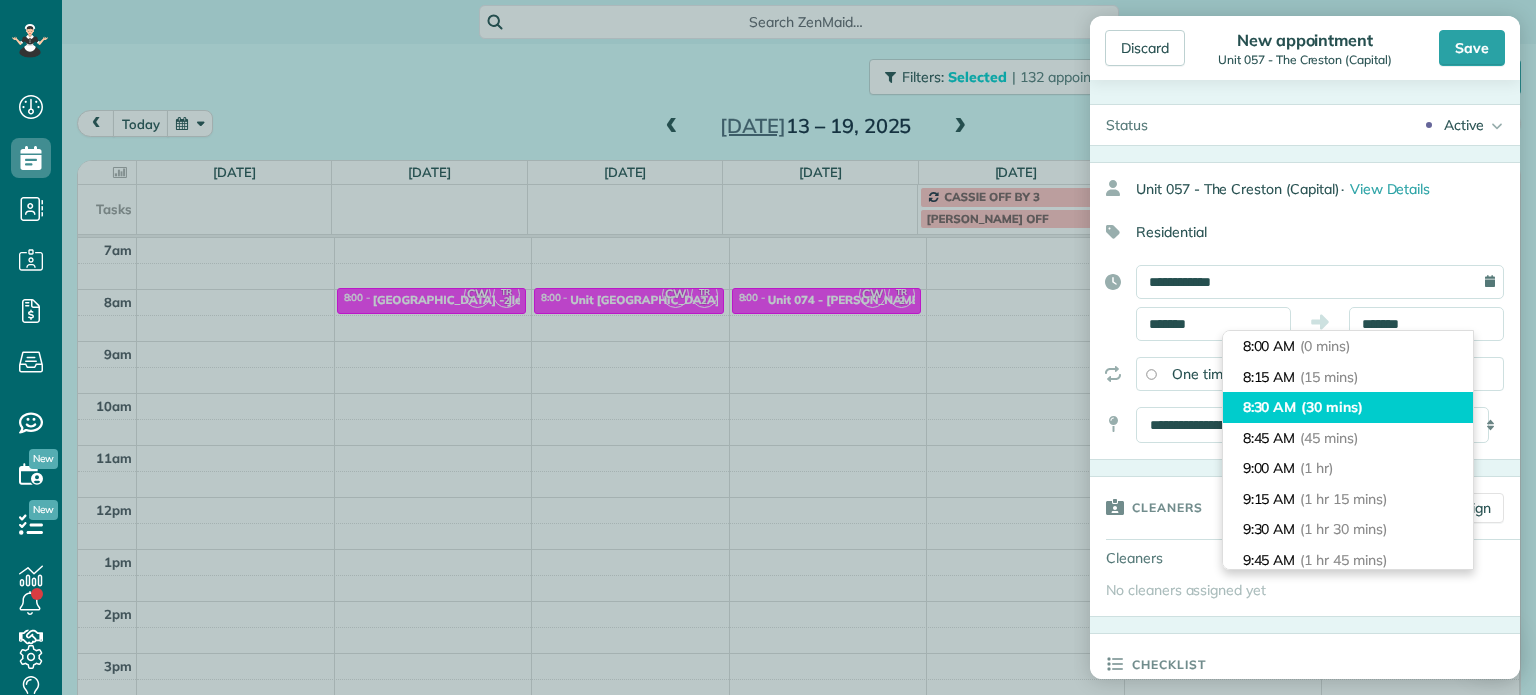 type on "*******" 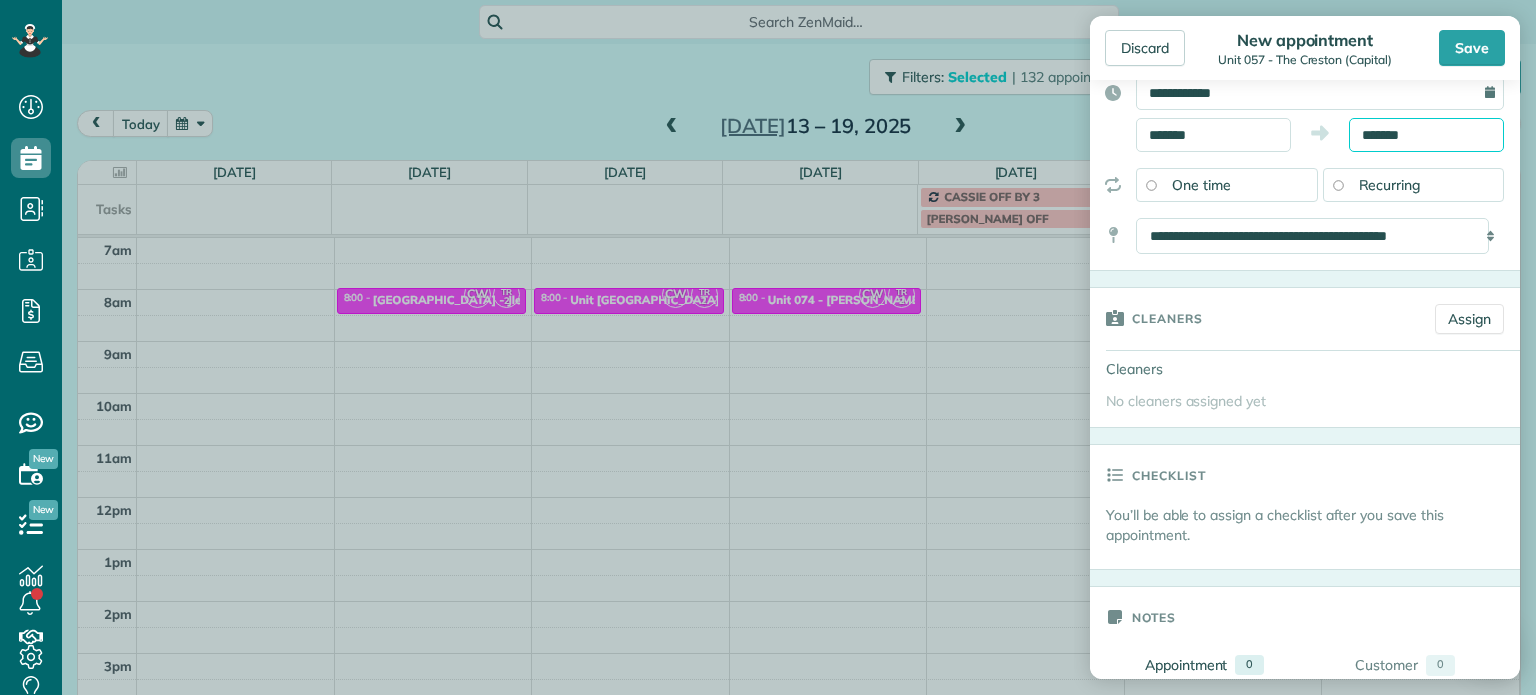 scroll, scrollTop: 200, scrollLeft: 0, axis: vertical 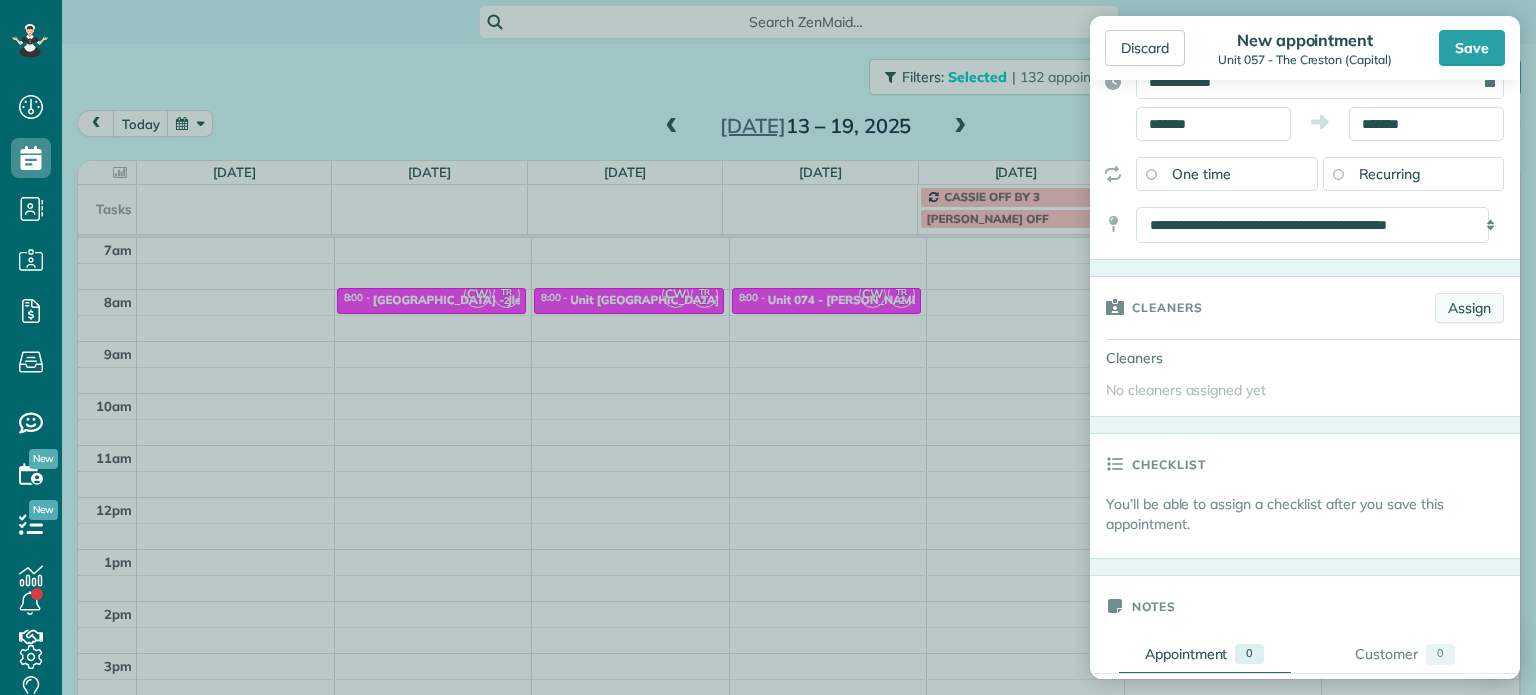 click on "Assign" at bounding box center [1469, 308] 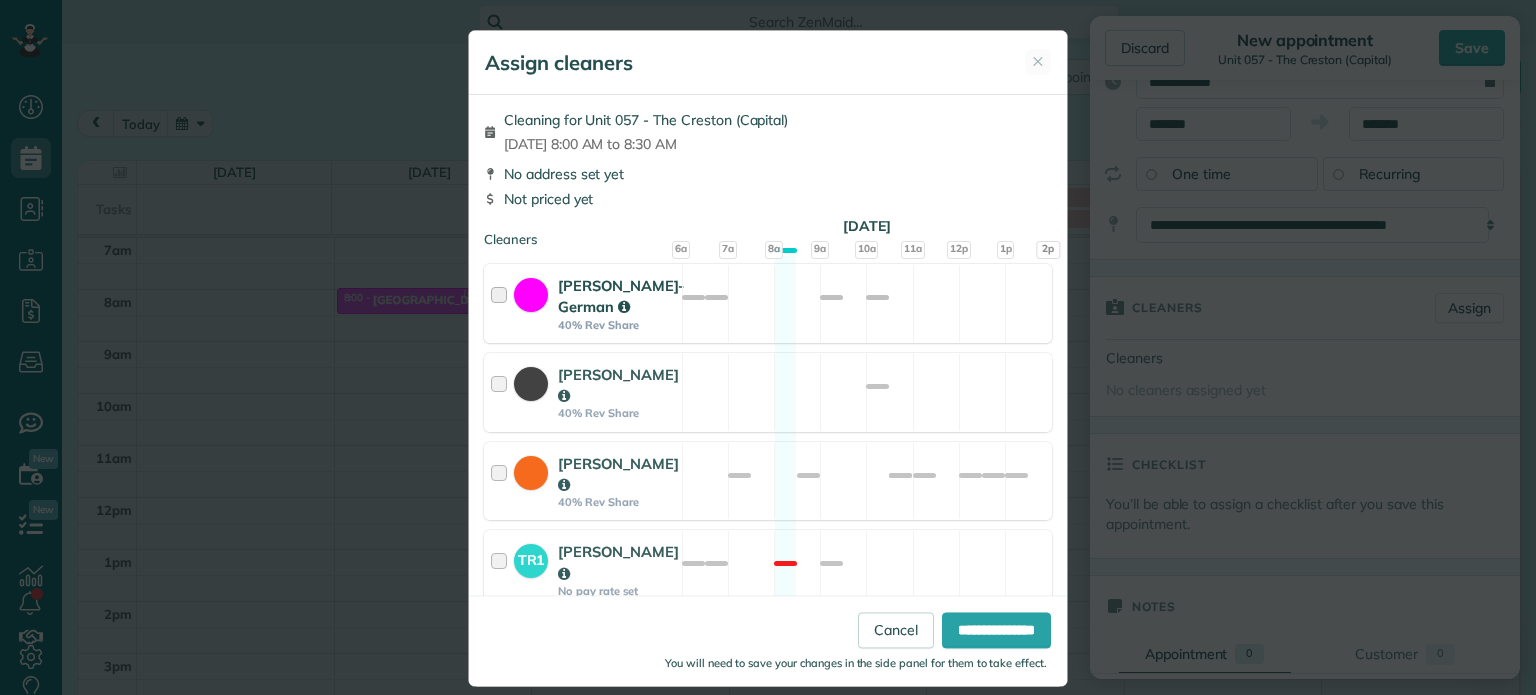 click on "[PERSON_NAME]-German
40% Rev Share
Available" at bounding box center [768, 303] 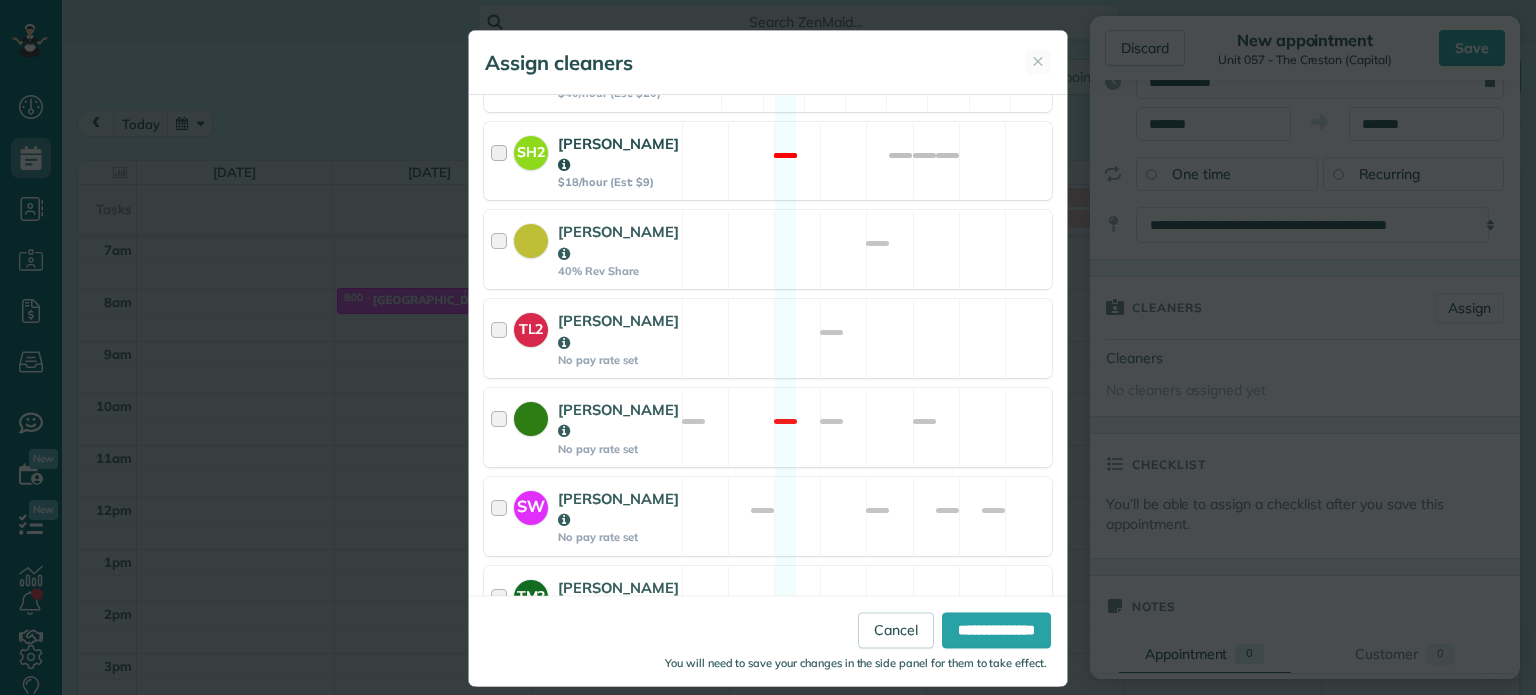scroll, scrollTop: 1088, scrollLeft: 0, axis: vertical 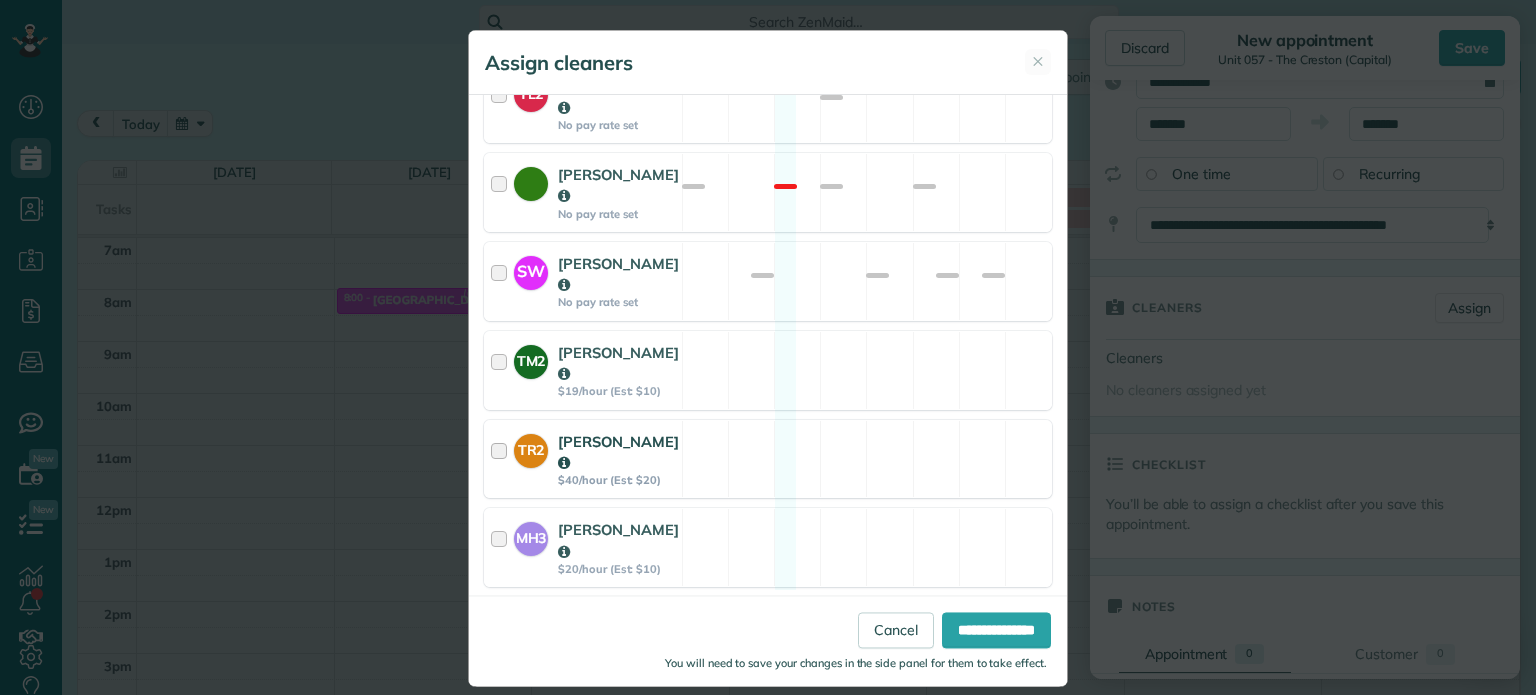click on "TR2
[PERSON_NAME]
$40/hour (Est: $20)
Available" at bounding box center (768, 459) 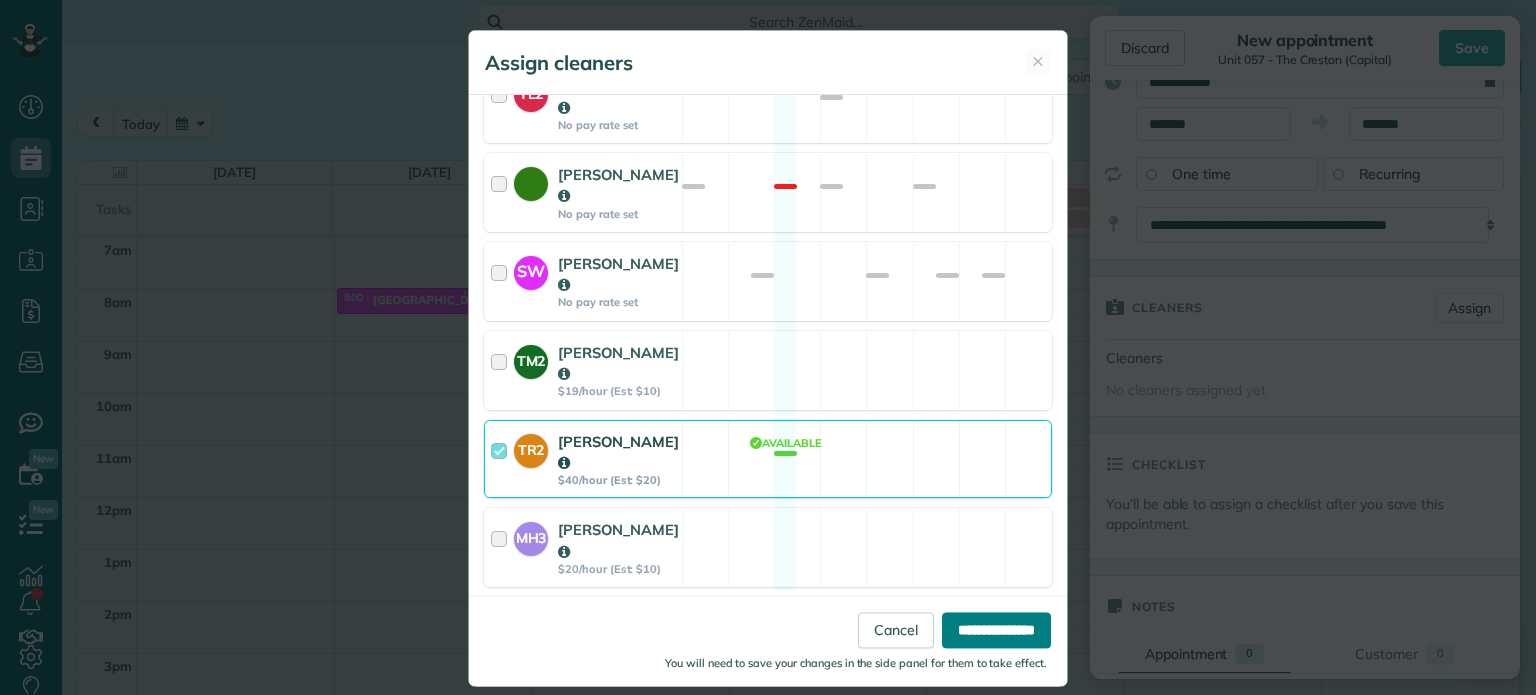 click on "**********" at bounding box center (996, 631) 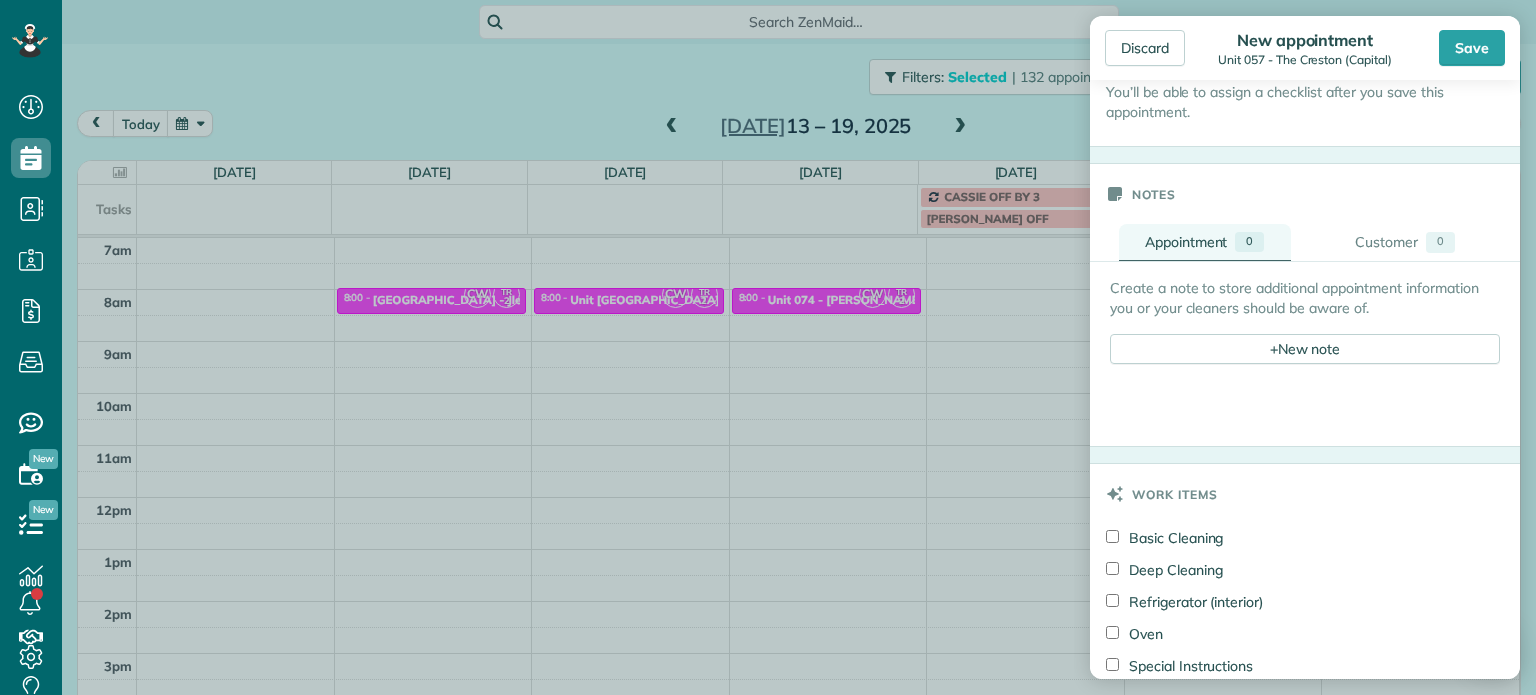scroll, scrollTop: 700, scrollLeft: 0, axis: vertical 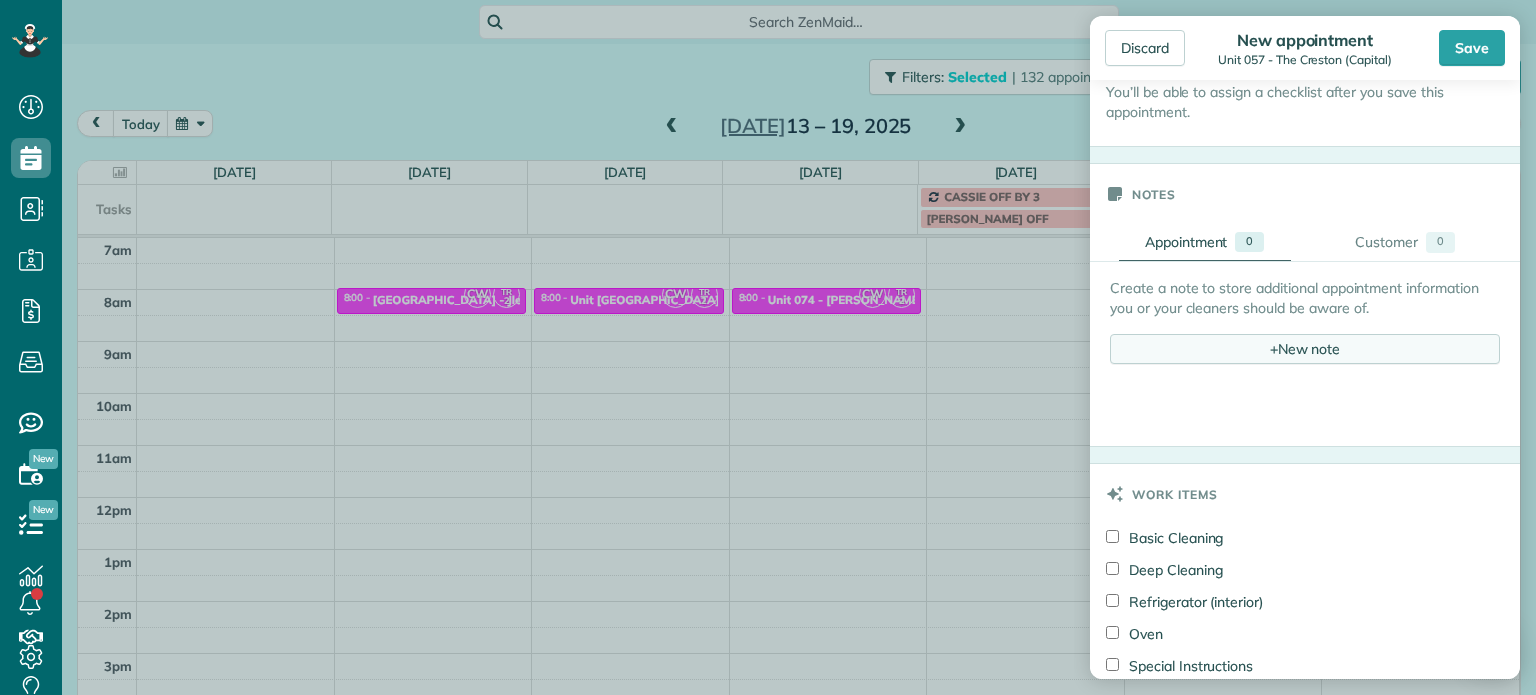 click on "+ New note" at bounding box center (1305, 349) 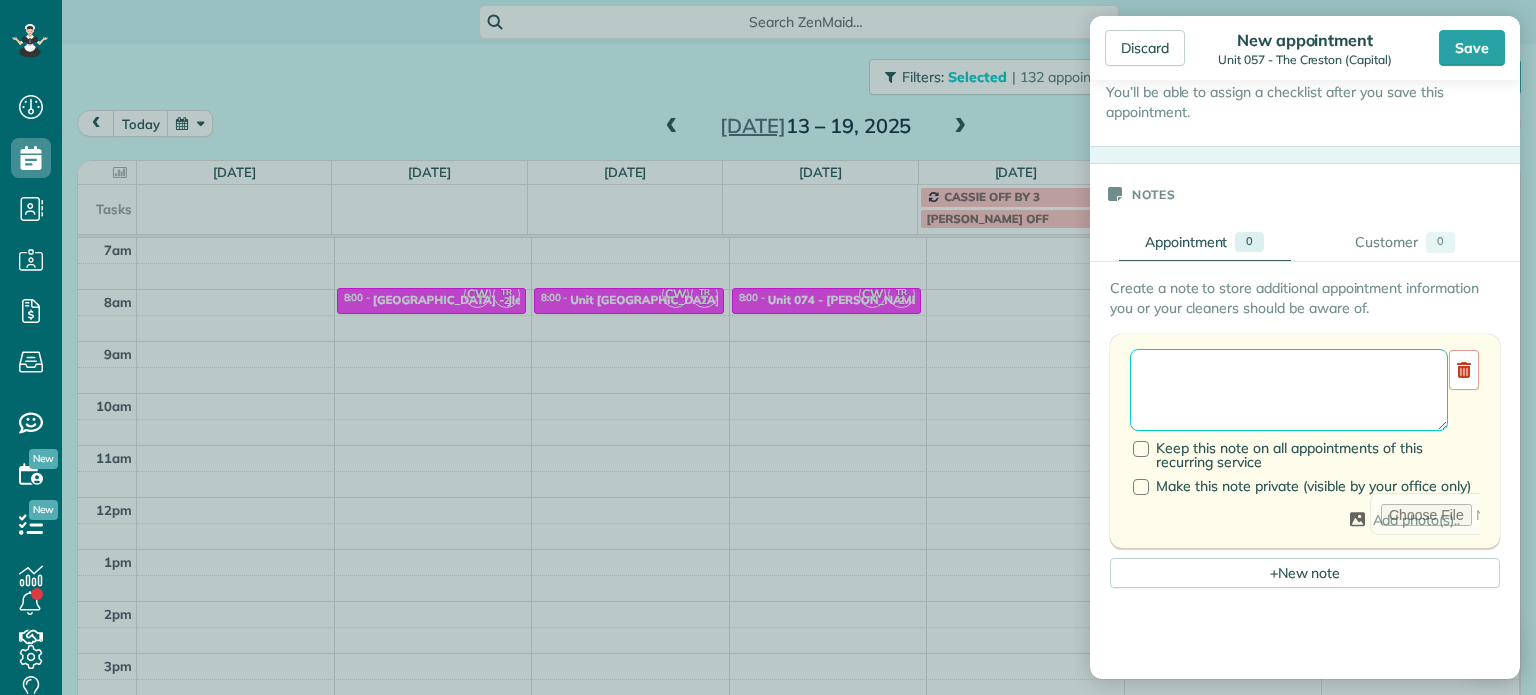 click at bounding box center (1289, 390) 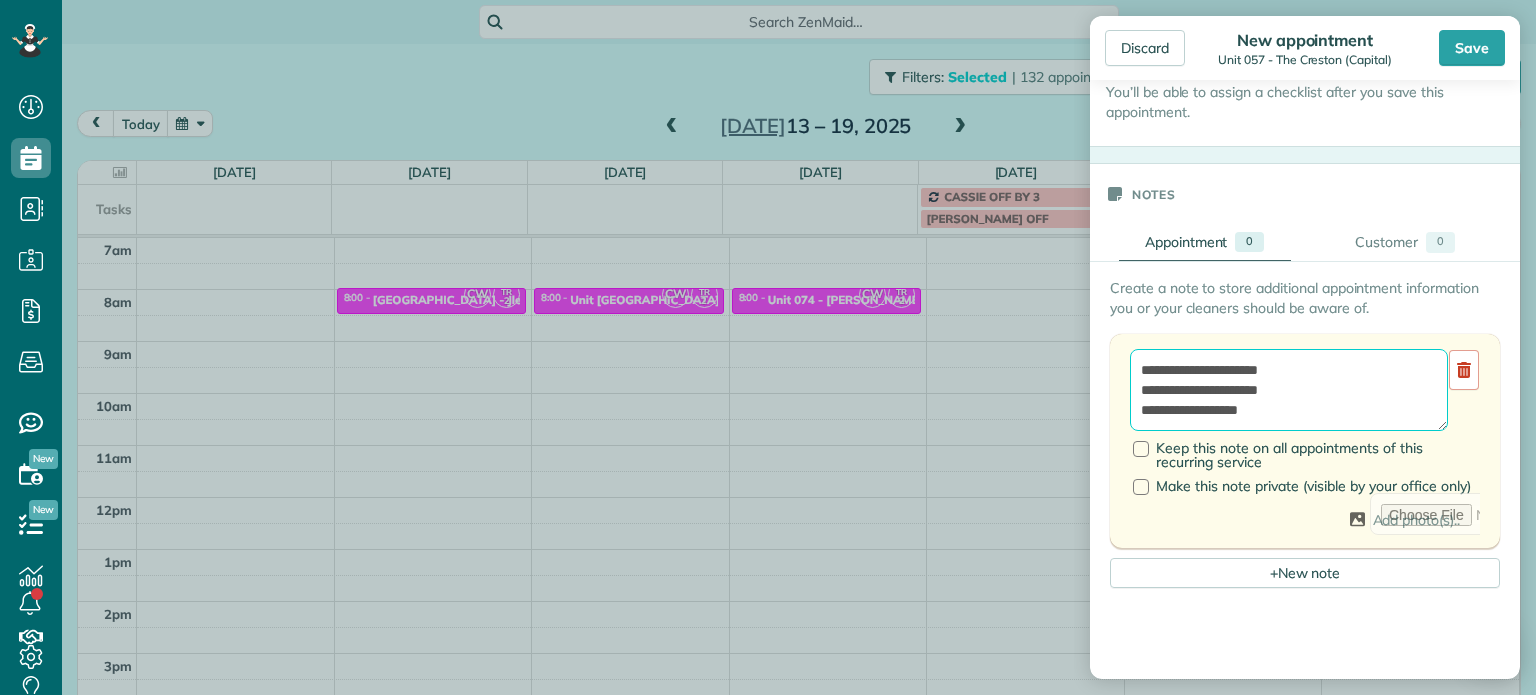 scroll, scrollTop: 8, scrollLeft: 0, axis: vertical 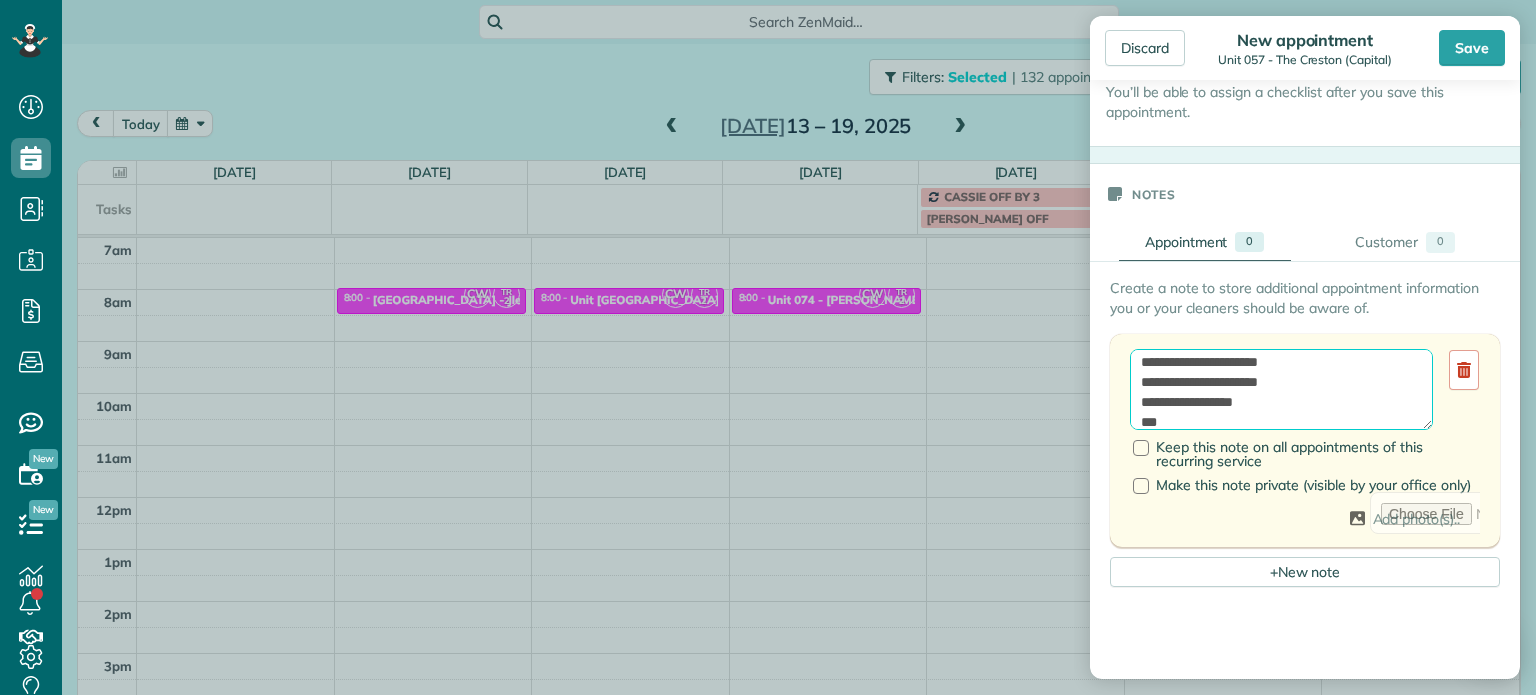 paste on "********" 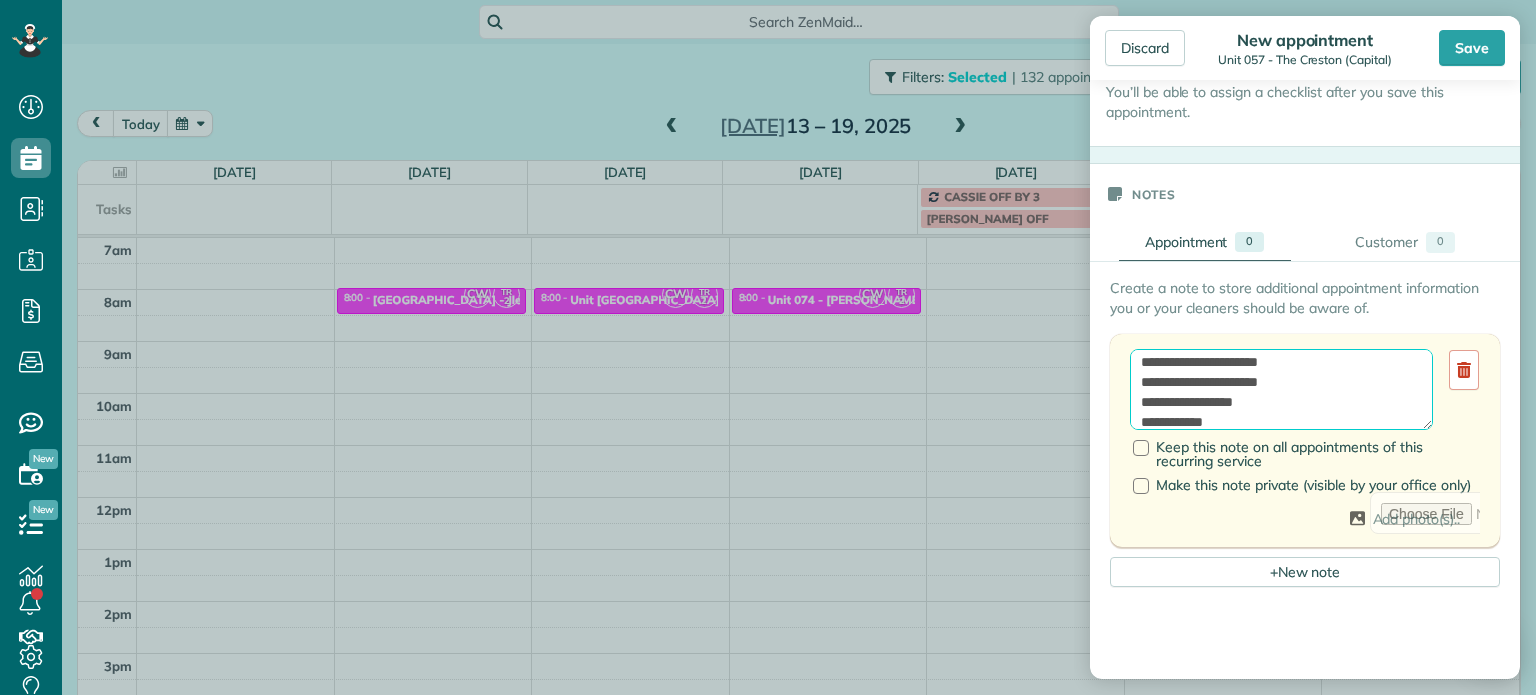 scroll, scrollTop: 28, scrollLeft: 0, axis: vertical 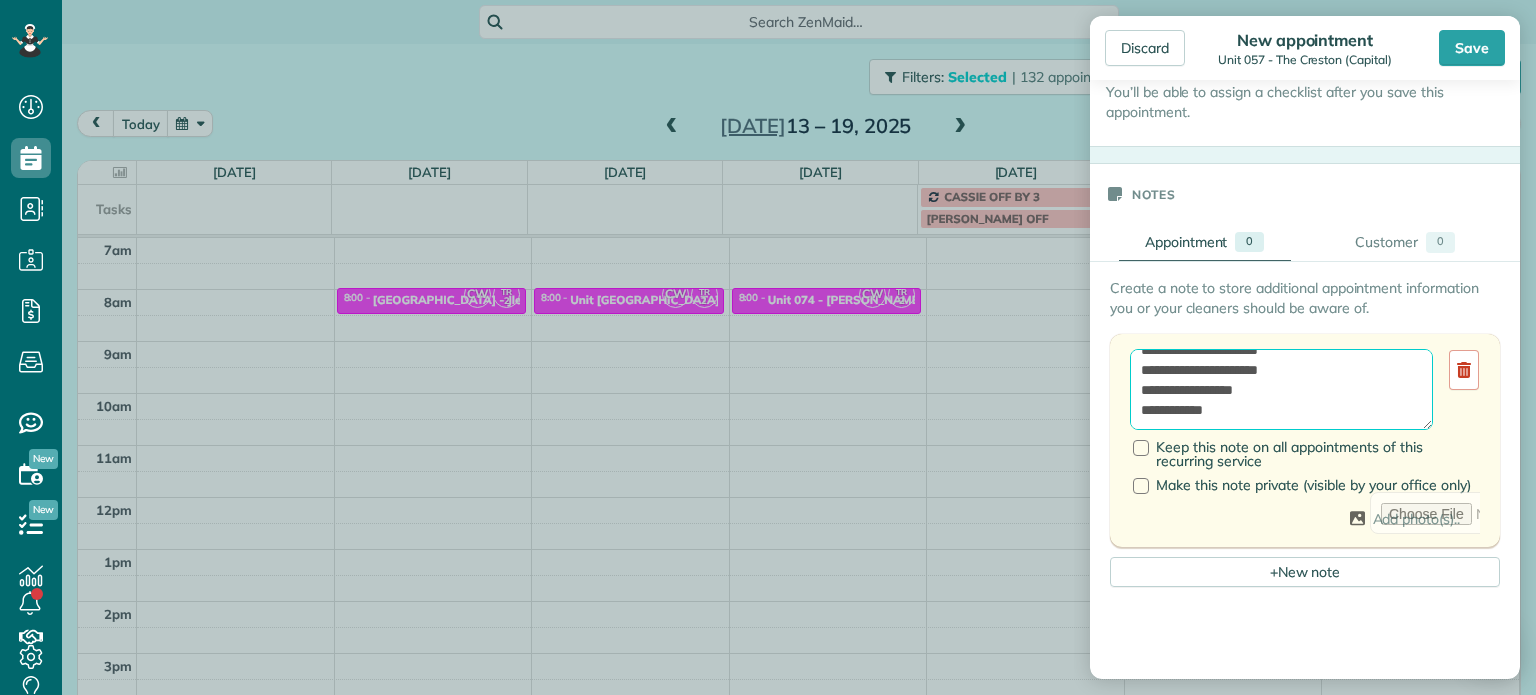 paste on "**********" 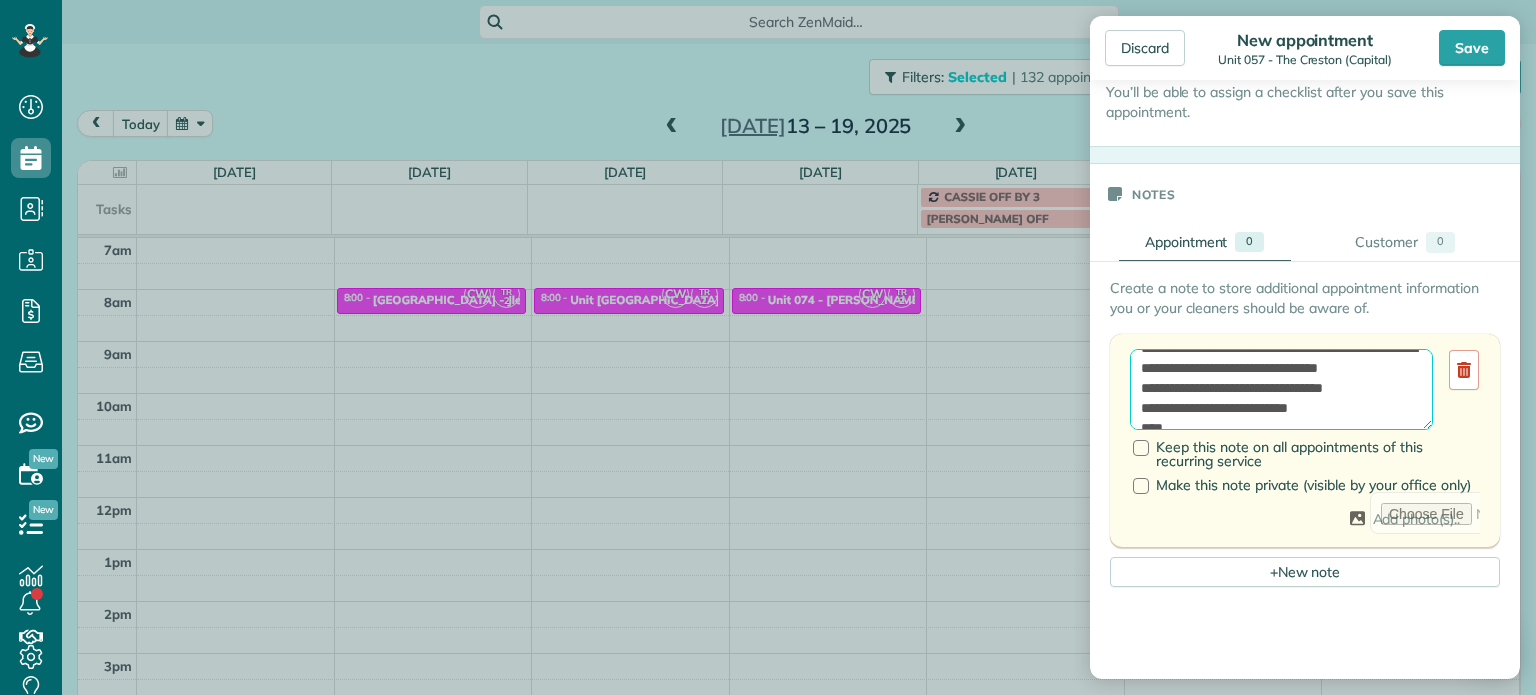 scroll, scrollTop: 280, scrollLeft: 0, axis: vertical 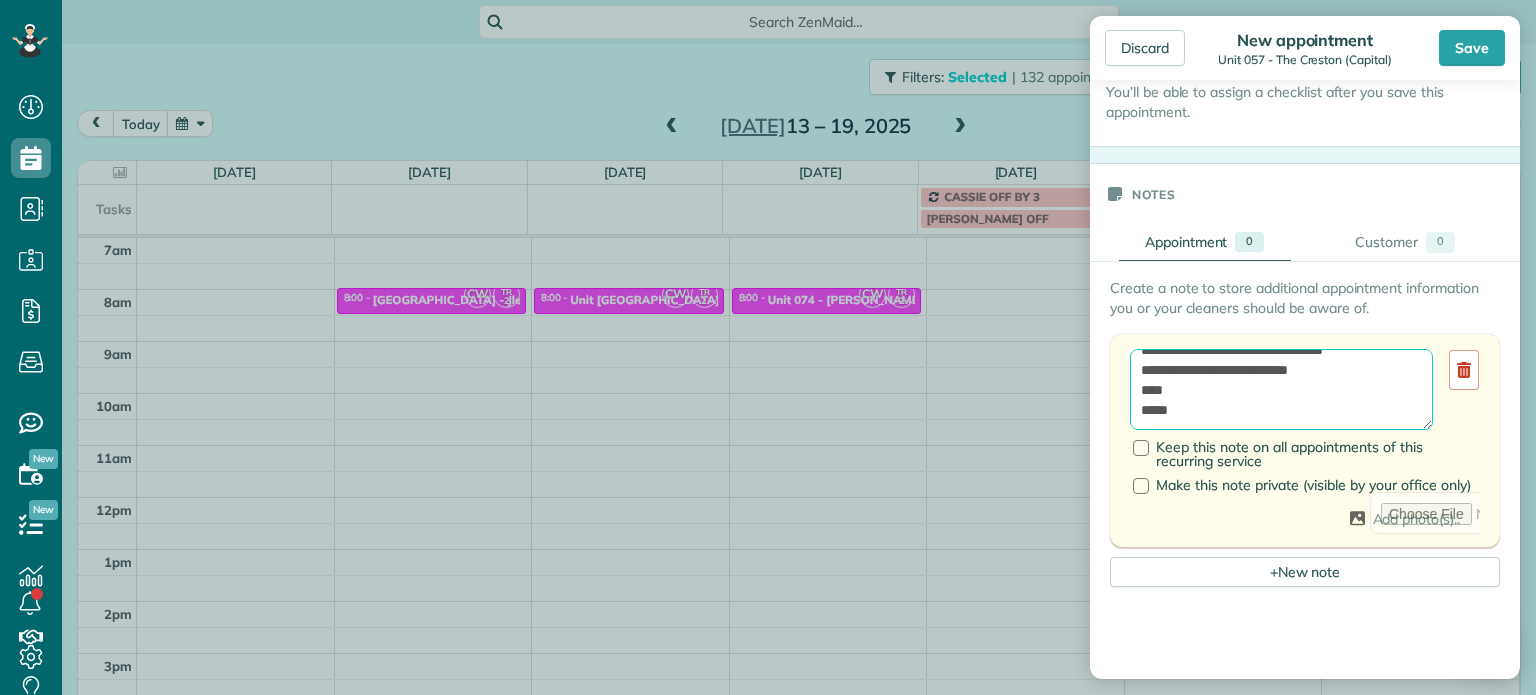 type on "**********" 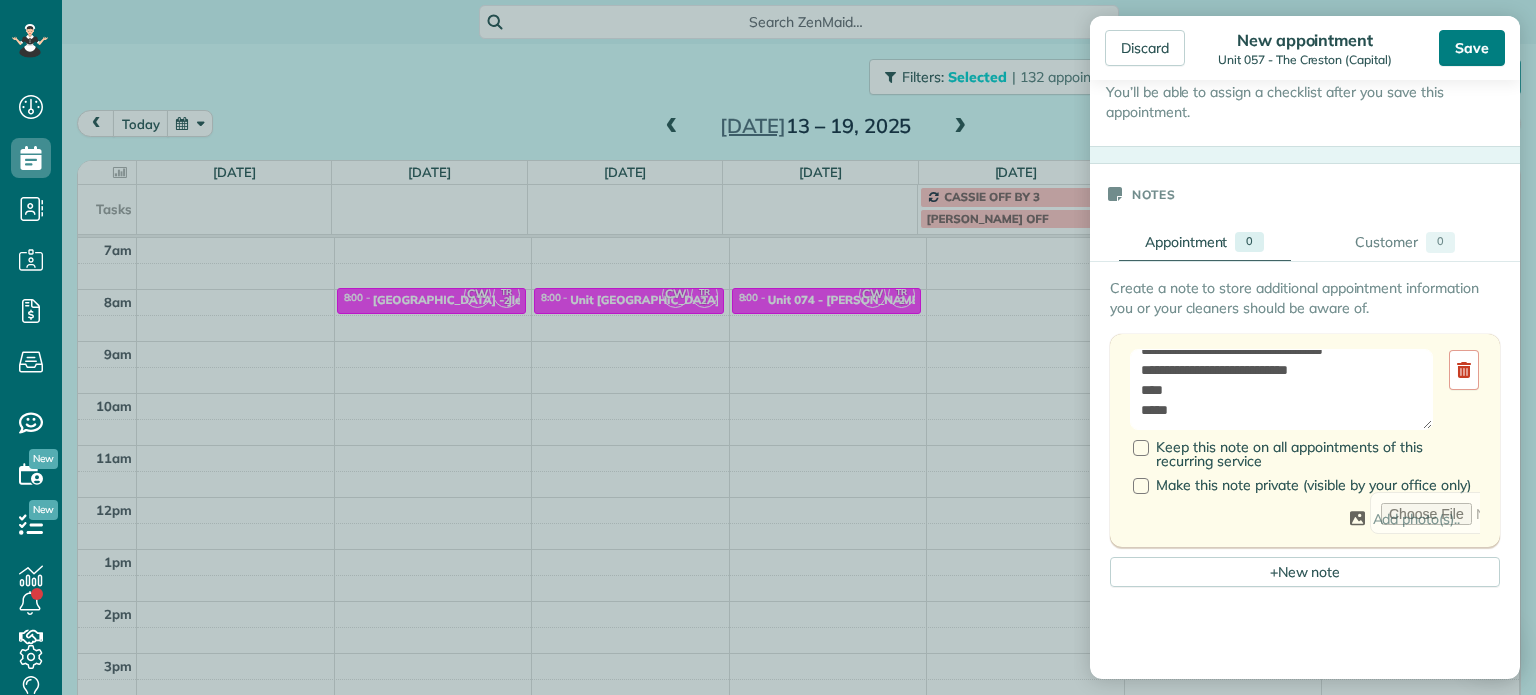 click on "Save" at bounding box center (1472, 48) 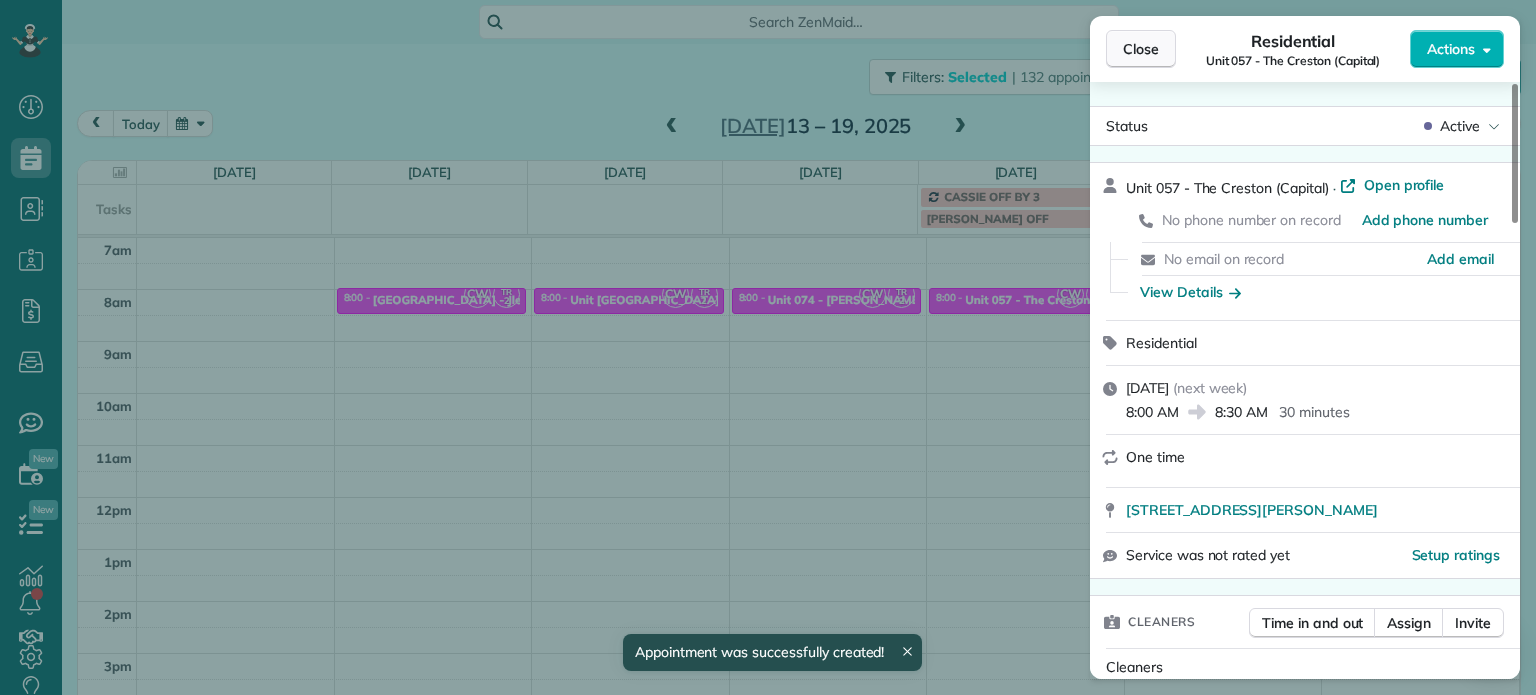 click on "Close" at bounding box center [1141, 49] 